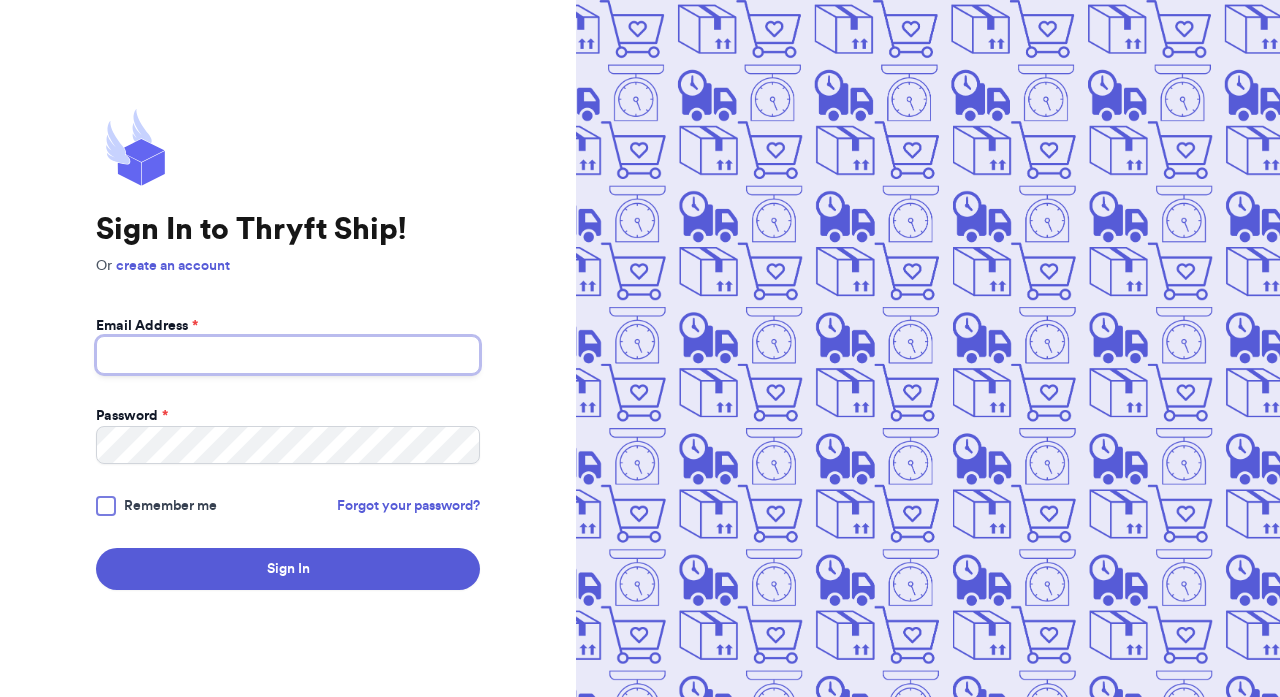 type on "[USERNAME]@[DOMAIN]" 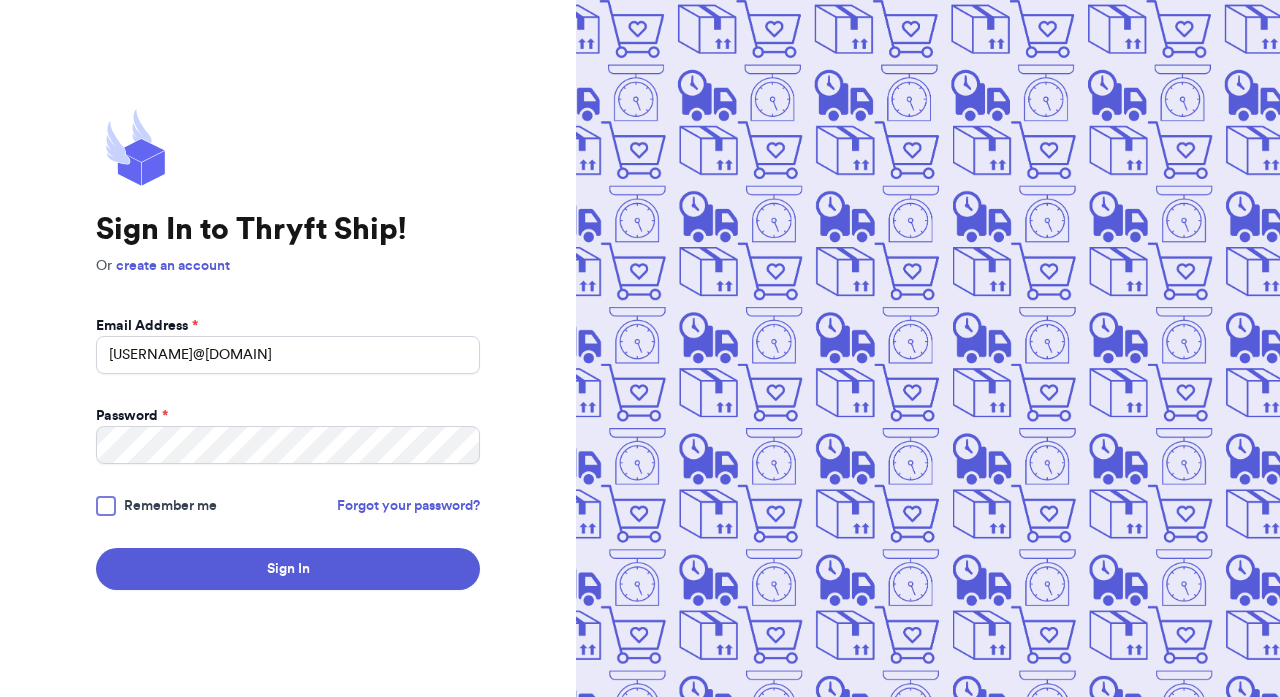 scroll, scrollTop: 0, scrollLeft: 0, axis: both 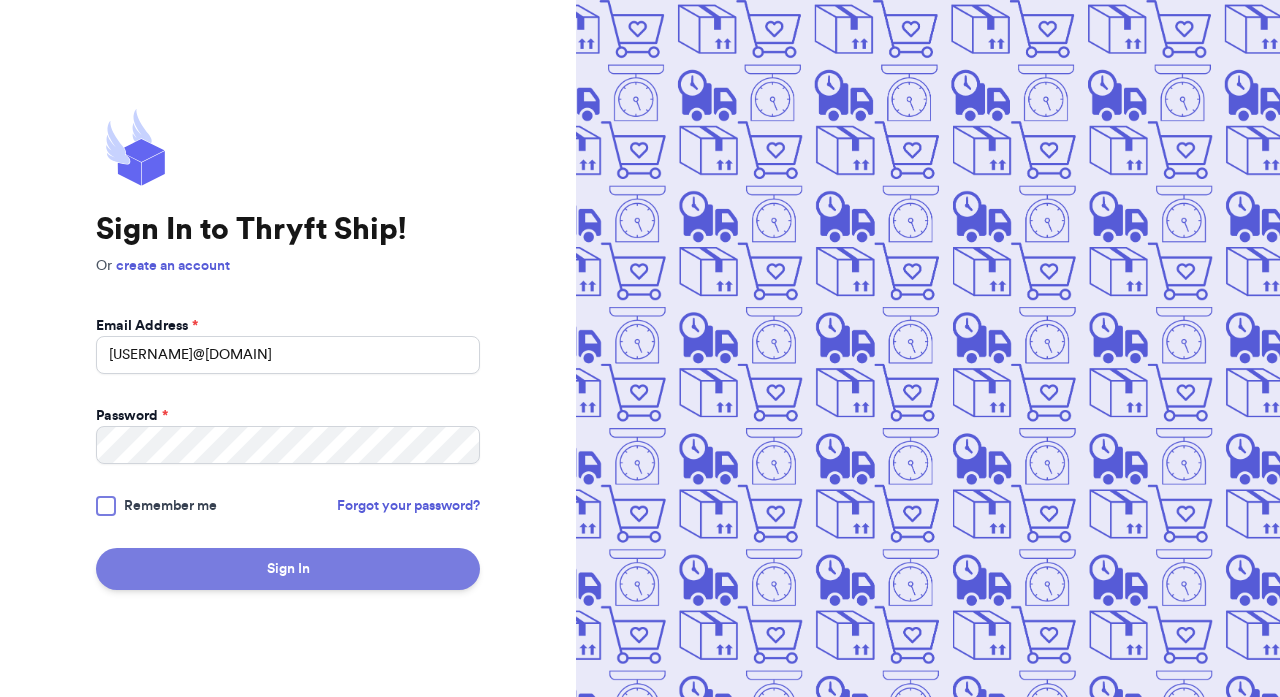 click on "Email Address * [USERNAME]@[DOMAIN] Password * Remember me Forgot your password? Sign In" at bounding box center [288, 453] 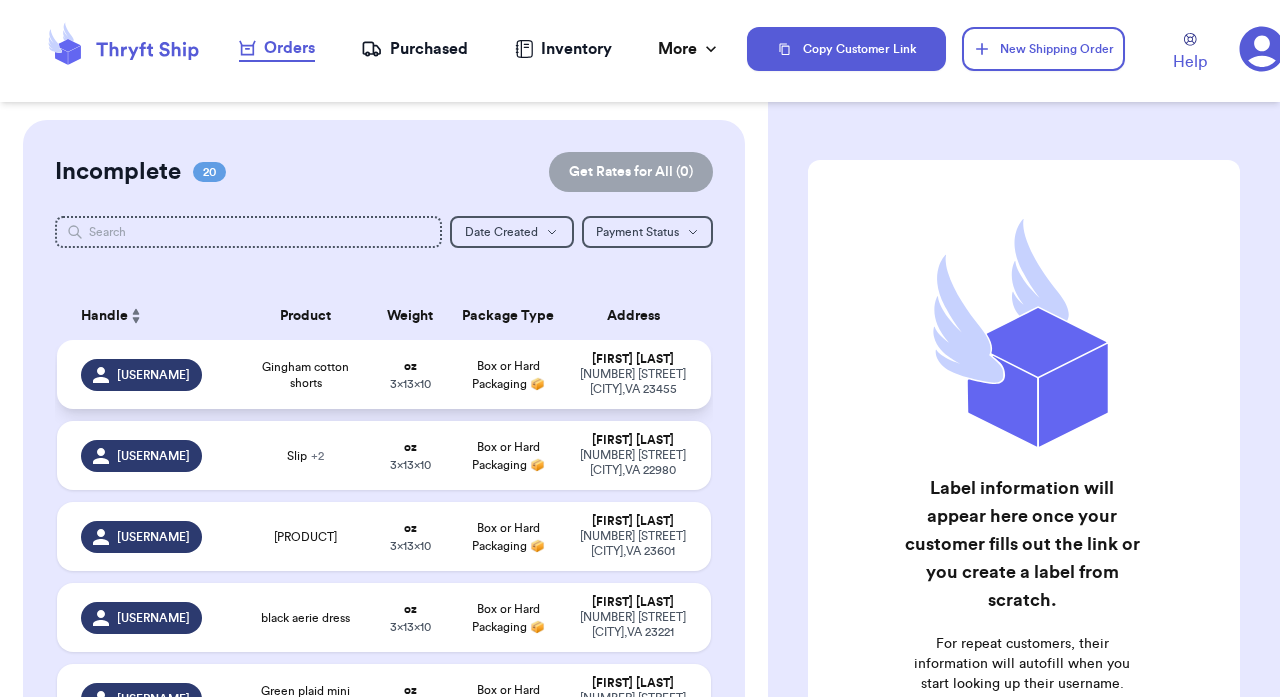 scroll, scrollTop: 0, scrollLeft: 0, axis: both 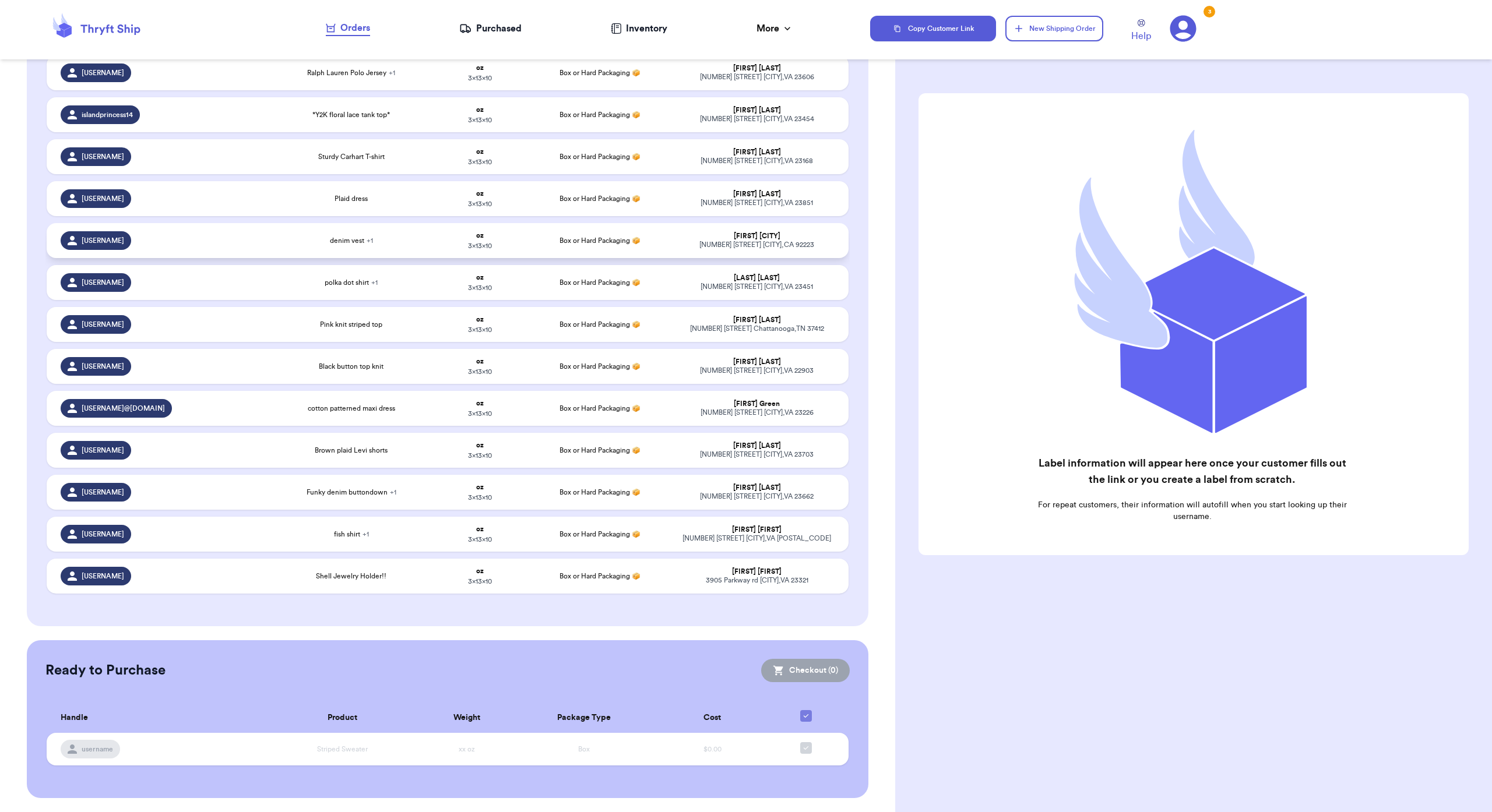 click on "denim vest + 1" at bounding box center [351, 241] 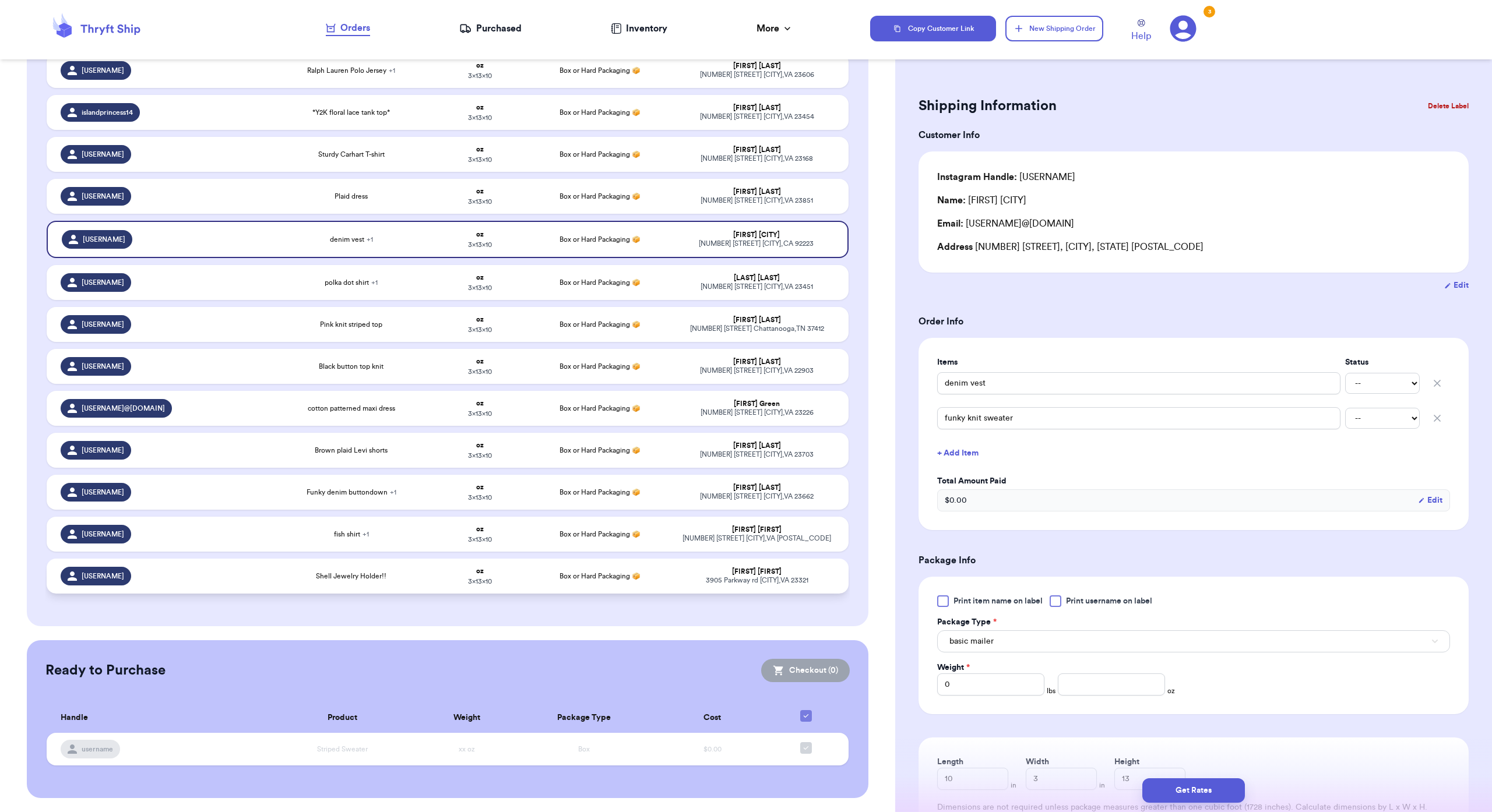 scroll, scrollTop: 556, scrollLeft: 0, axis: vertical 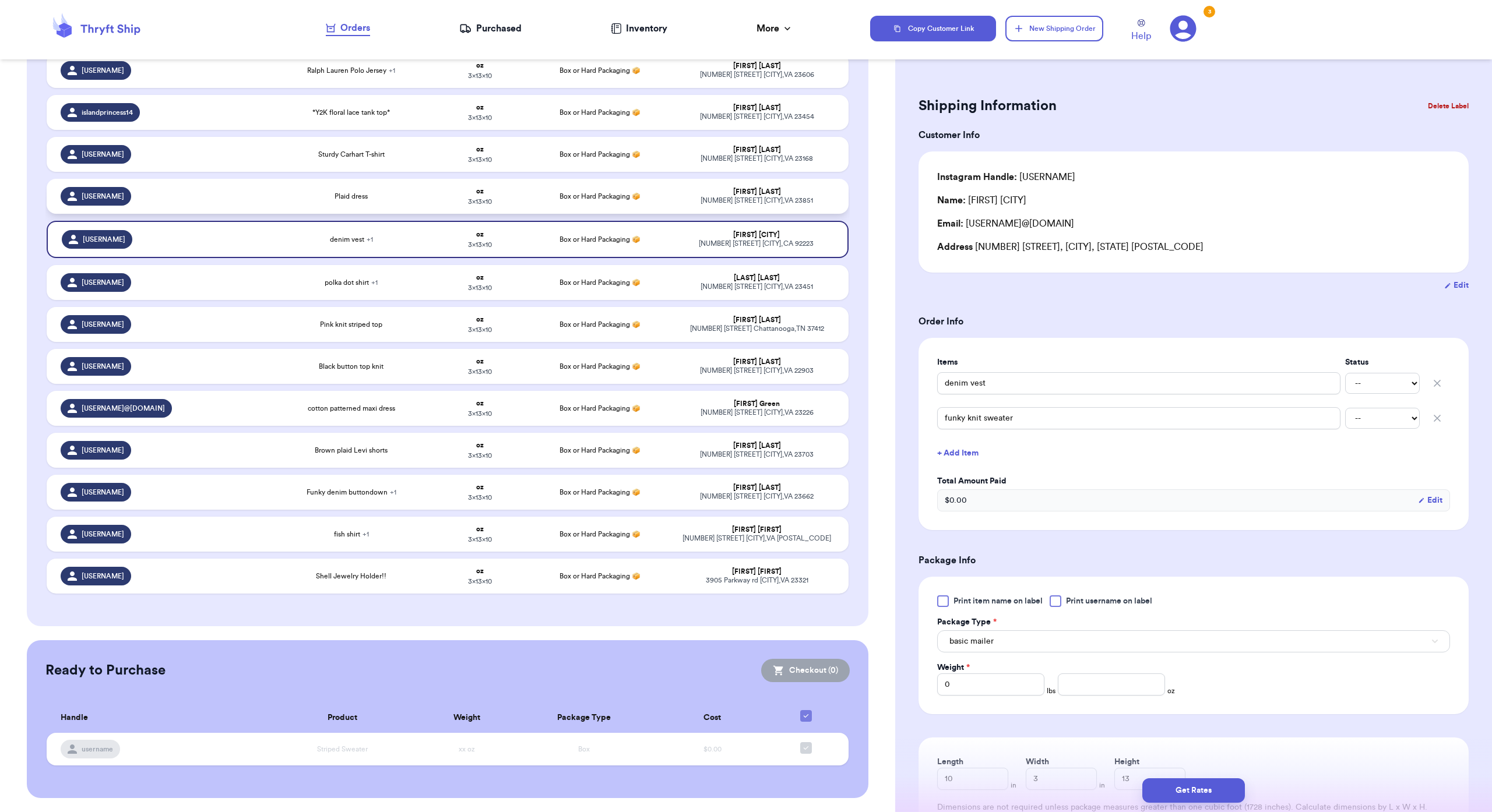 click on "3  x  13  x  10" at bounding box center (480, 202) 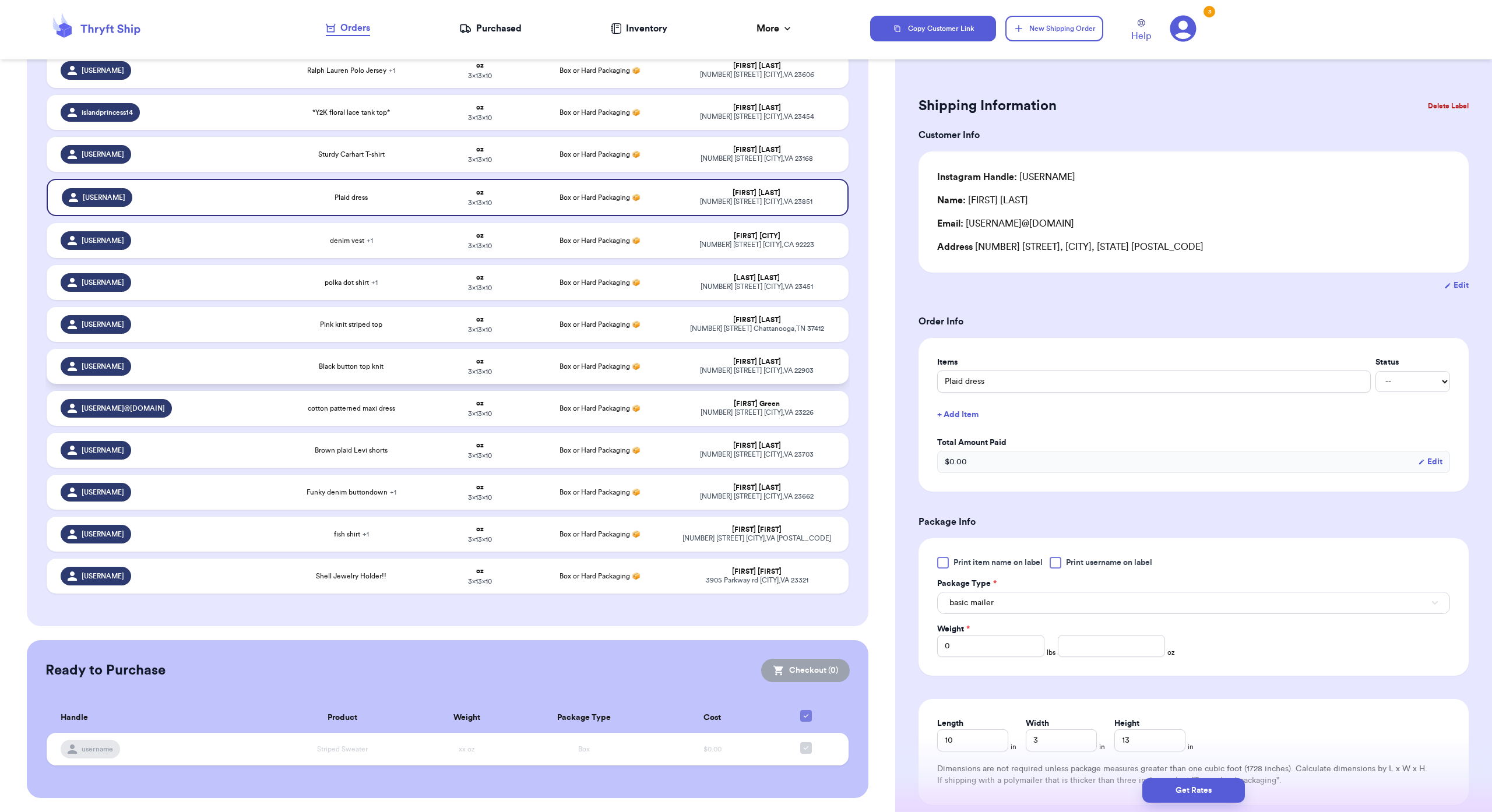 type 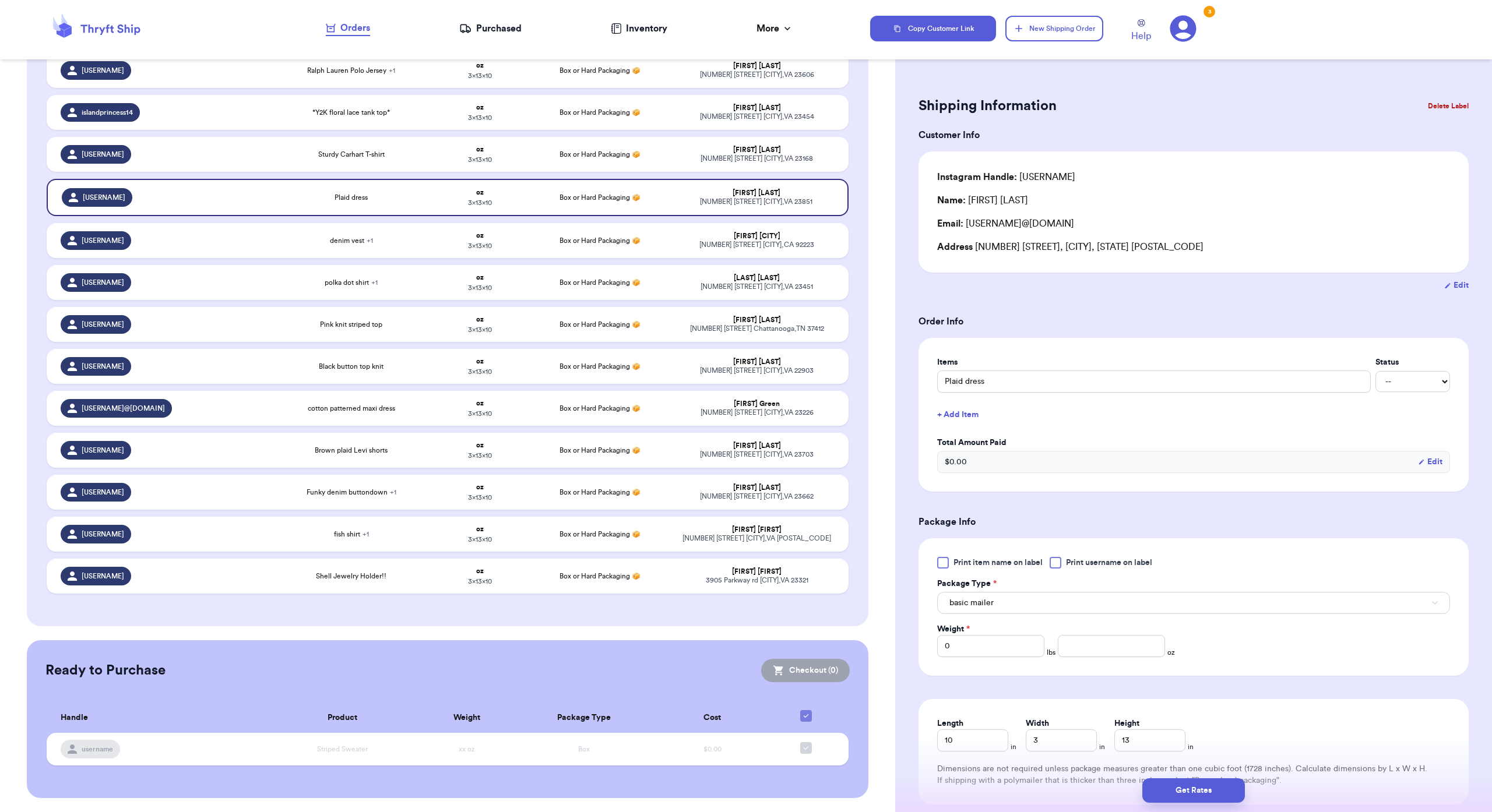 scroll, scrollTop: 0, scrollLeft: 0, axis: both 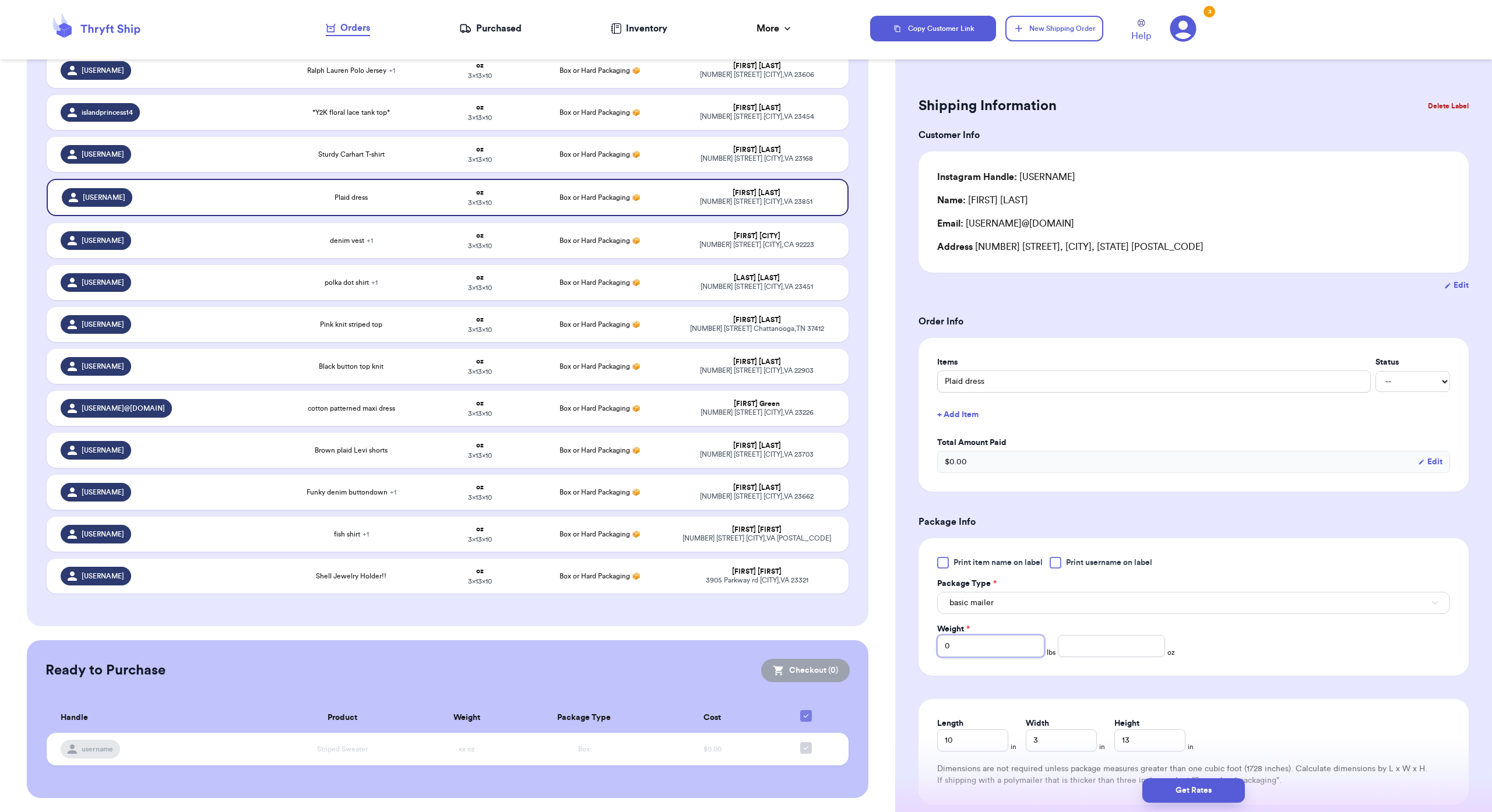 click on "0" at bounding box center [991, 646] 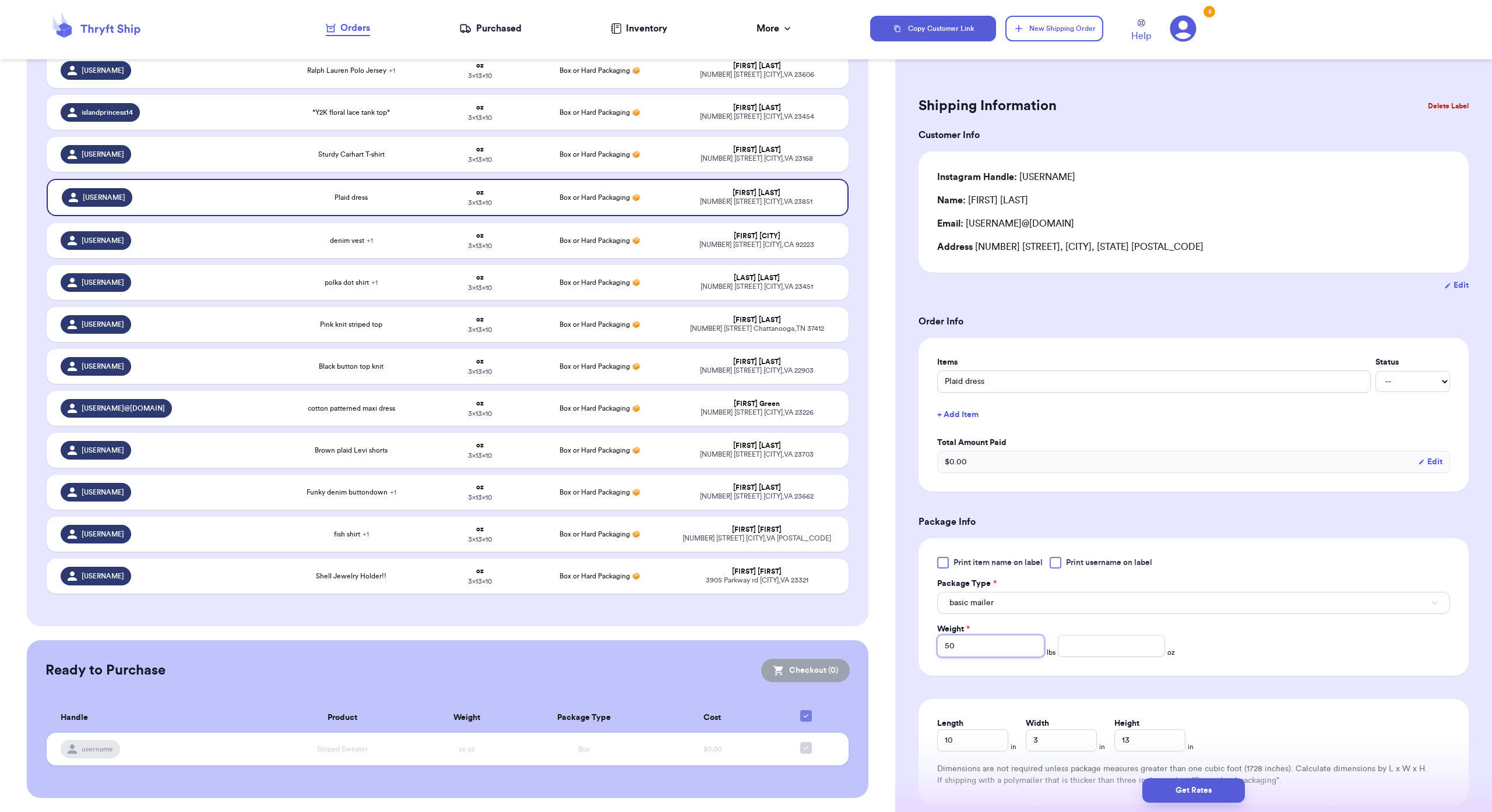 type 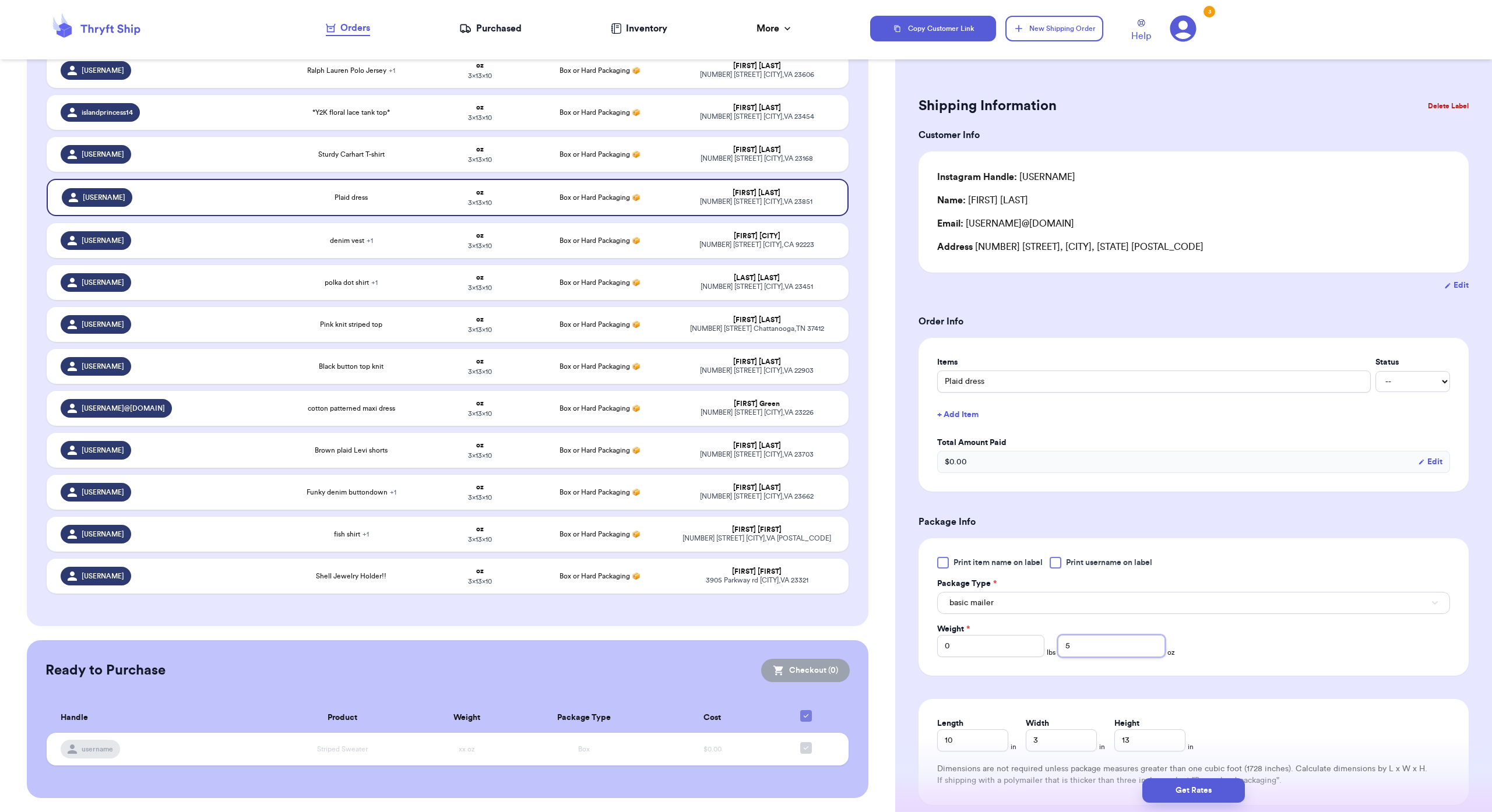 scroll, scrollTop: 0, scrollLeft: 0, axis: both 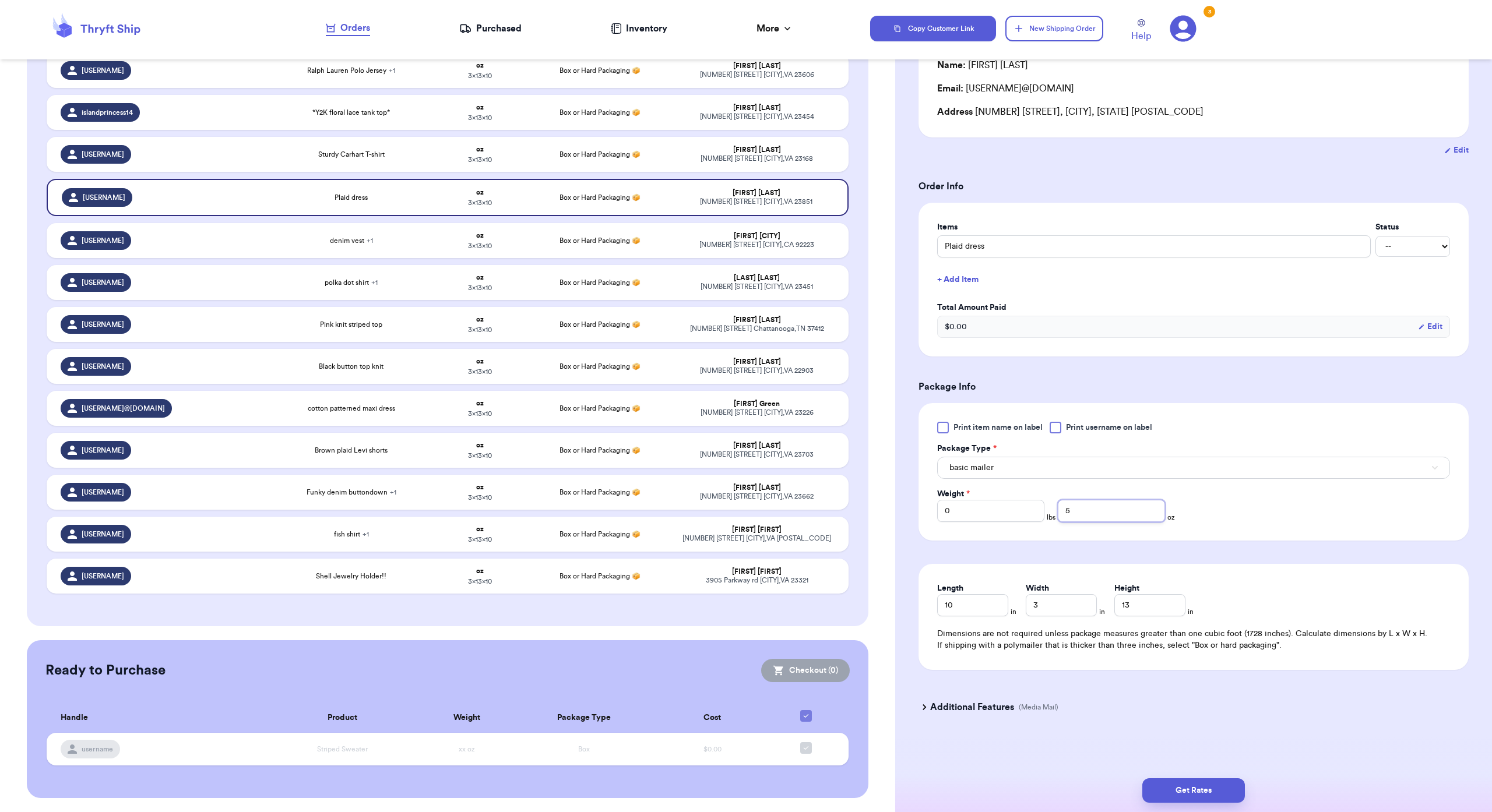type on "5" 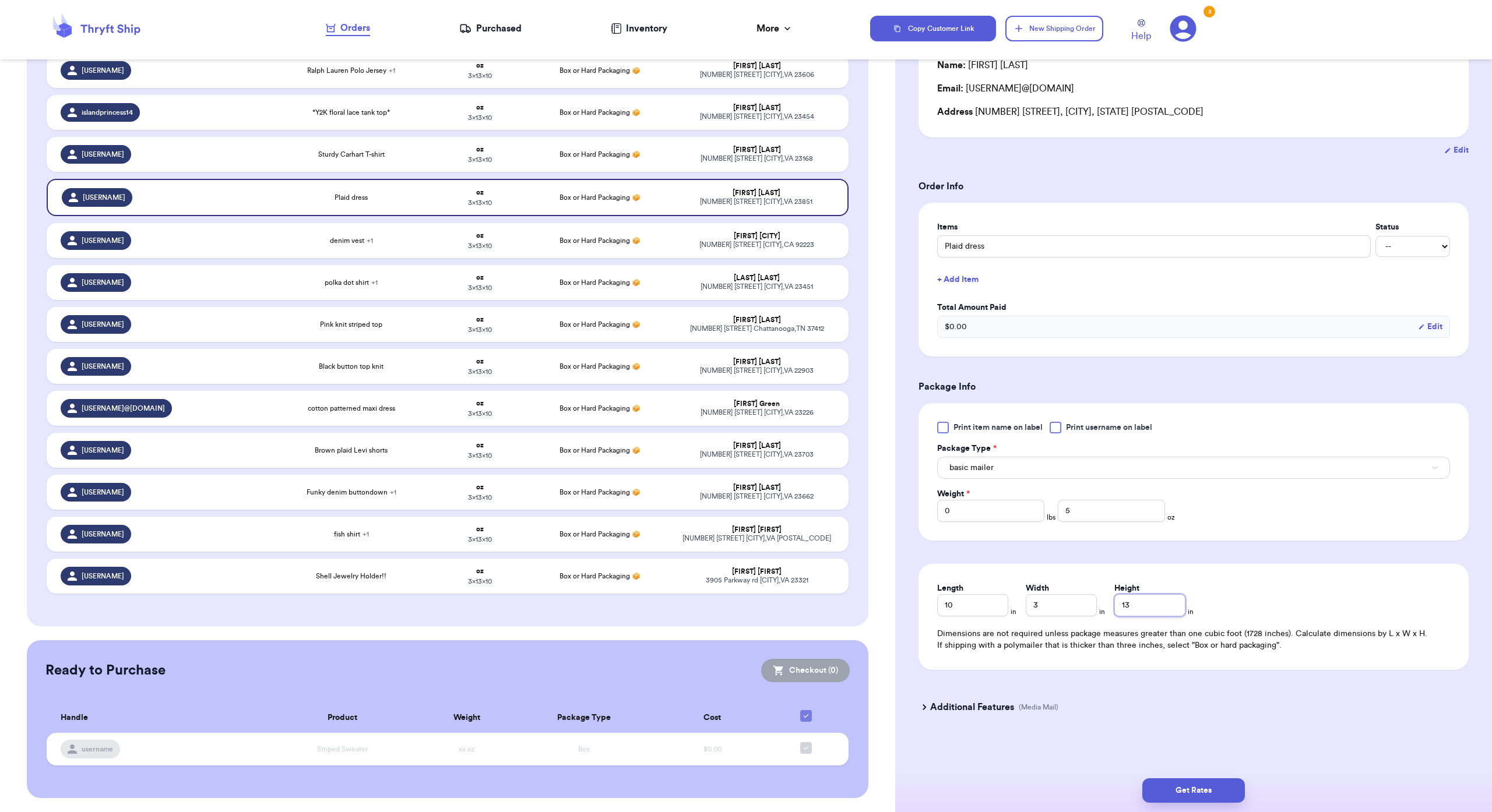 click on "13" at bounding box center [1150, 605] 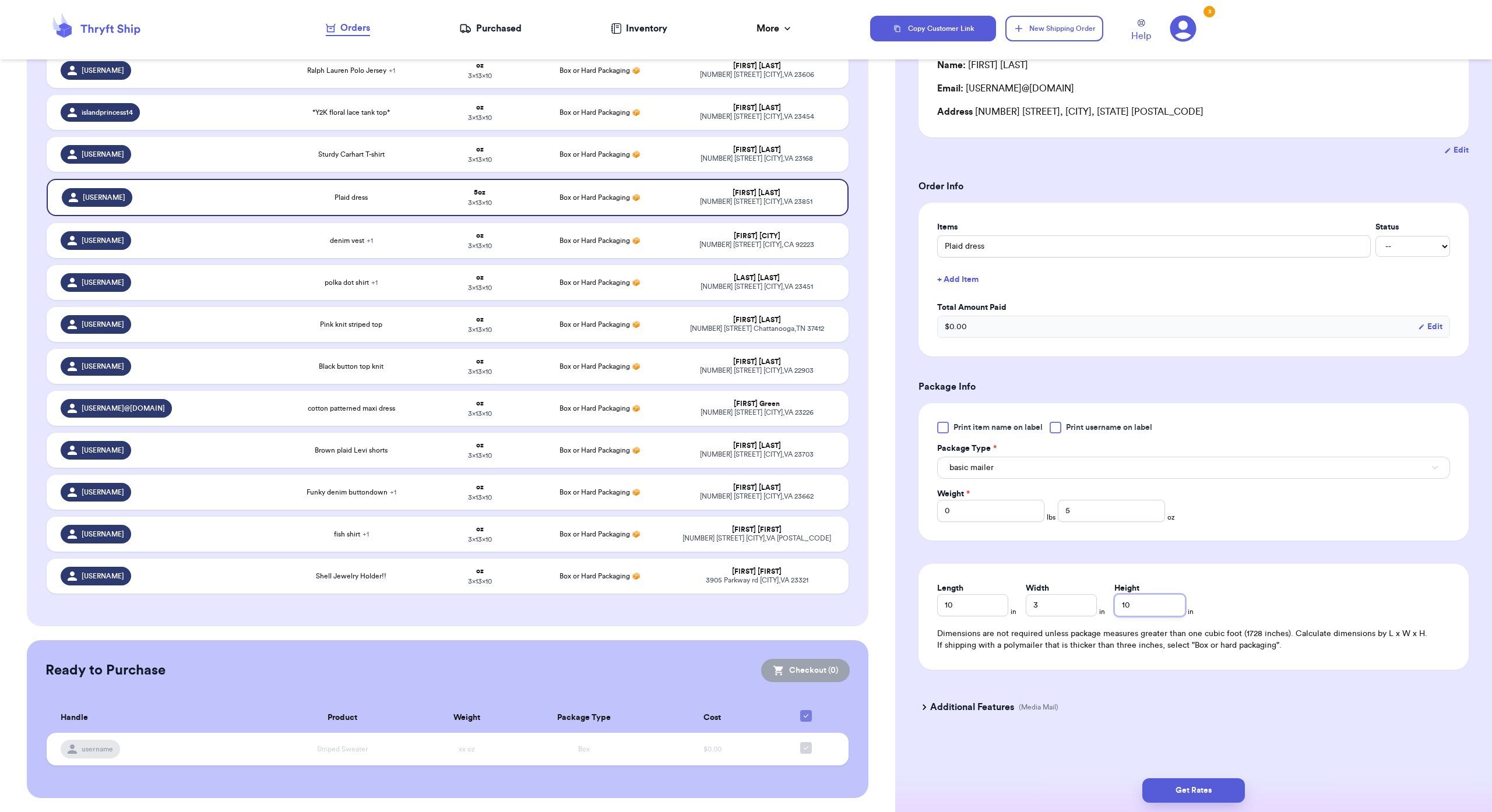 type on "10" 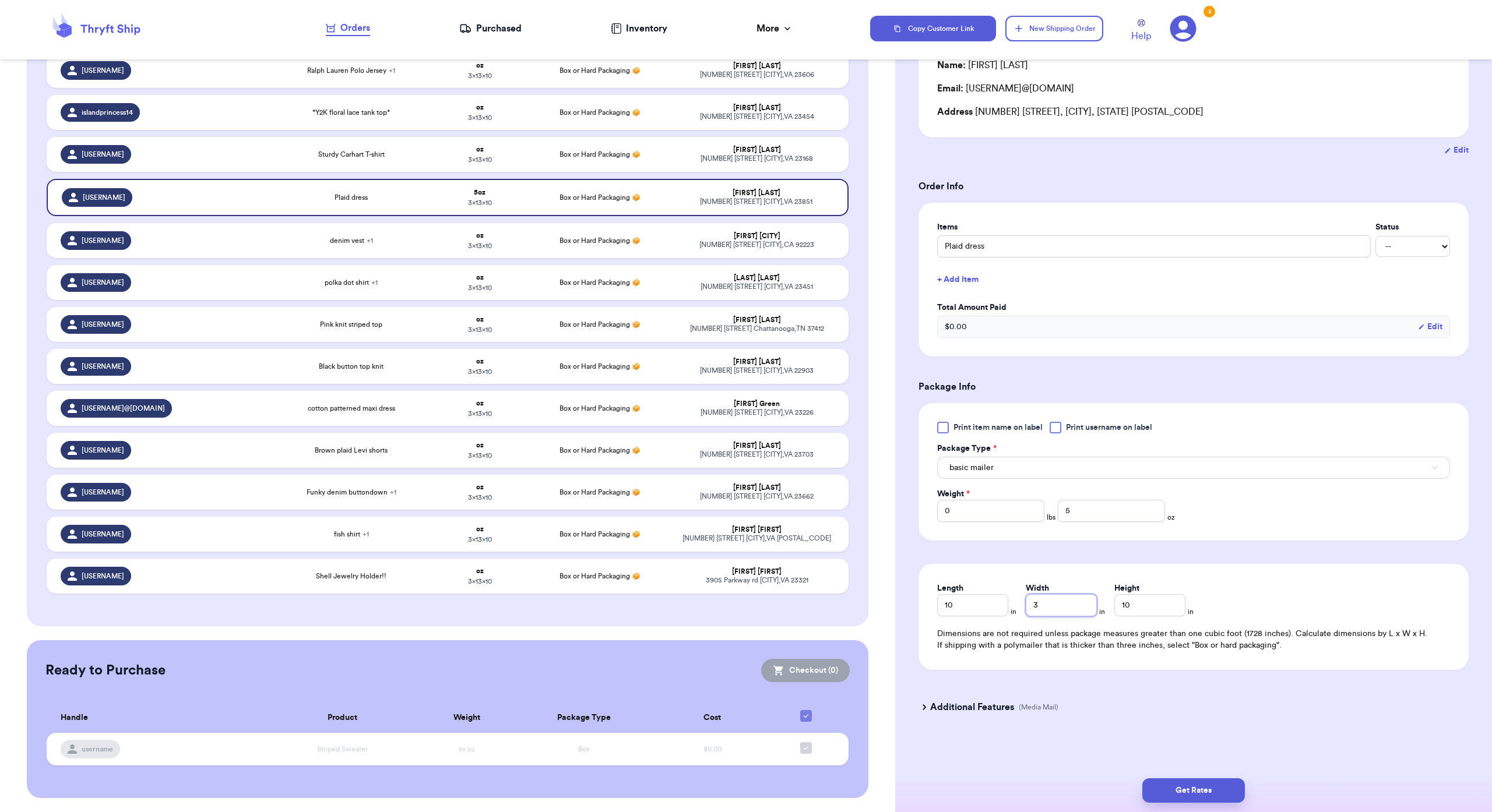 click on "3" at bounding box center (1061, 605) 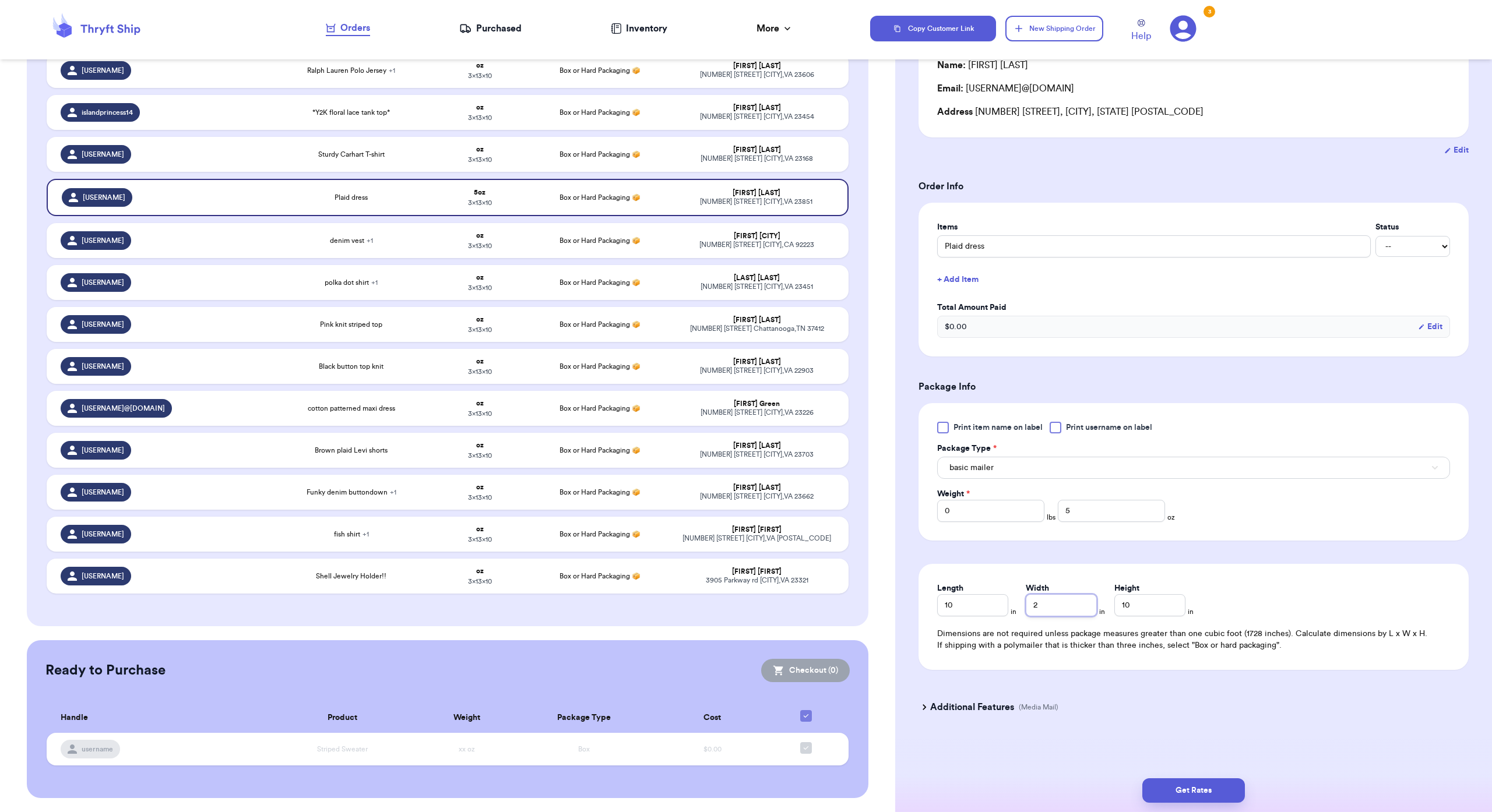 type on "2" 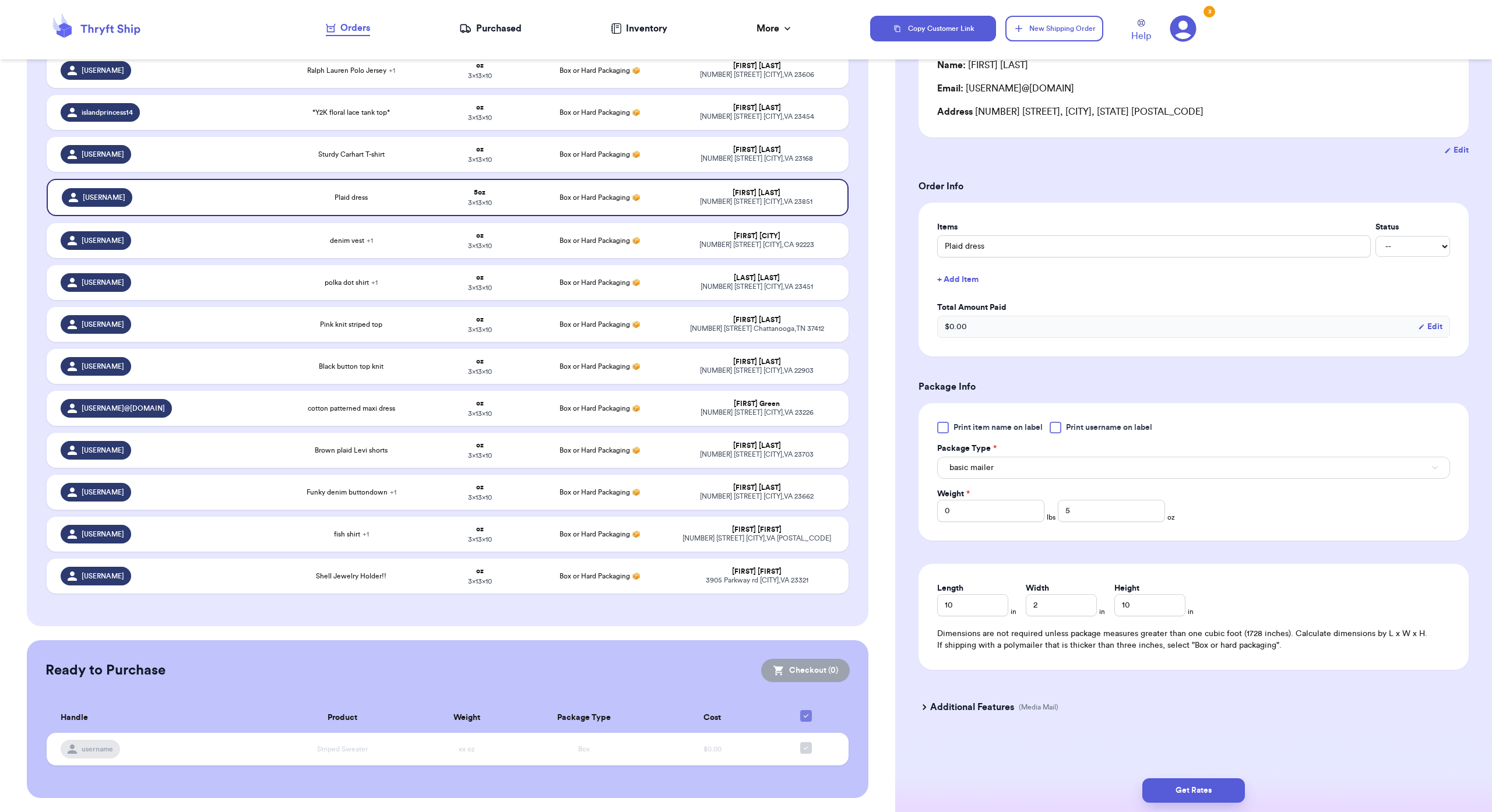 click on "Get Rates" at bounding box center [1194, 790] 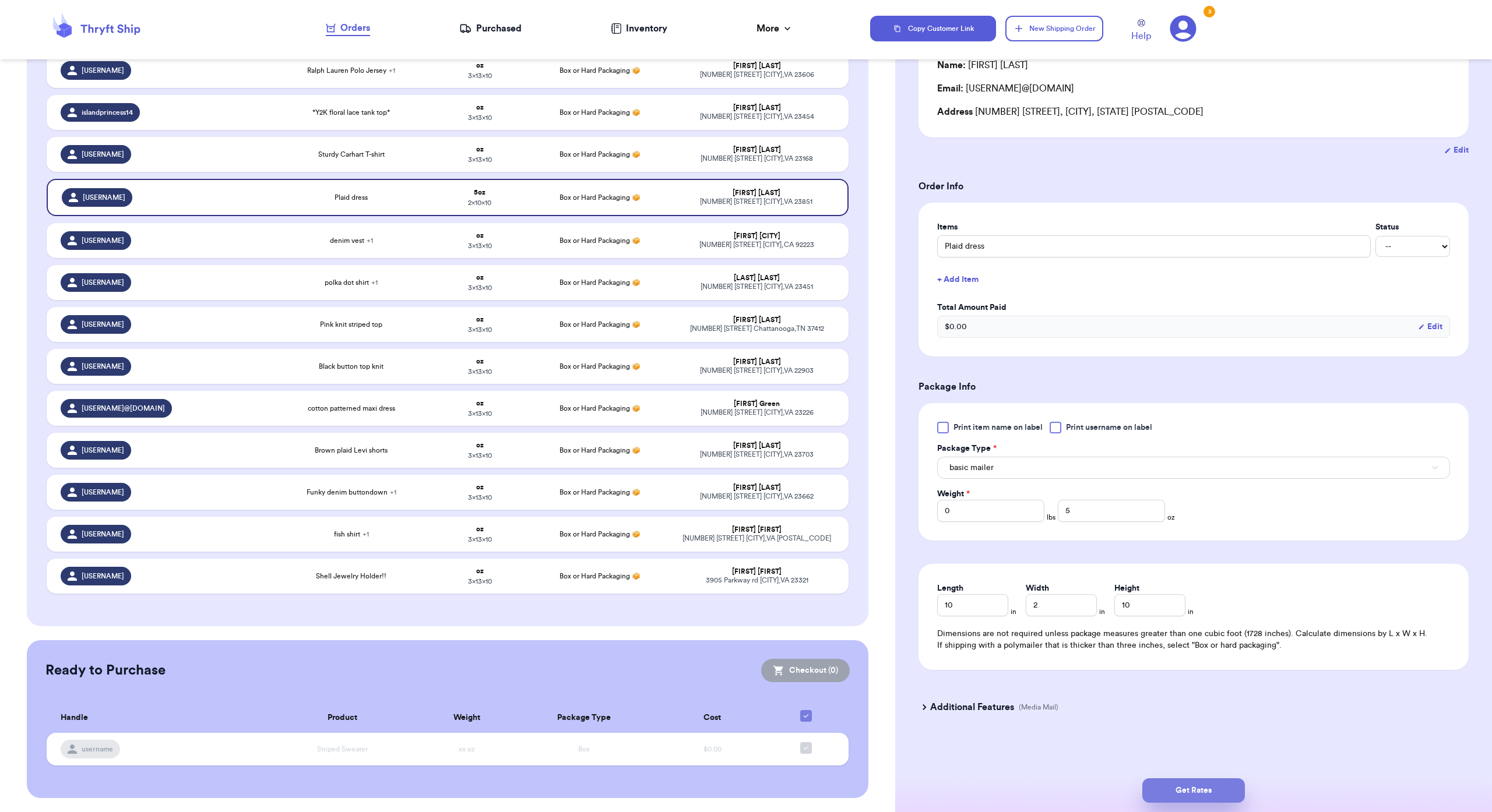 click on "Get Rates" at bounding box center (1194, 790) 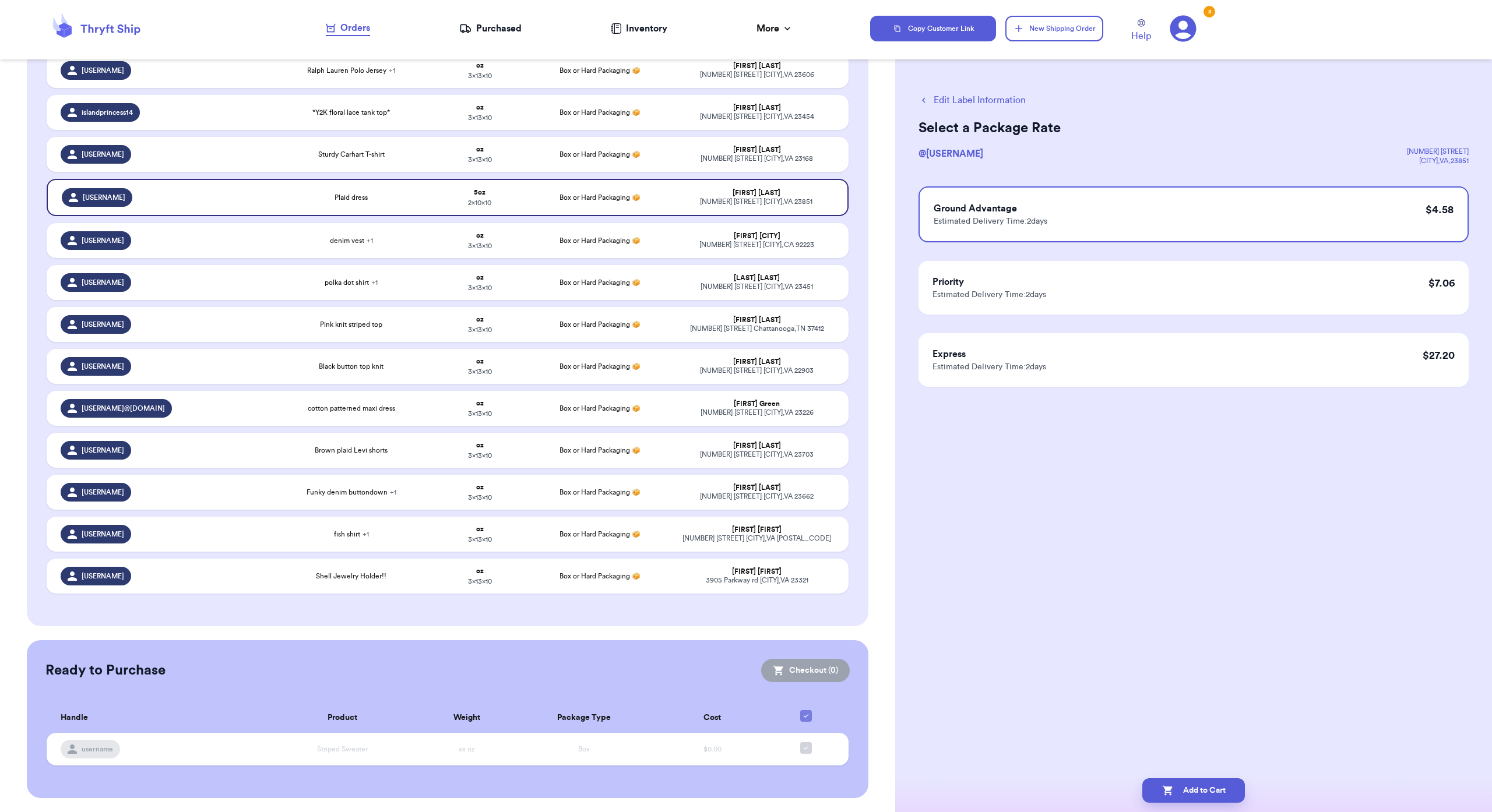 scroll, scrollTop: 0, scrollLeft: 0, axis: both 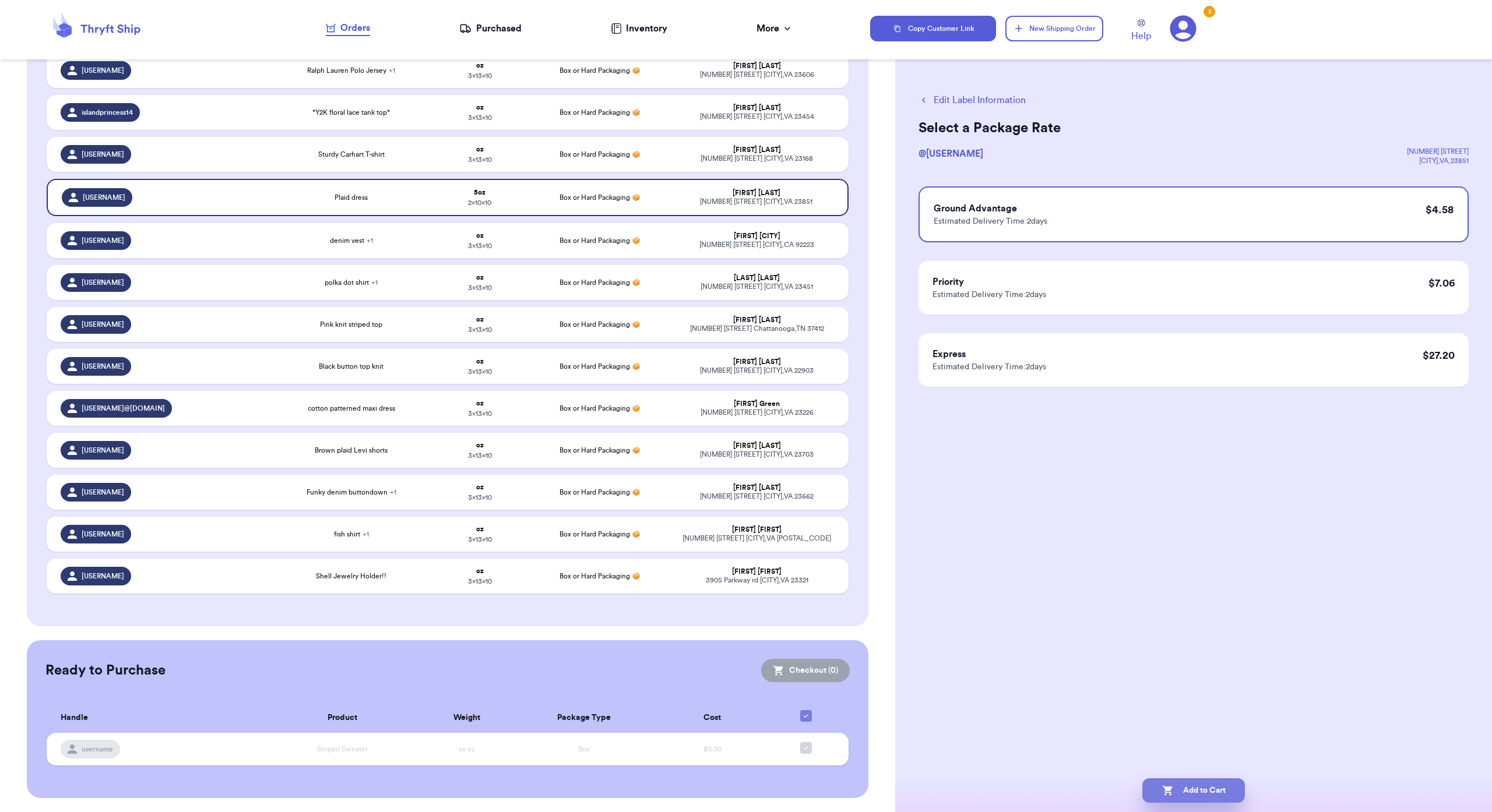 click on "Add to Cart" at bounding box center [1194, 790] 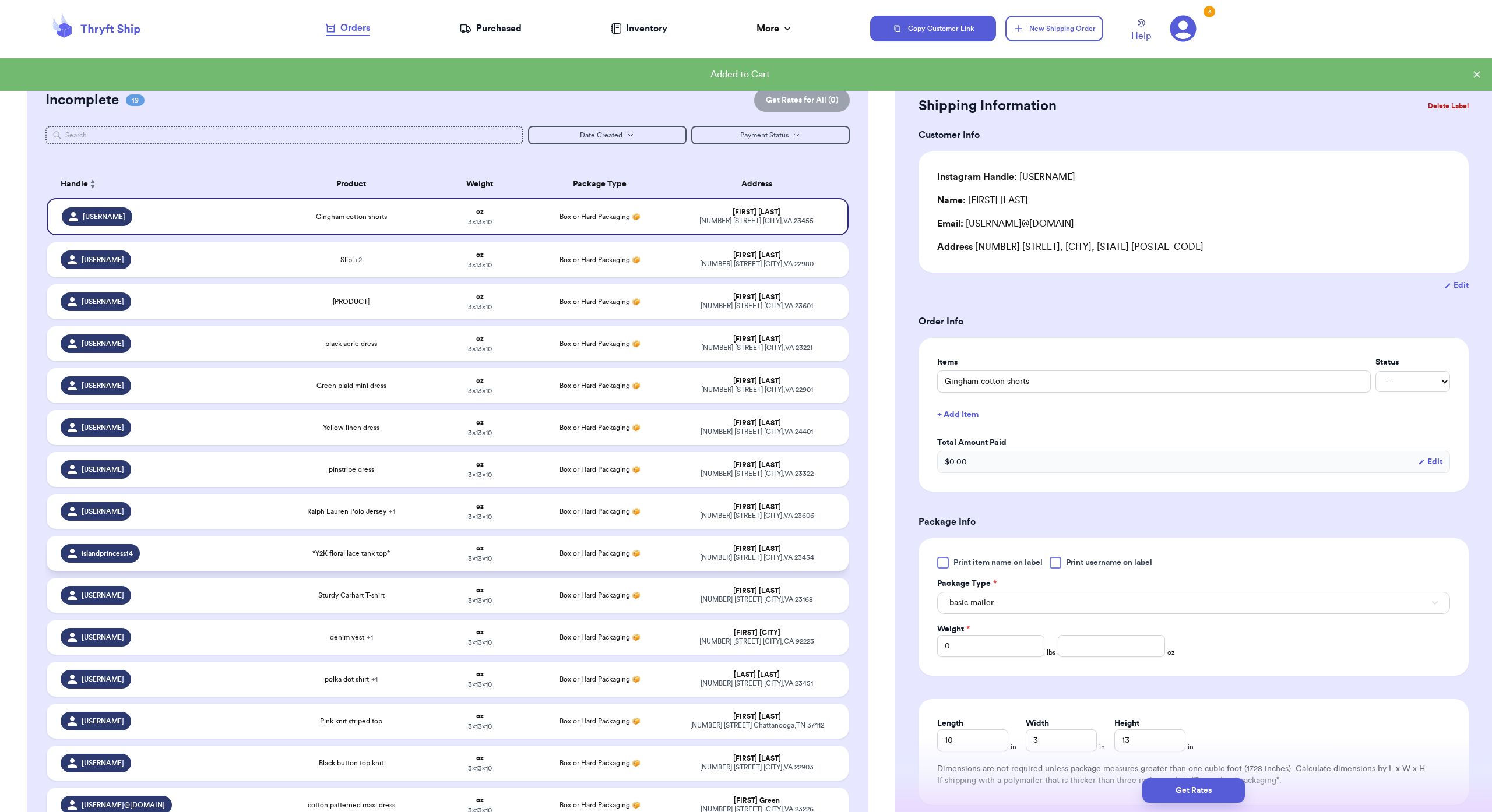 scroll, scrollTop: 0, scrollLeft: 0, axis: both 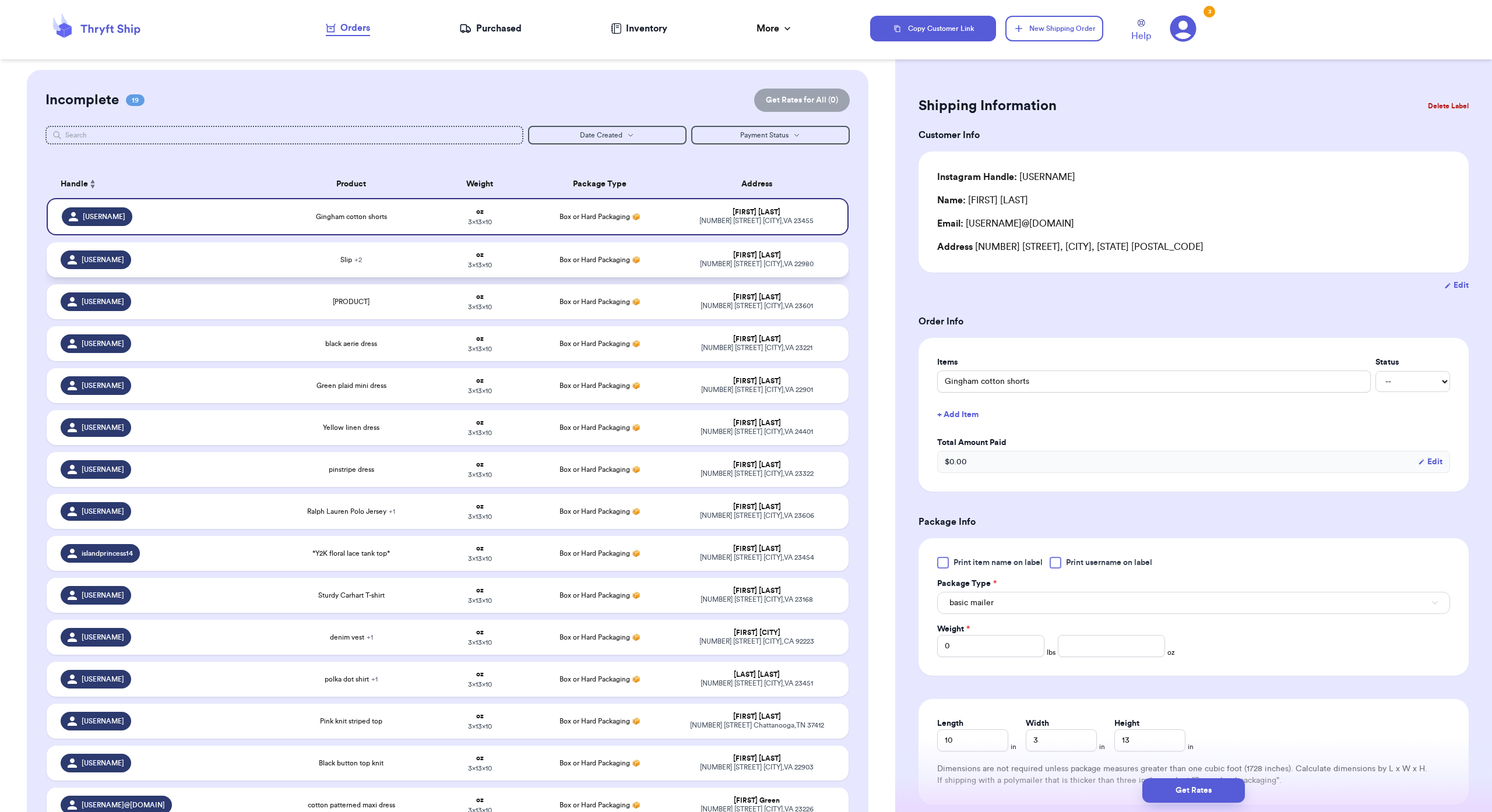 click on "3  x  13  x  10" at bounding box center [480, 265] 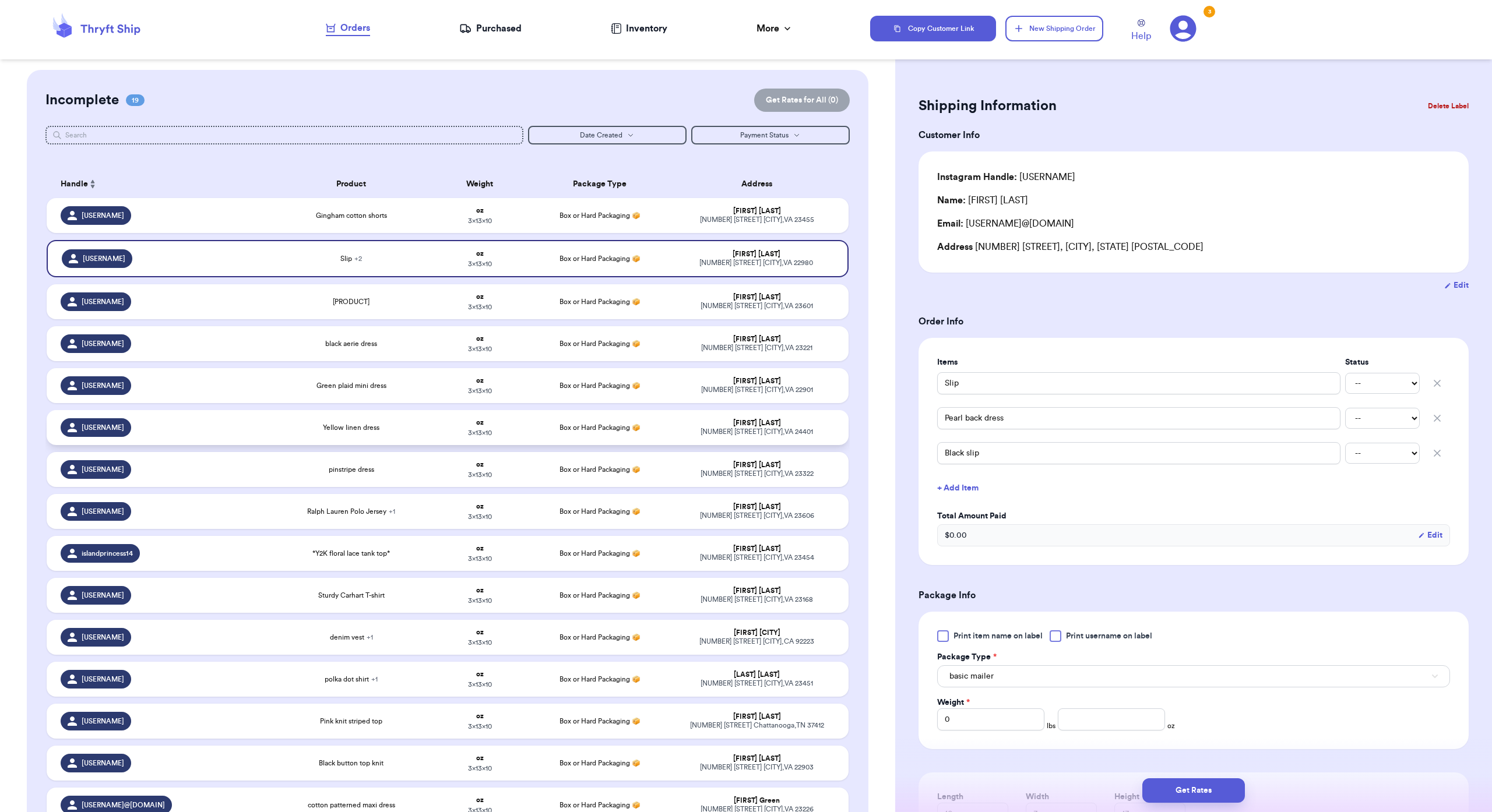 click on "Yellow linen dress" at bounding box center [351, 428] 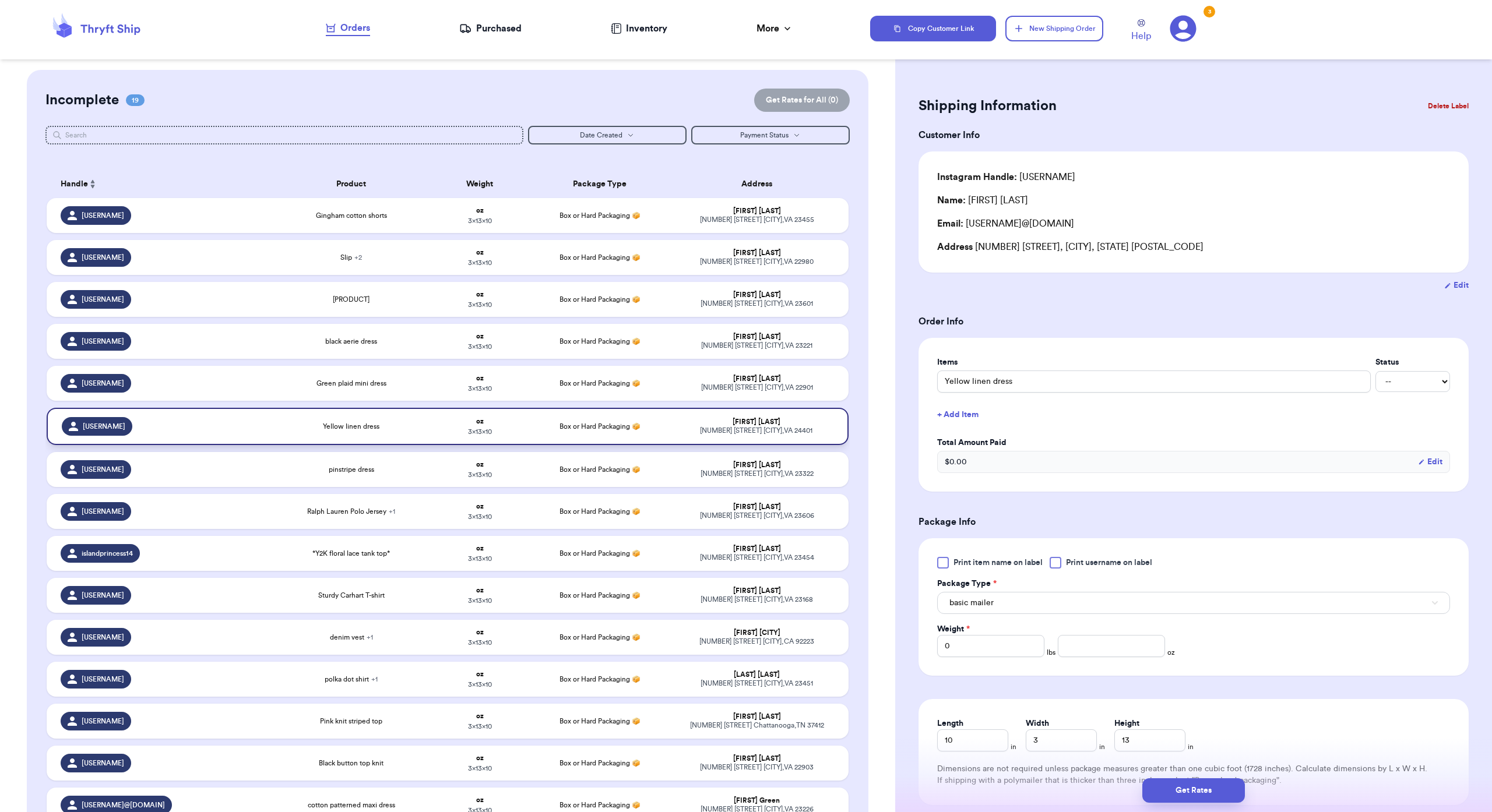 click on "Yellow linen dress" at bounding box center (351, 426) 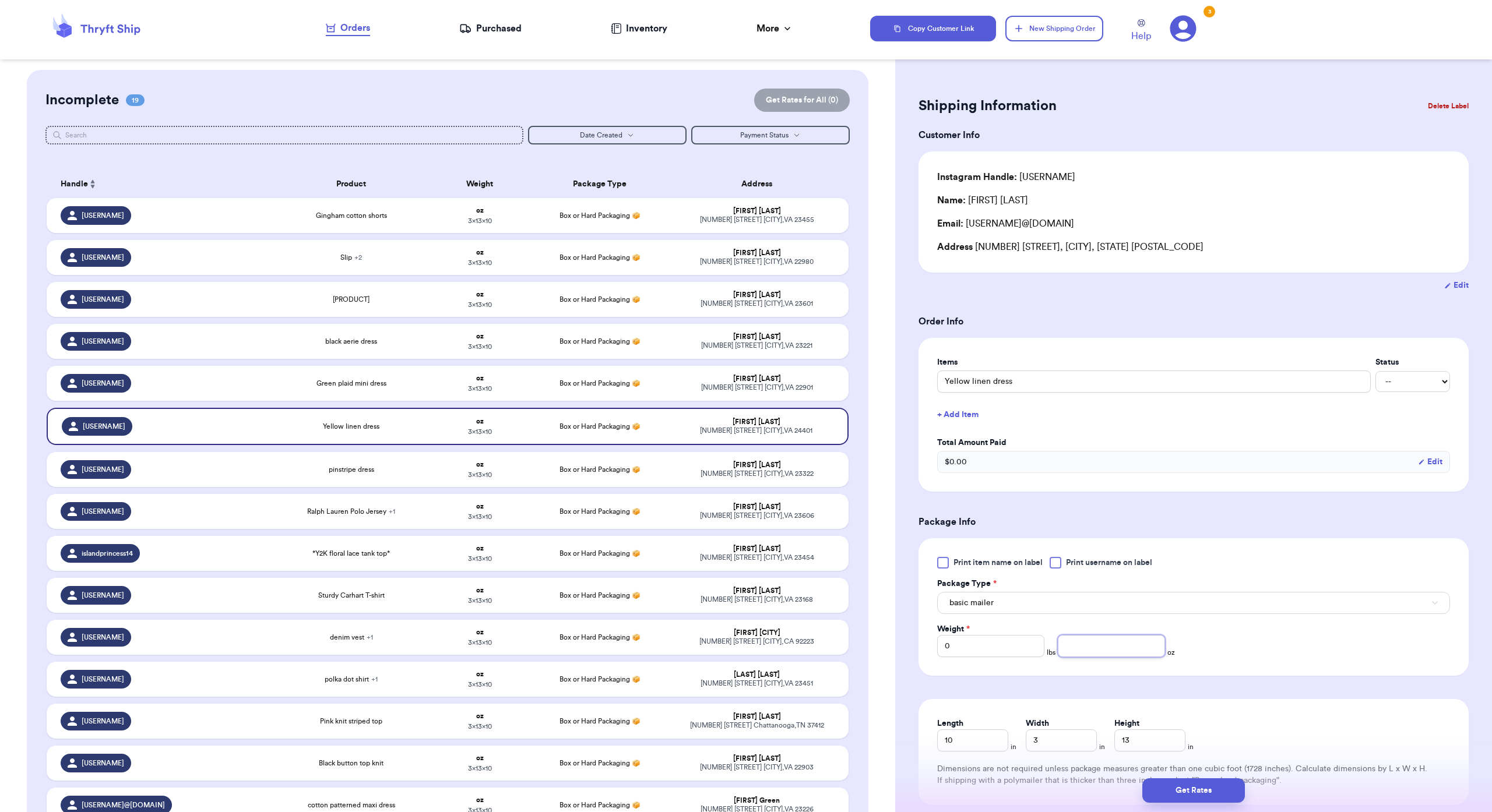 click at bounding box center [1111, 646] 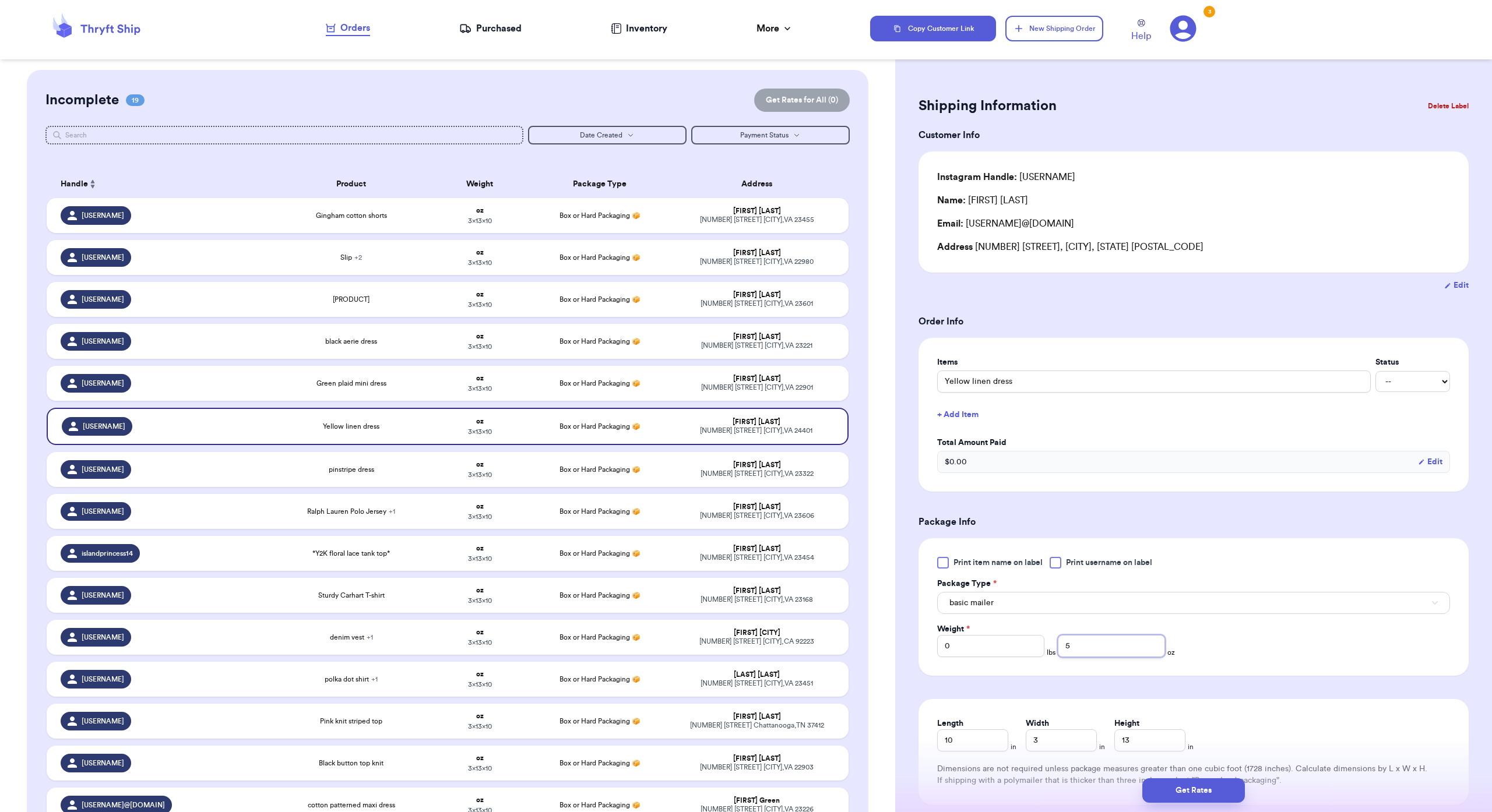 type on "5" 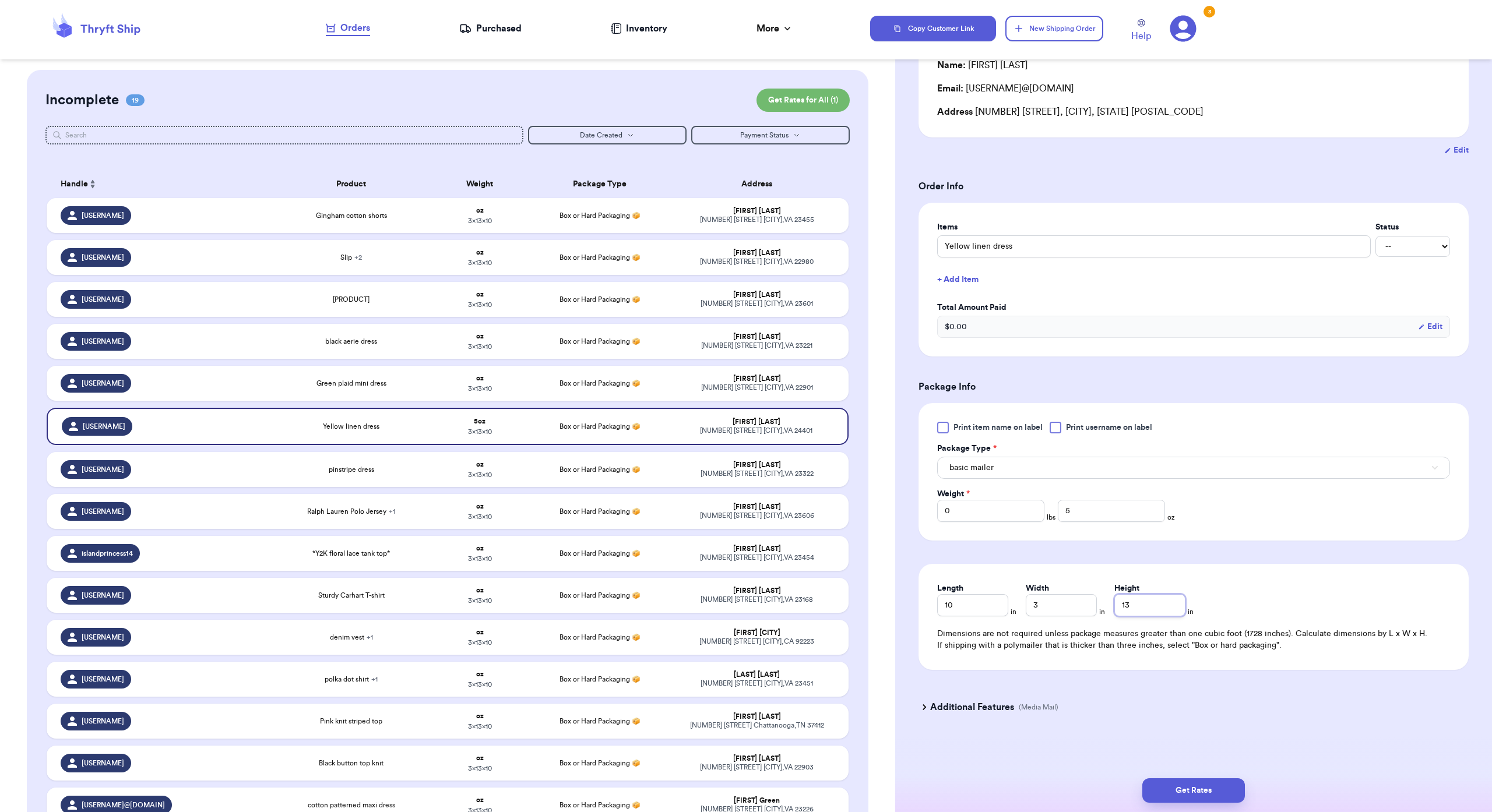 scroll, scrollTop: 238, scrollLeft: 0, axis: vertical 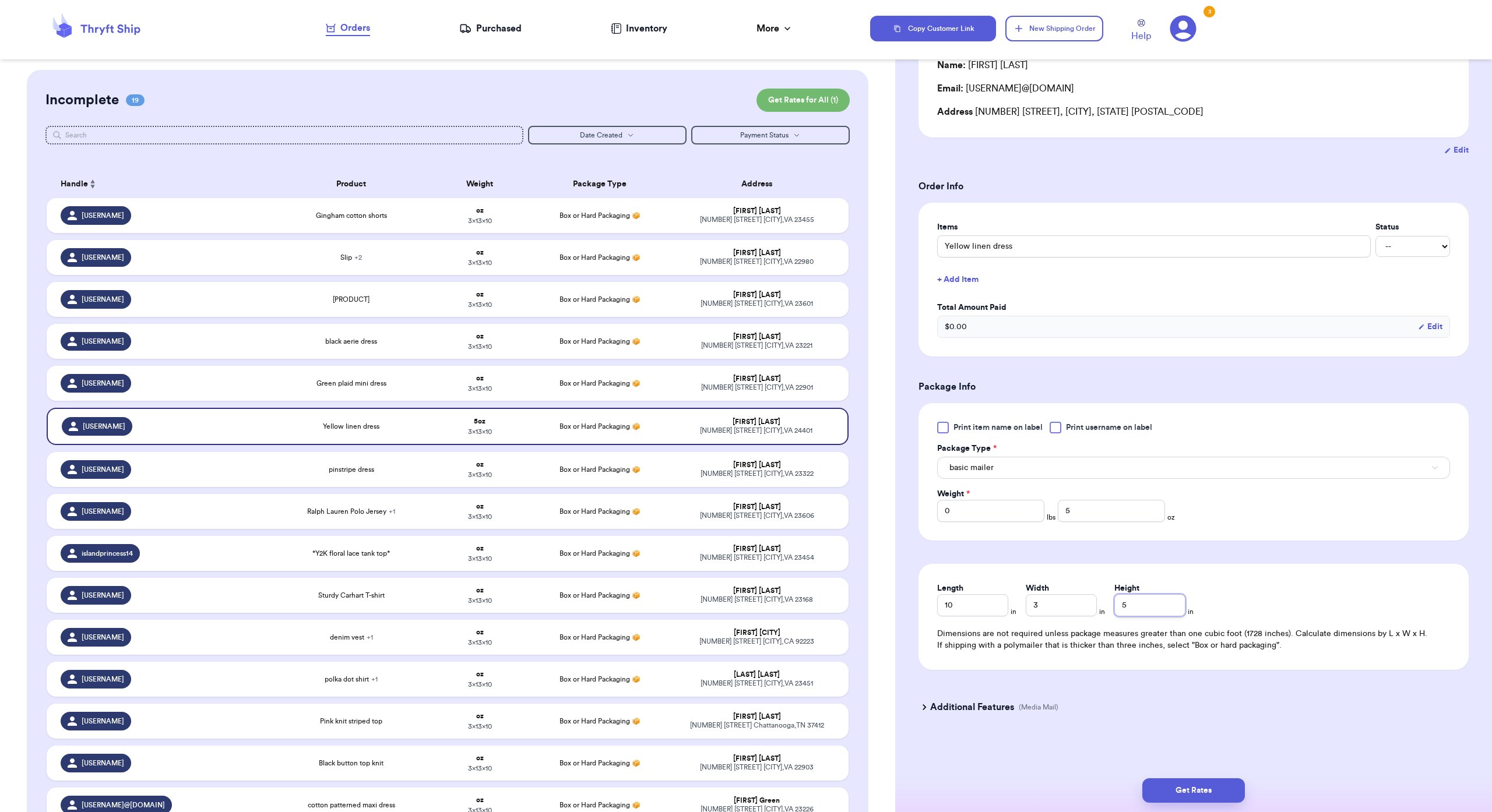 type on "5" 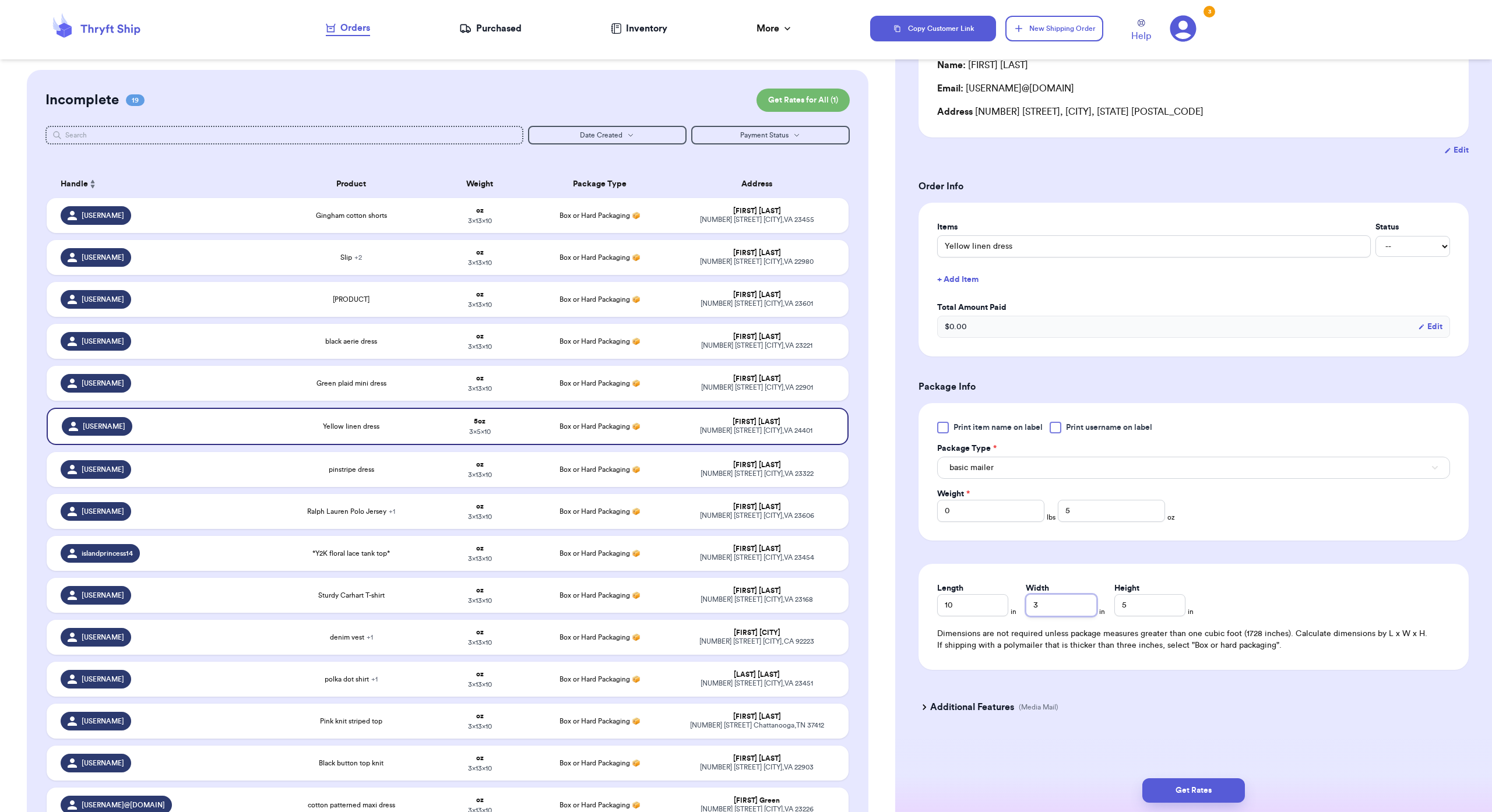 click on "3" at bounding box center [1061, 605] 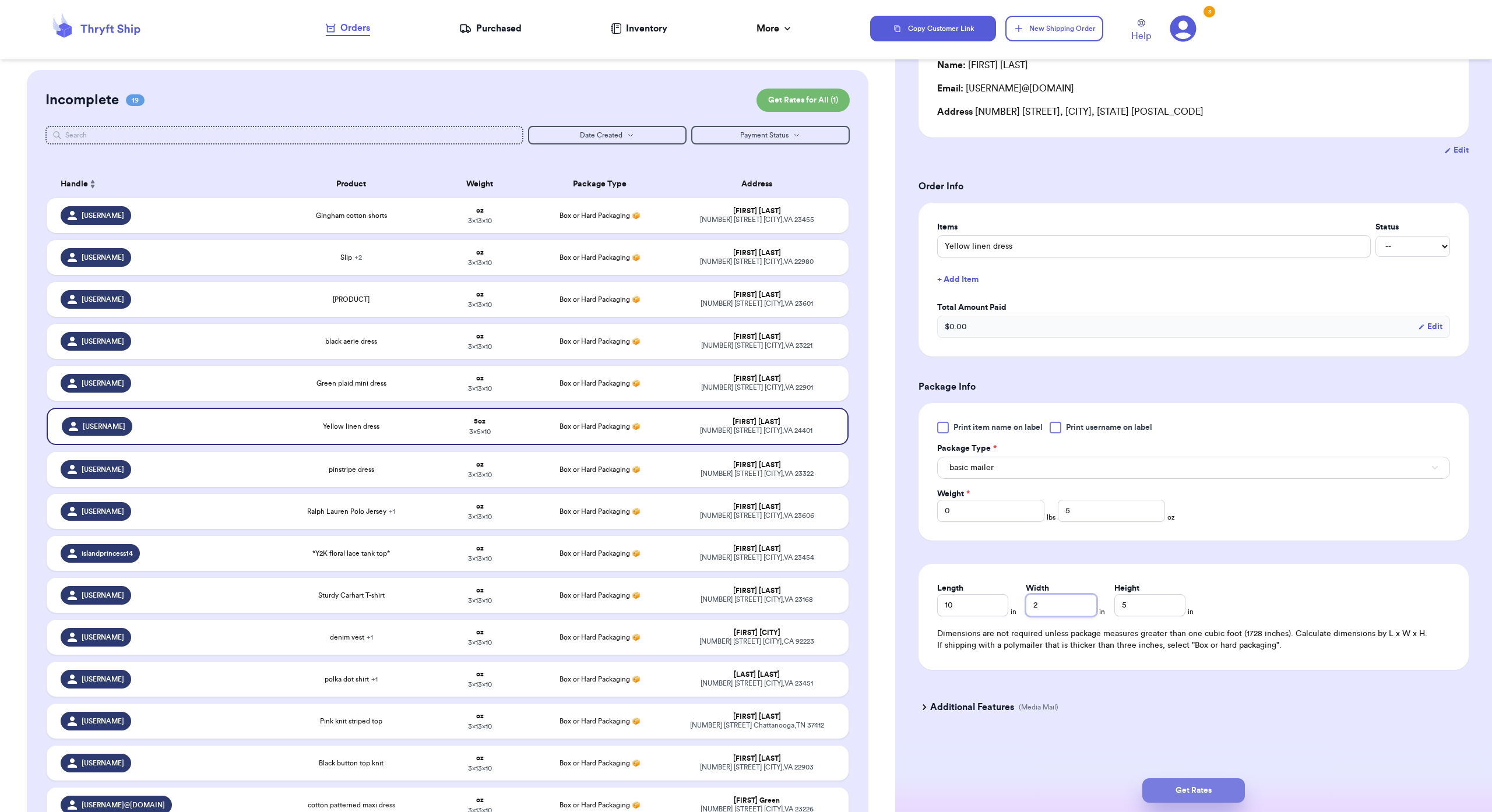 type on "2" 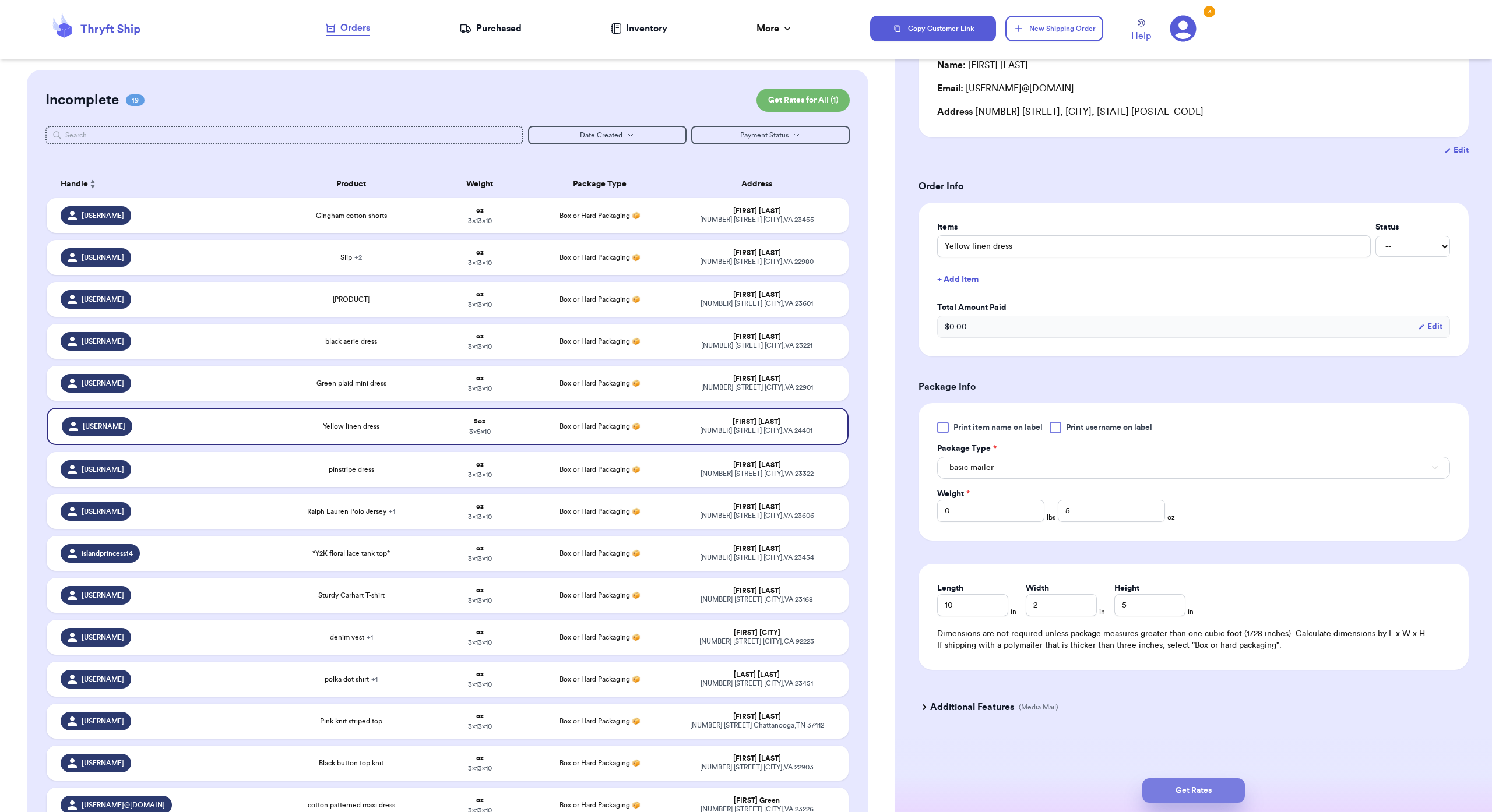 click on "Get Rates" at bounding box center [1194, 790] 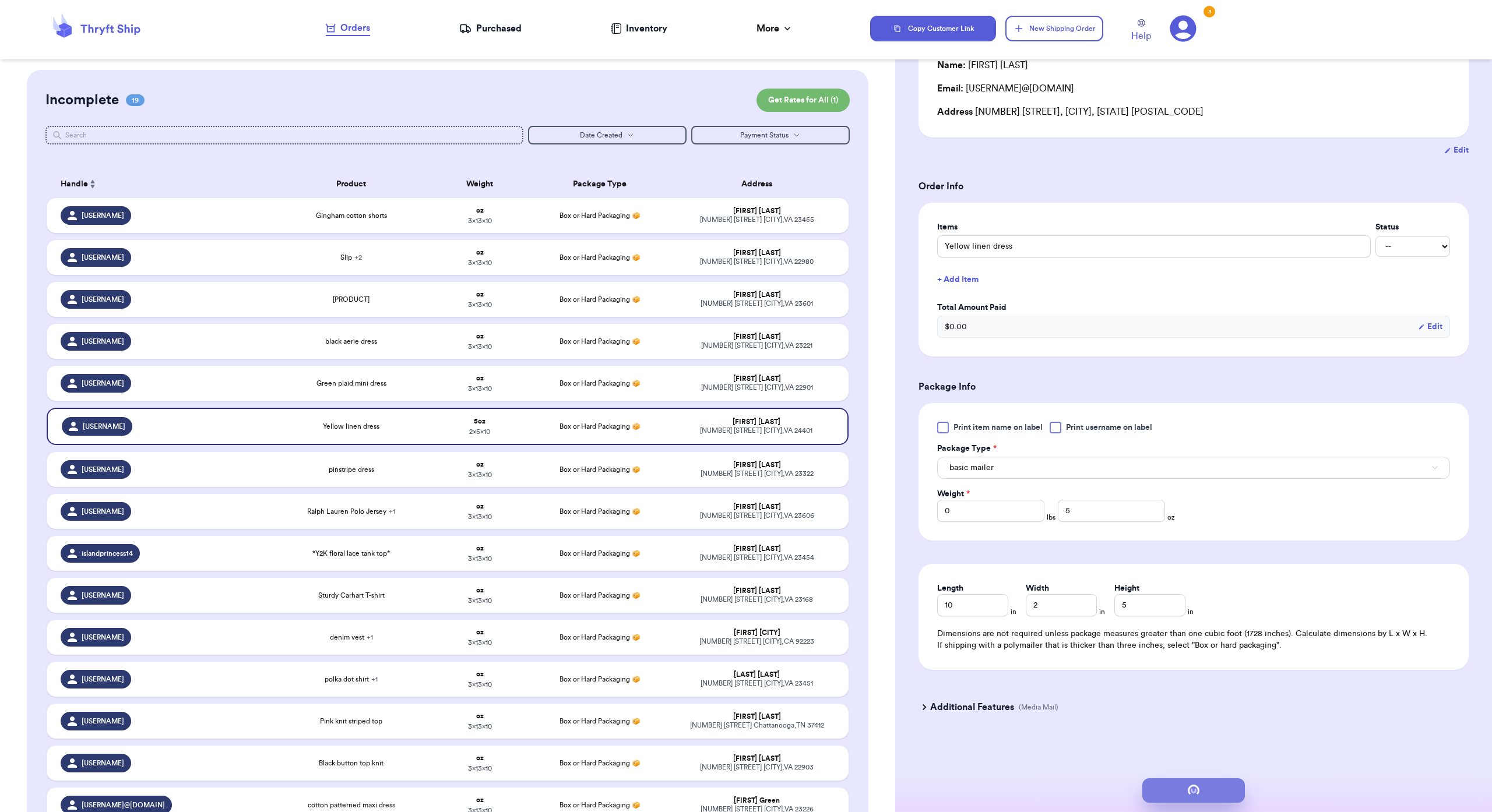 scroll, scrollTop: 0, scrollLeft: 0, axis: both 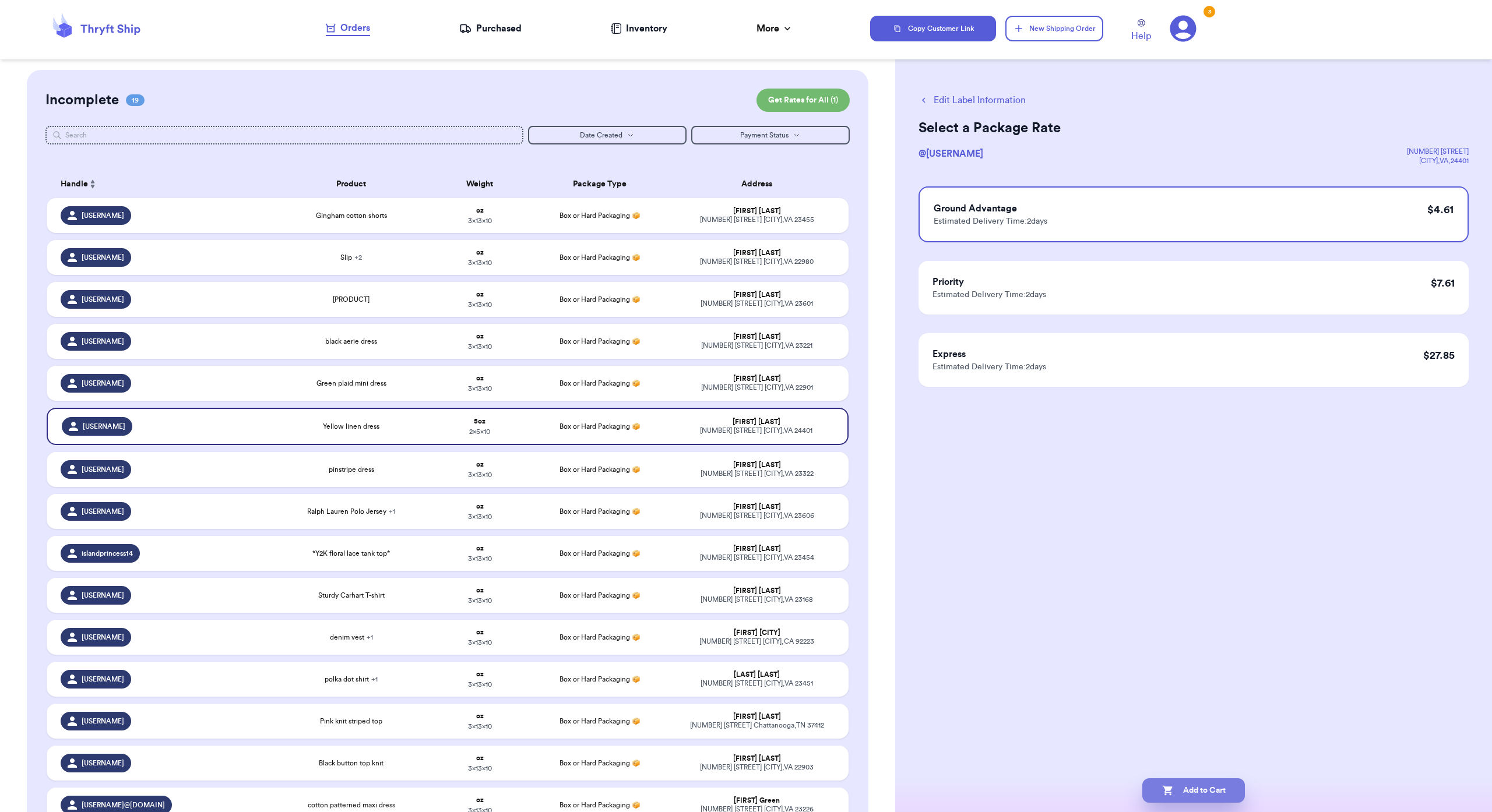 click on "Add to Cart" at bounding box center (1194, 790) 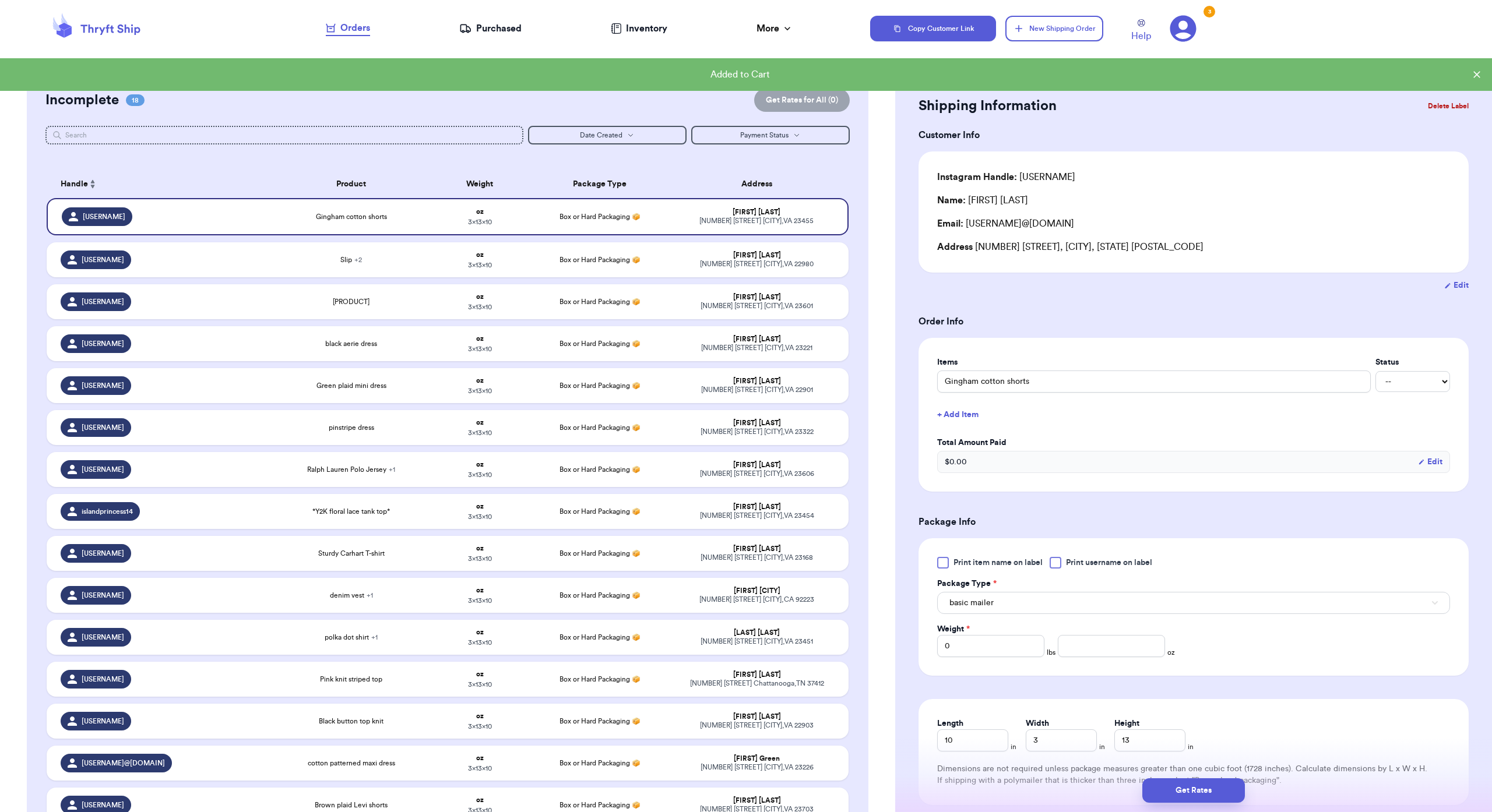 checkbox on "true" 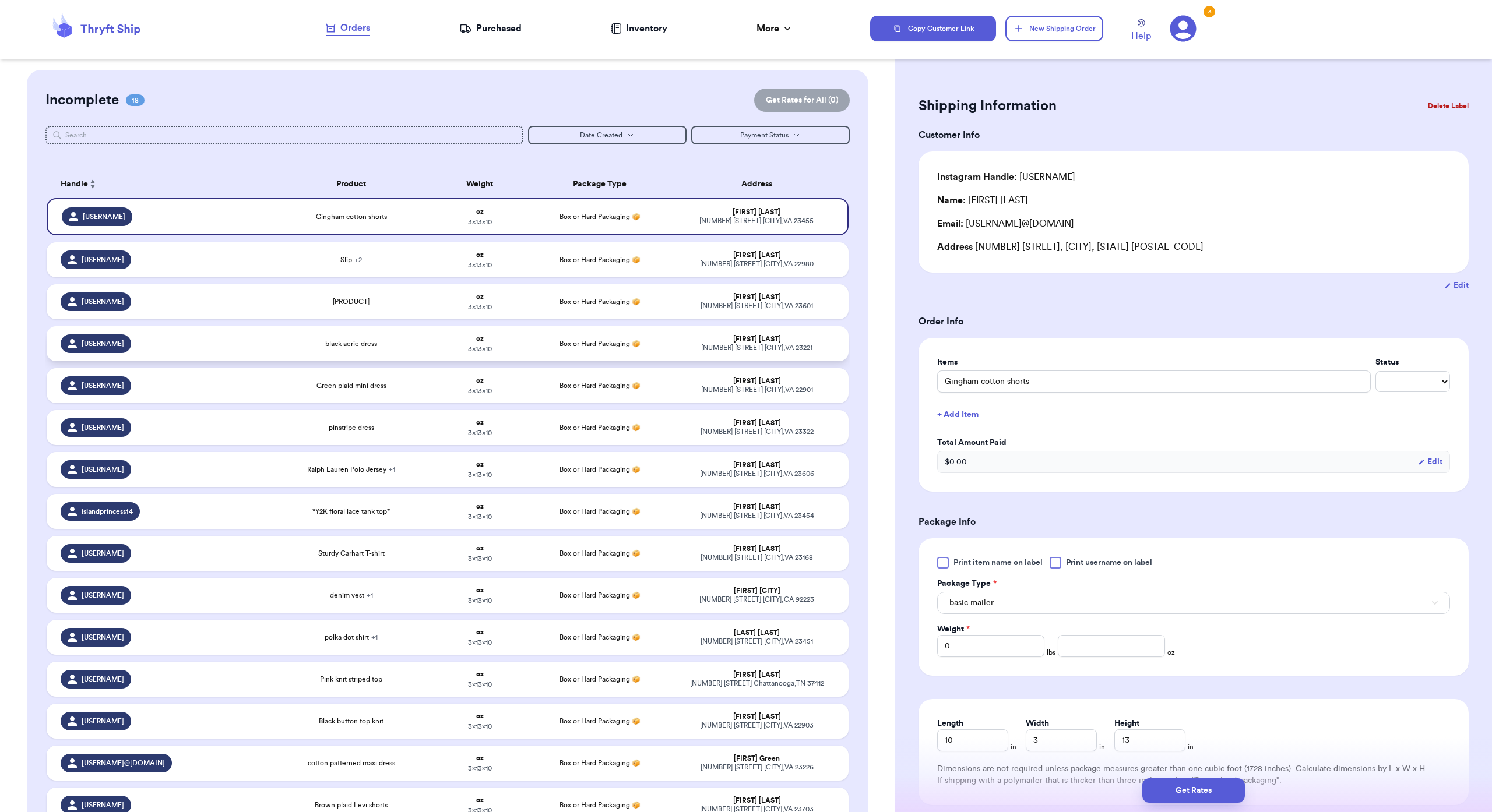 click on "black aerie dress" at bounding box center (351, 344) 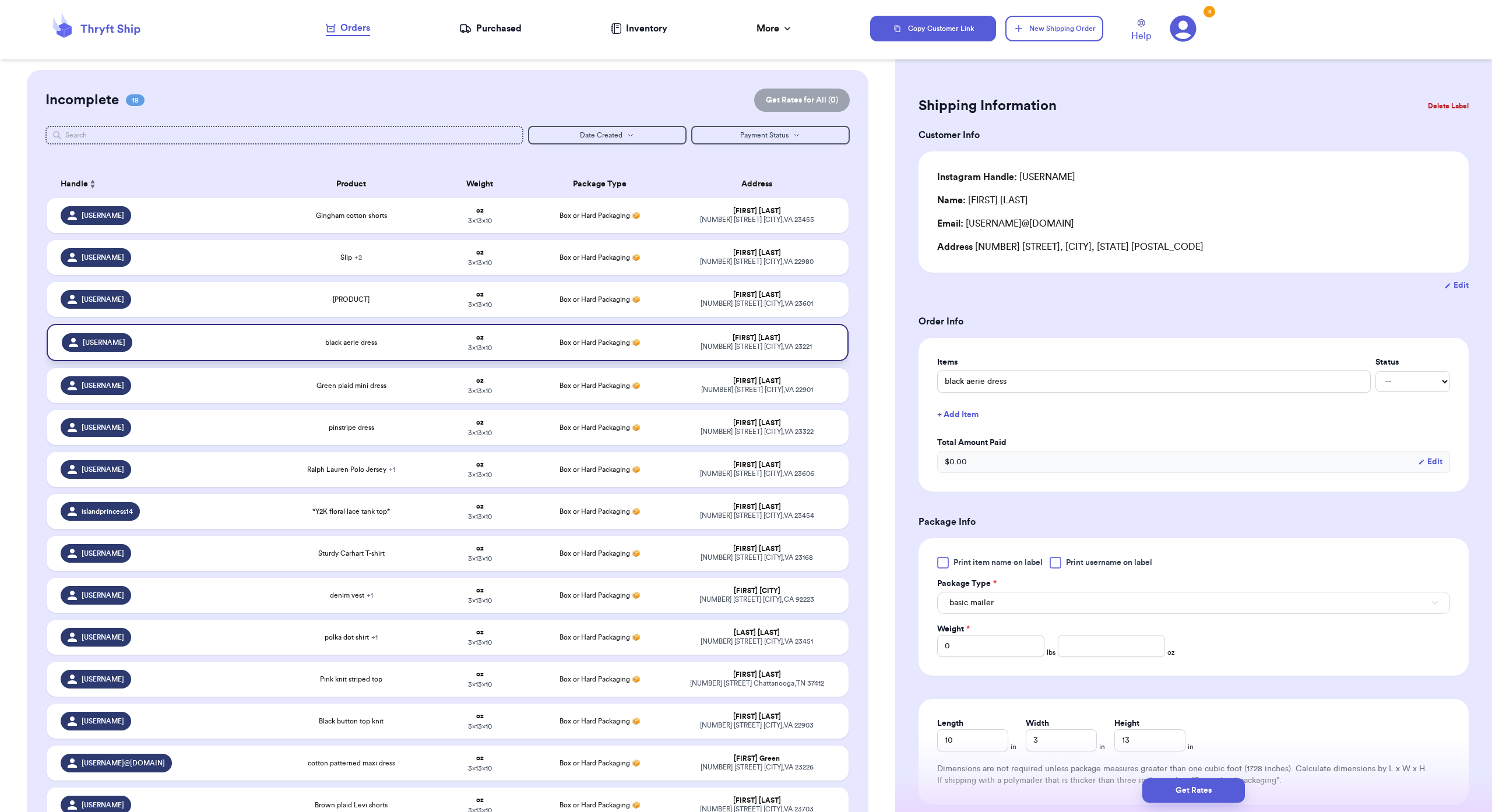 scroll, scrollTop: 0, scrollLeft: 0, axis: both 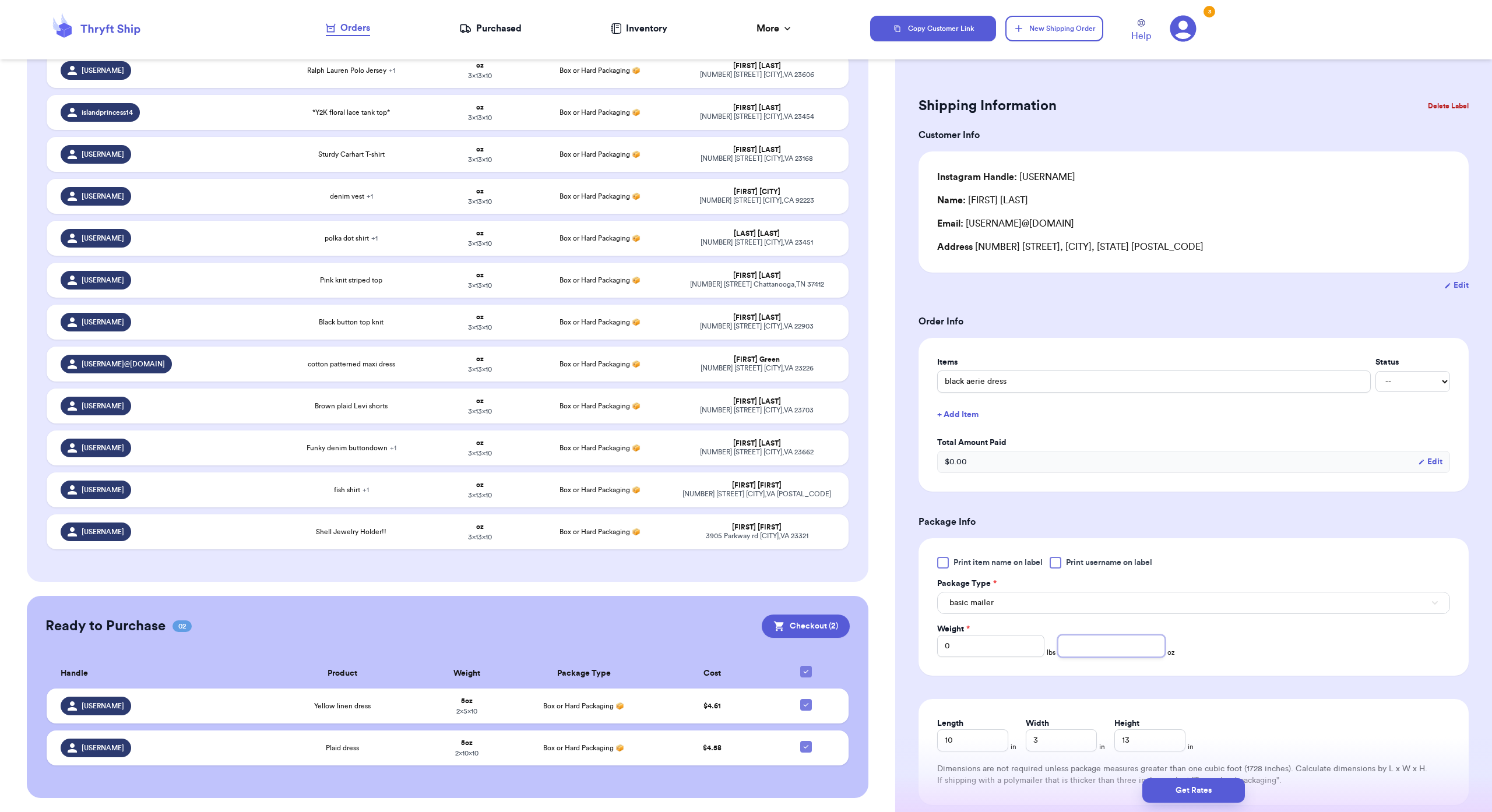 click at bounding box center [1111, 646] 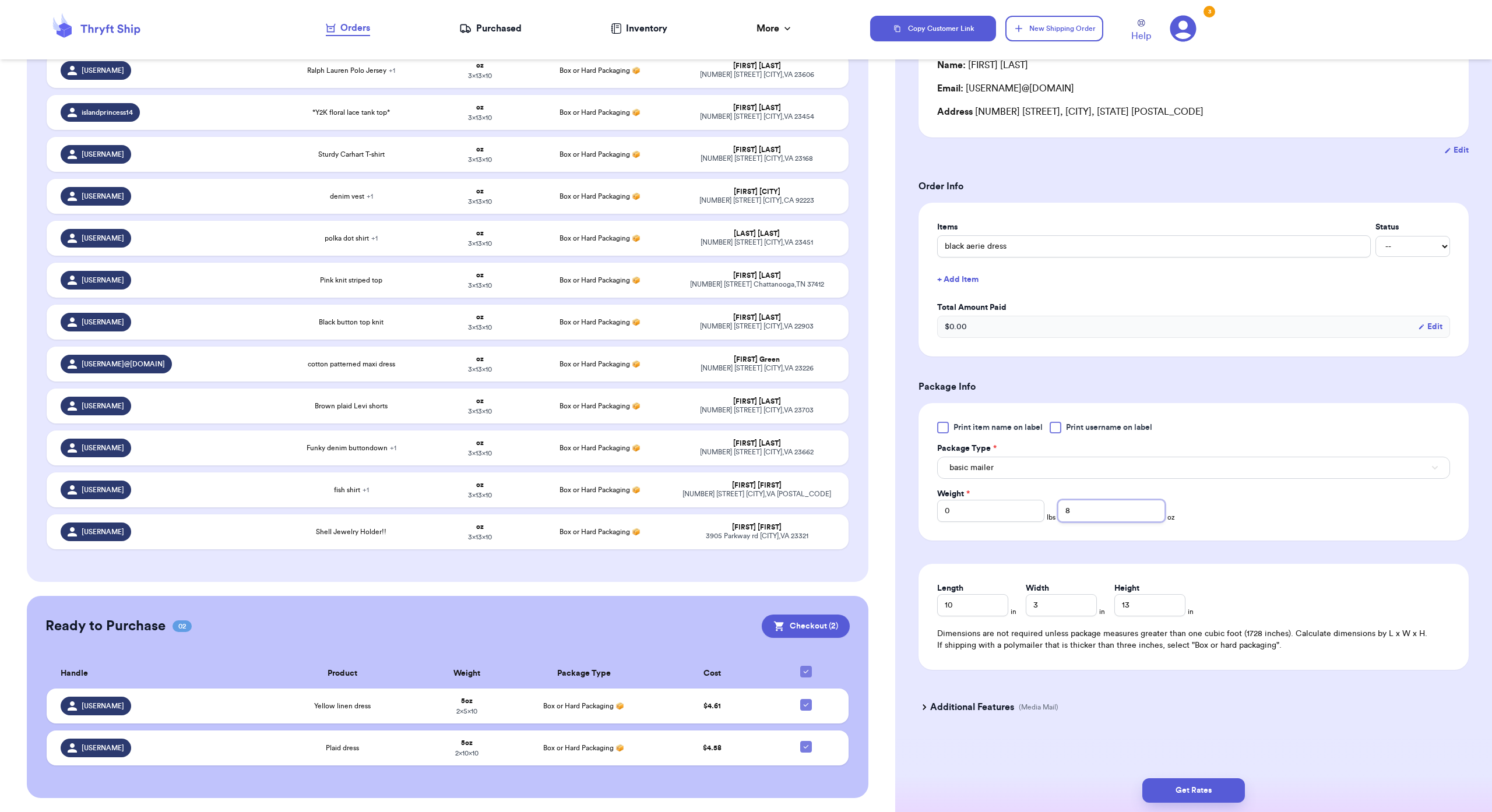 scroll, scrollTop: 238, scrollLeft: 0, axis: vertical 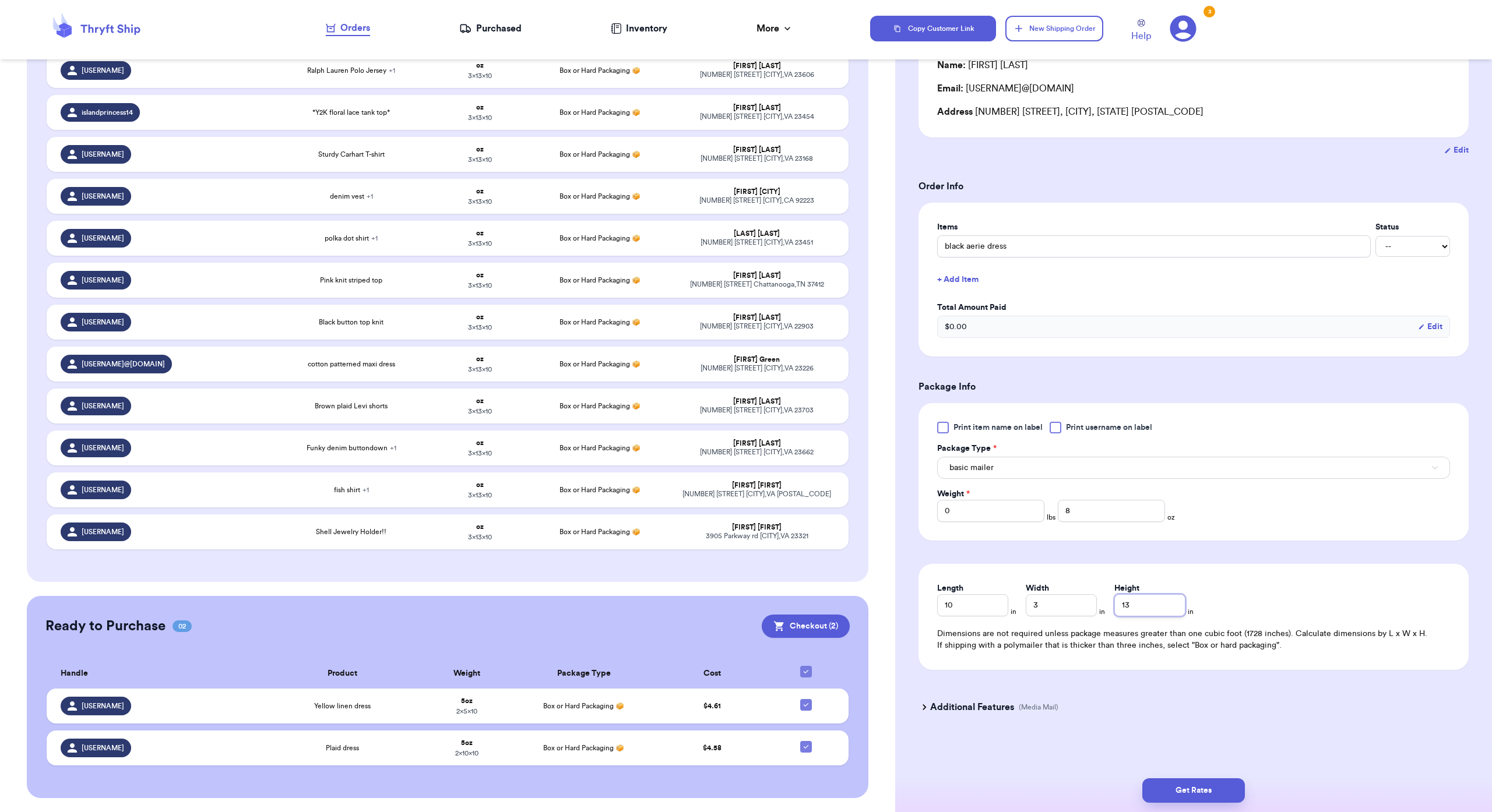 click on "13" at bounding box center (1150, 605) 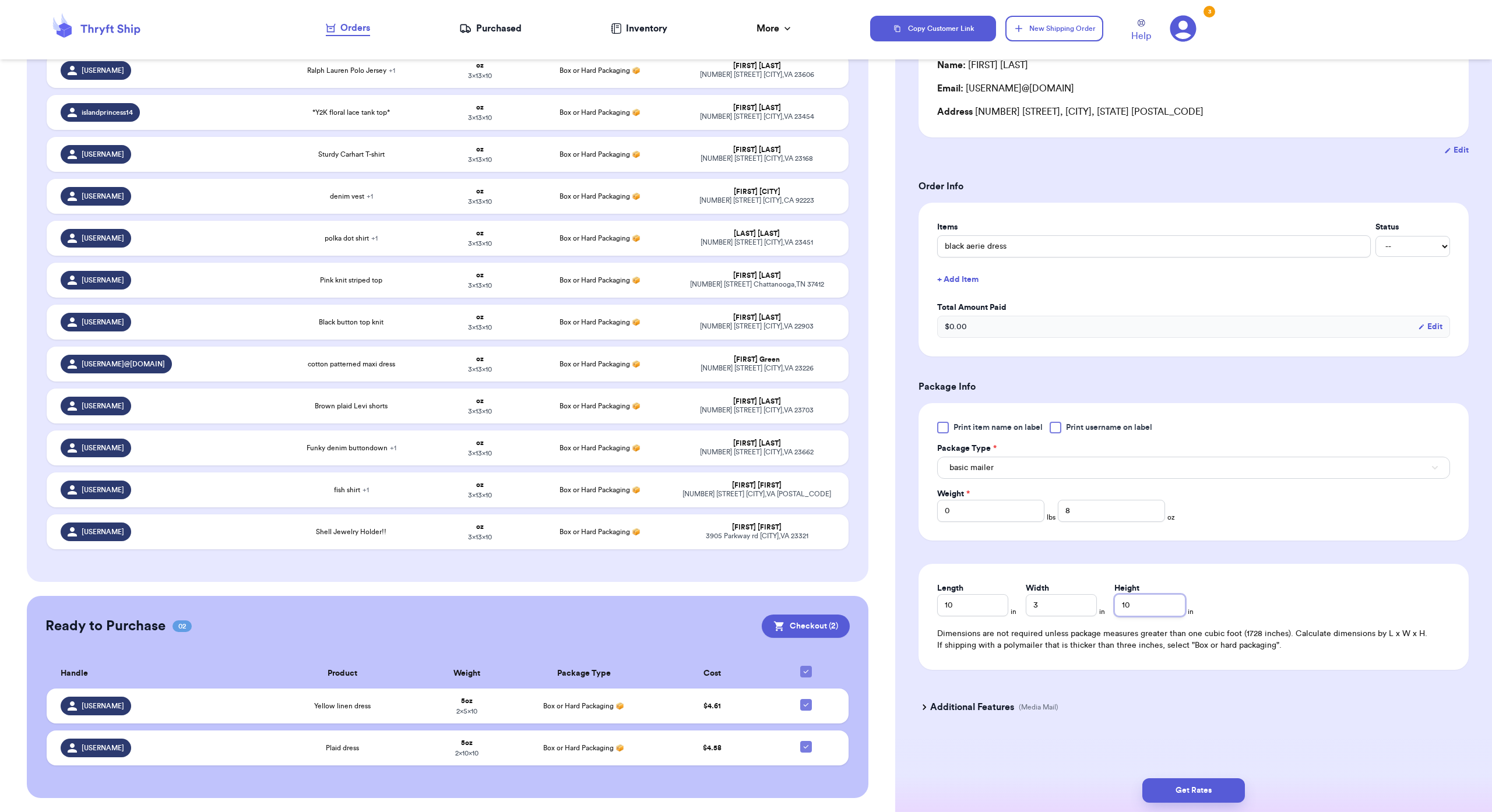 type on "10" 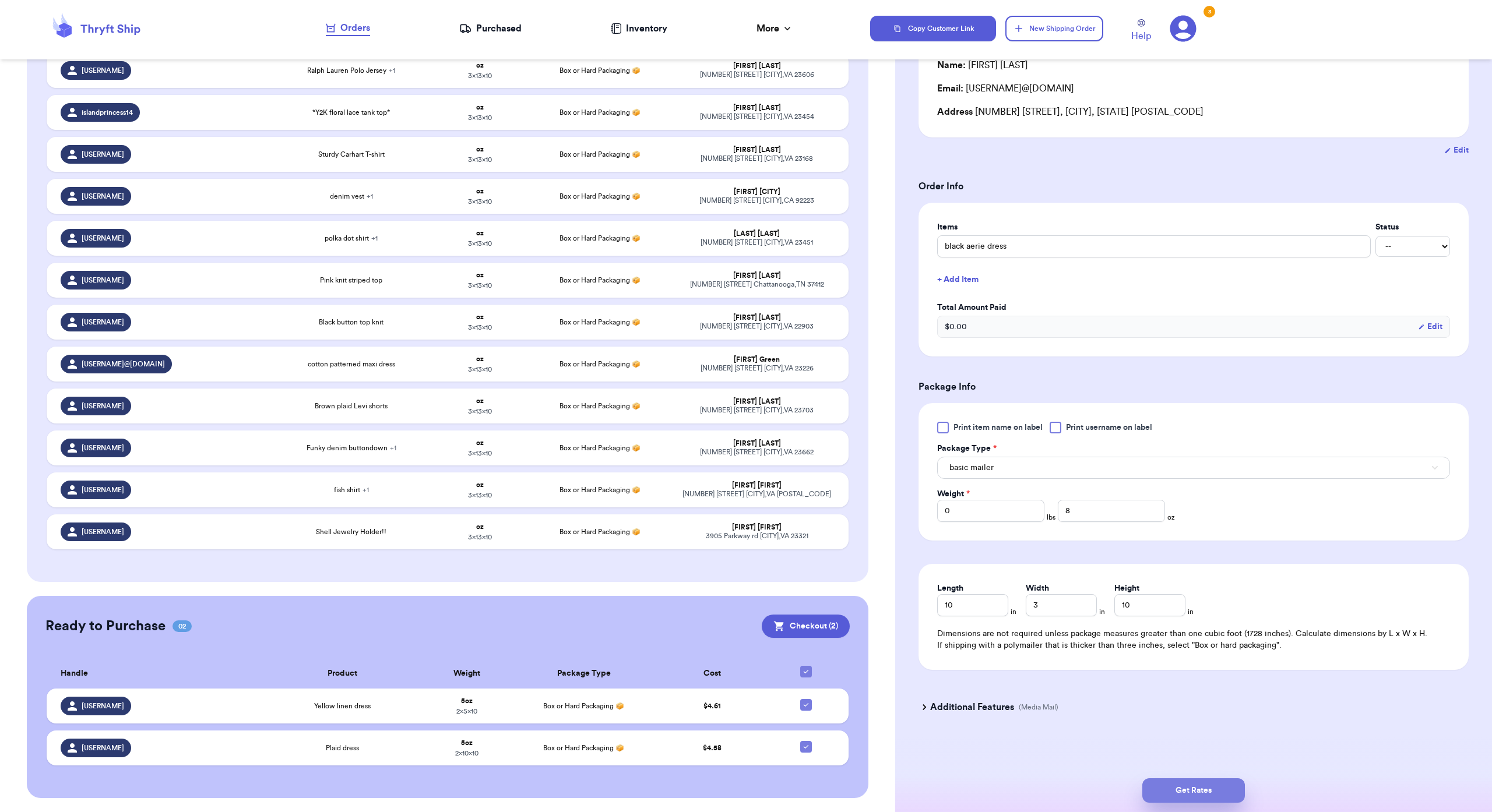 click on "Get Rates" at bounding box center (1194, 790) 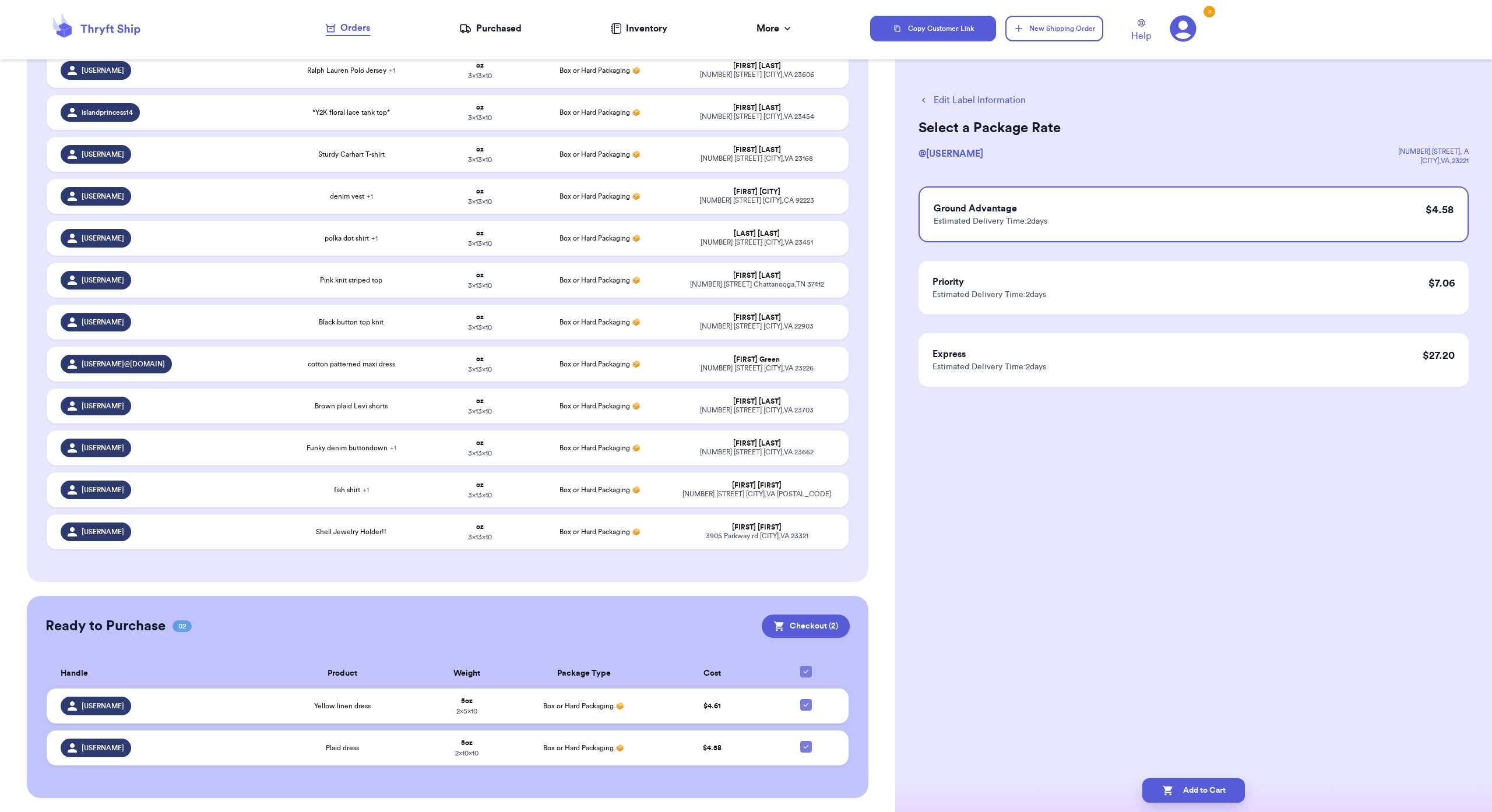 scroll, scrollTop: 0, scrollLeft: 0, axis: both 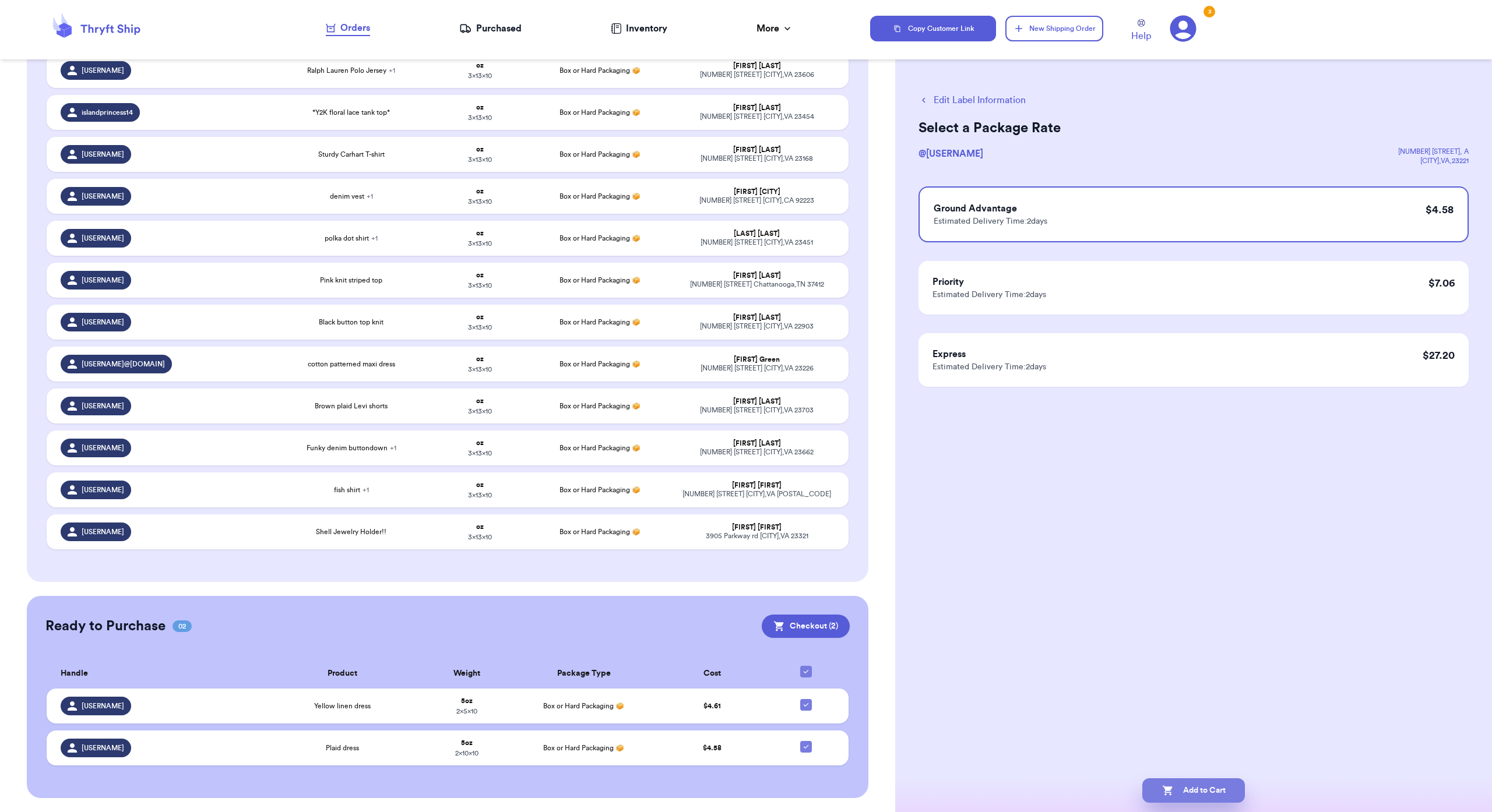click on "Add to Cart" at bounding box center (1194, 790) 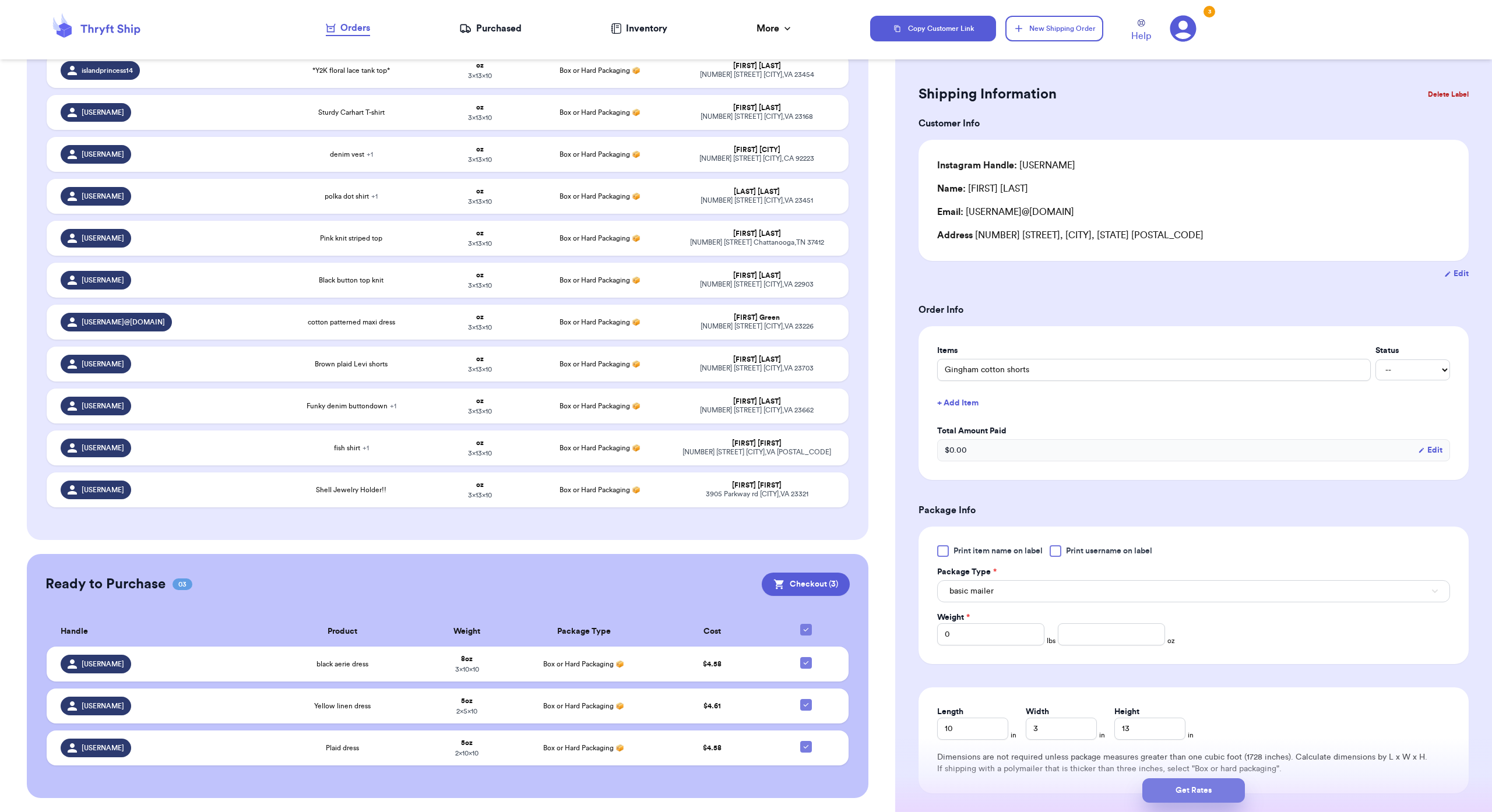 scroll, scrollTop: 22, scrollLeft: 0, axis: vertical 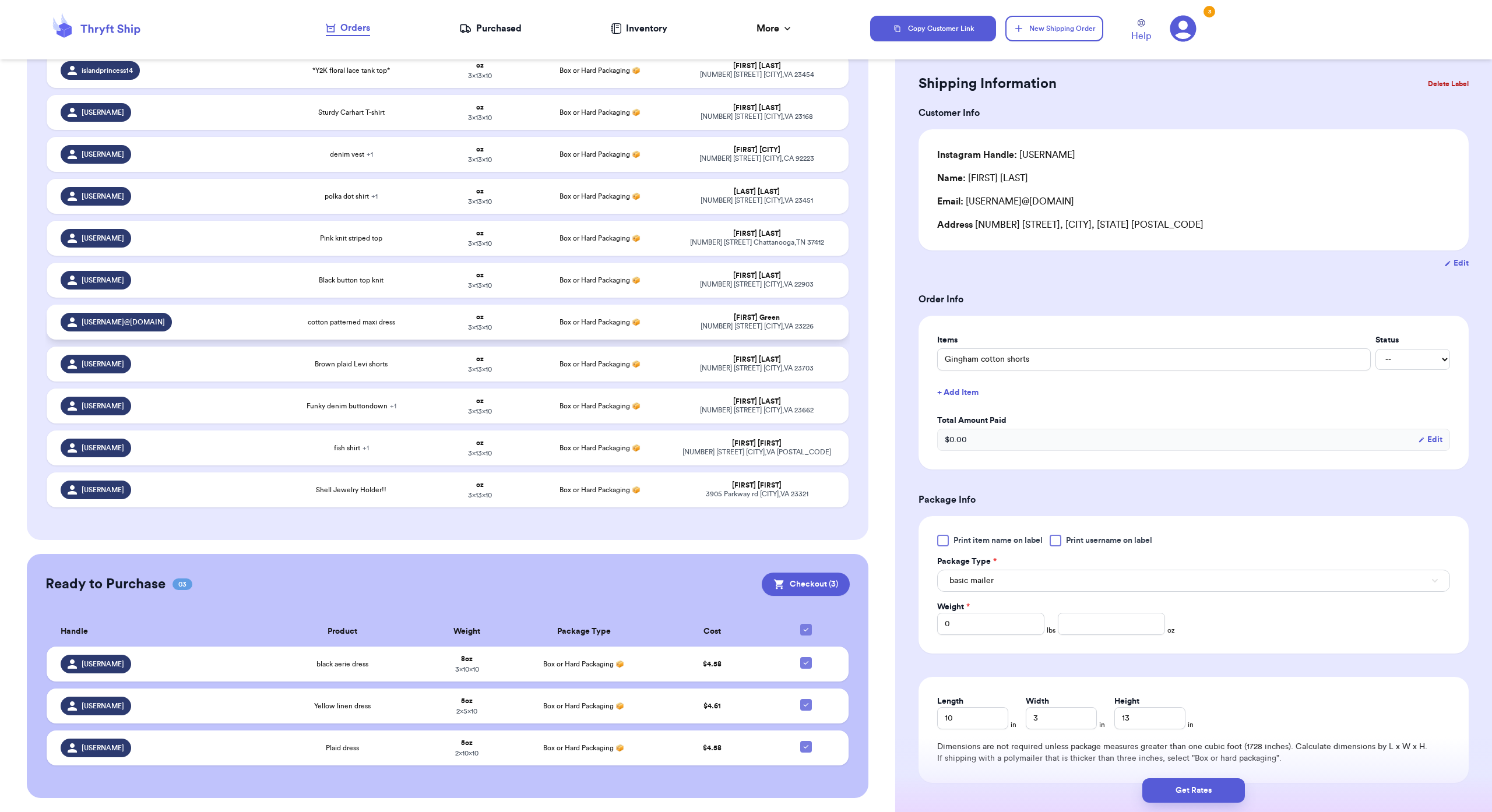 click on "cotton patterned maxi dress" at bounding box center (351, 322) 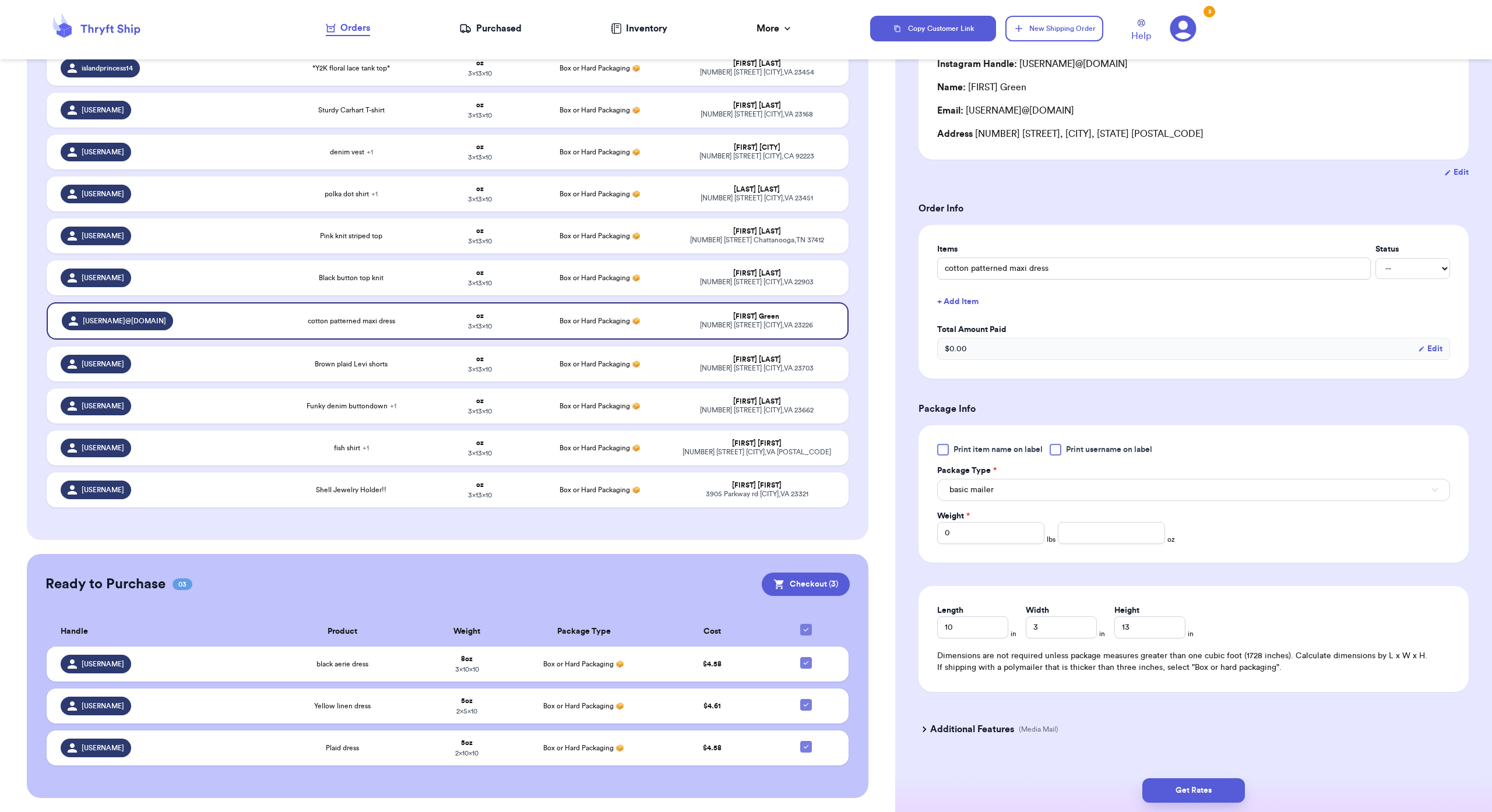 scroll, scrollTop: 238, scrollLeft: 0, axis: vertical 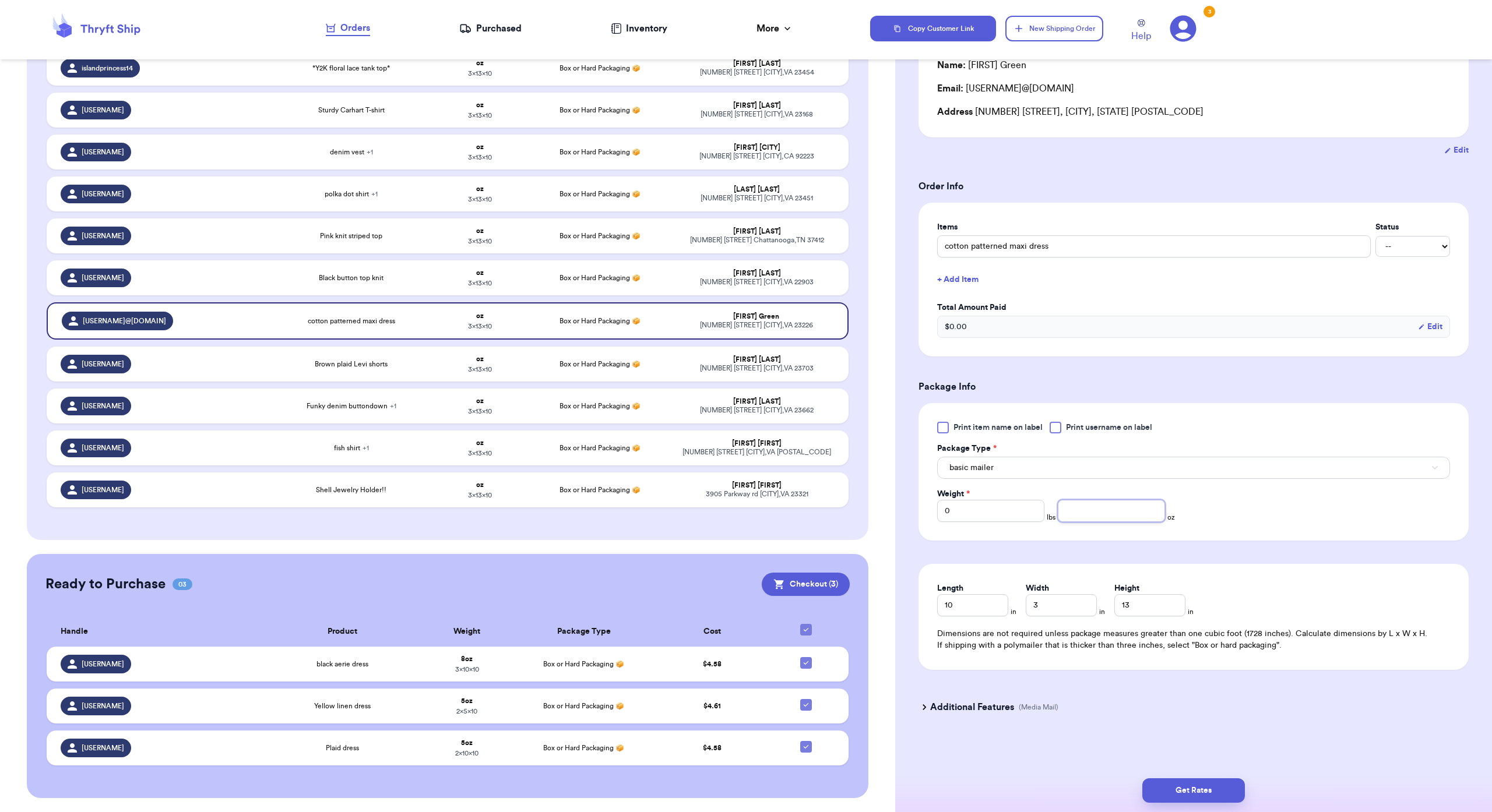click at bounding box center (1111, 511) 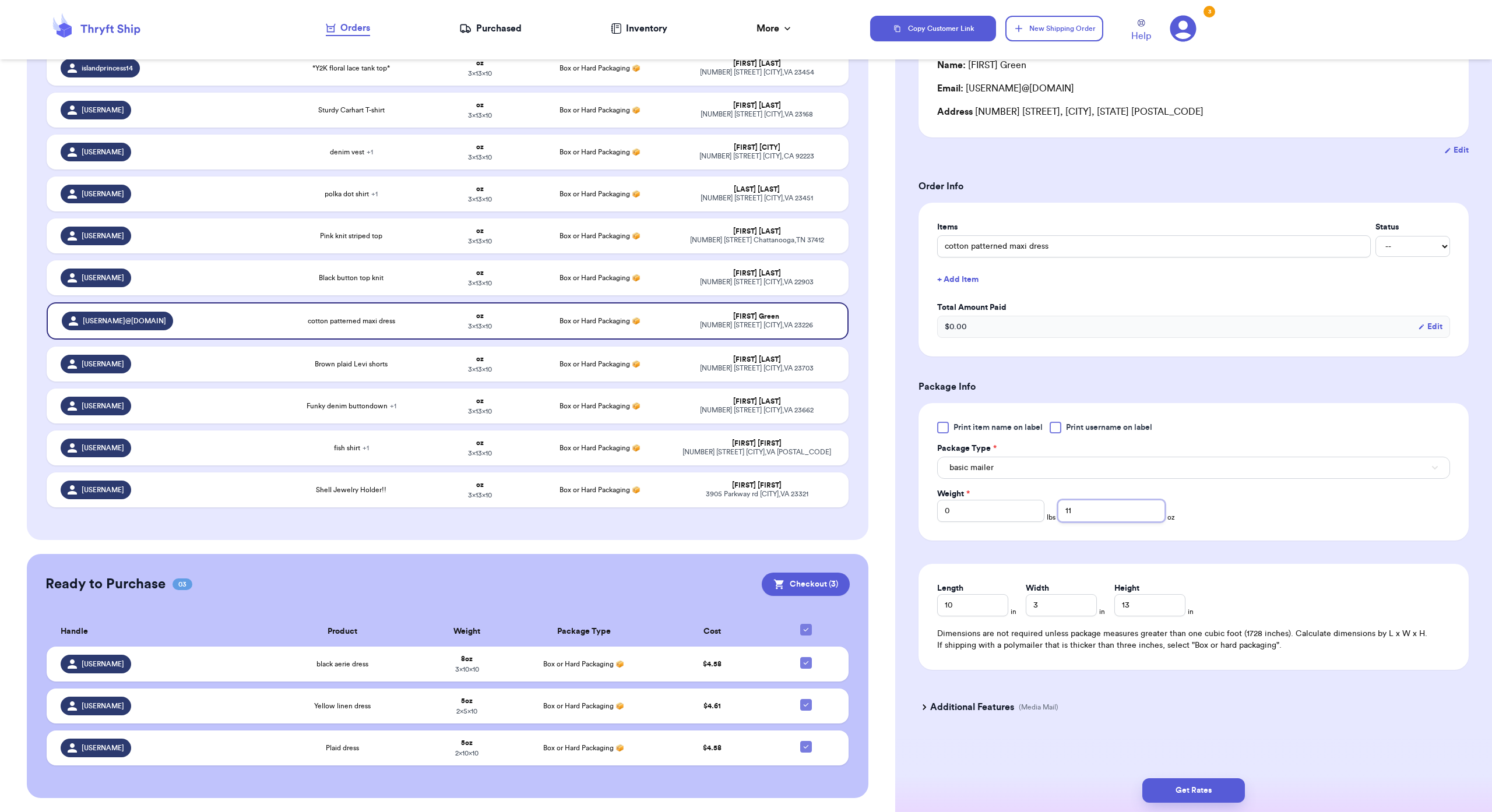 type on "11" 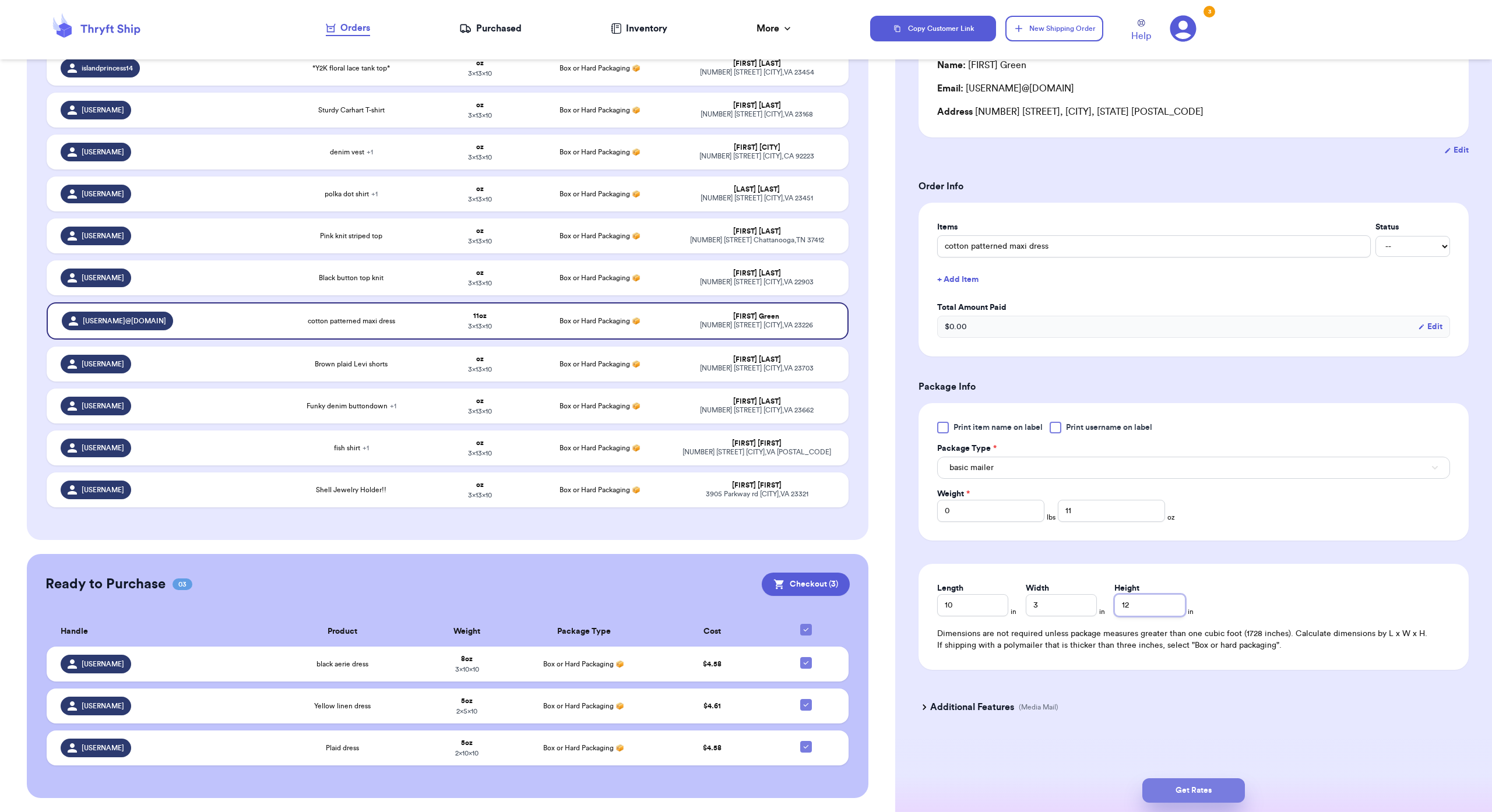 type on "12" 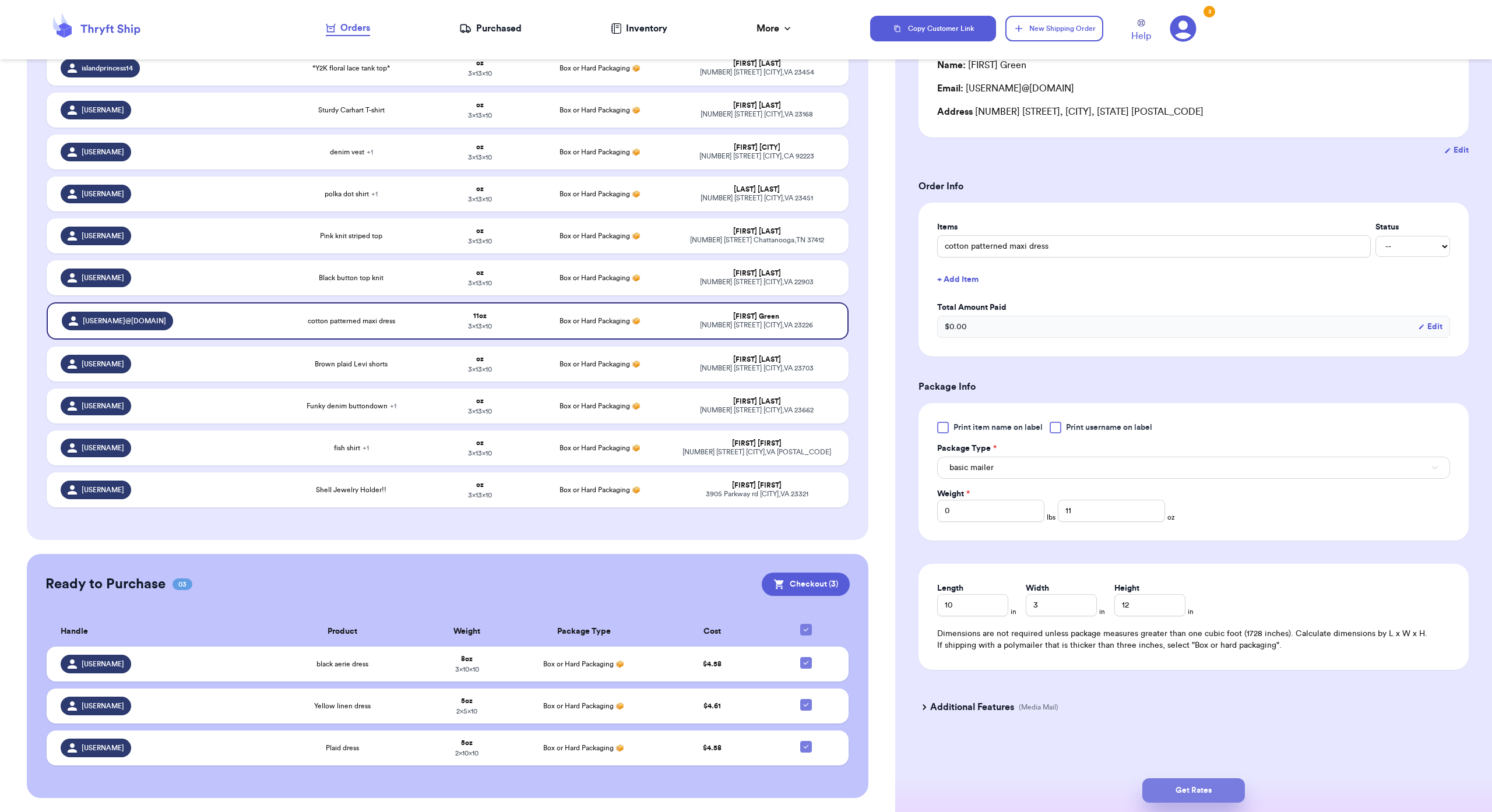 click on "Get Rates" at bounding box center (1194, 790) 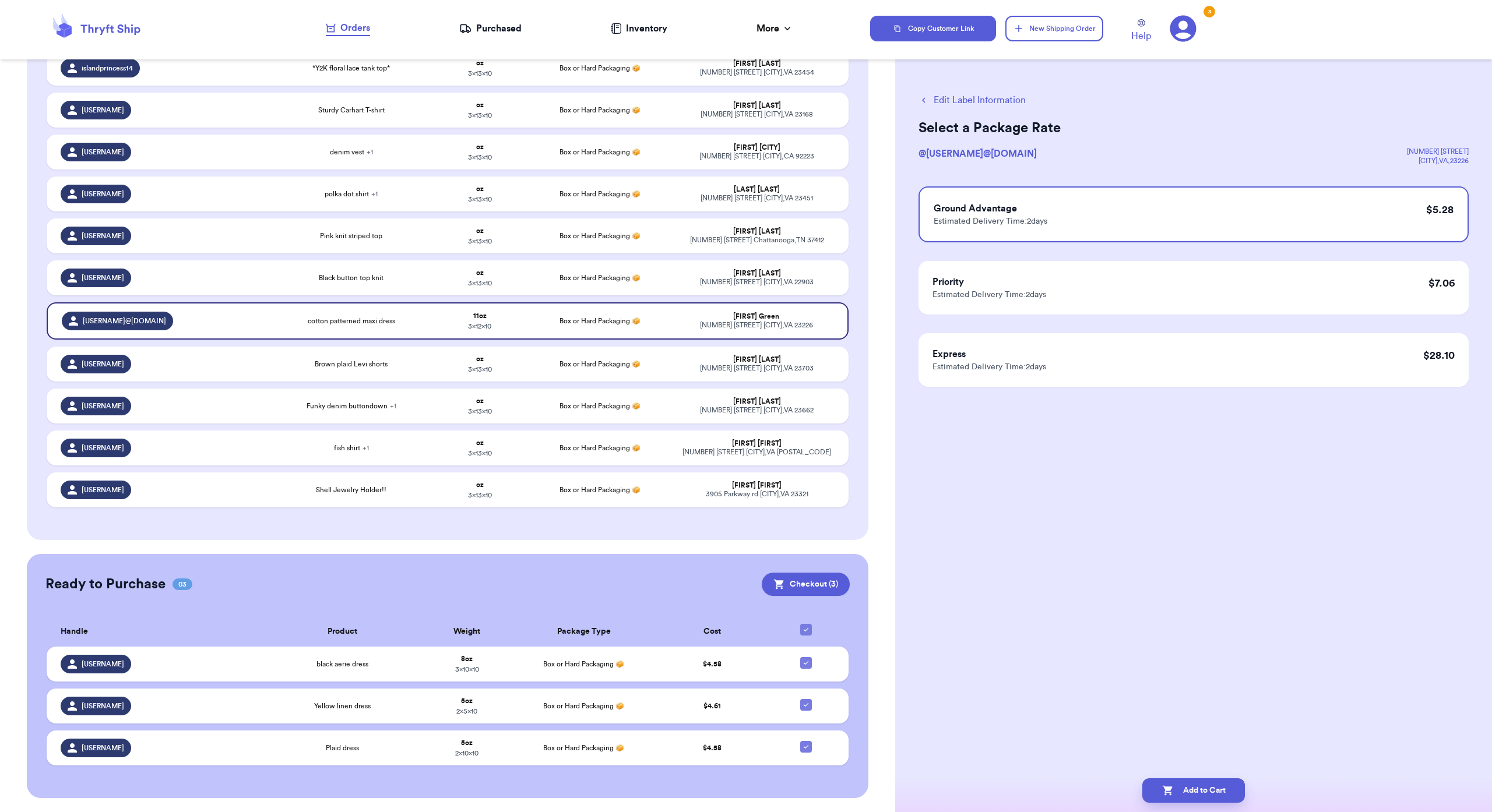 scroll, scrollTop: 0, scrollLeft: 0, axis: both 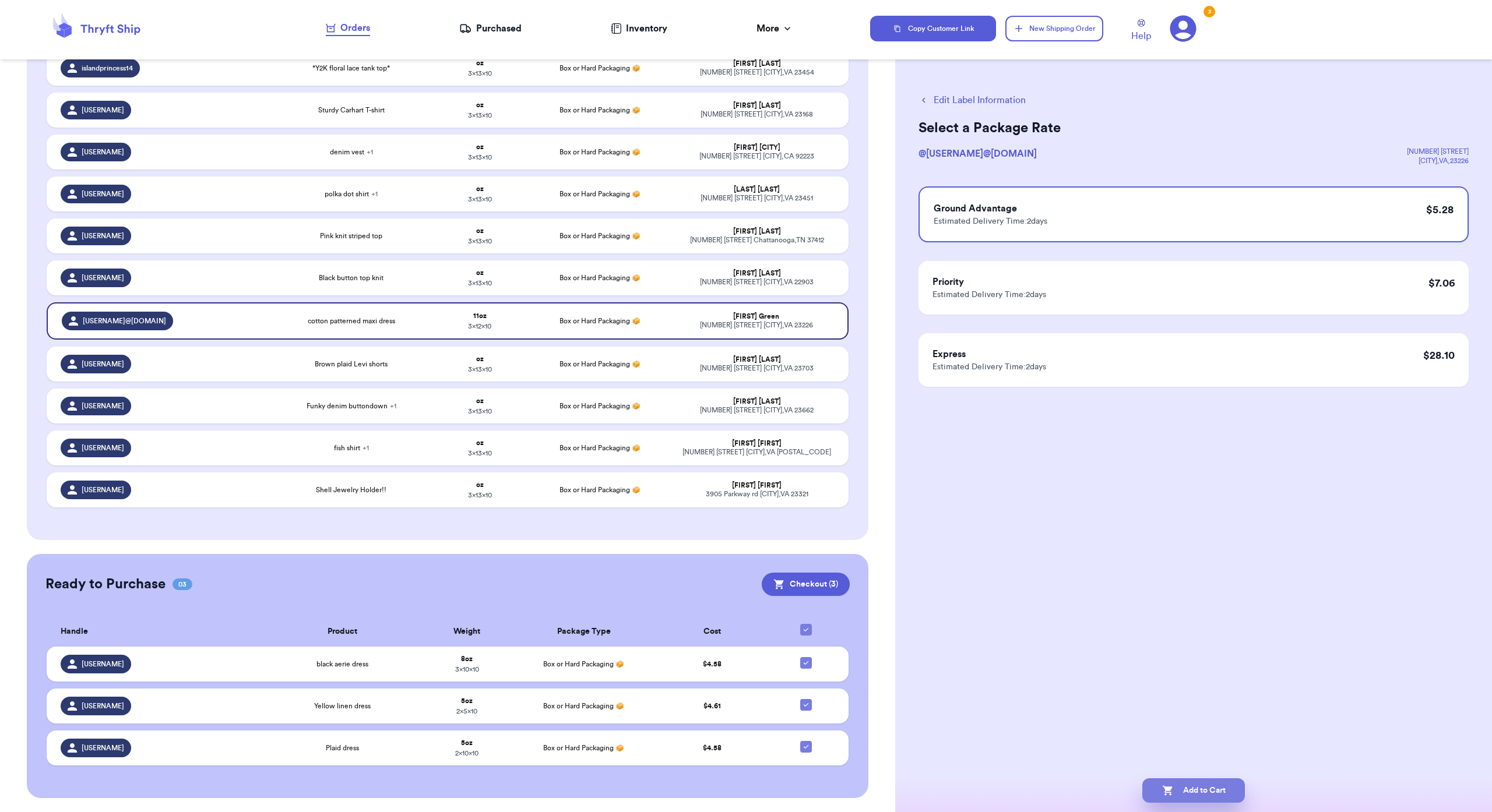 click on "Add to Cart" at bounding box center [1194, 790] 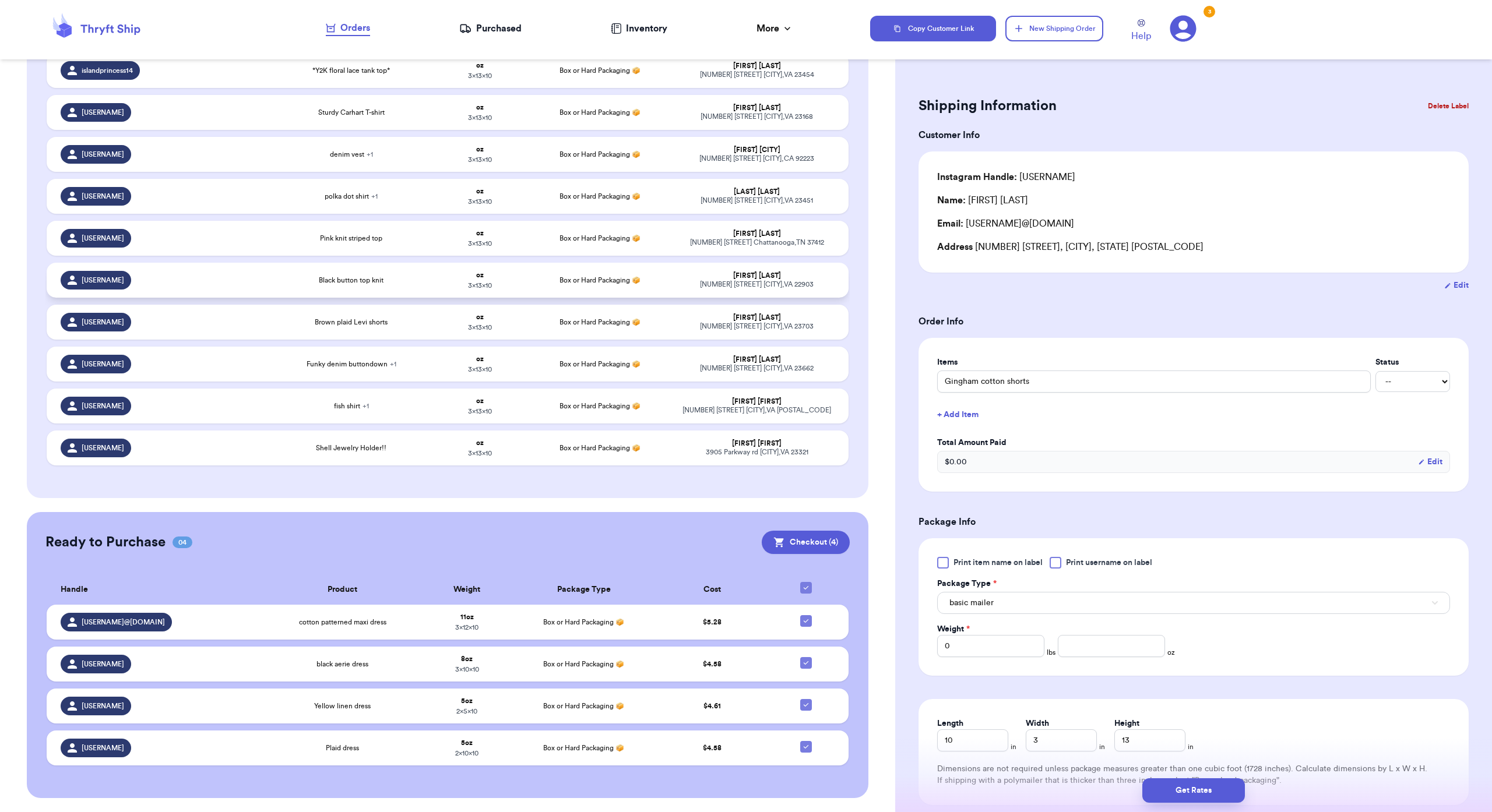click on "Box or Hard Packaging 📦" at bounding box center [600, 280] 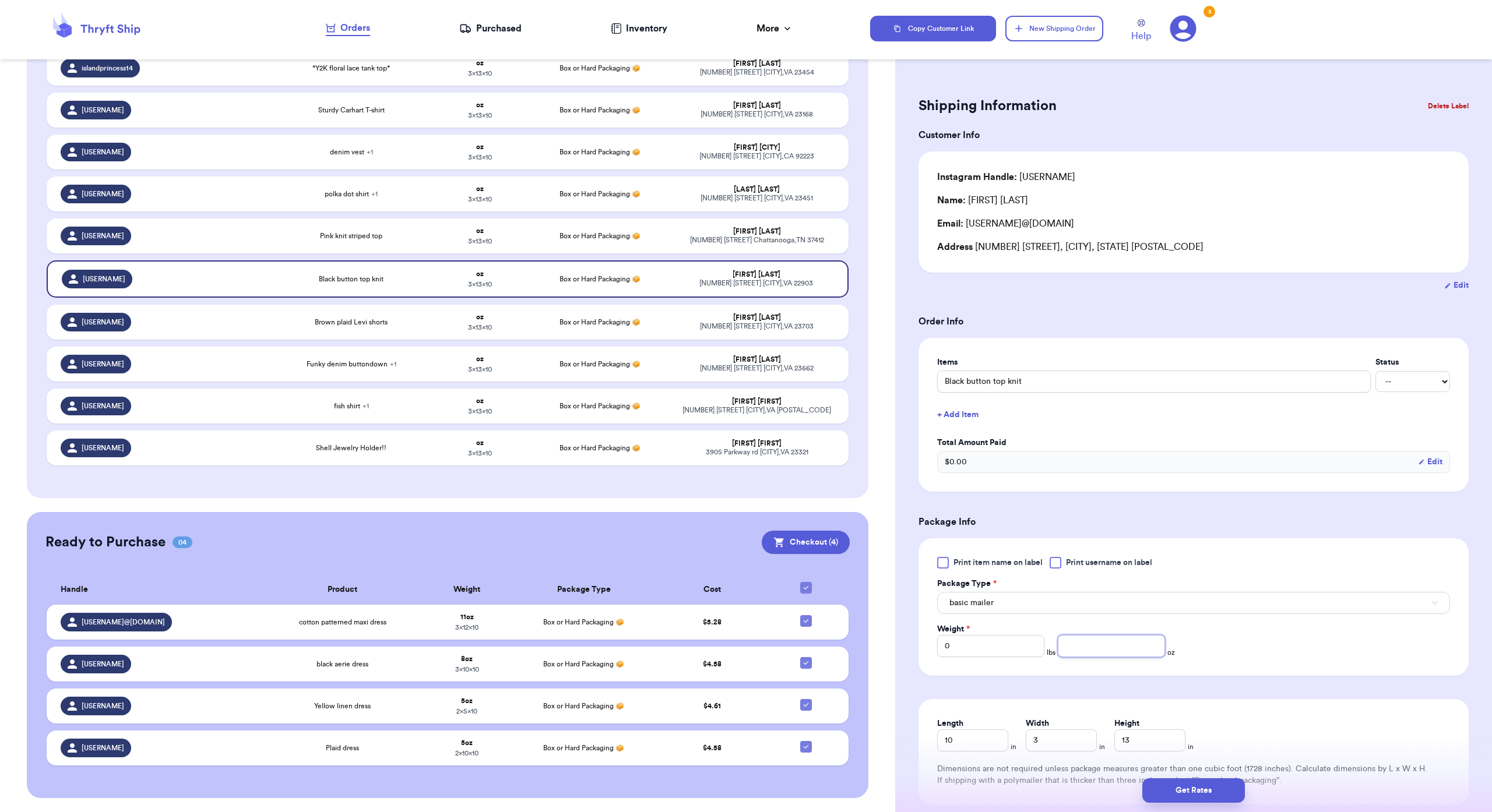 click at bounding box center [1111, 646] 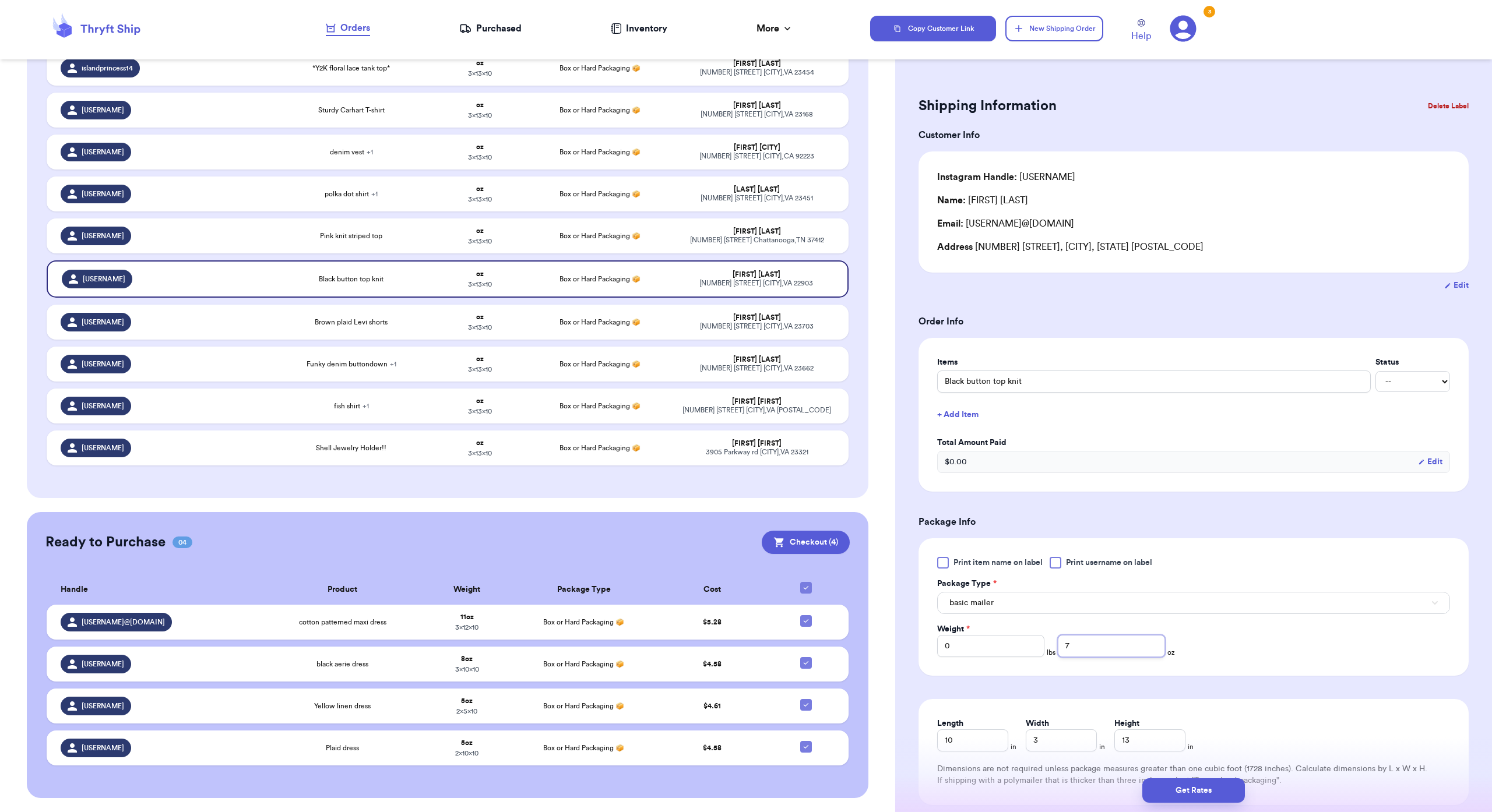 type on "7" 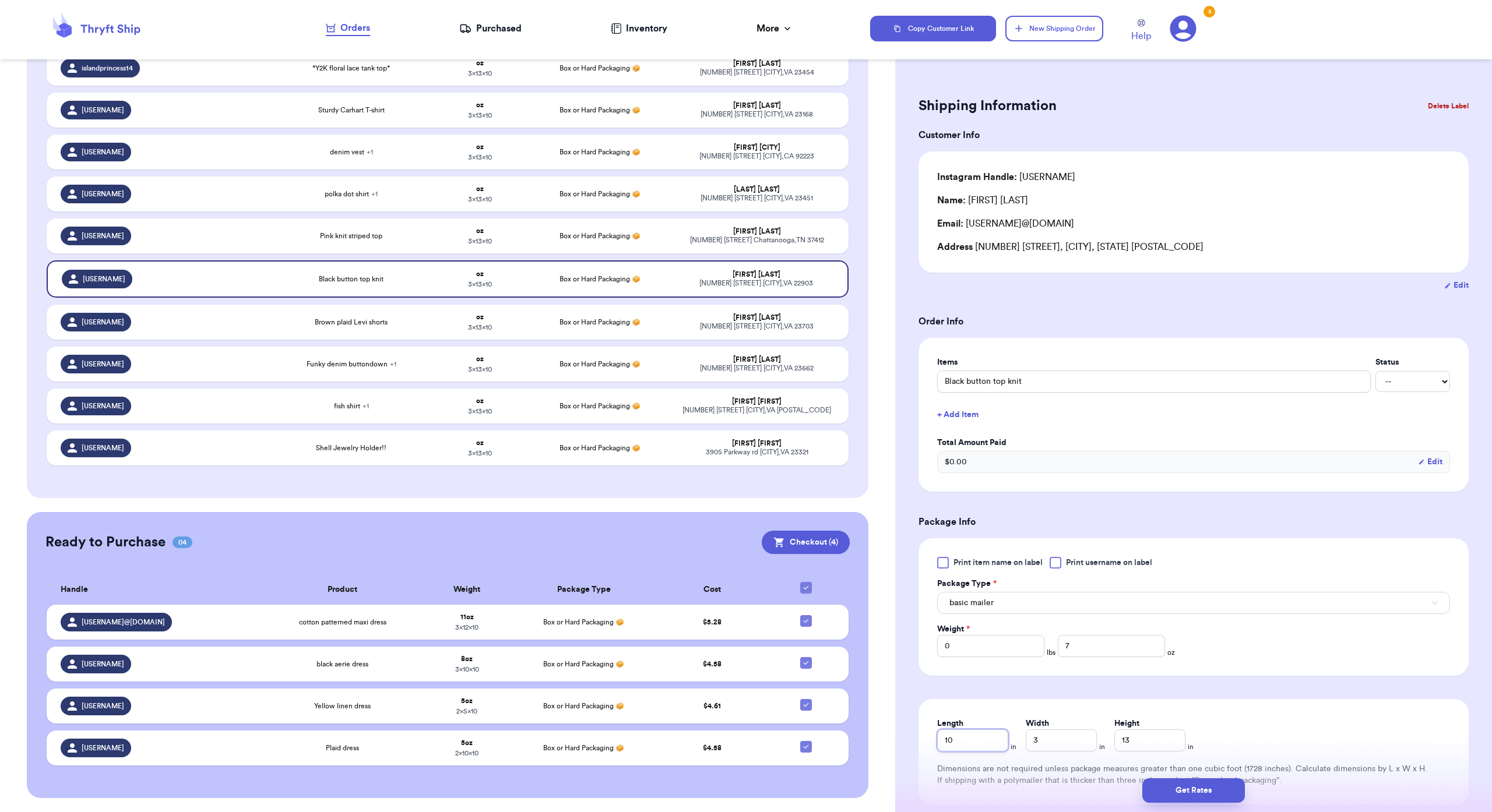 scroll, scrollTop: 10, scrollLeft: 0, axis: vertical 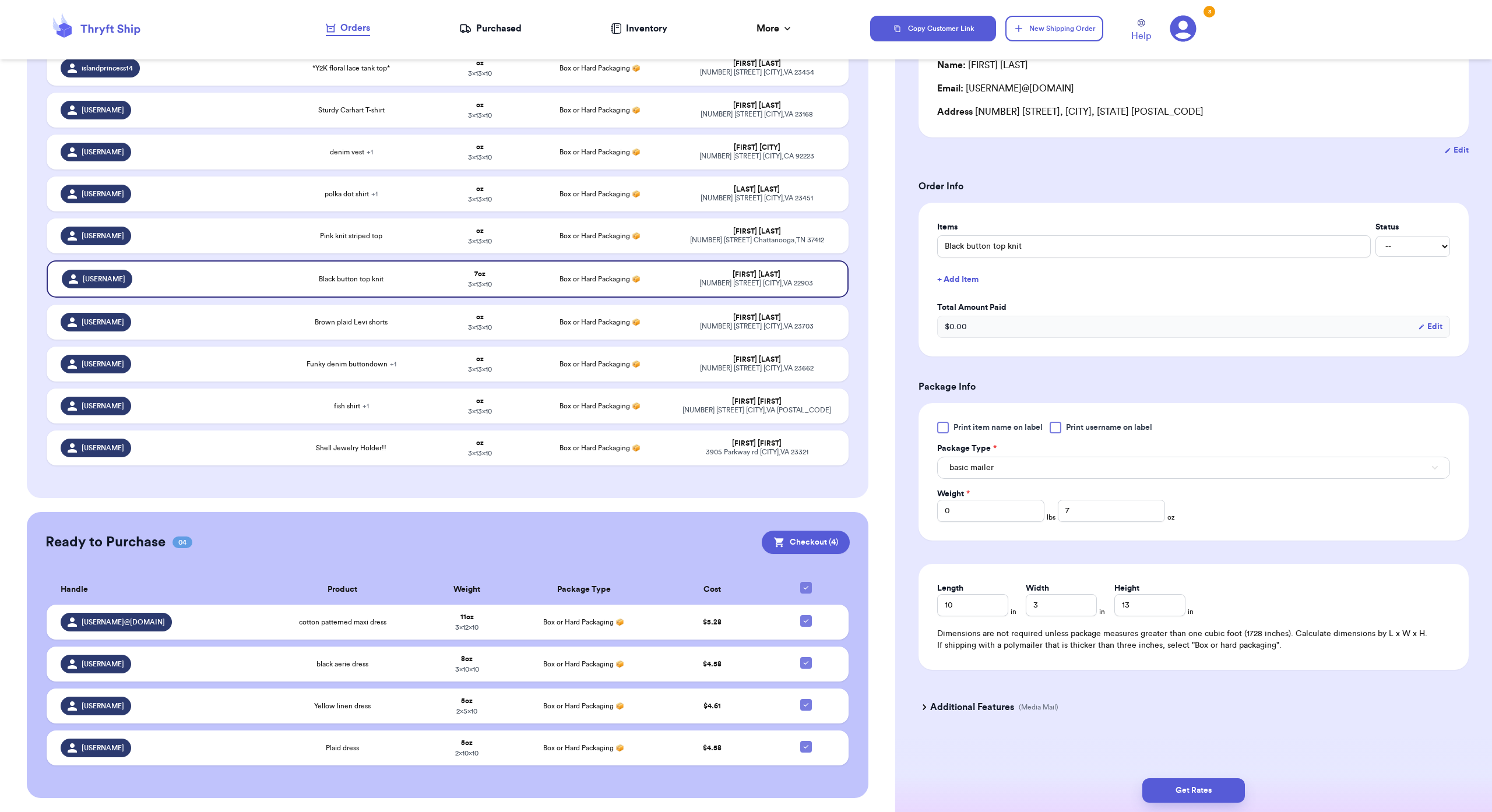 click on "Get Rates" at bounding box center (1194, 790) 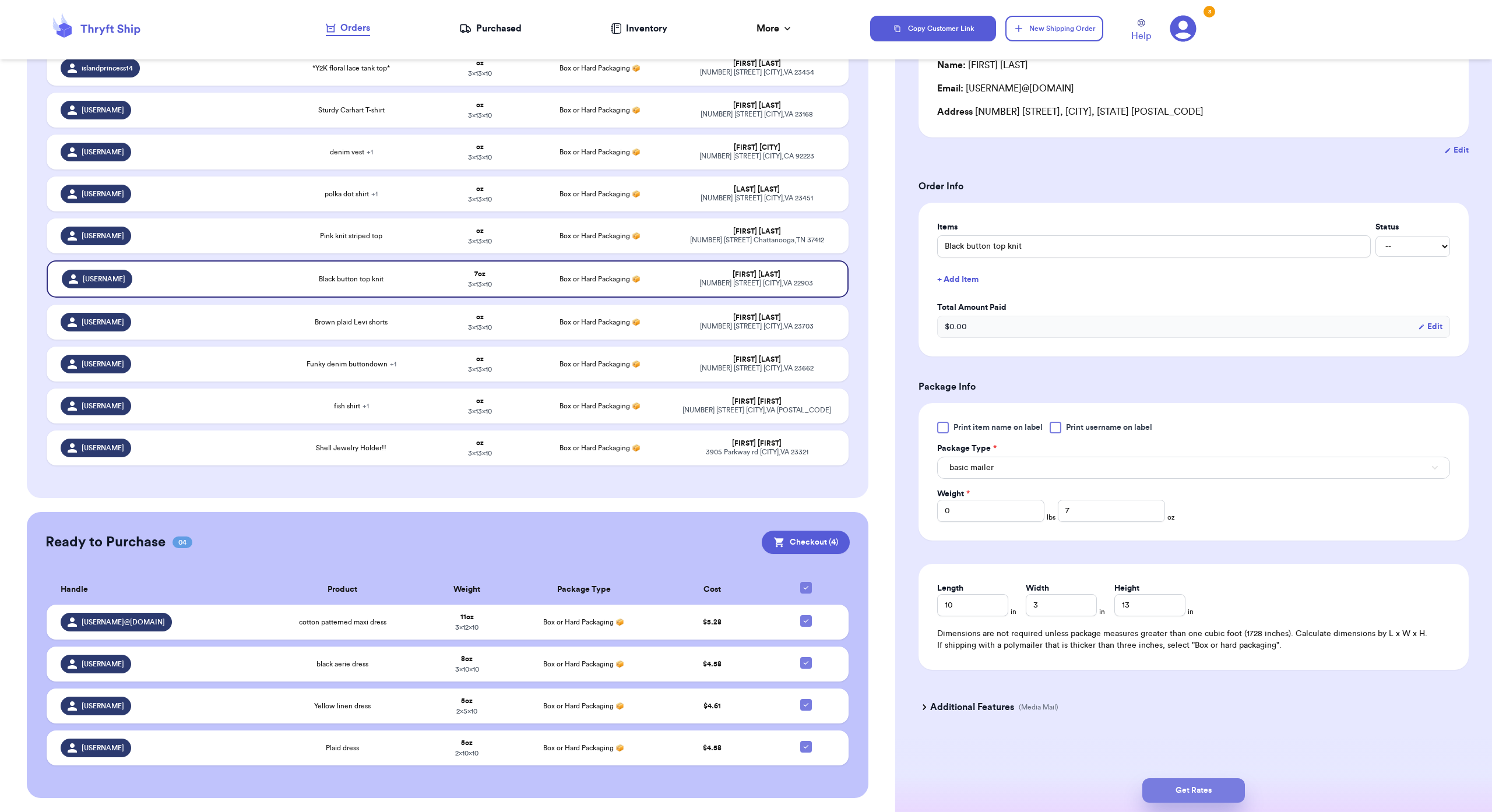 click on "Get Rates" at bounding box center [1194, 790] 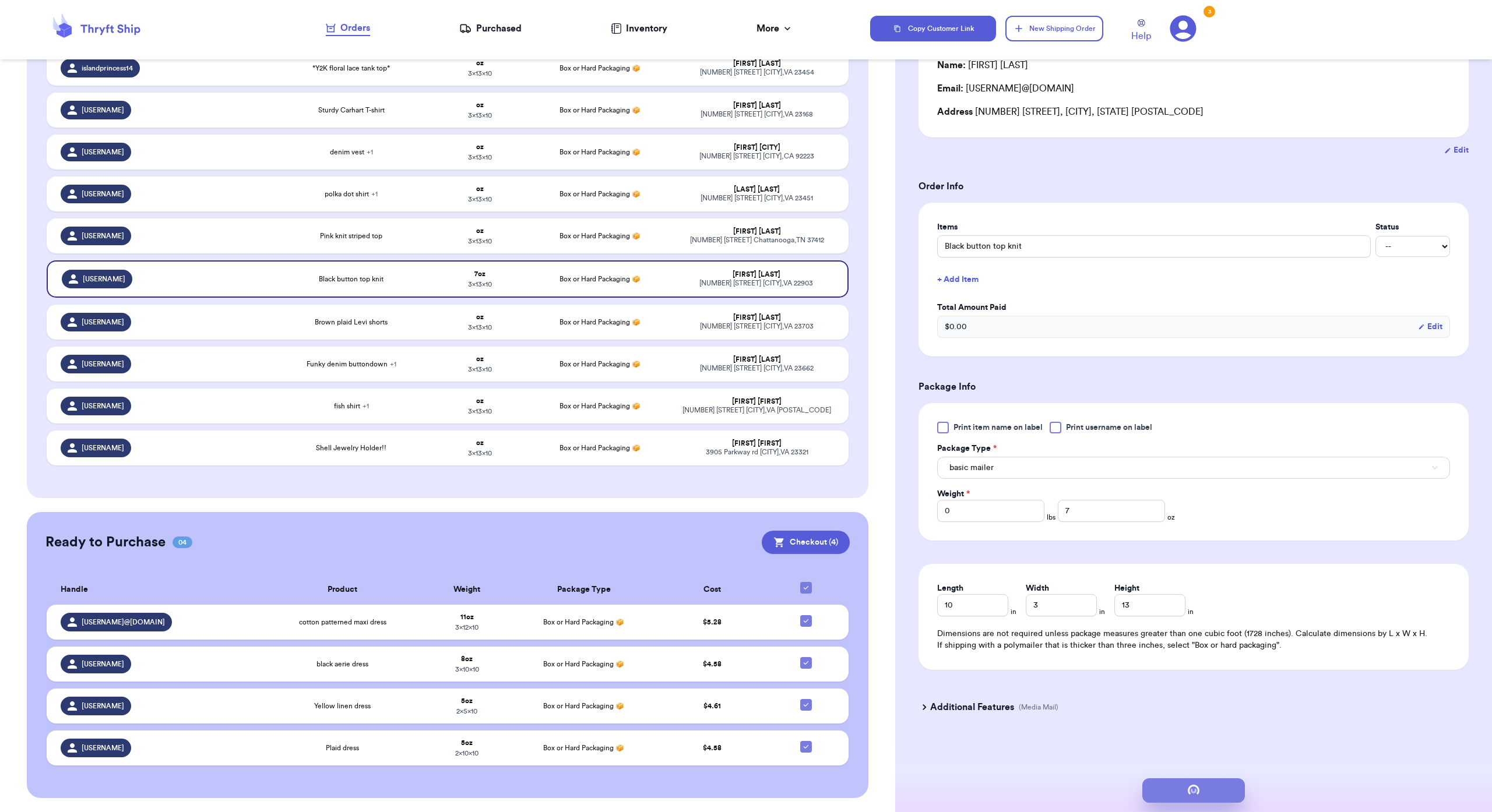 scroll, scrollTop: 0, scrollLeft: 0, axis: both 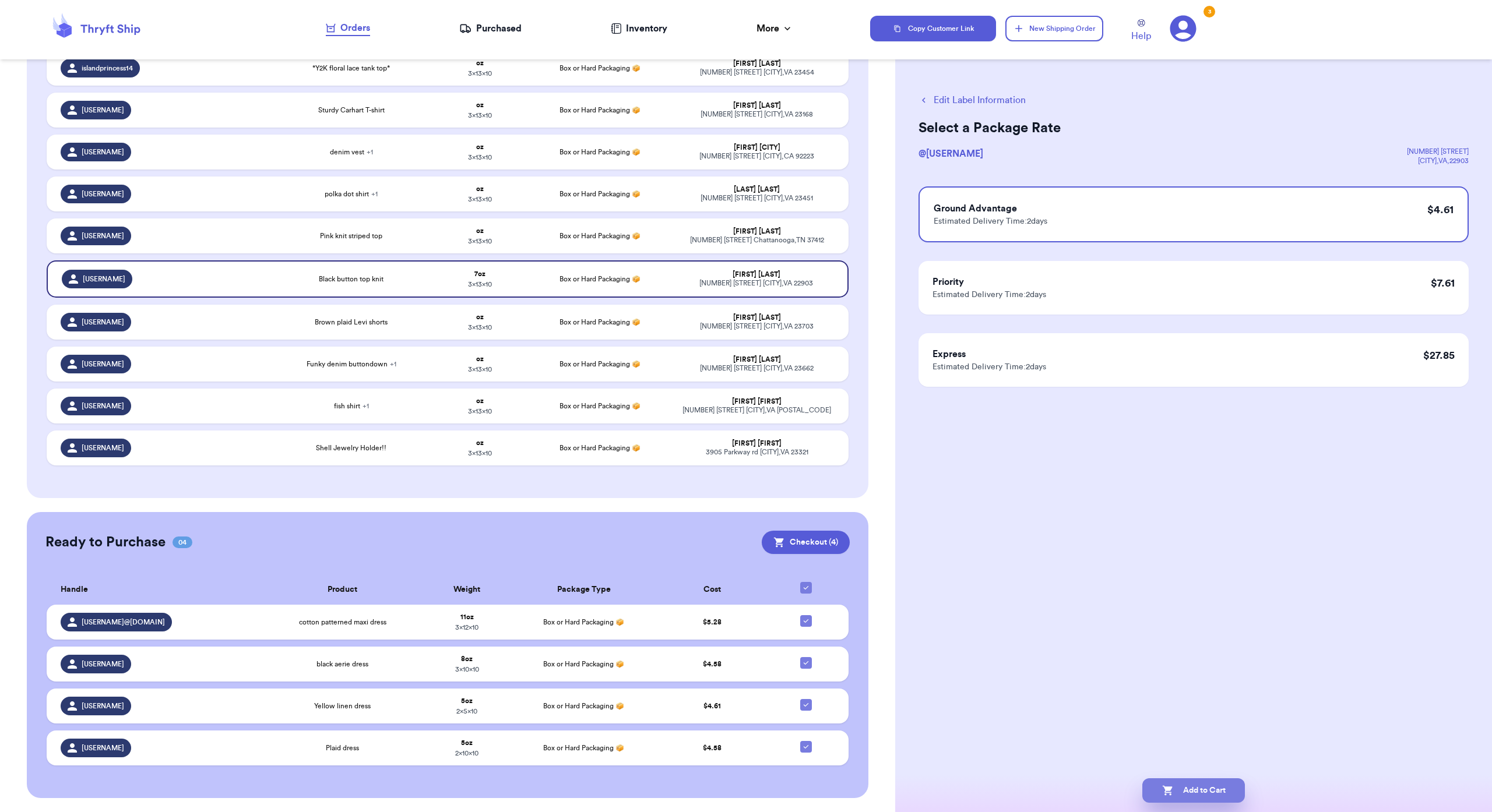 click on "Add to Cart" at bounding box center [1194, 790] 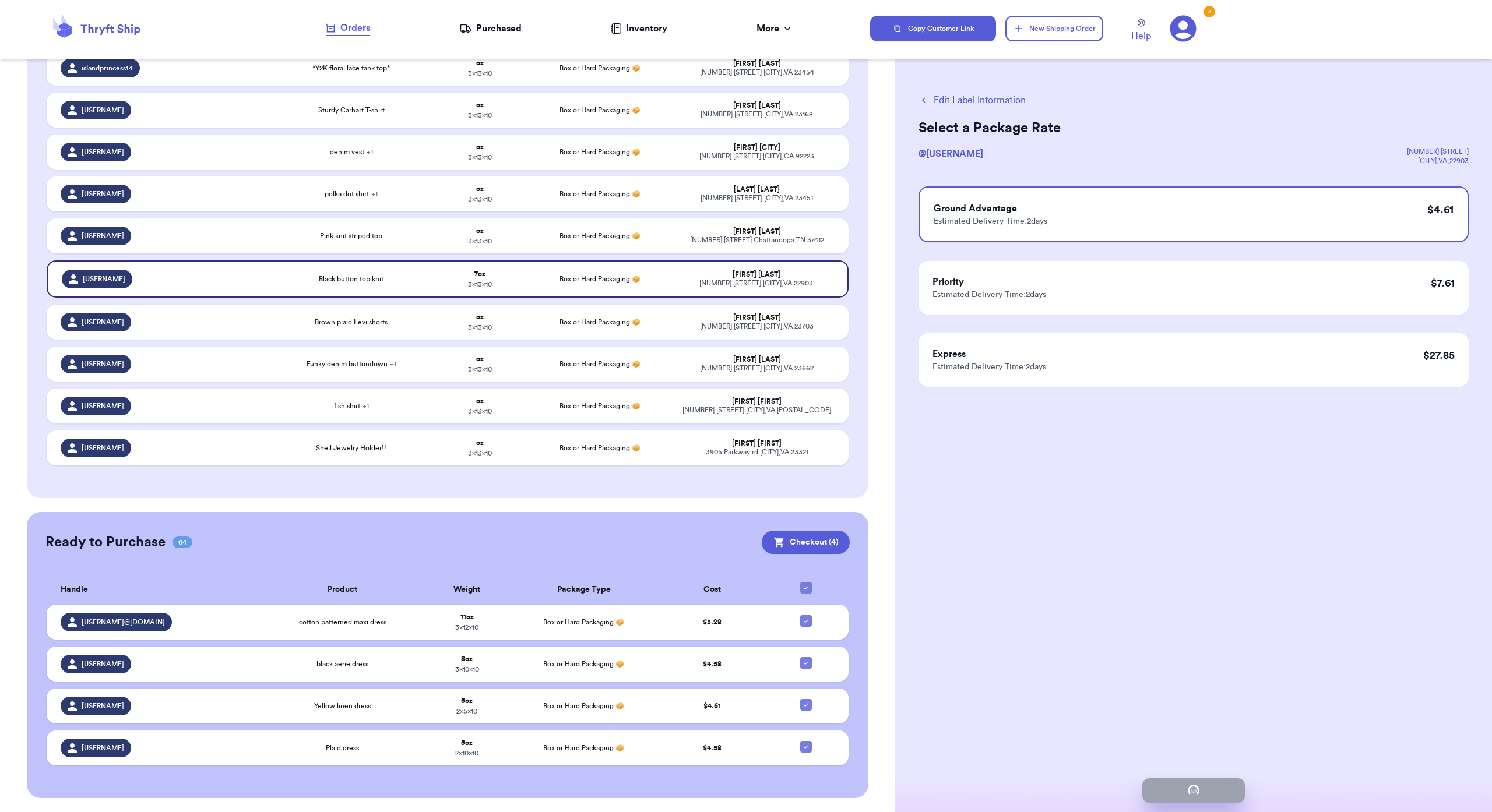 checkbox on "true" 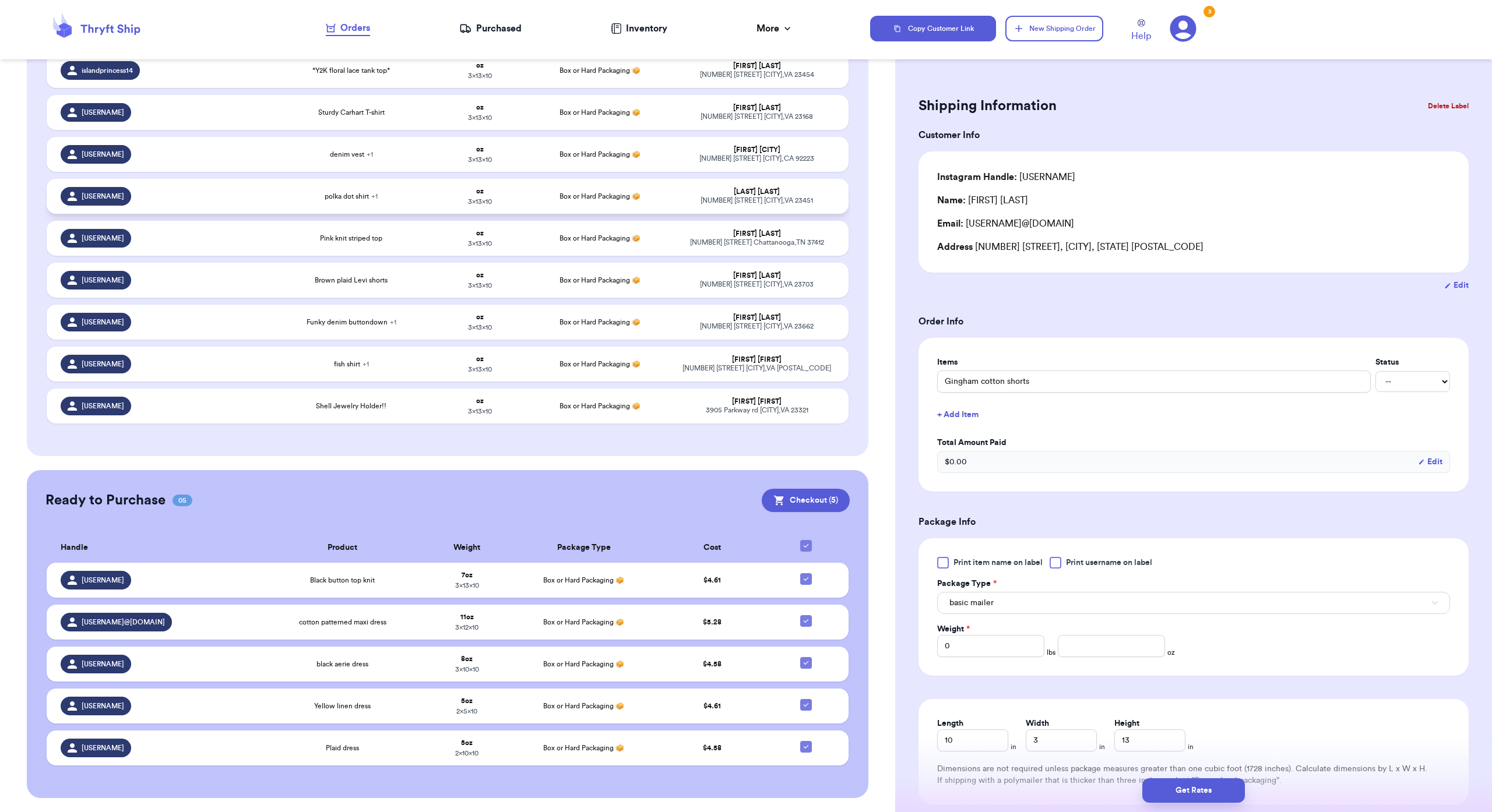 click on "polka dot shirt + 1" at bounding box center (351, 196) 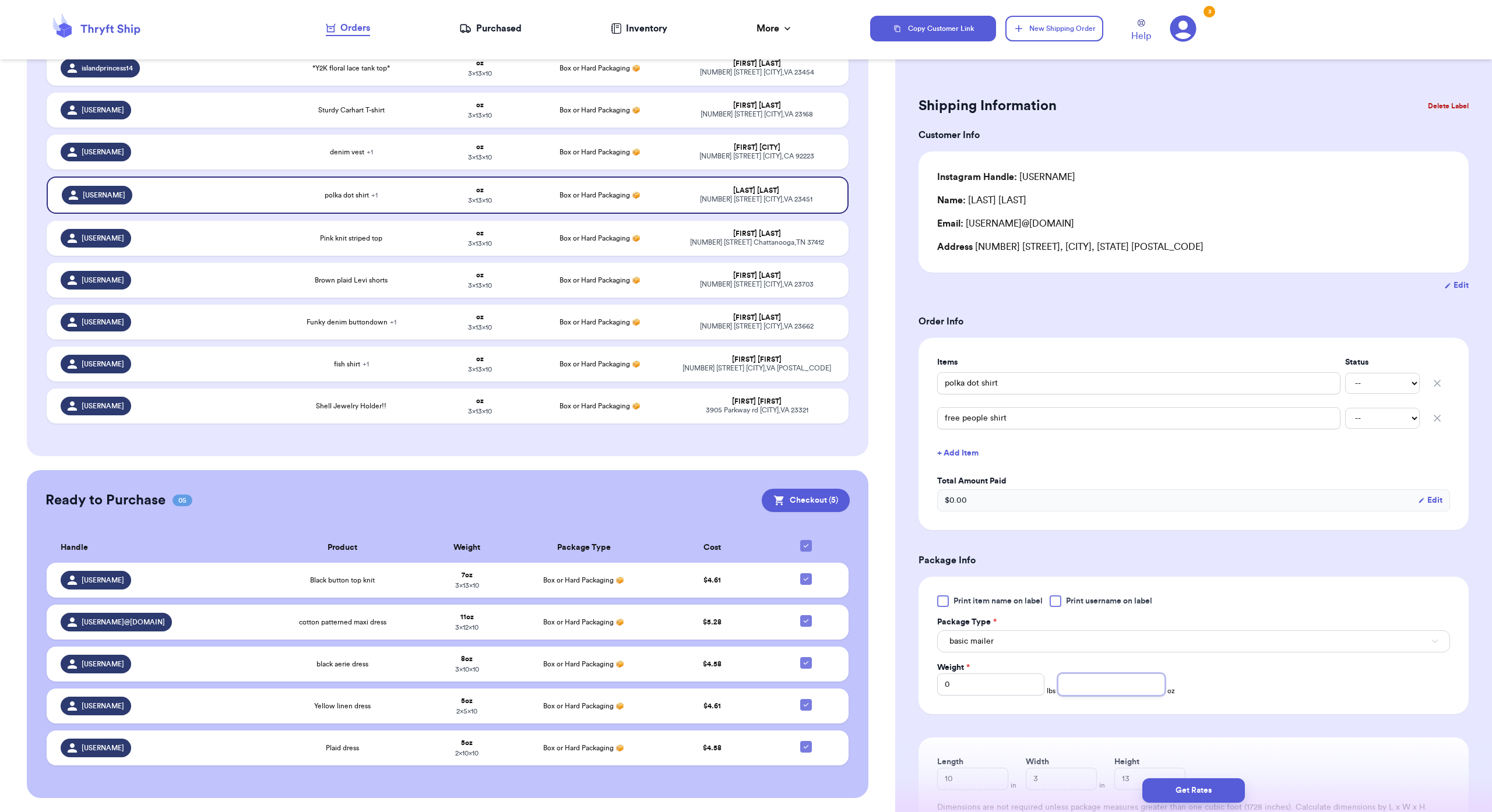 click at bounding box center [1111, 684] 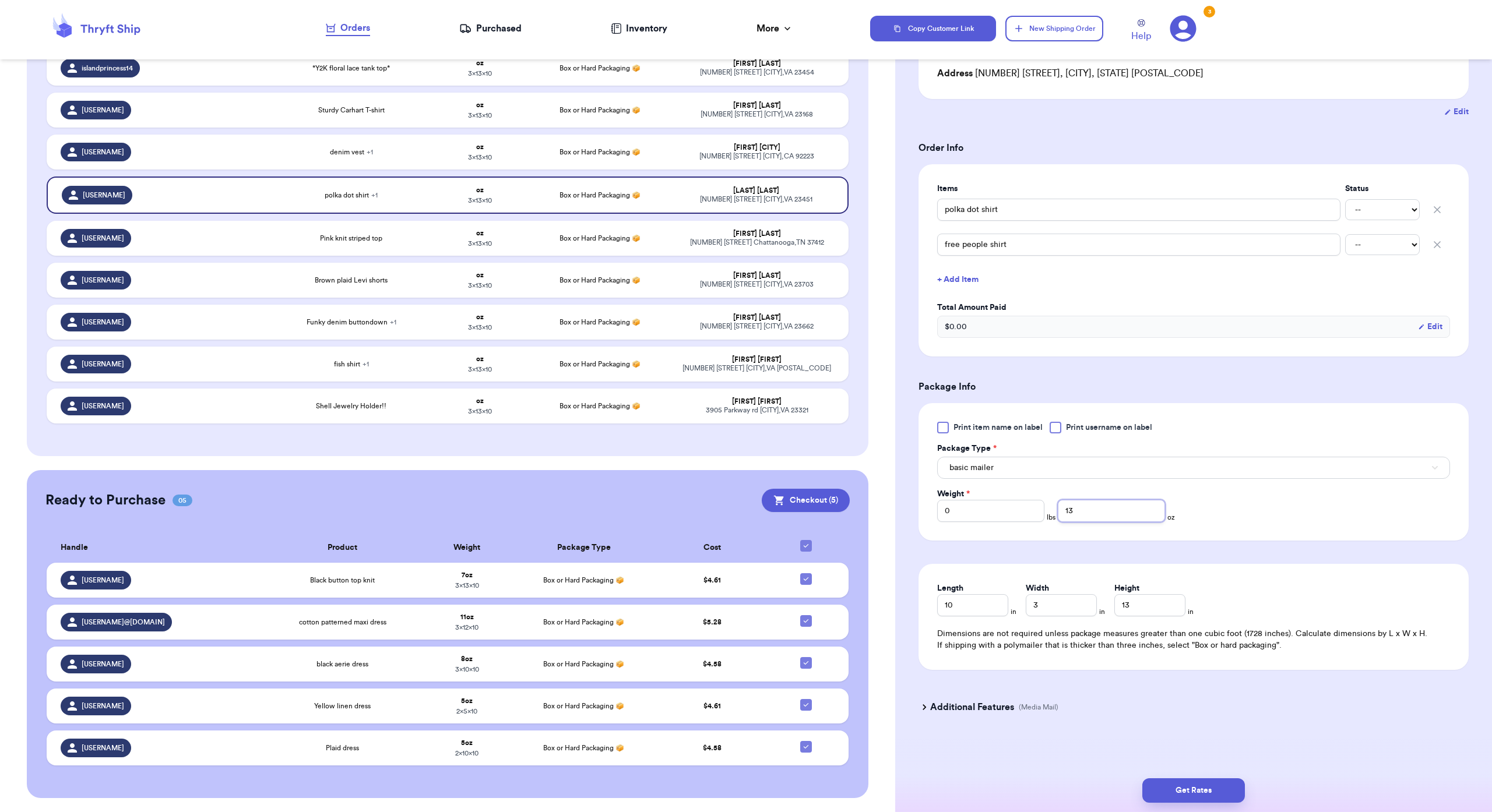 scroll, scrollTop: 274, scrollLeft: 0, axis: vertical 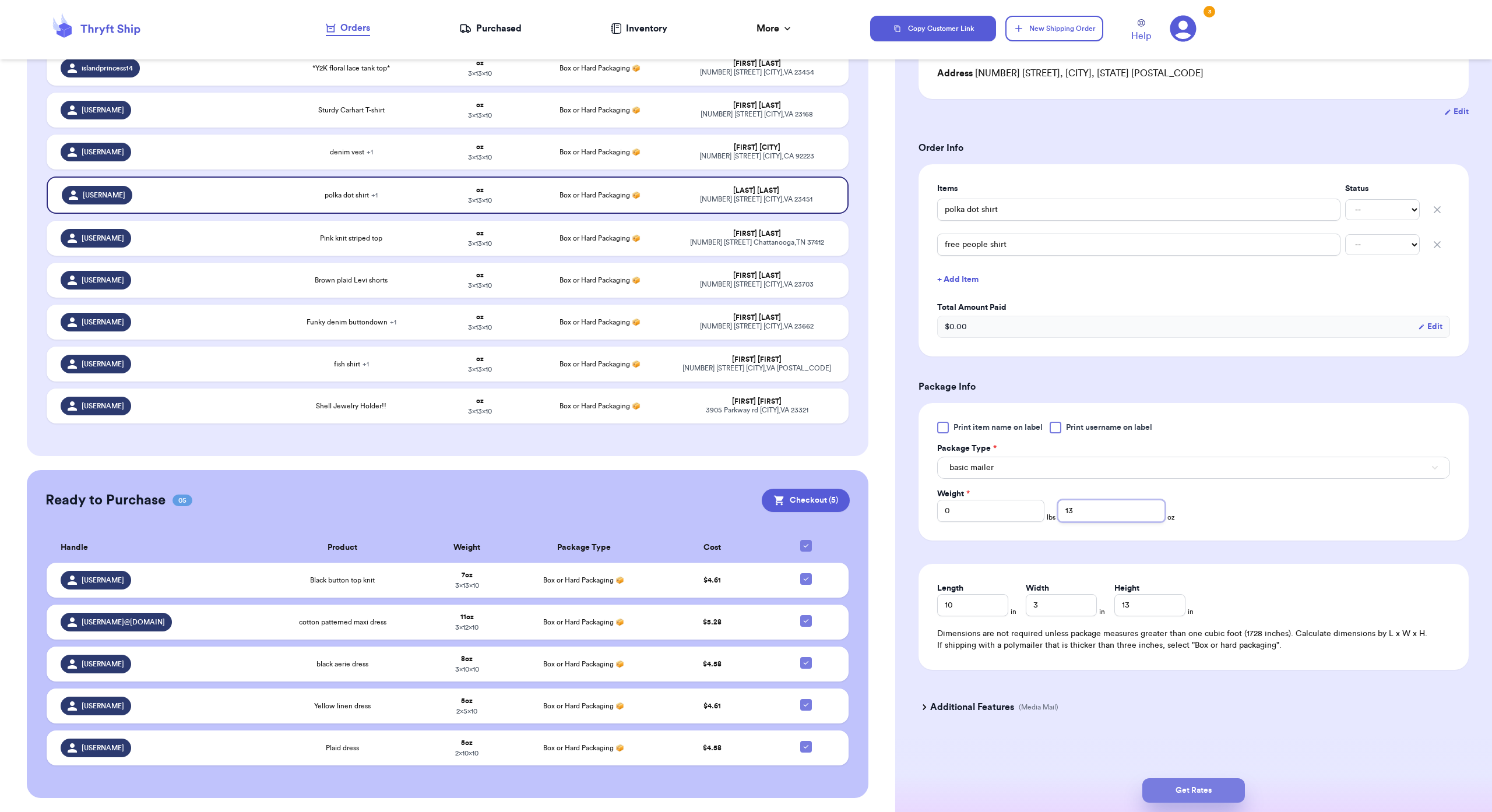 type on "13" 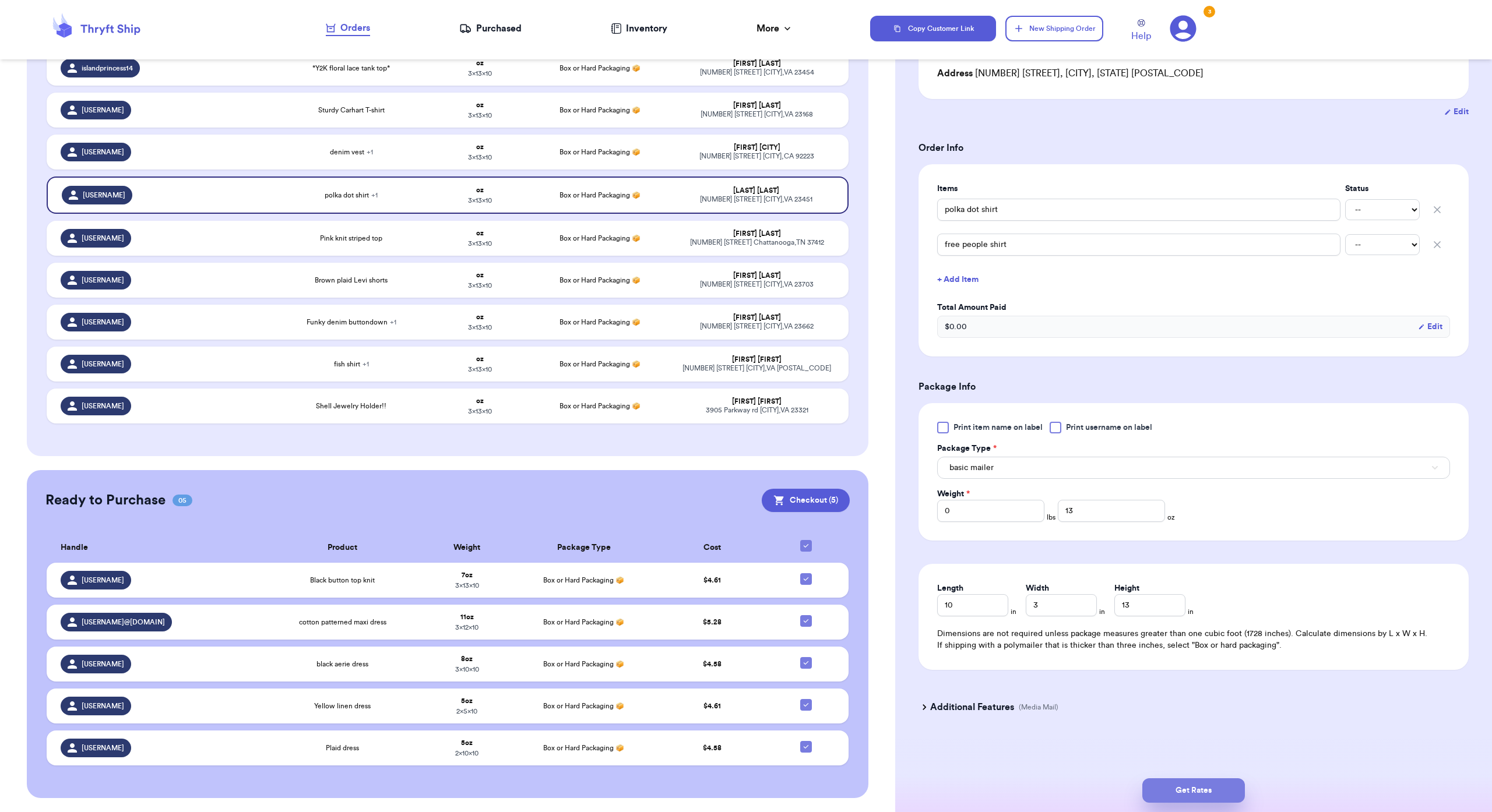 click on "Get Rates" at bounding box center (1194, 790) 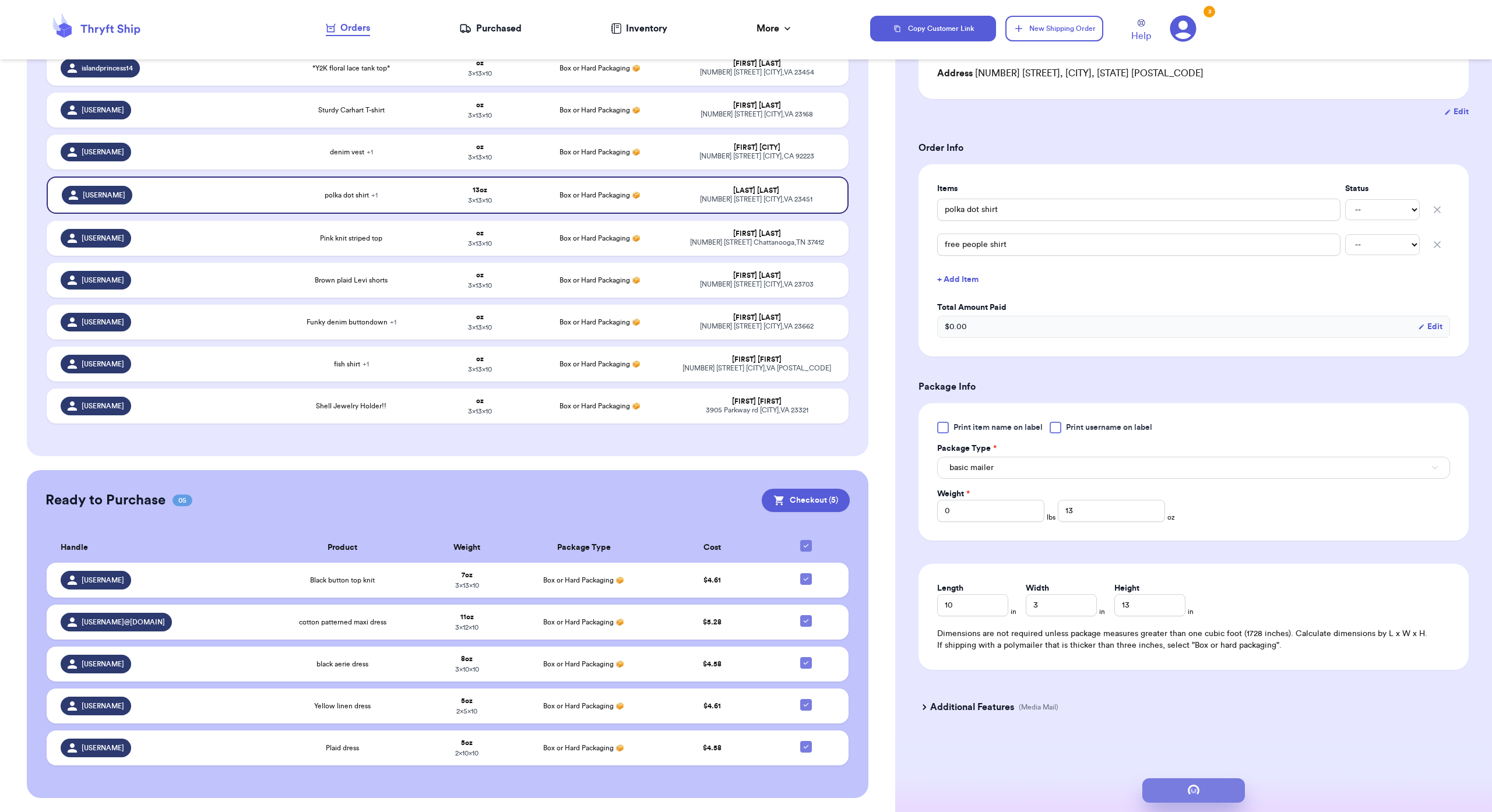 scroll, scrollTop: 0, scrollLeft: 0, axis: both 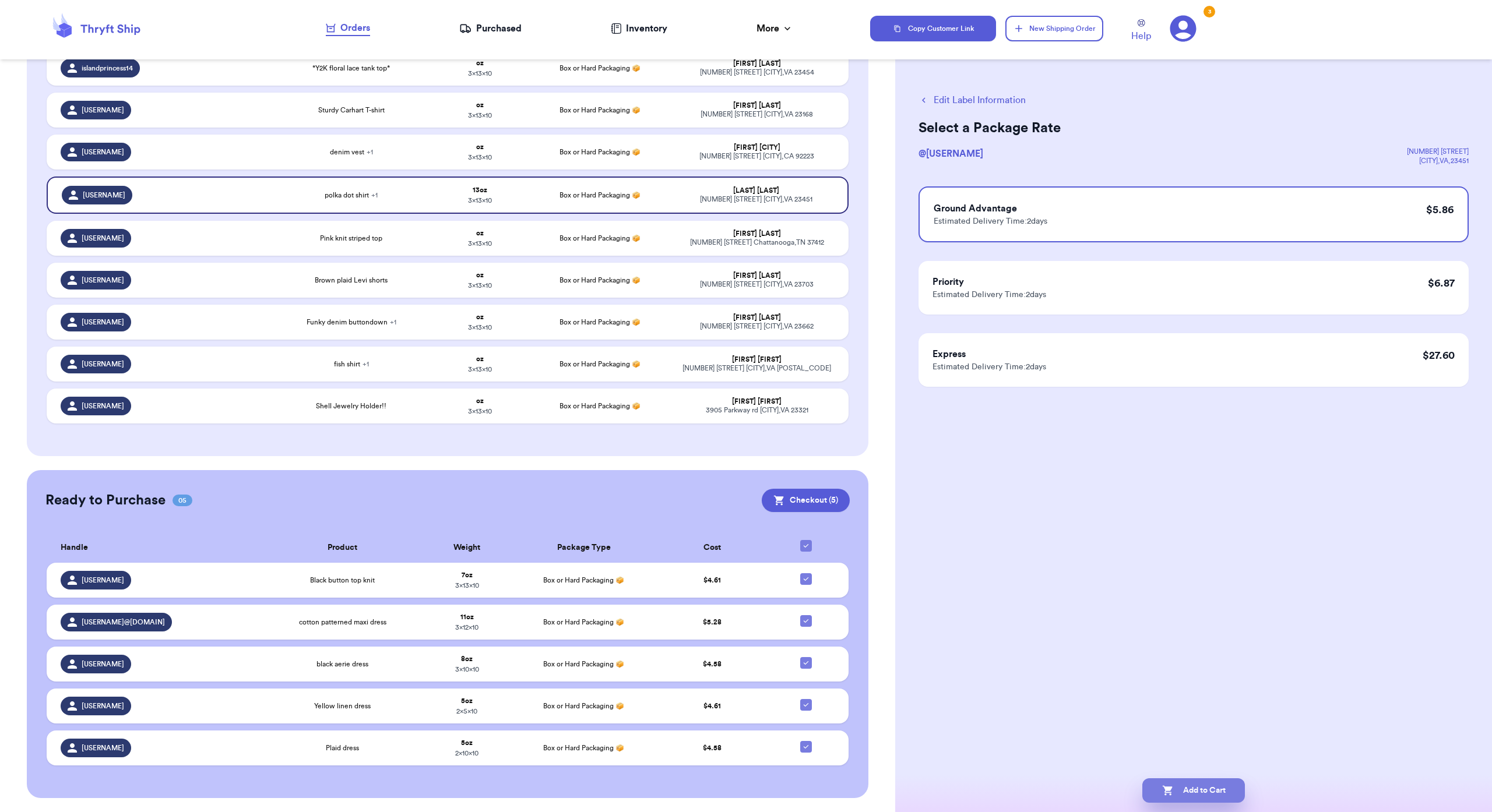 click on "Add to Cart" at bounding box center (1194, 790) 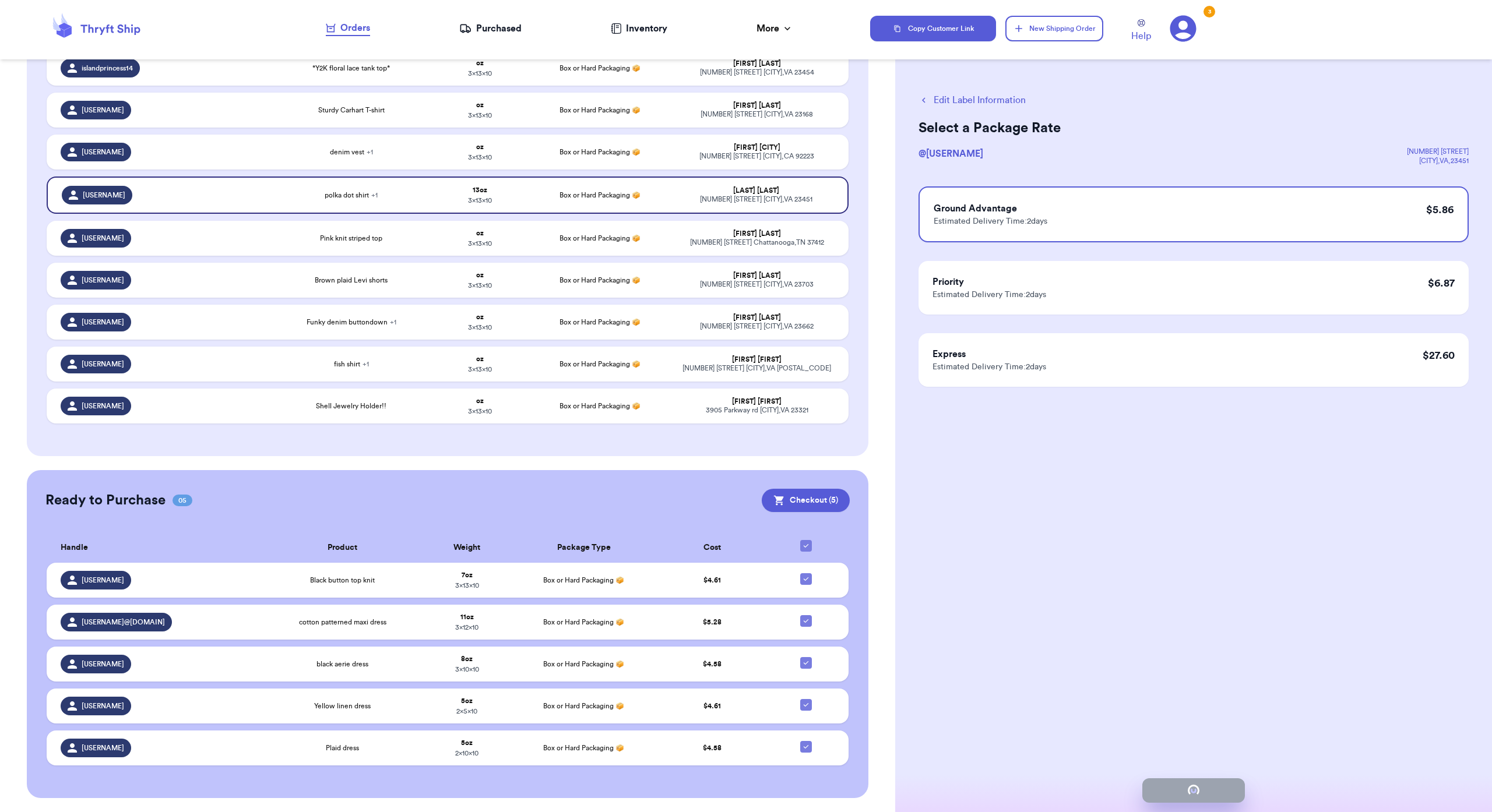 checkbox on "true" 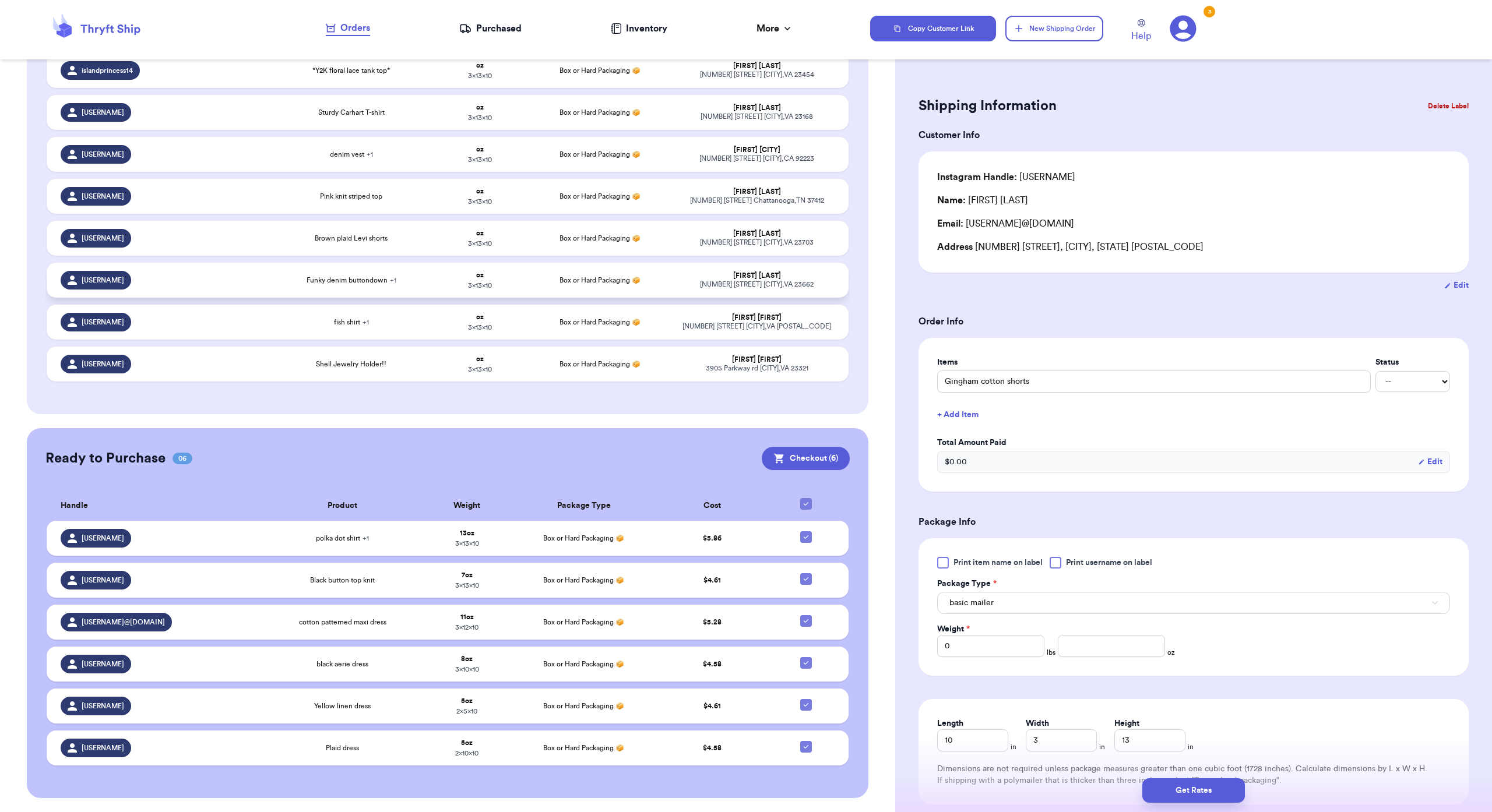 click on "Funky denim buttondown + 1" at bounding box center (351, 280) 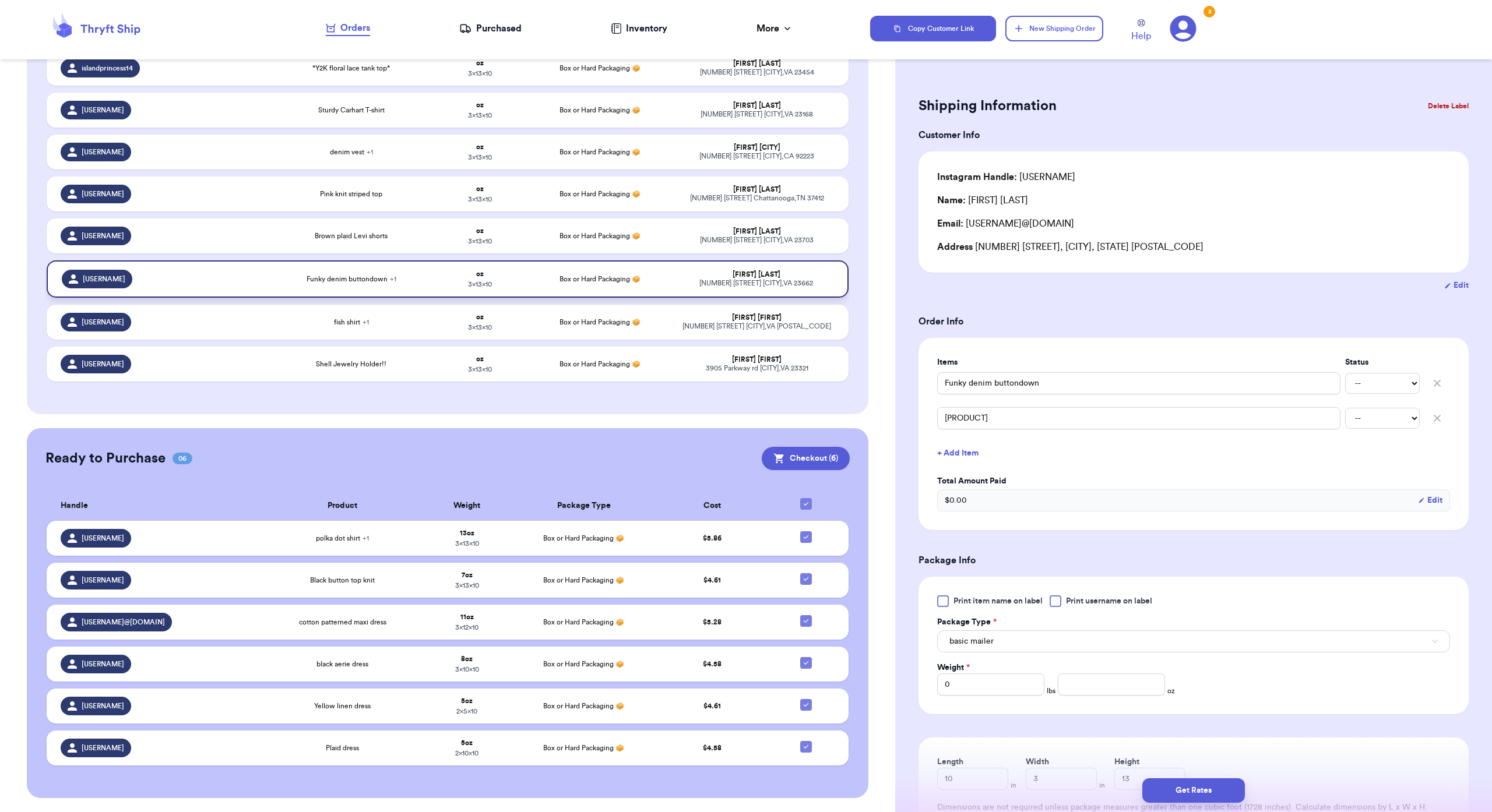 type on "Funky denim buttondown" 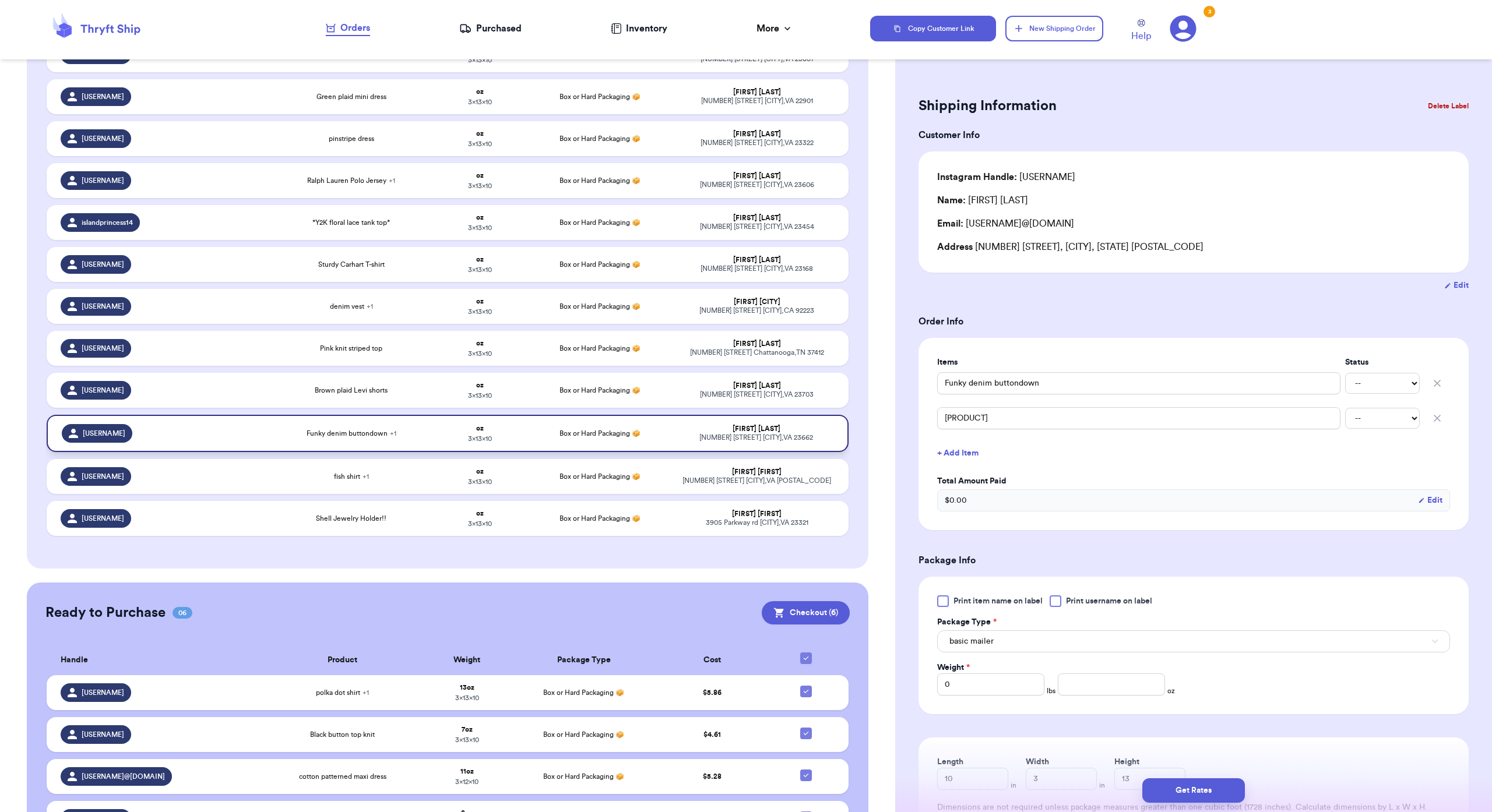 scroll, scrollTop: 242, scrollLeft: 0, axis: vertical 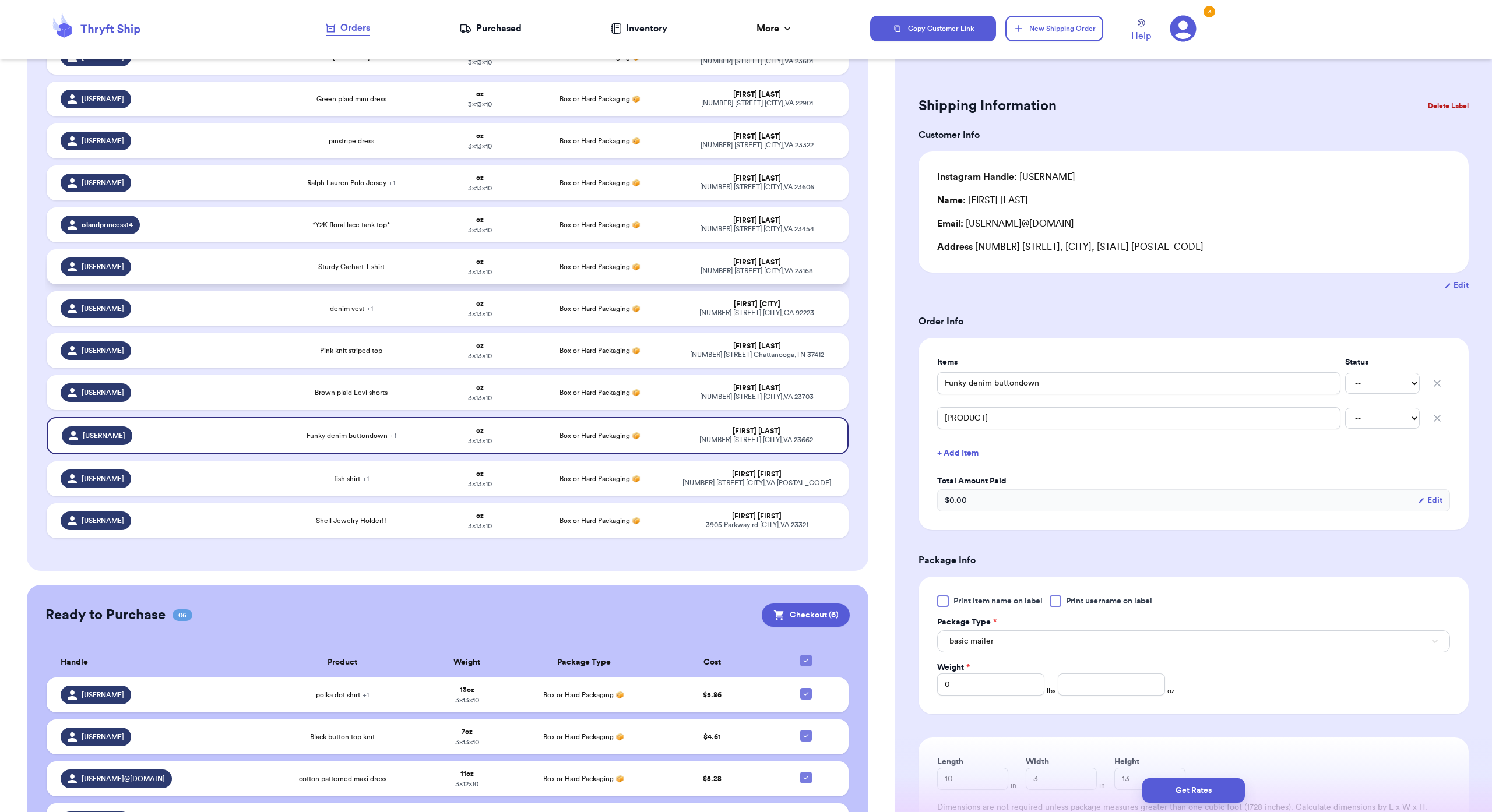 click on "Sturdy Carhart T-shirt" at bounding box center [351, 267] 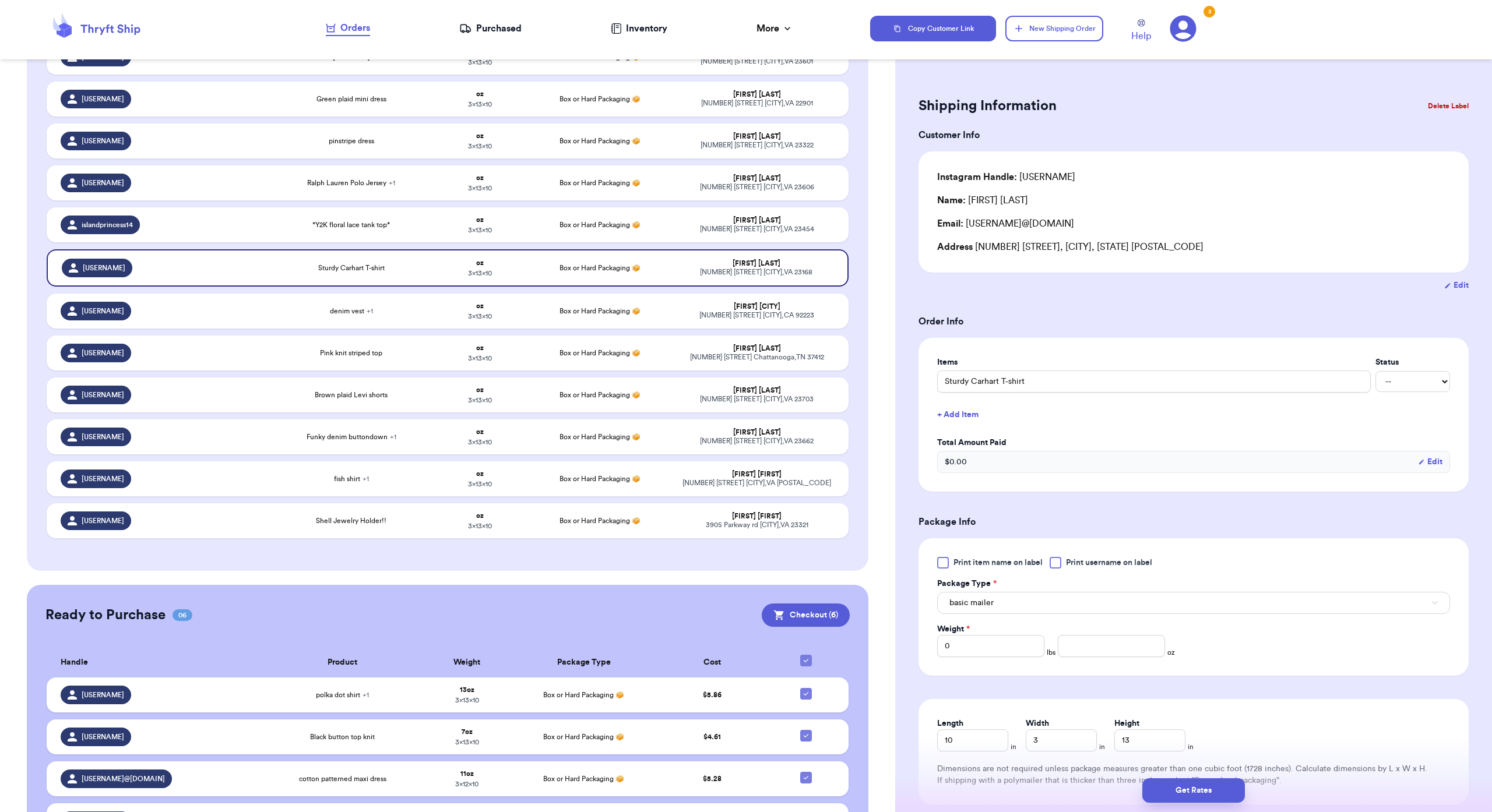 scroll, scrollTop: 0, scrollLeft: 0, axis: both 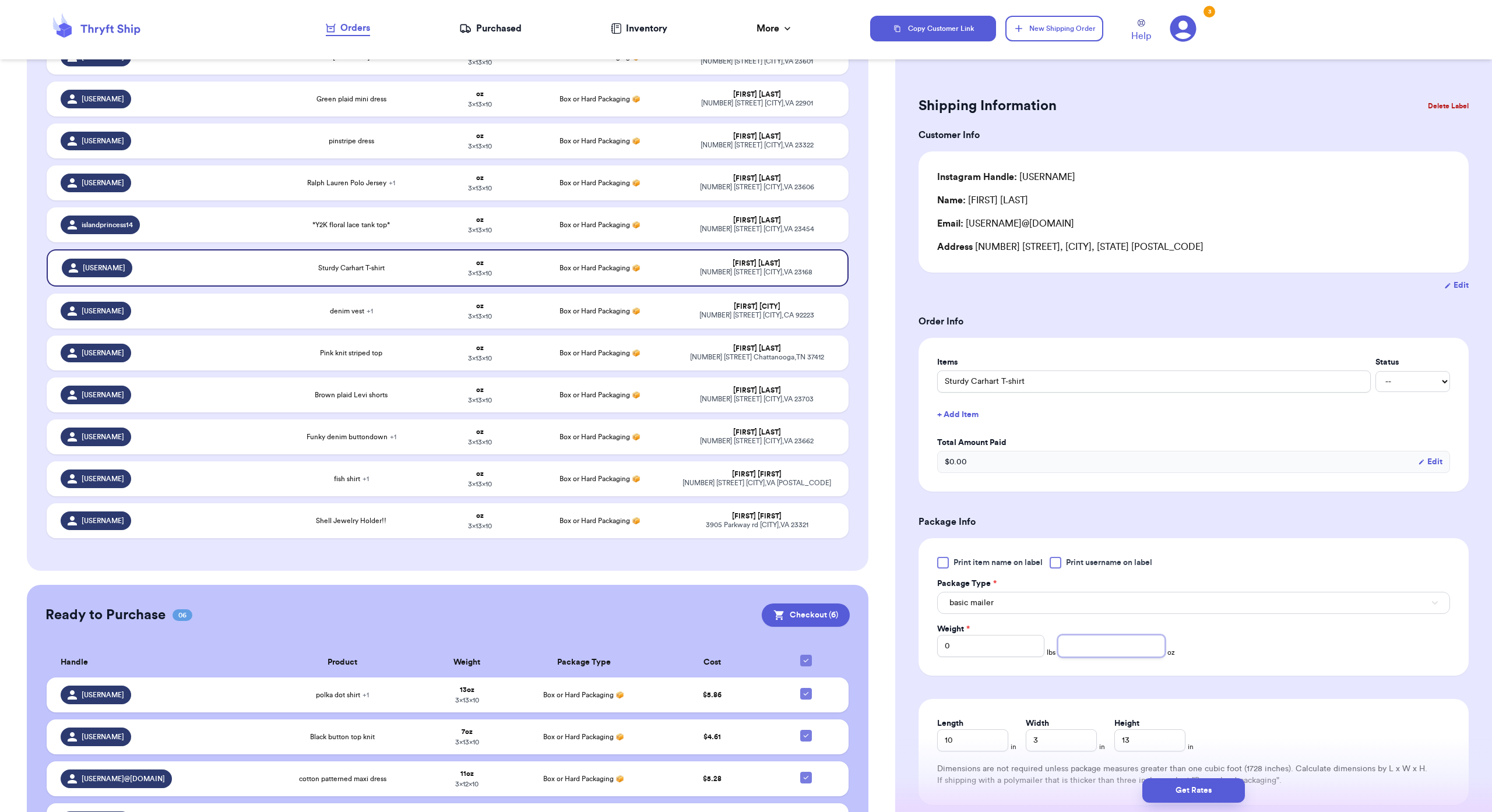 click at bounding box center (1111, 646) 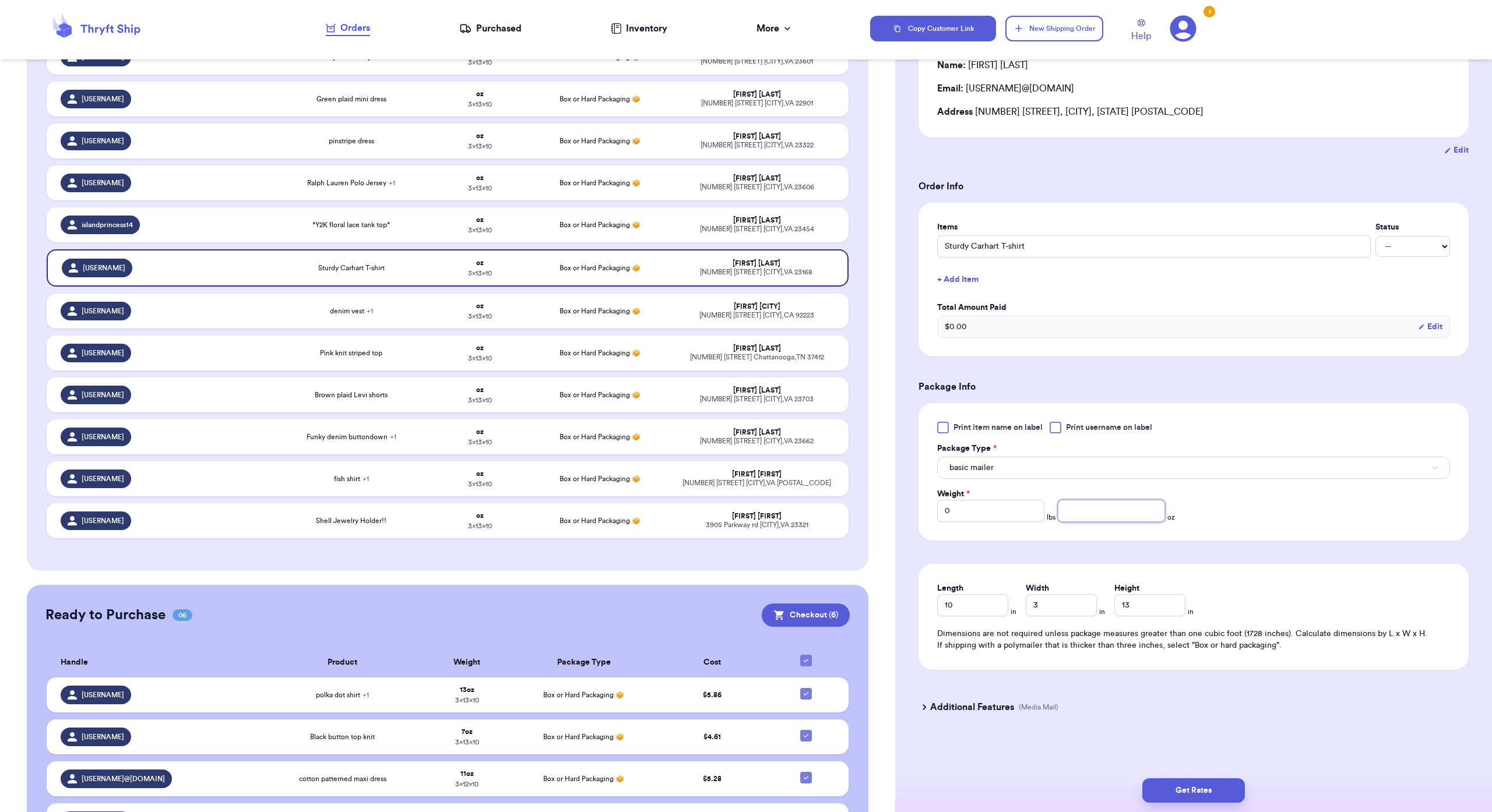 scroll, scrollTop: 238, scrollLeft: 0, axis: vertical 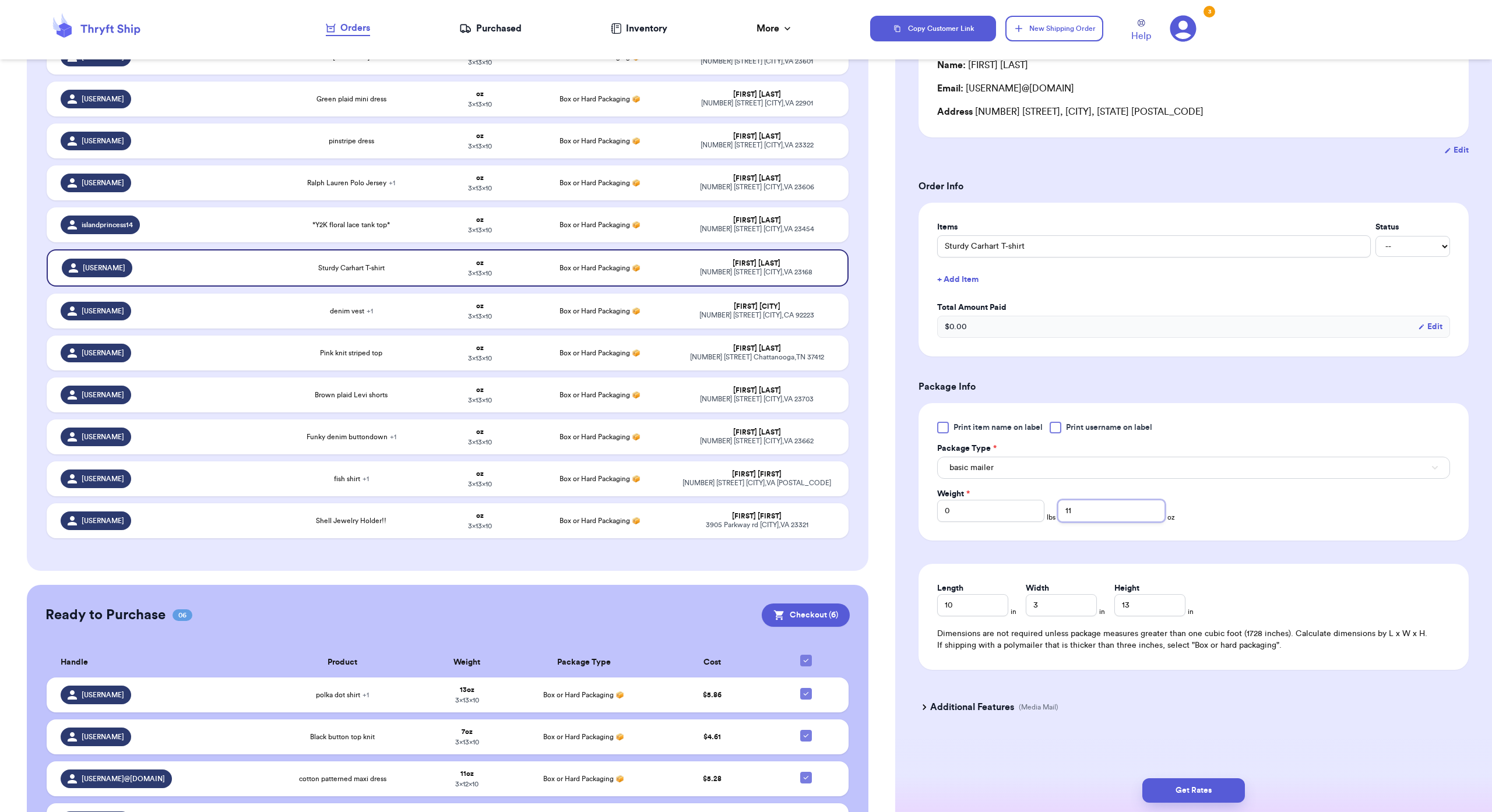 type on "11" 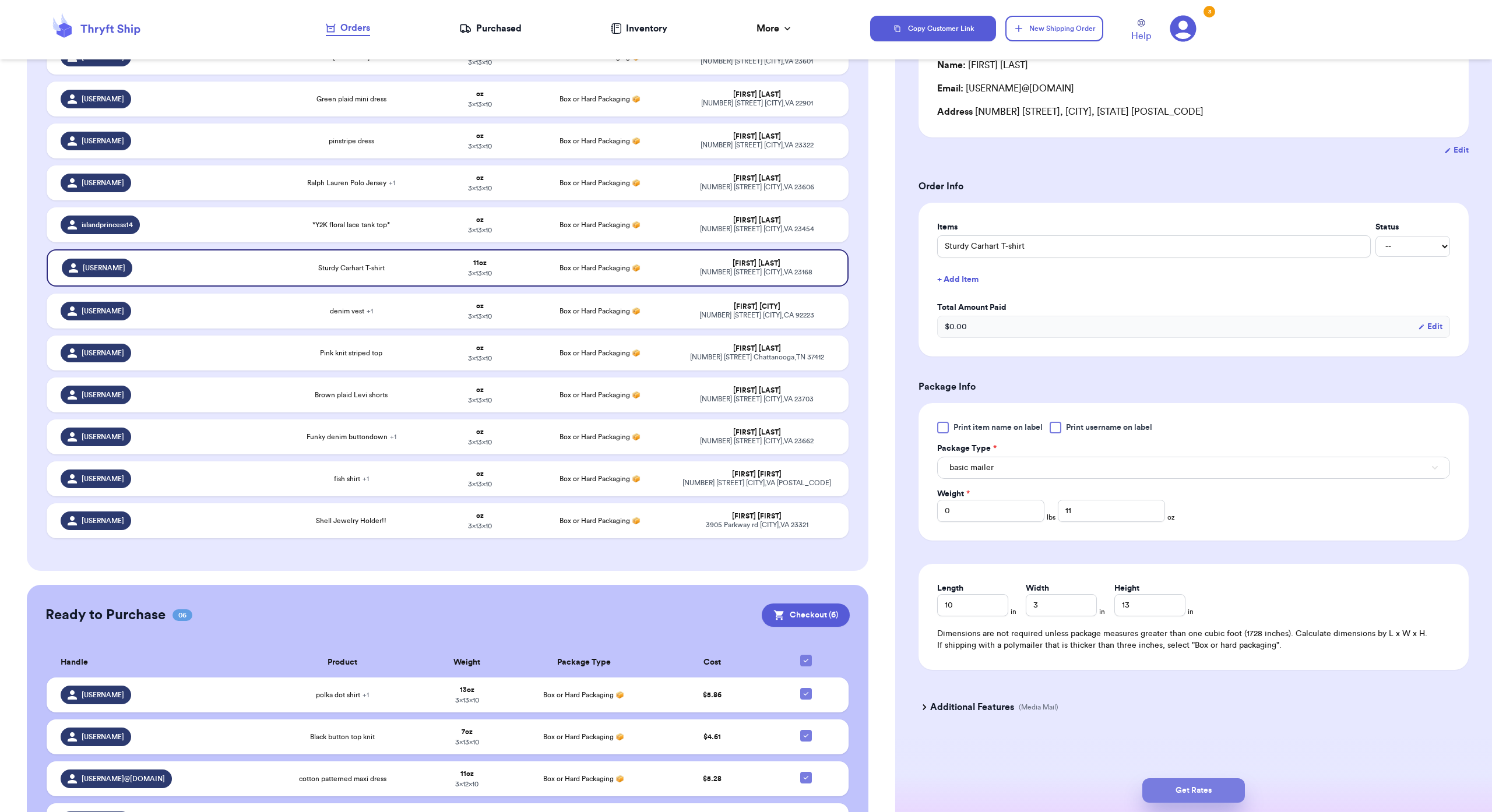 click on "Get Rates" at bounding box center (1194, 790) 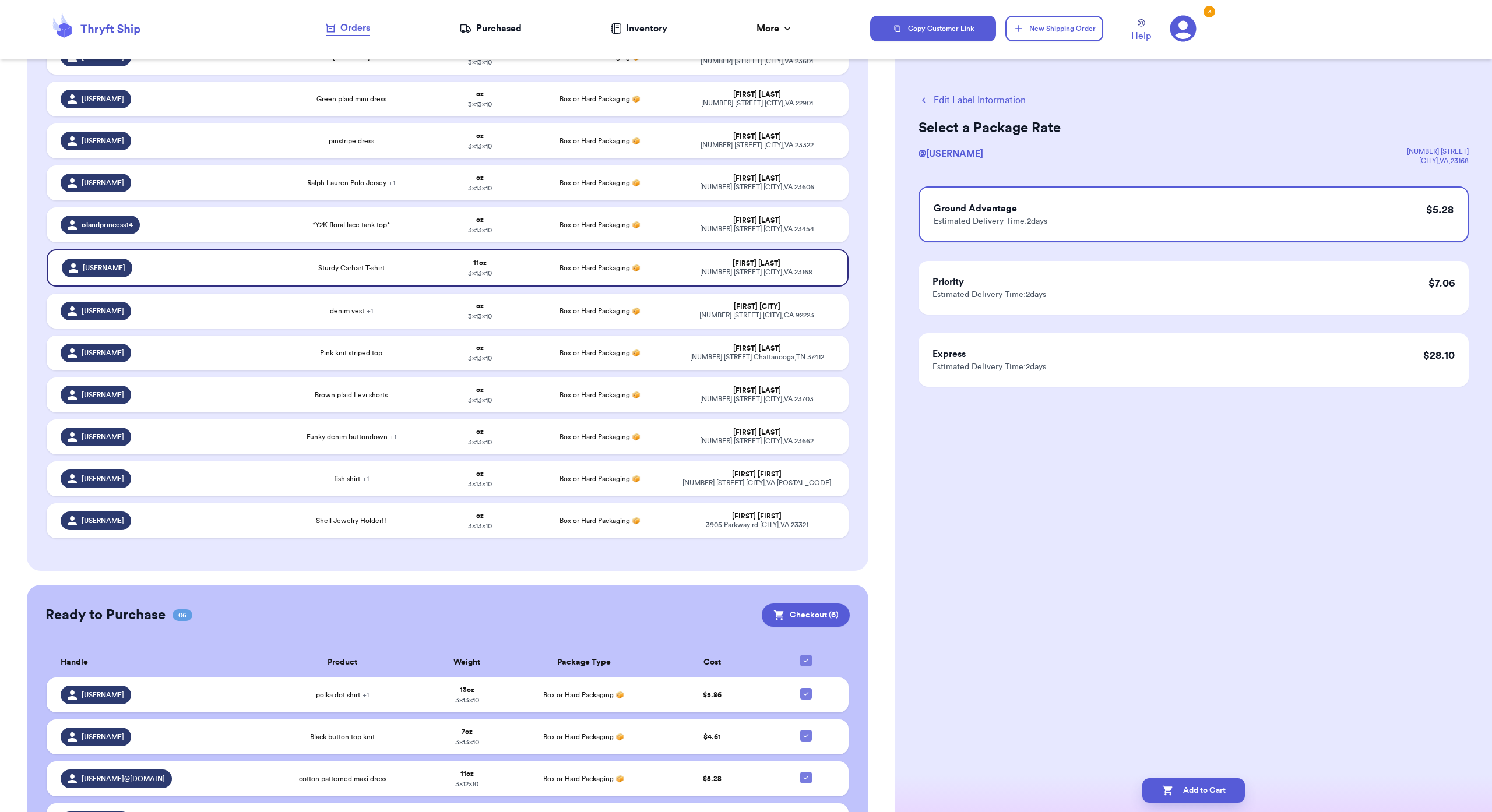 scroll, scrollTop: 0, scrollLeft: 0, axis: both 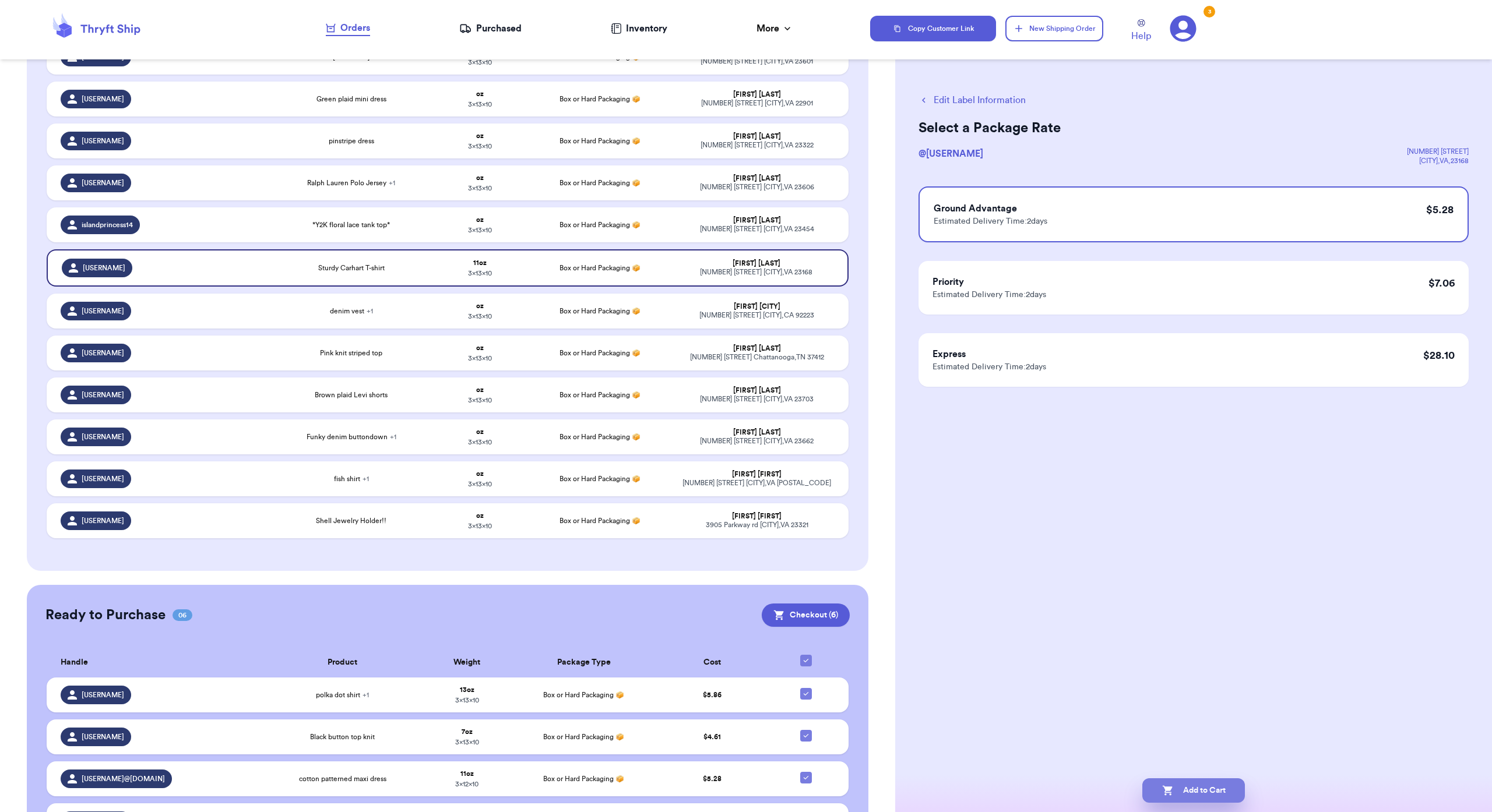 click on "Add to Cart" at bounding box center (1194, 790) 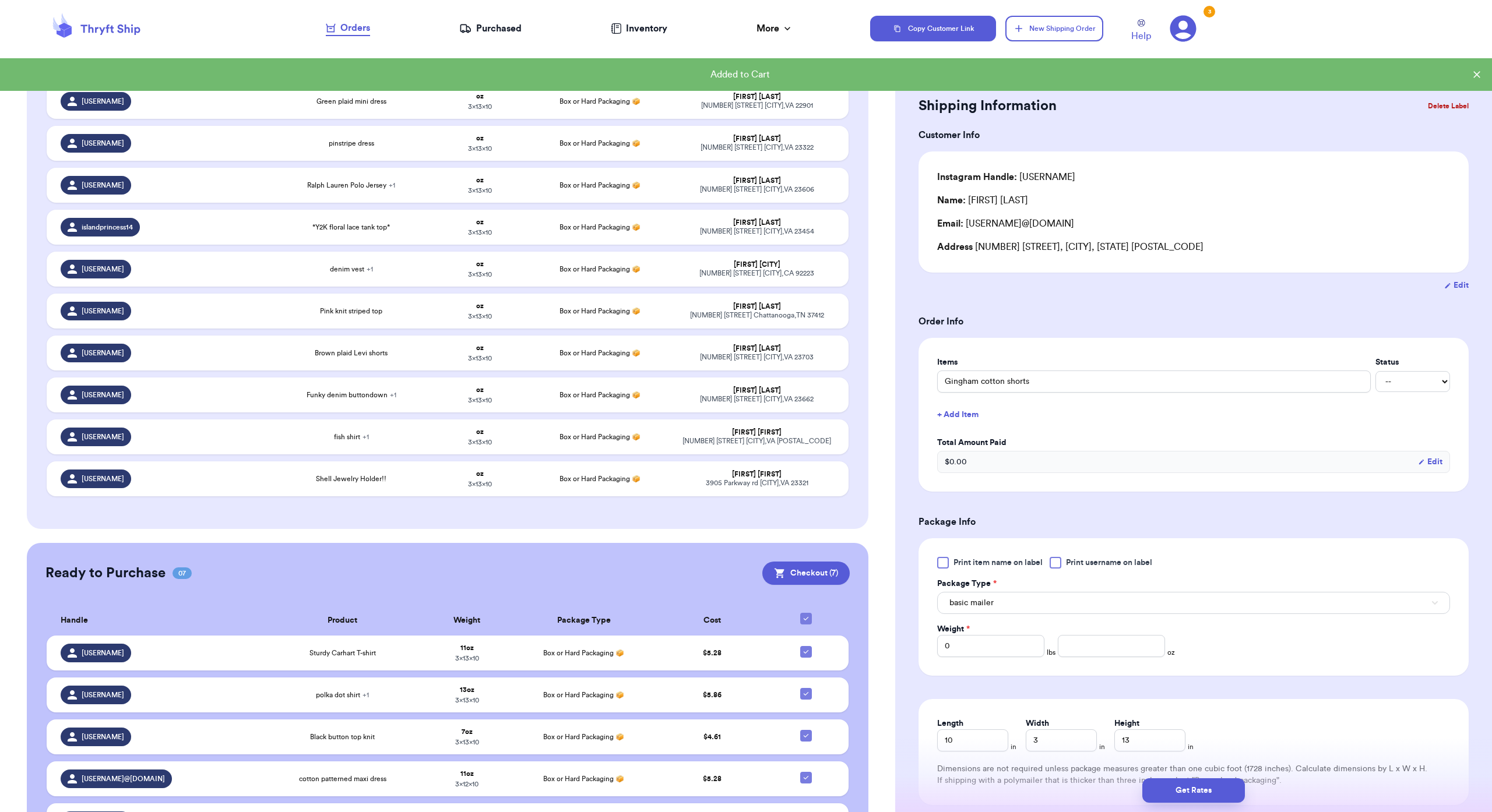 checkbox on "true" 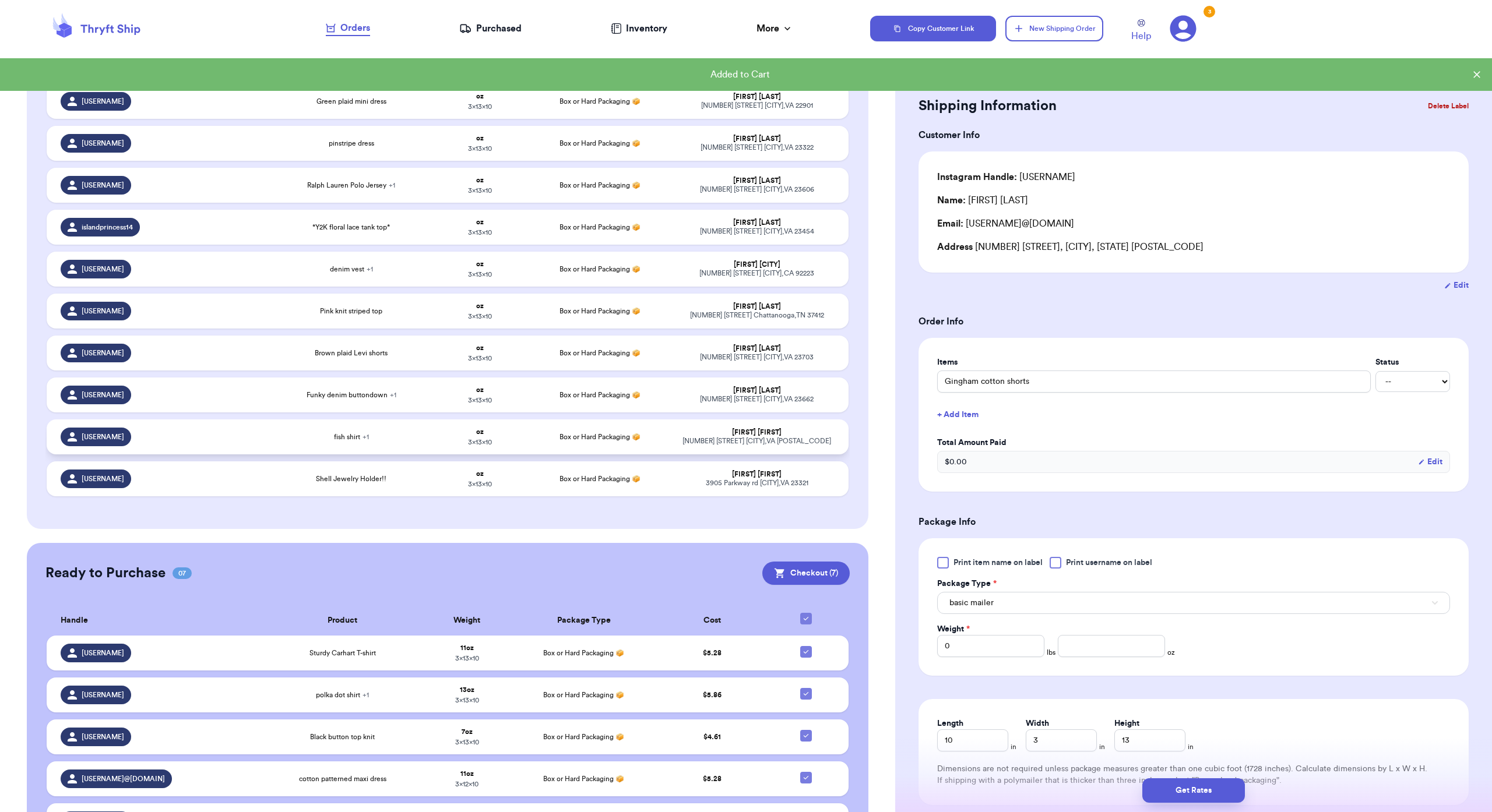 click on "Box or Hard Packaging 📦" at bounding box center [600, 437] 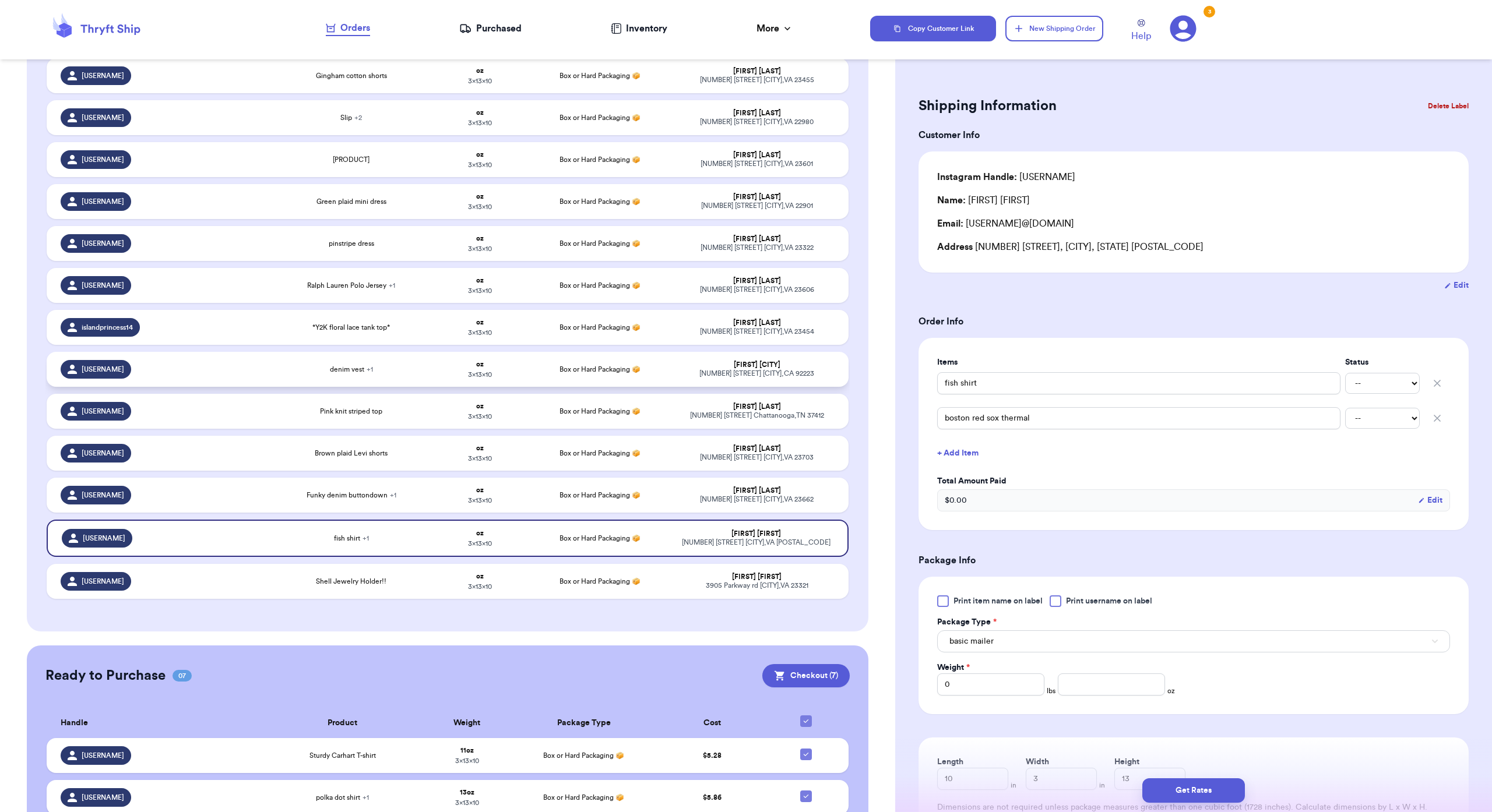 scroll, scrollTop: 137, scrollLeft: 0, axis: vertical 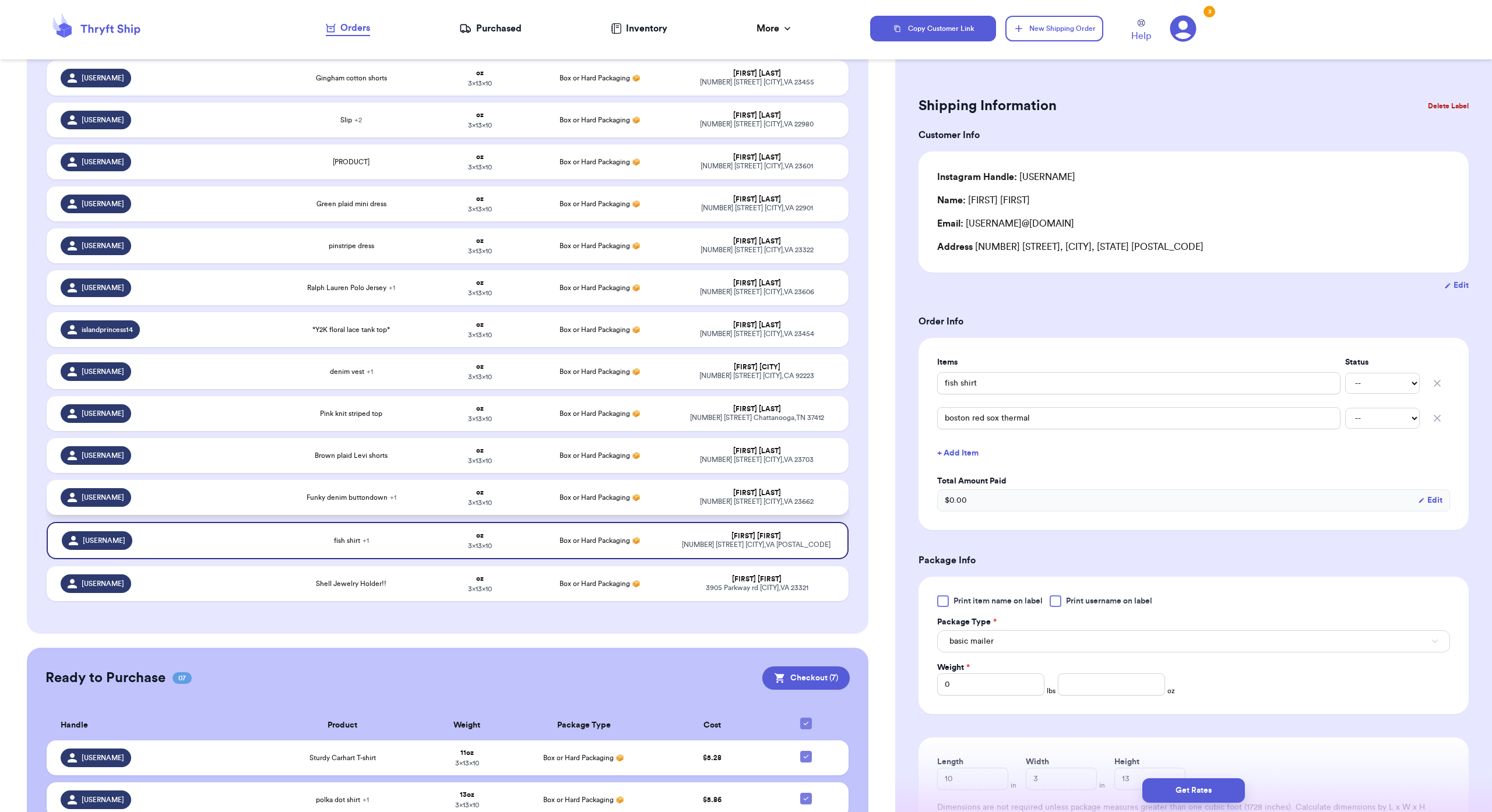 click on "oz 3  x  13  x  10" at bounding box center (479, 497) 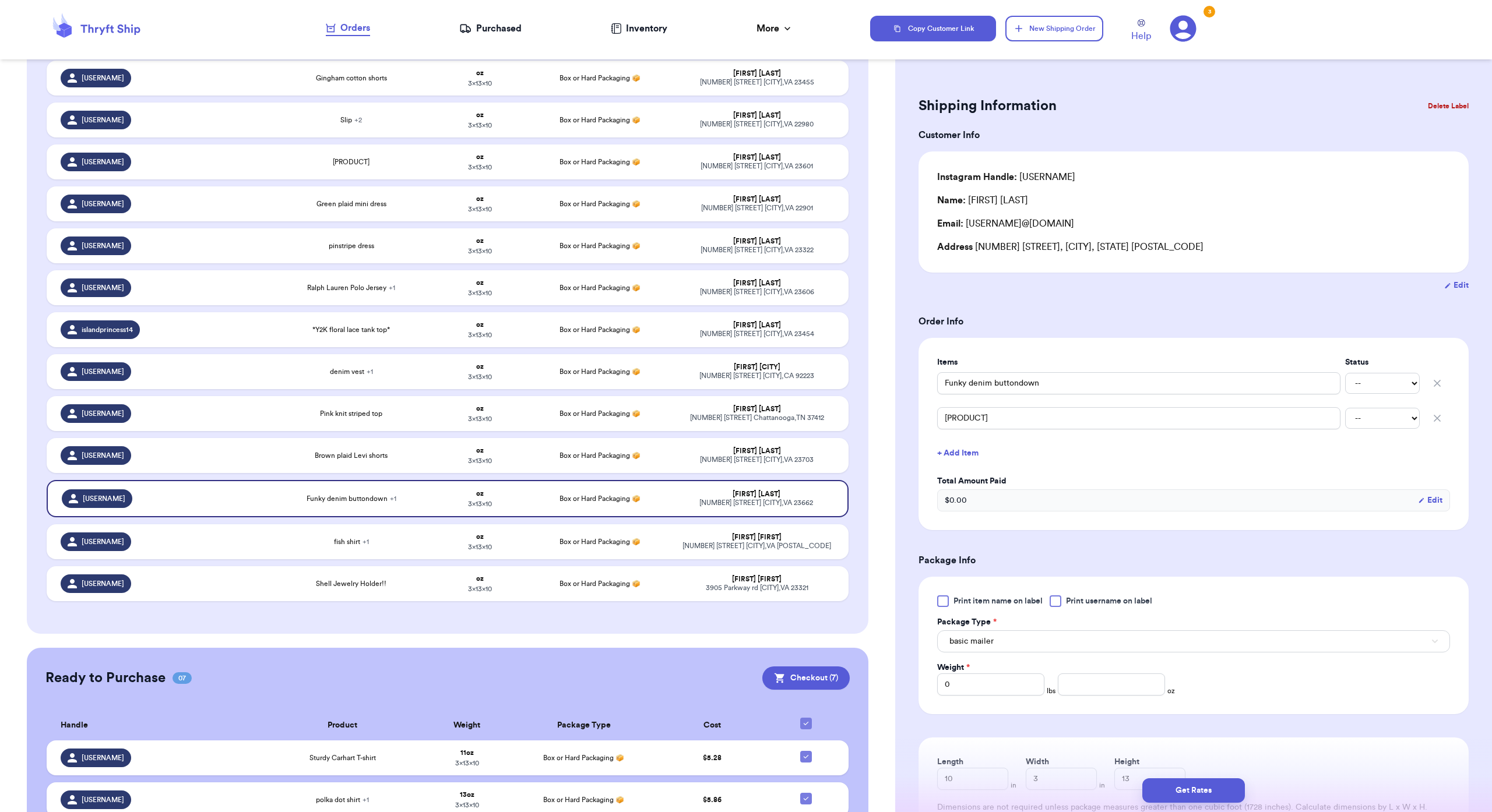 type 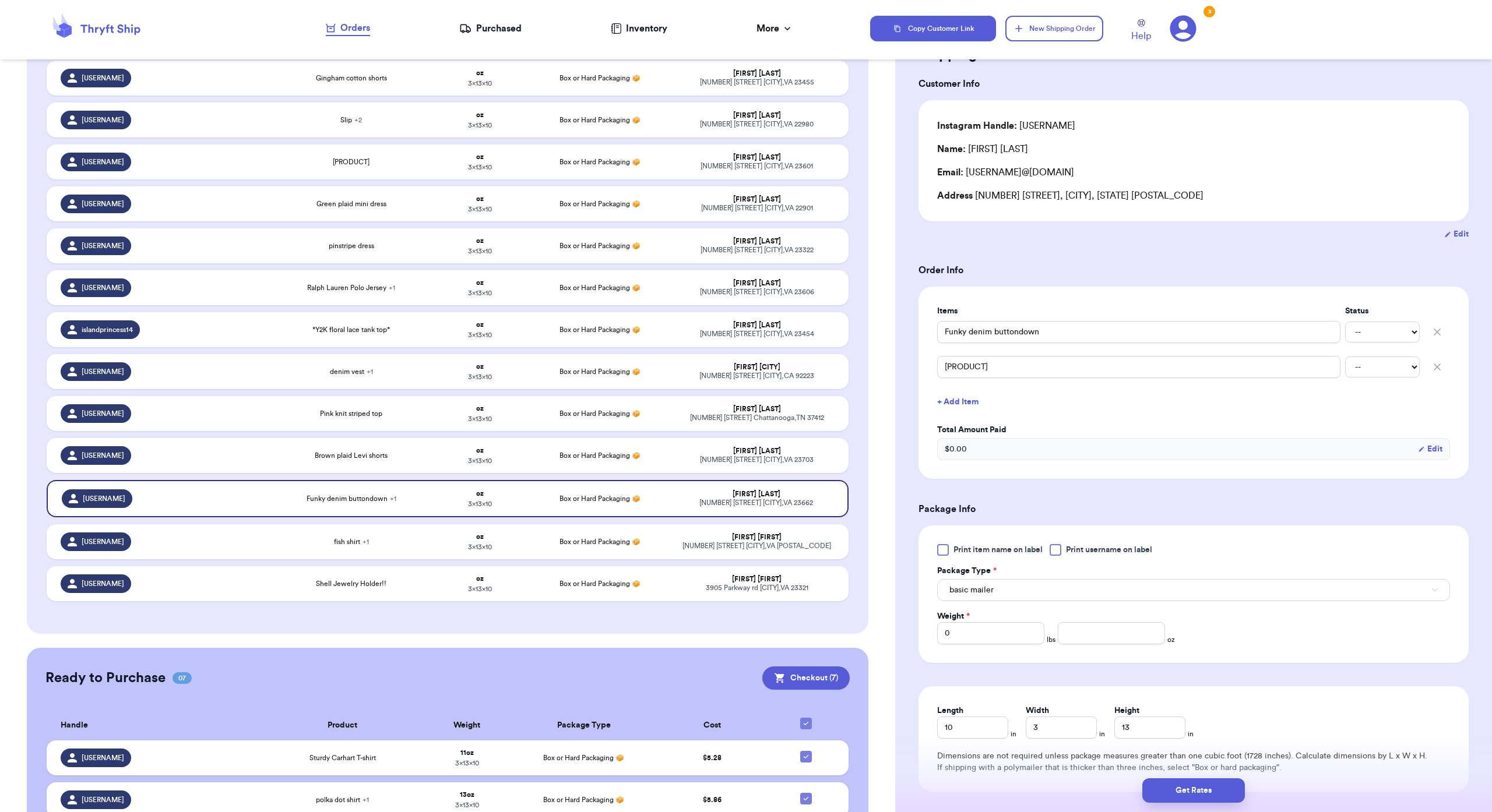scroll, scrollTop: 55, scrollLeft: 0, axis: vertical 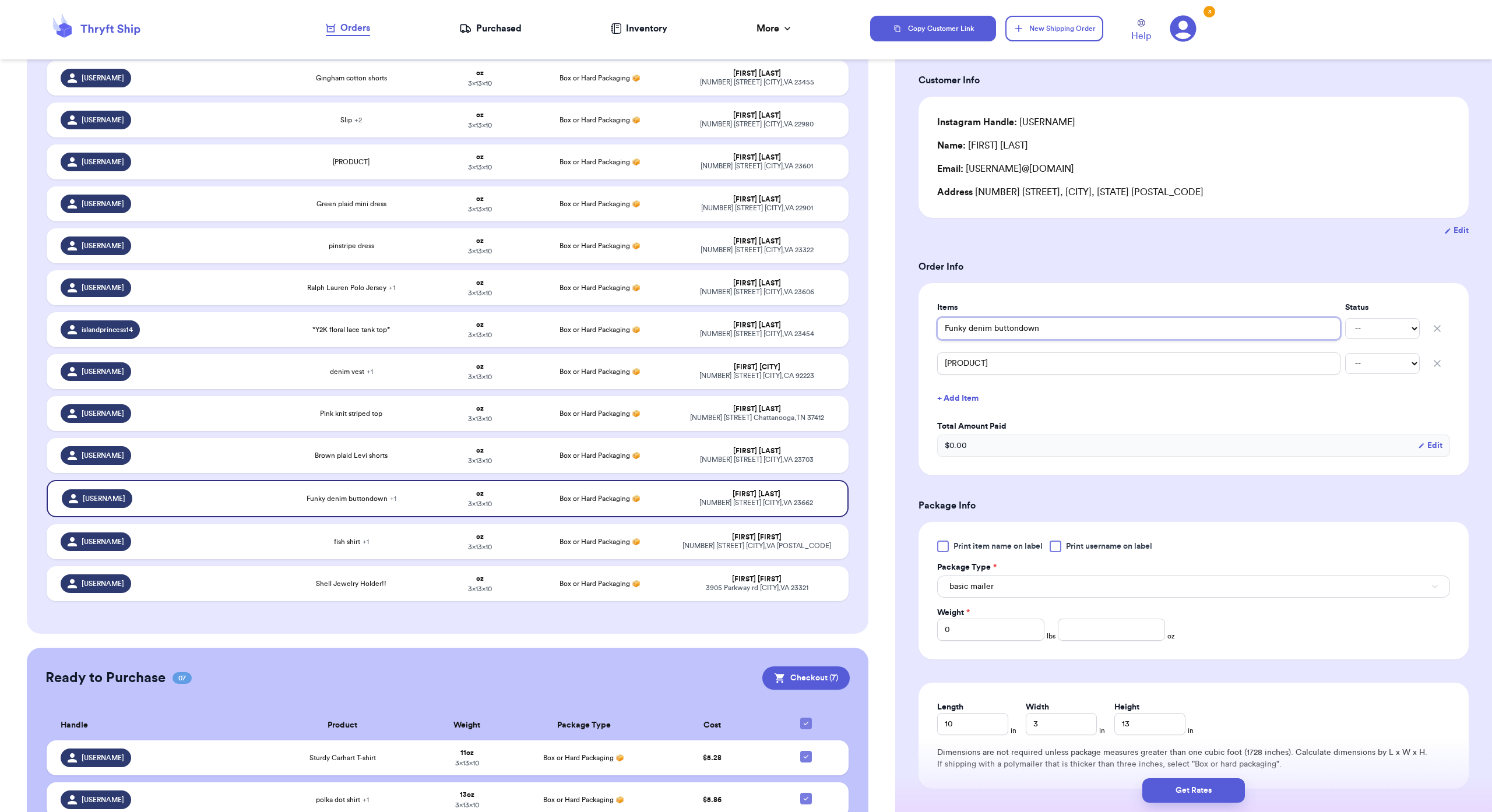 click on "Funky denim buttondown" at bounding box center [1139, 329] 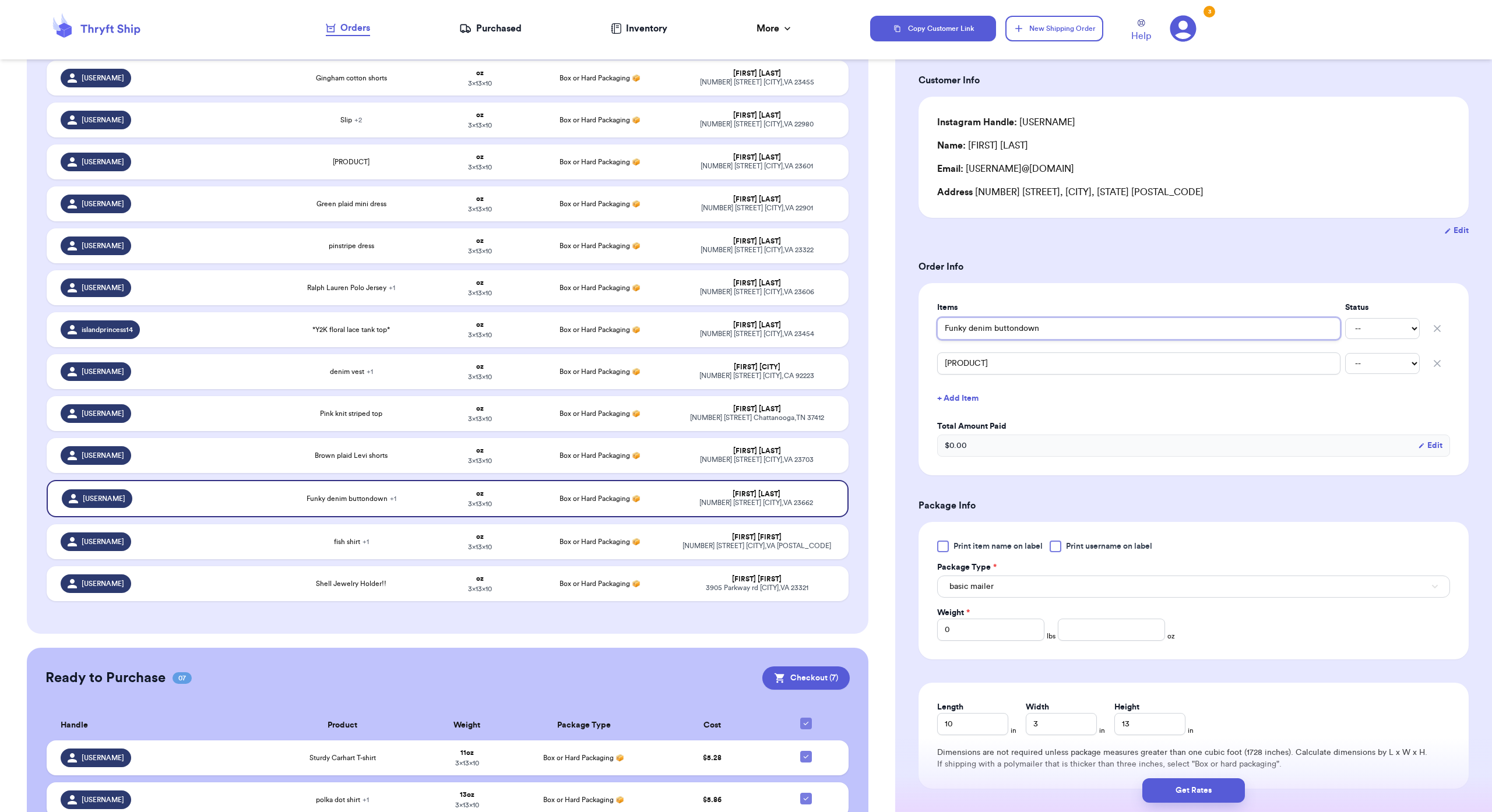 click on "Funky denim buttondown" at bounding box center [1139, 329] 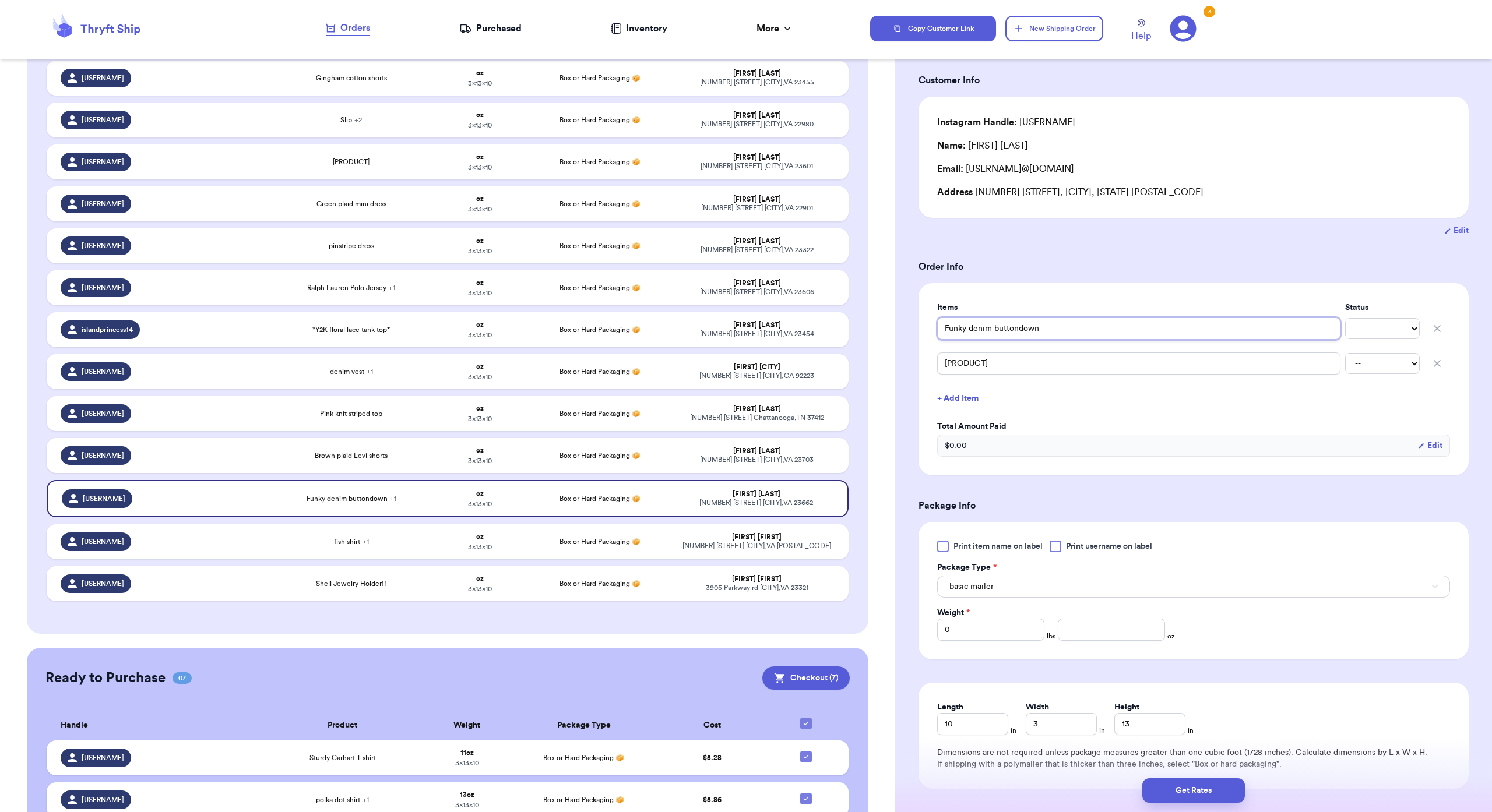 type 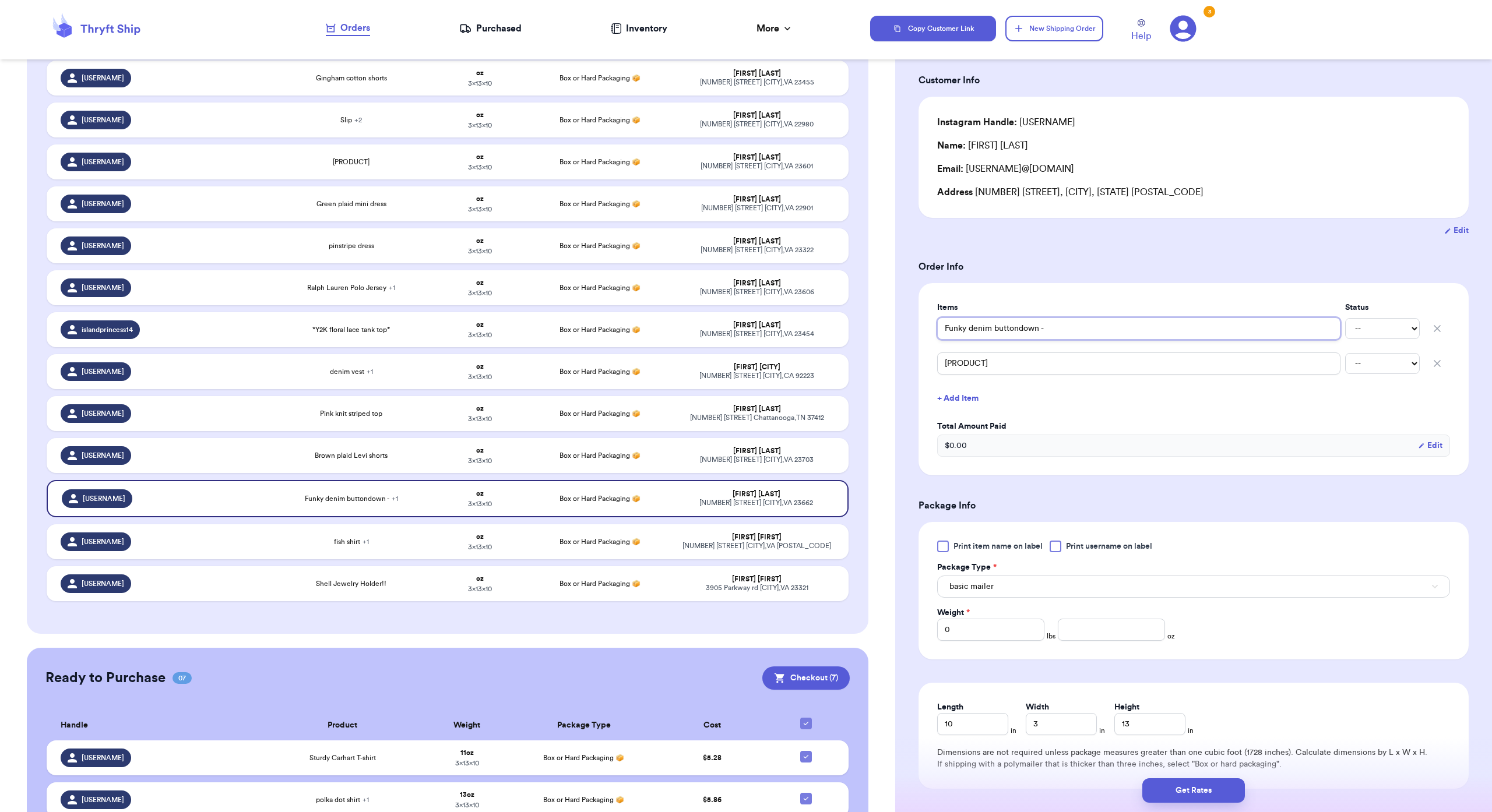 type on "Funky denim buttondown - P" 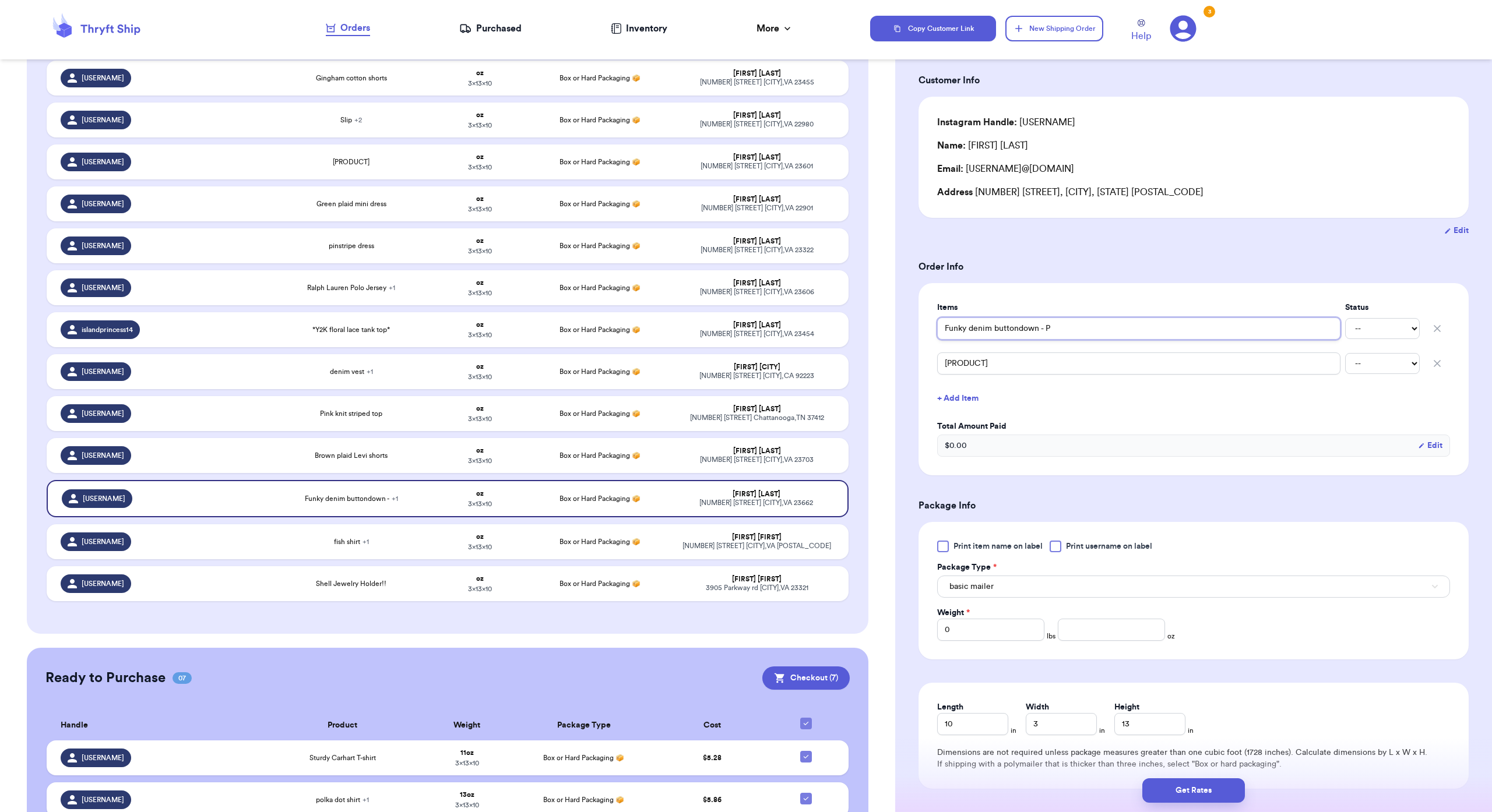 type 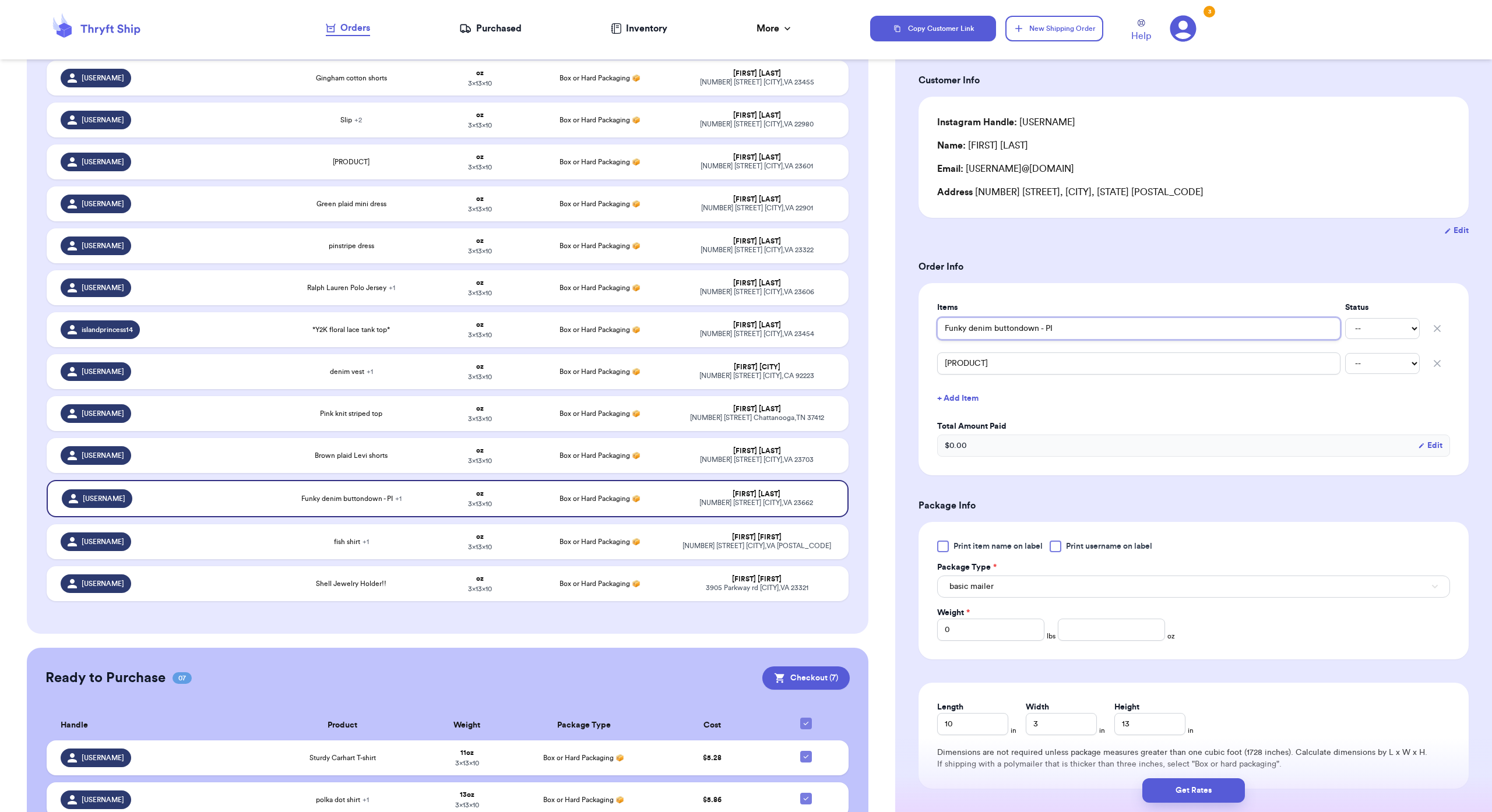 type 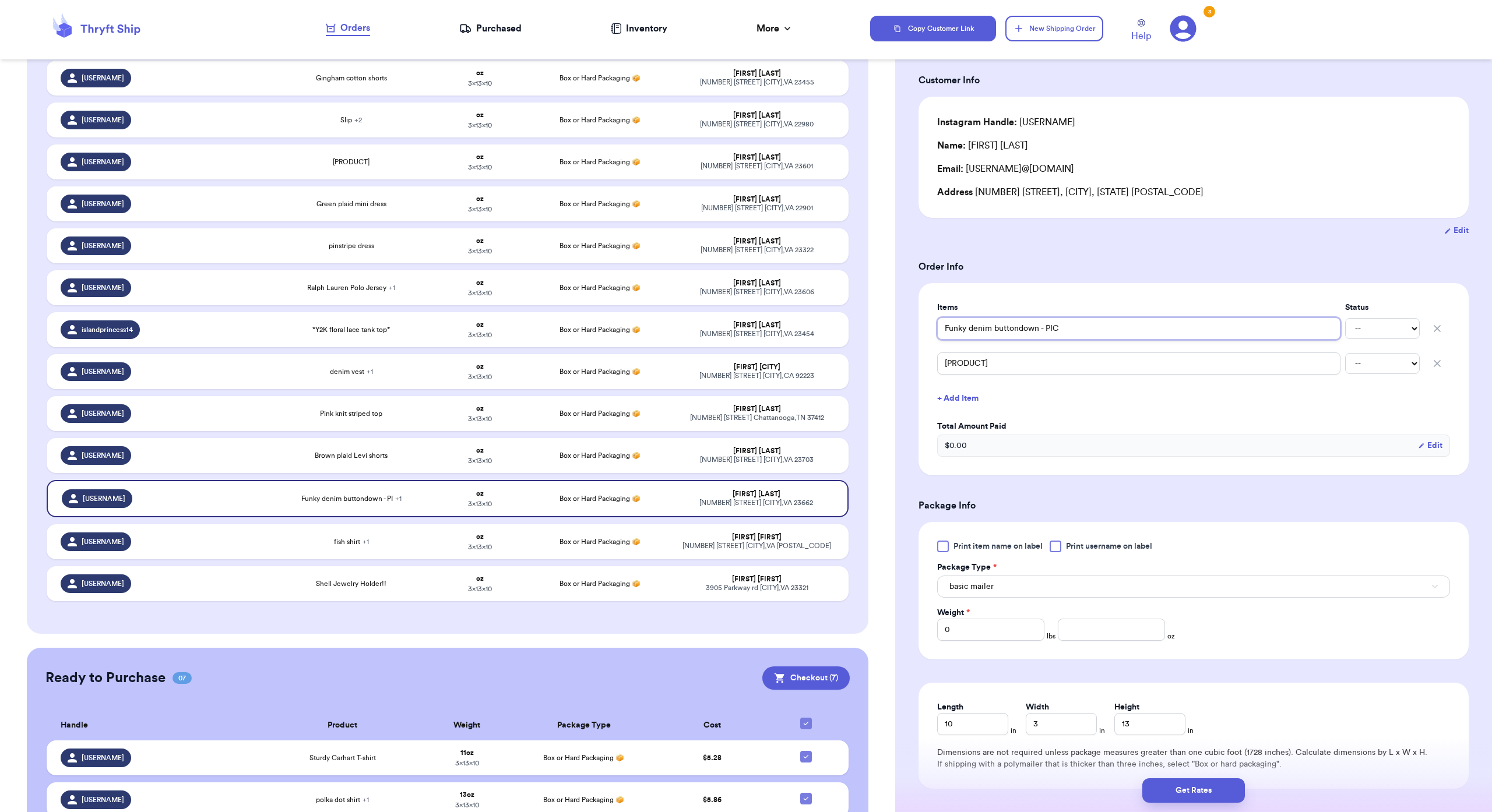 type 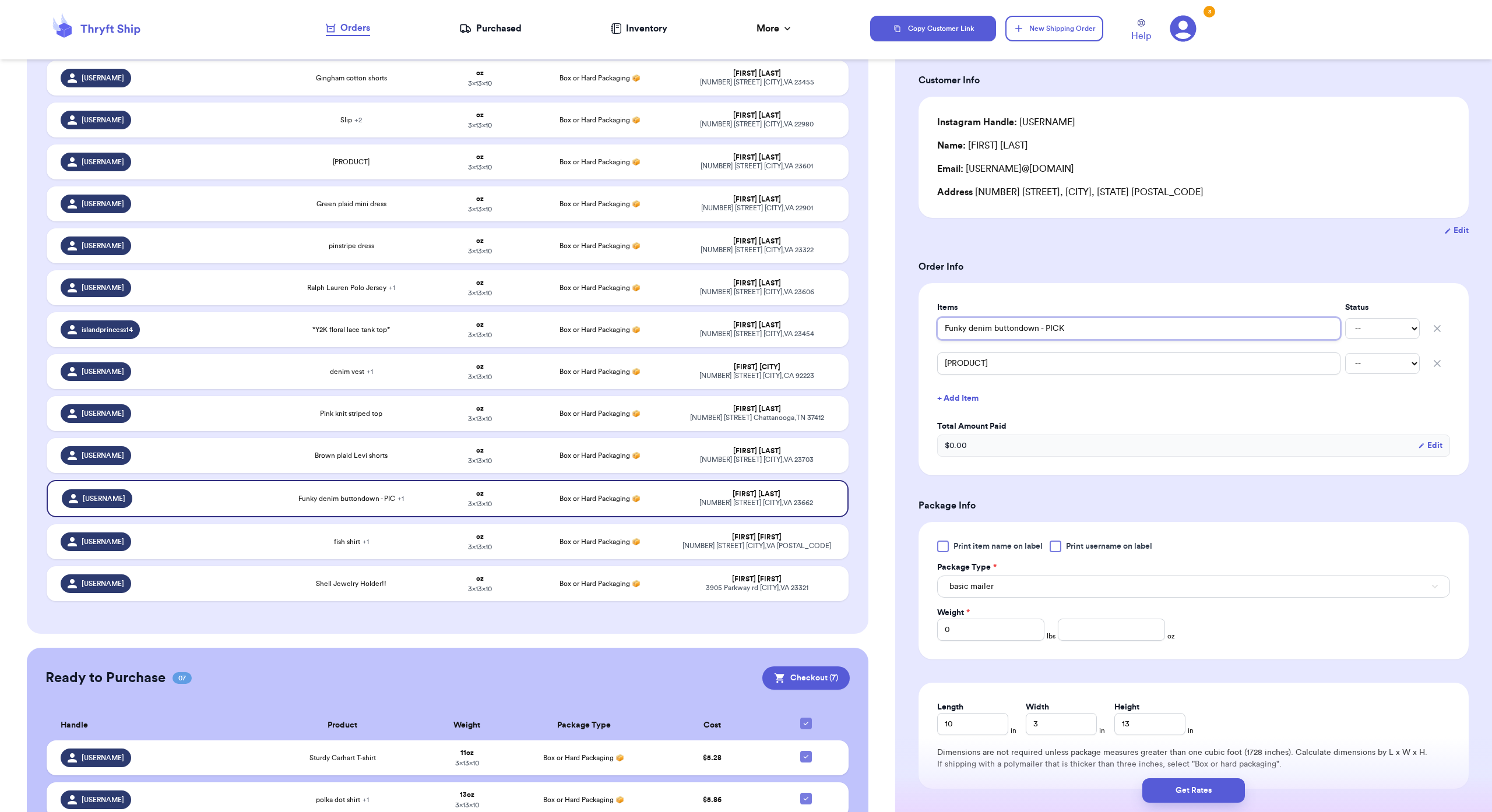 type 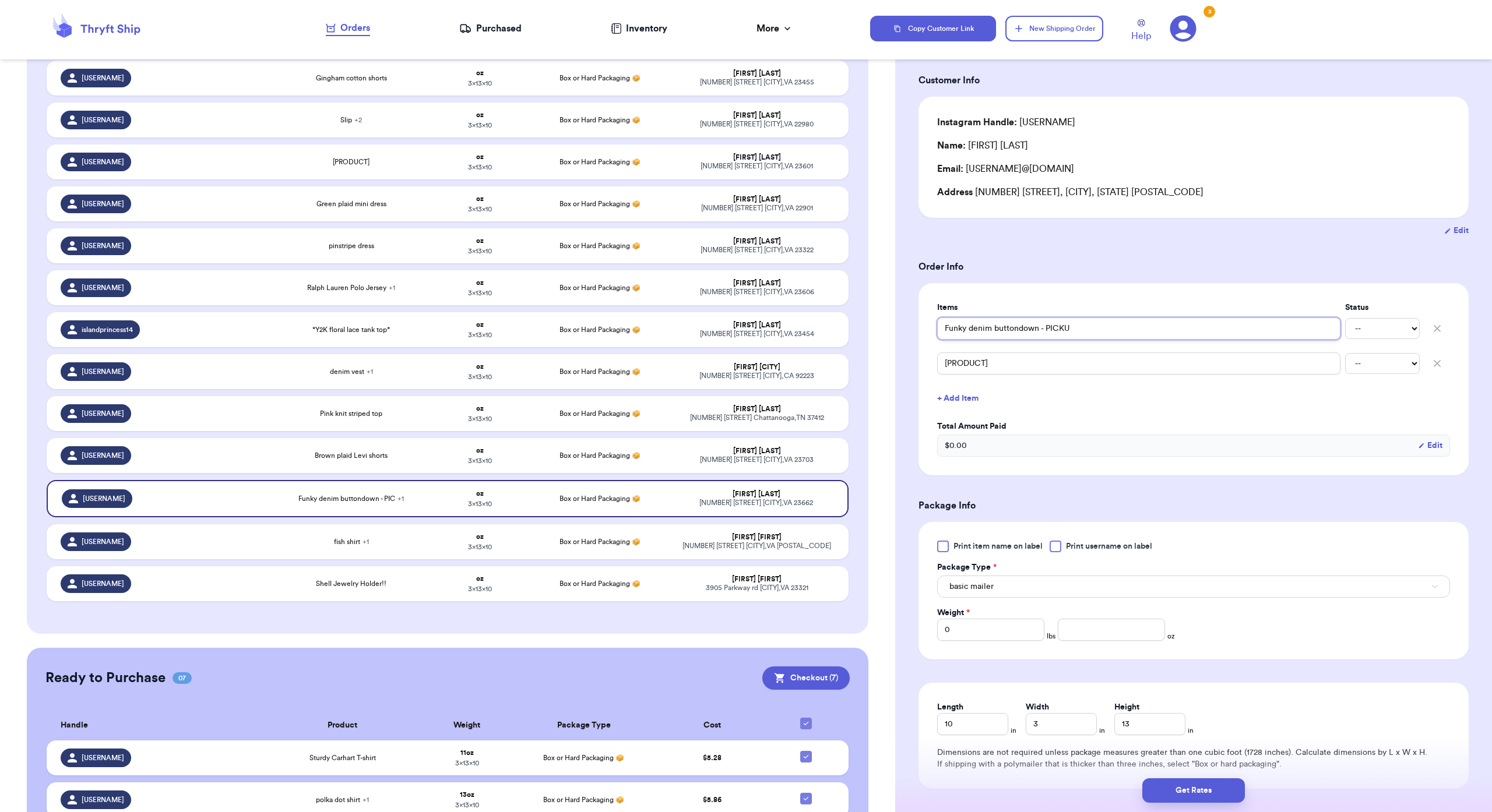 type 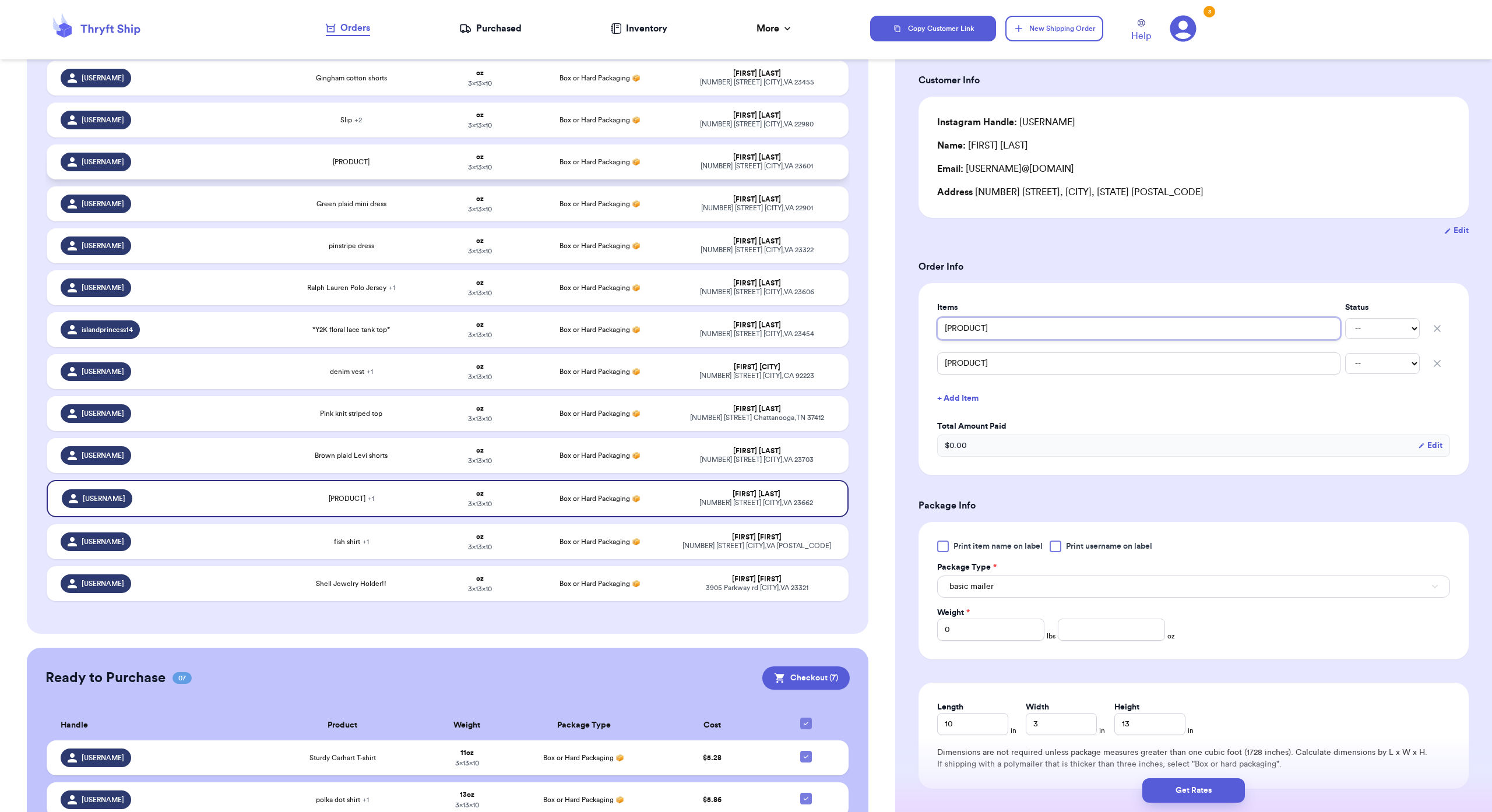 type 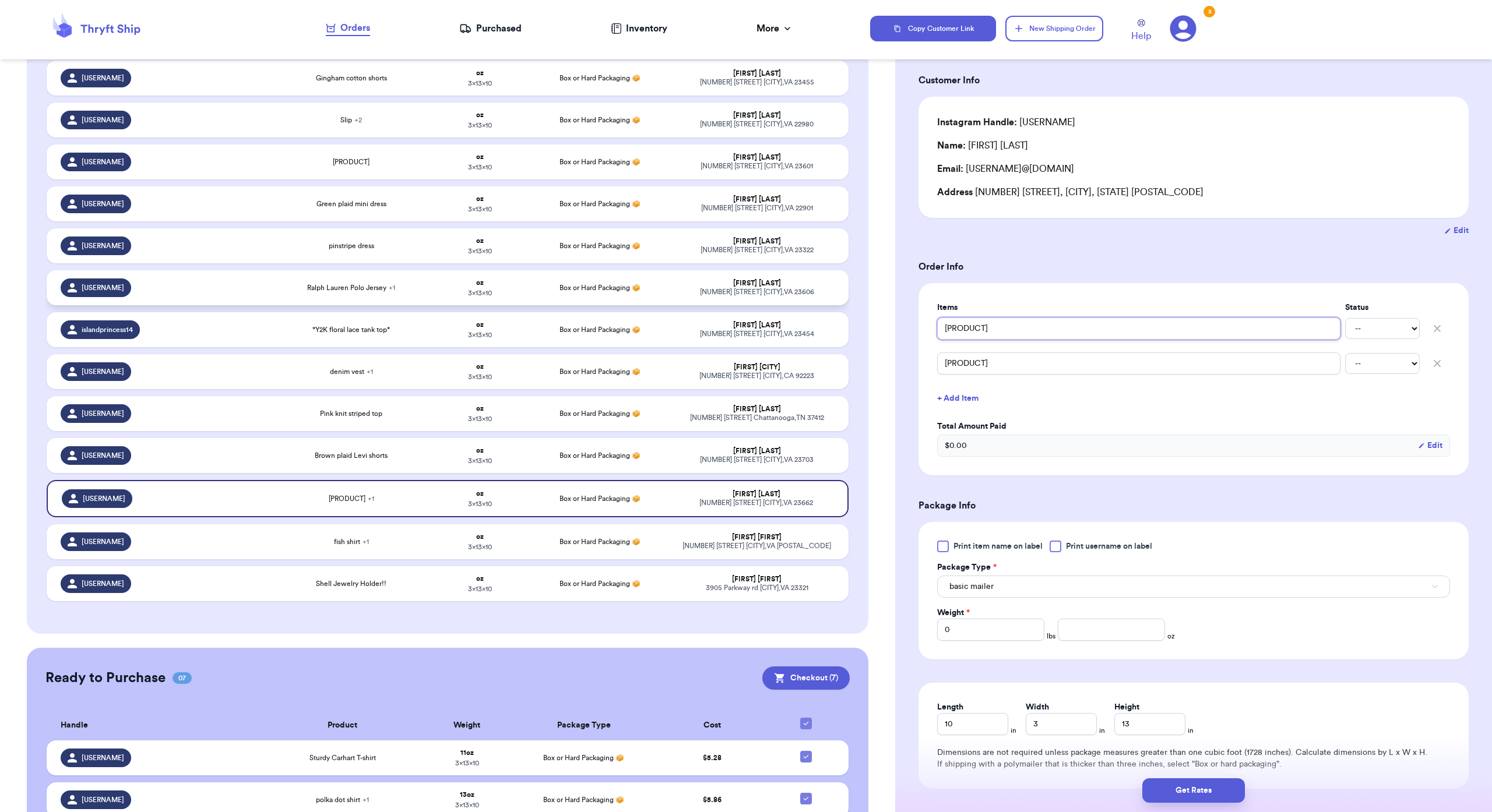 type on "[PRODUCT]" 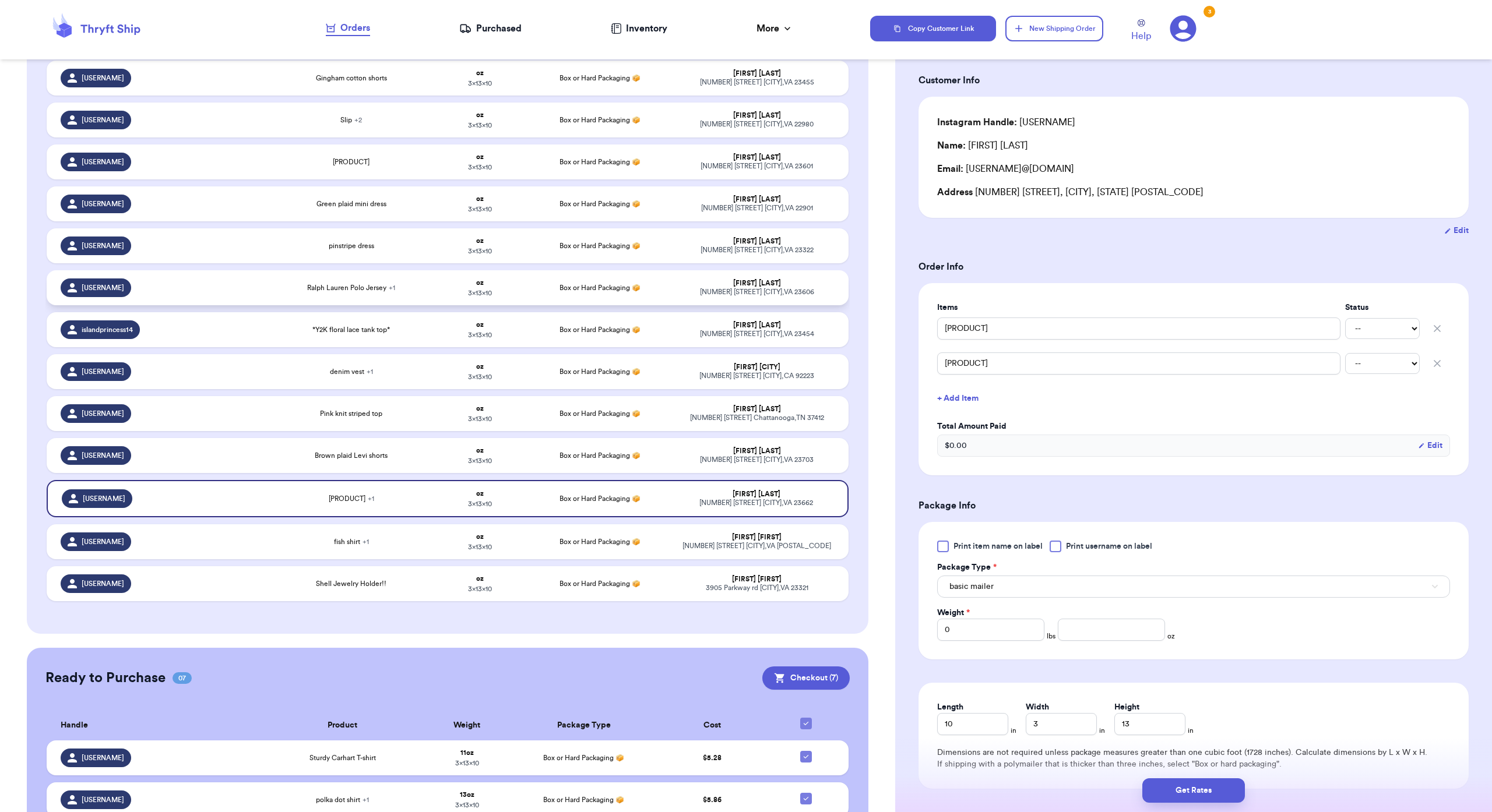 type 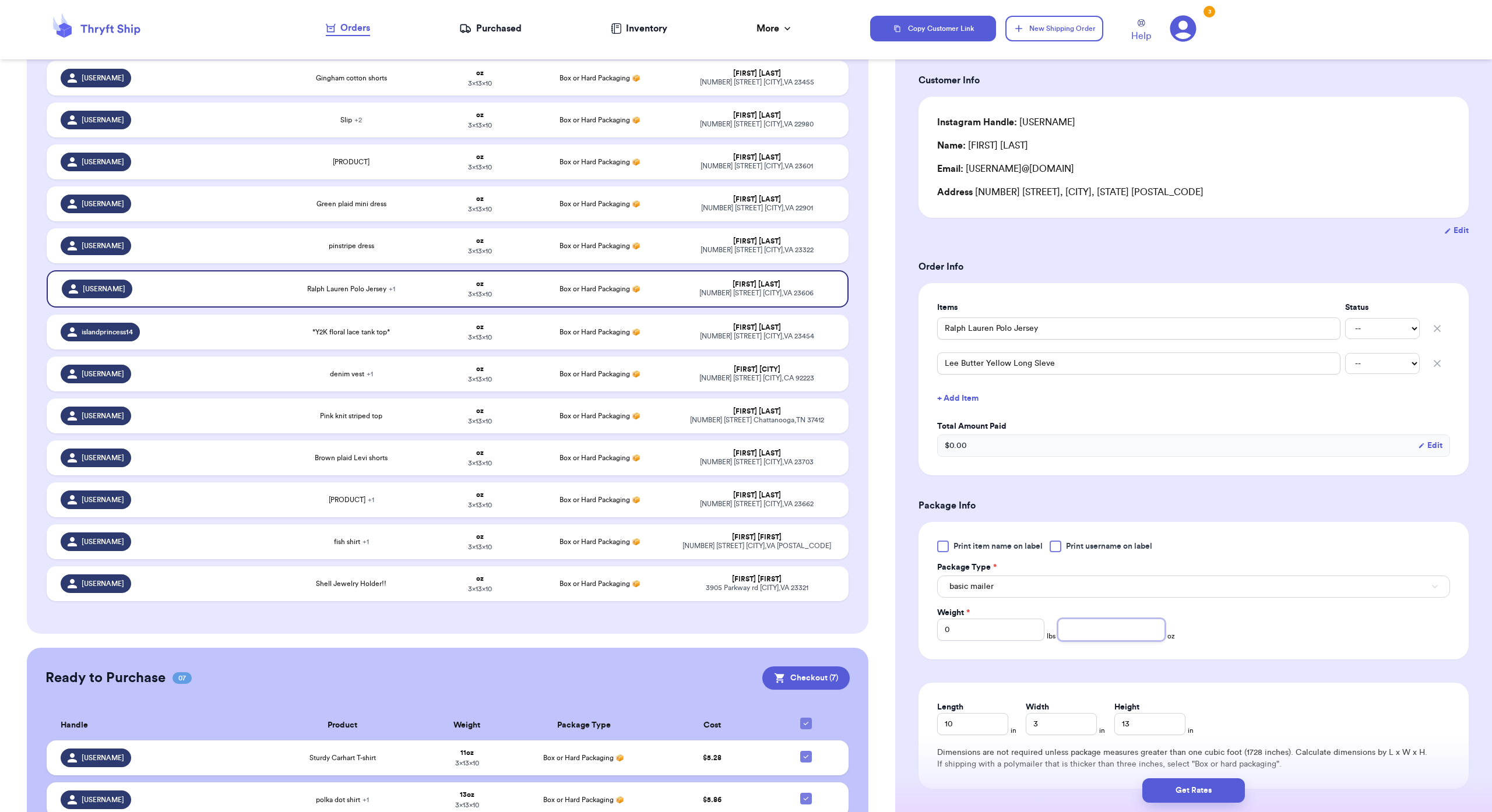 click at bounding box center [1111, 630] 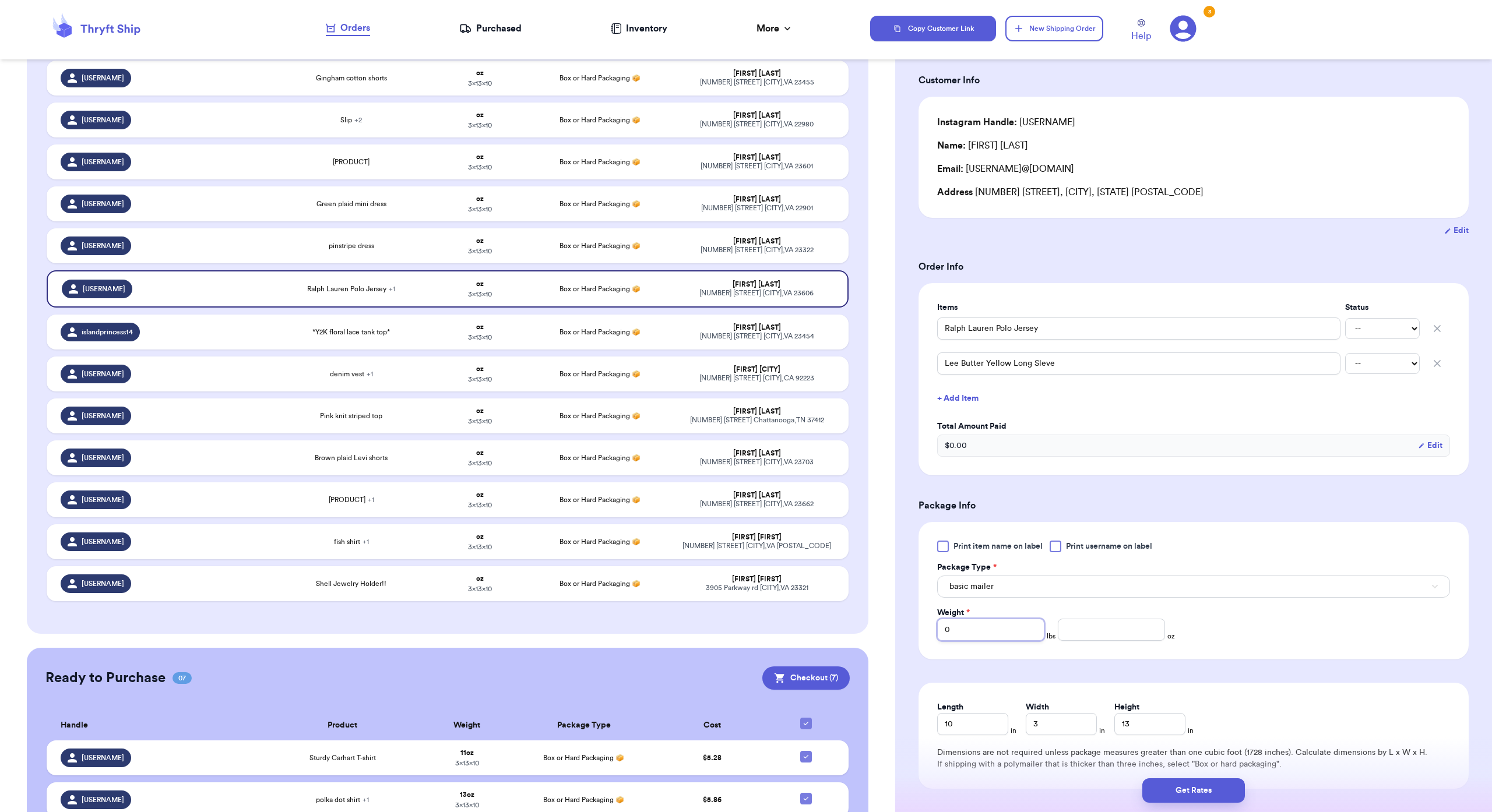 type 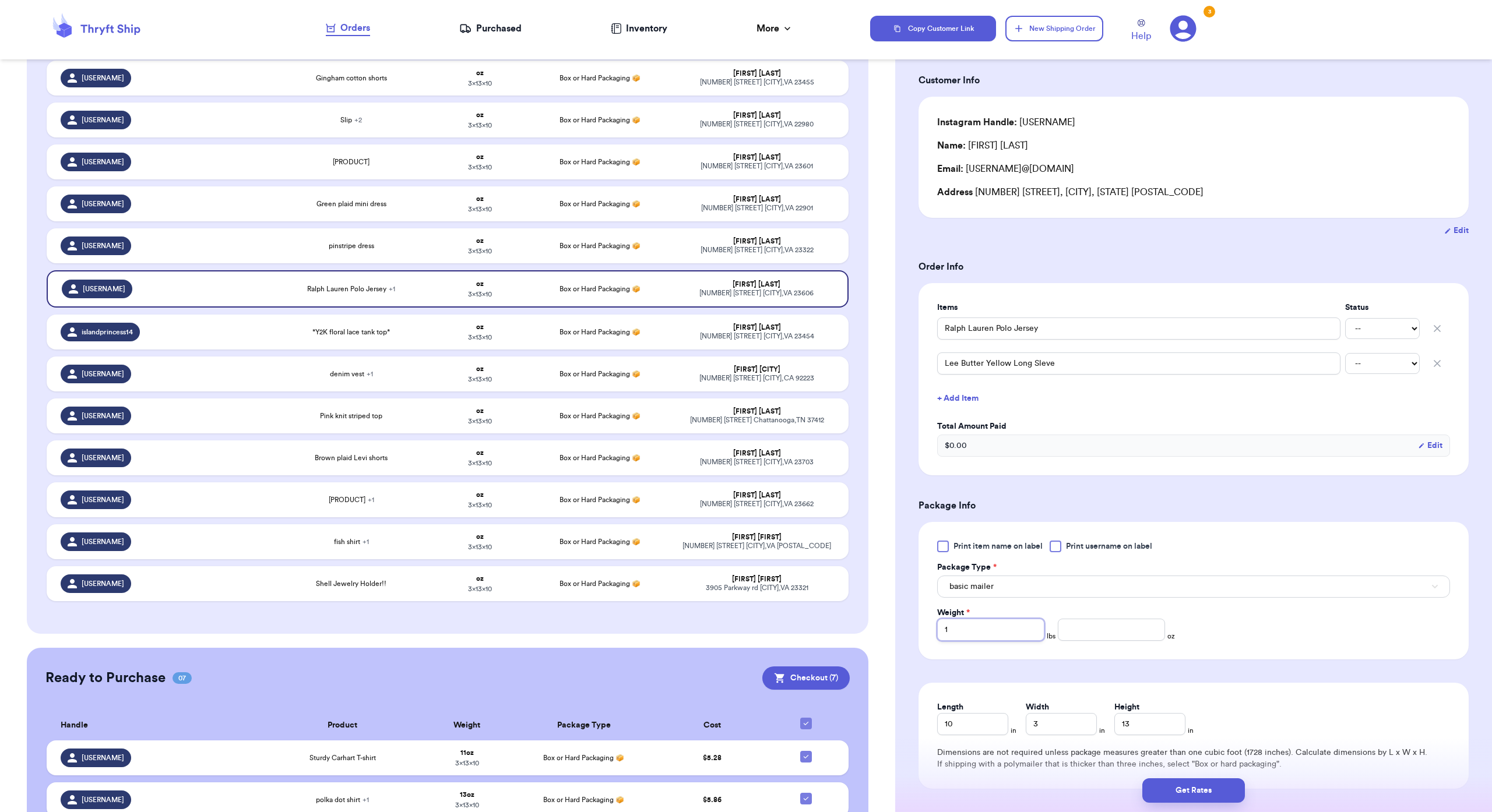type 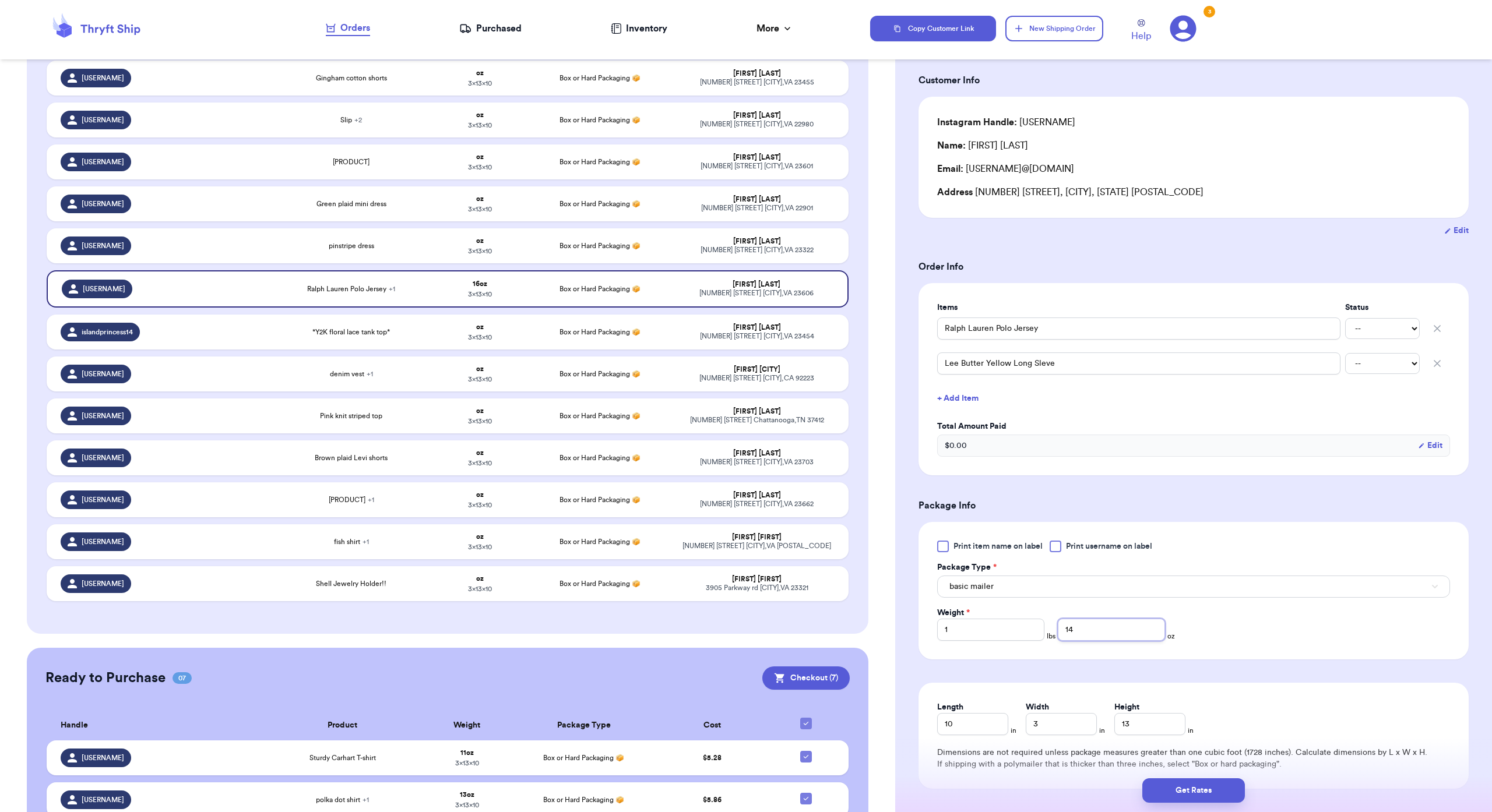 type on "14" 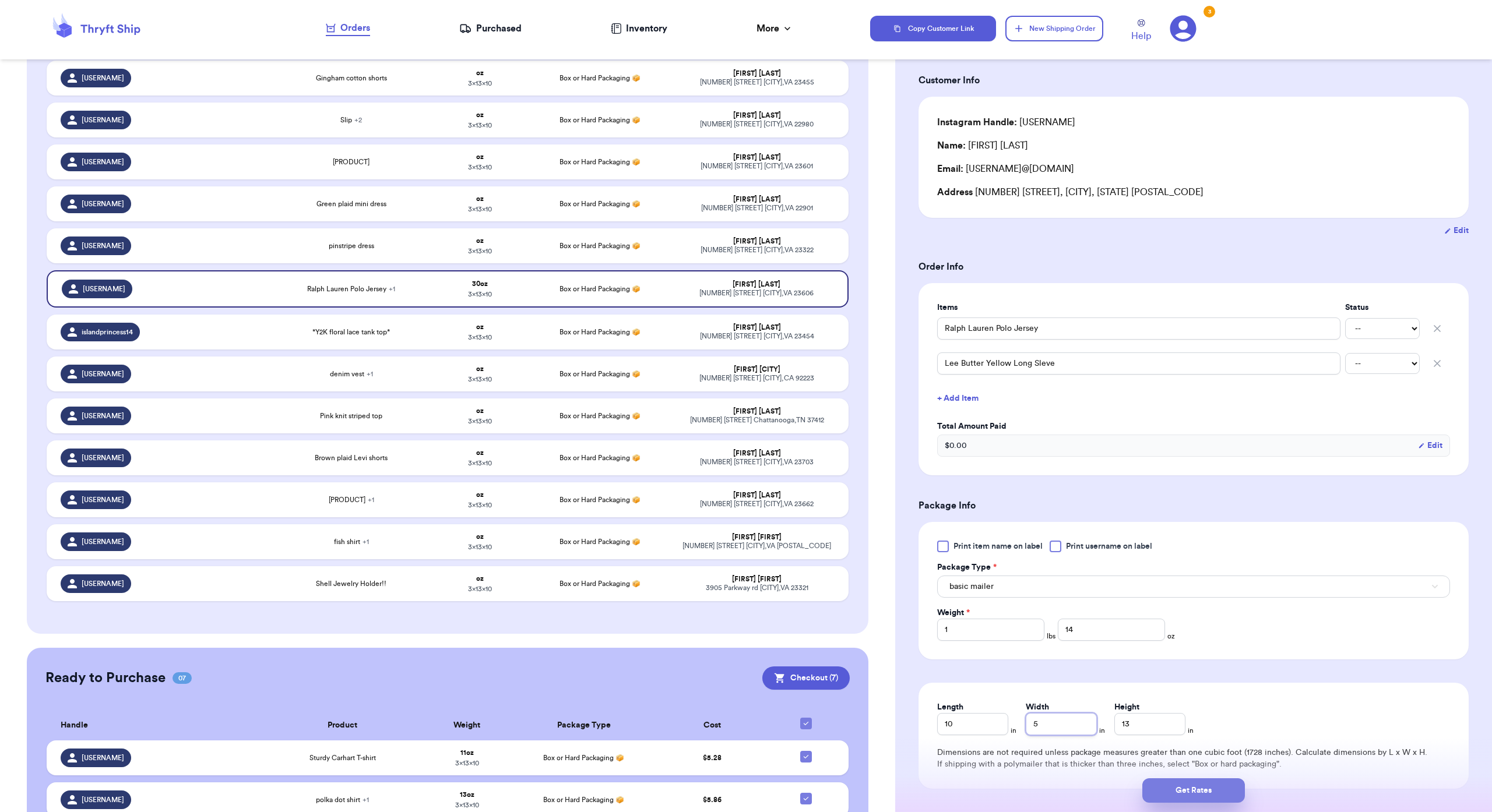 type on "5" 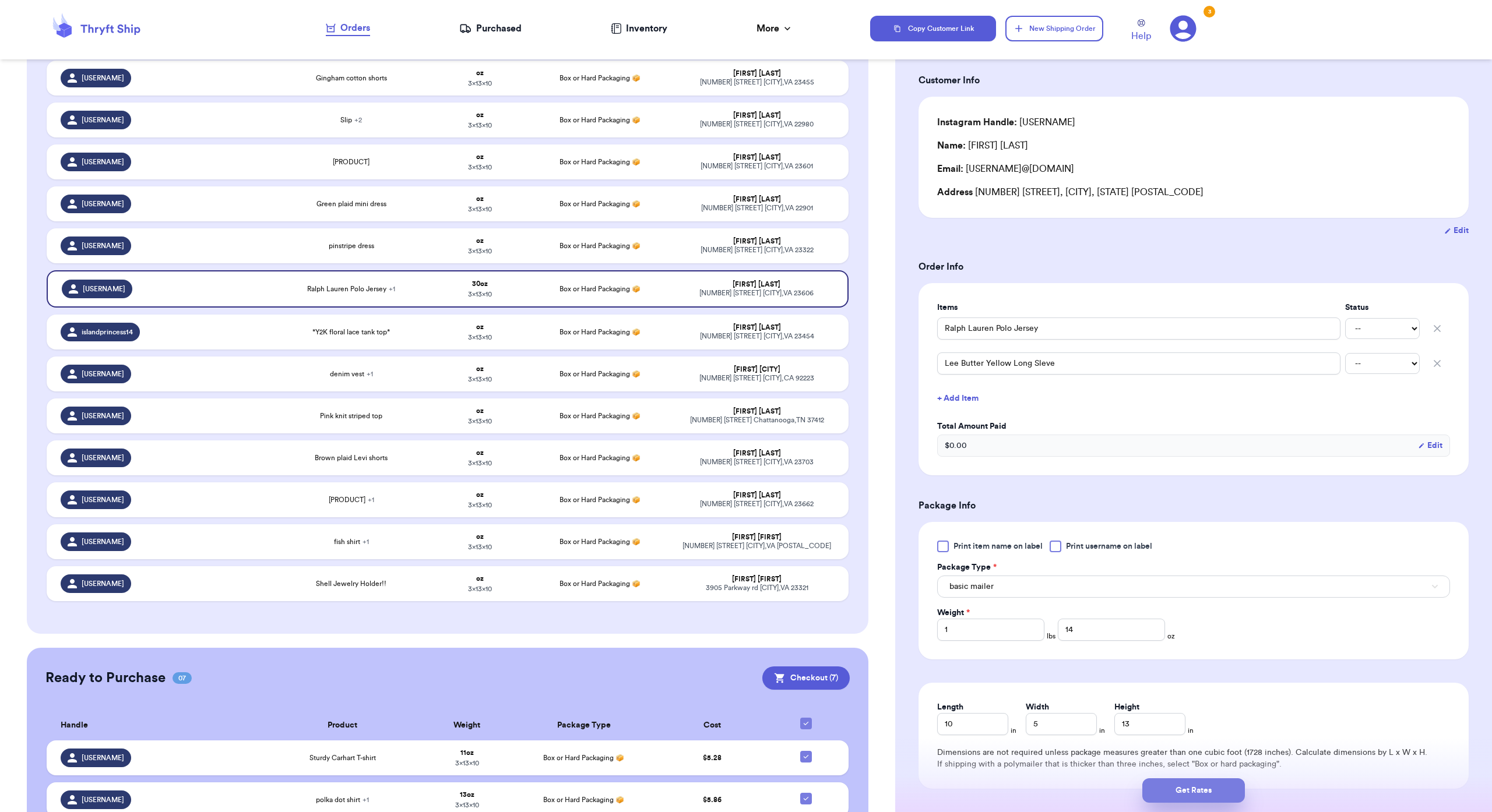 click on "Get Rates" at bounding box center [1194, 790] 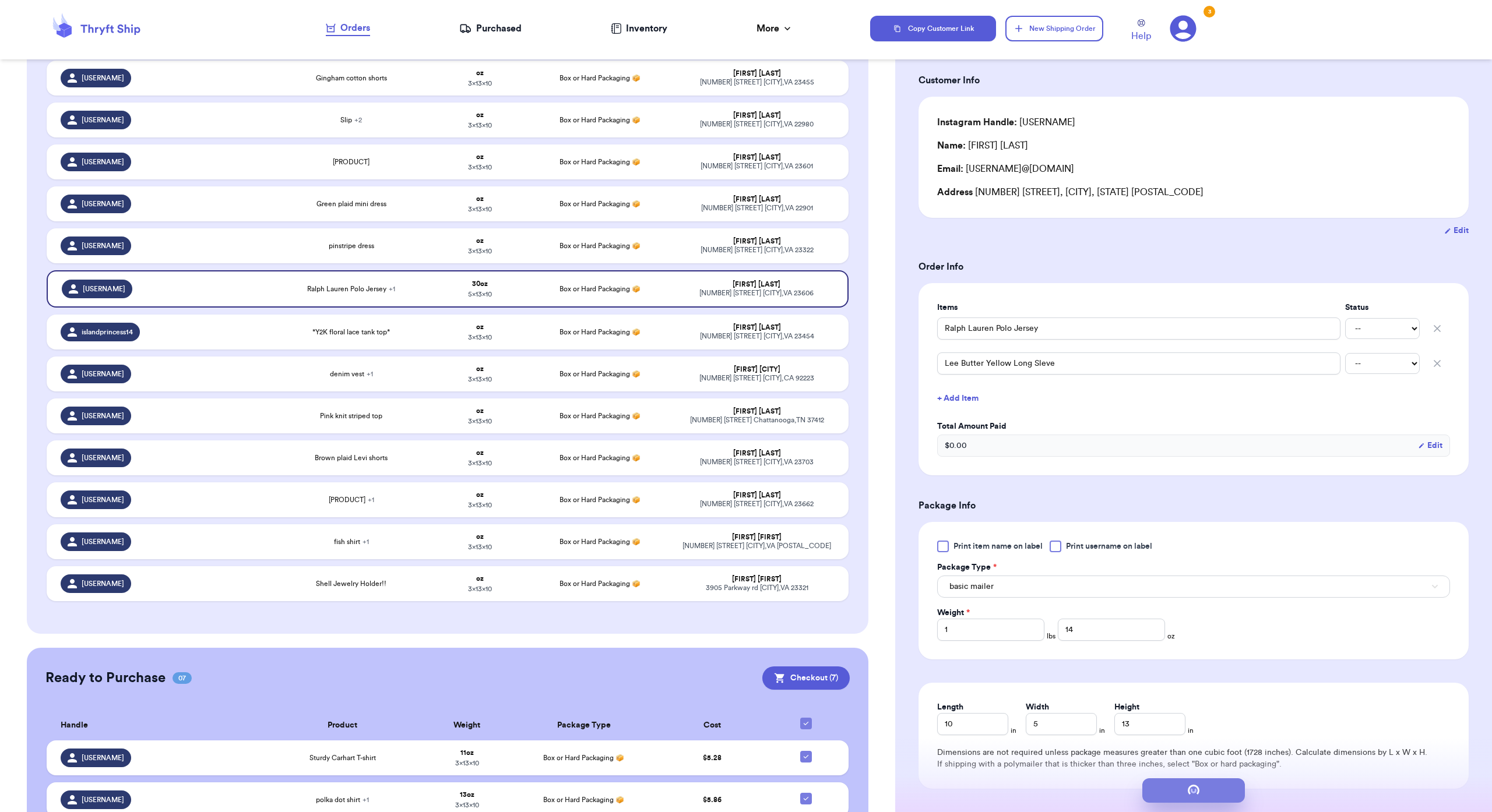 scroll, scrollTop: 0, scrollLeft: 0, axis: both 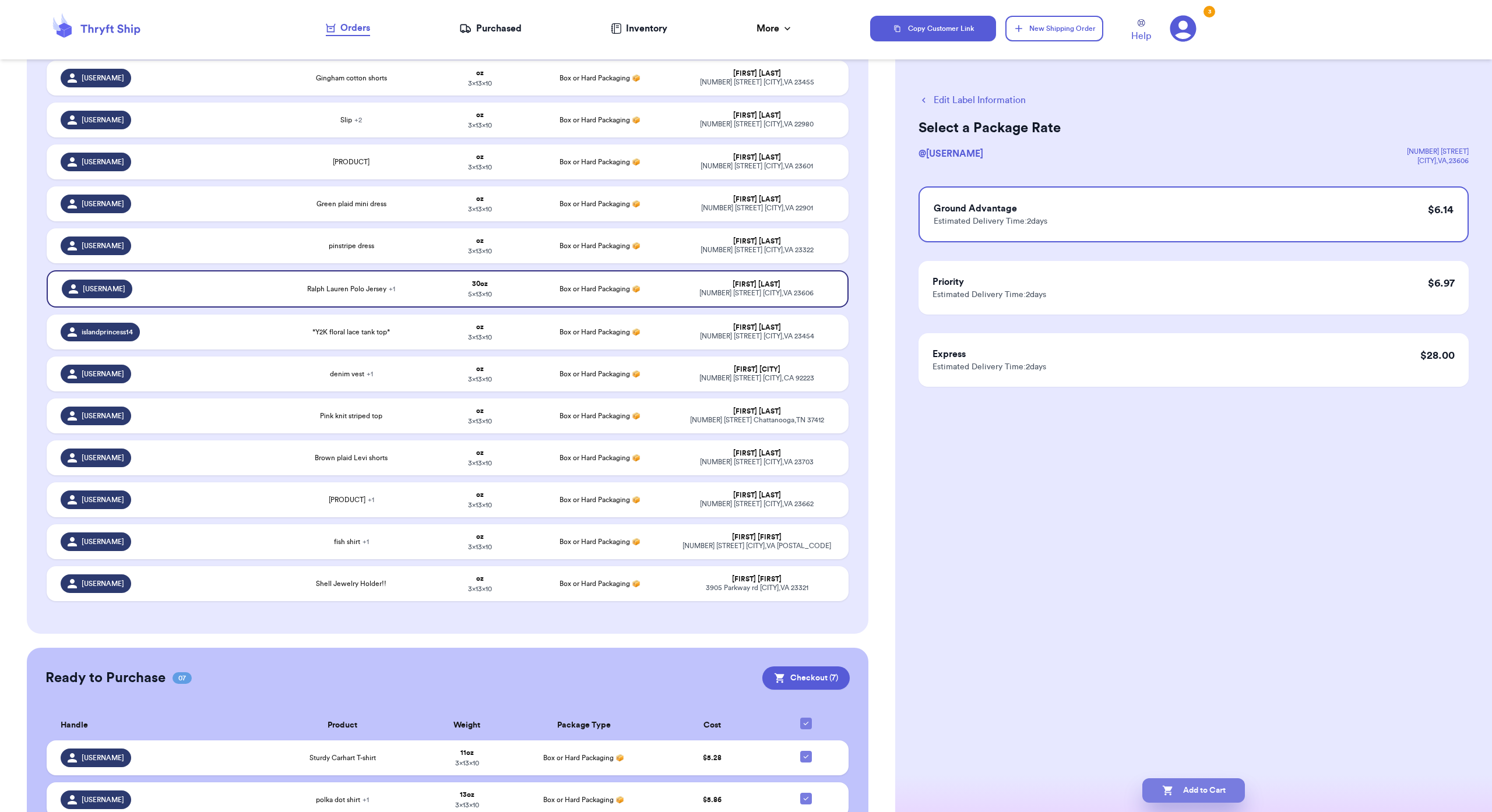 click on "Add to Cart" at bounding box center (1194, 790) 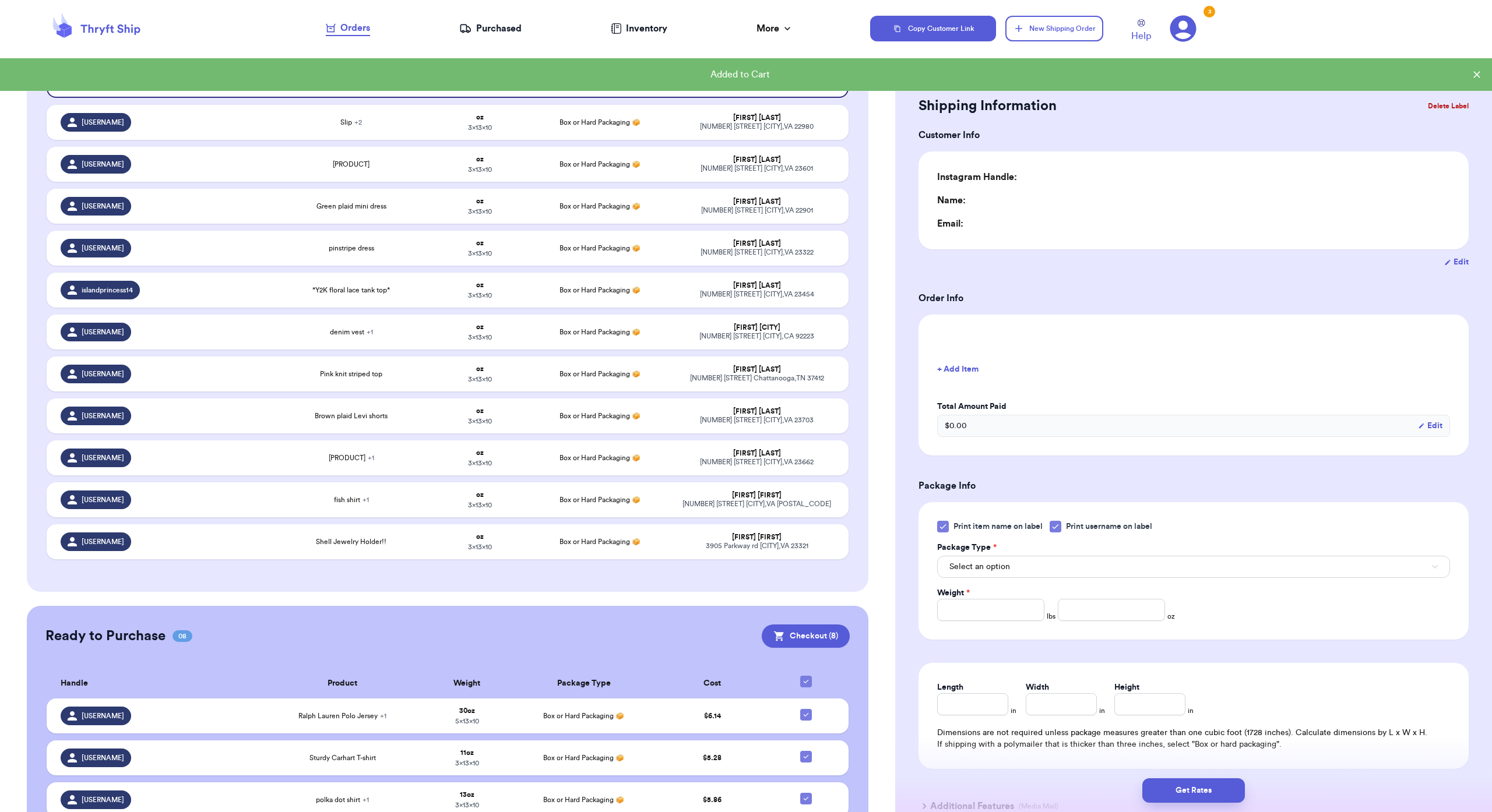 type on "0" 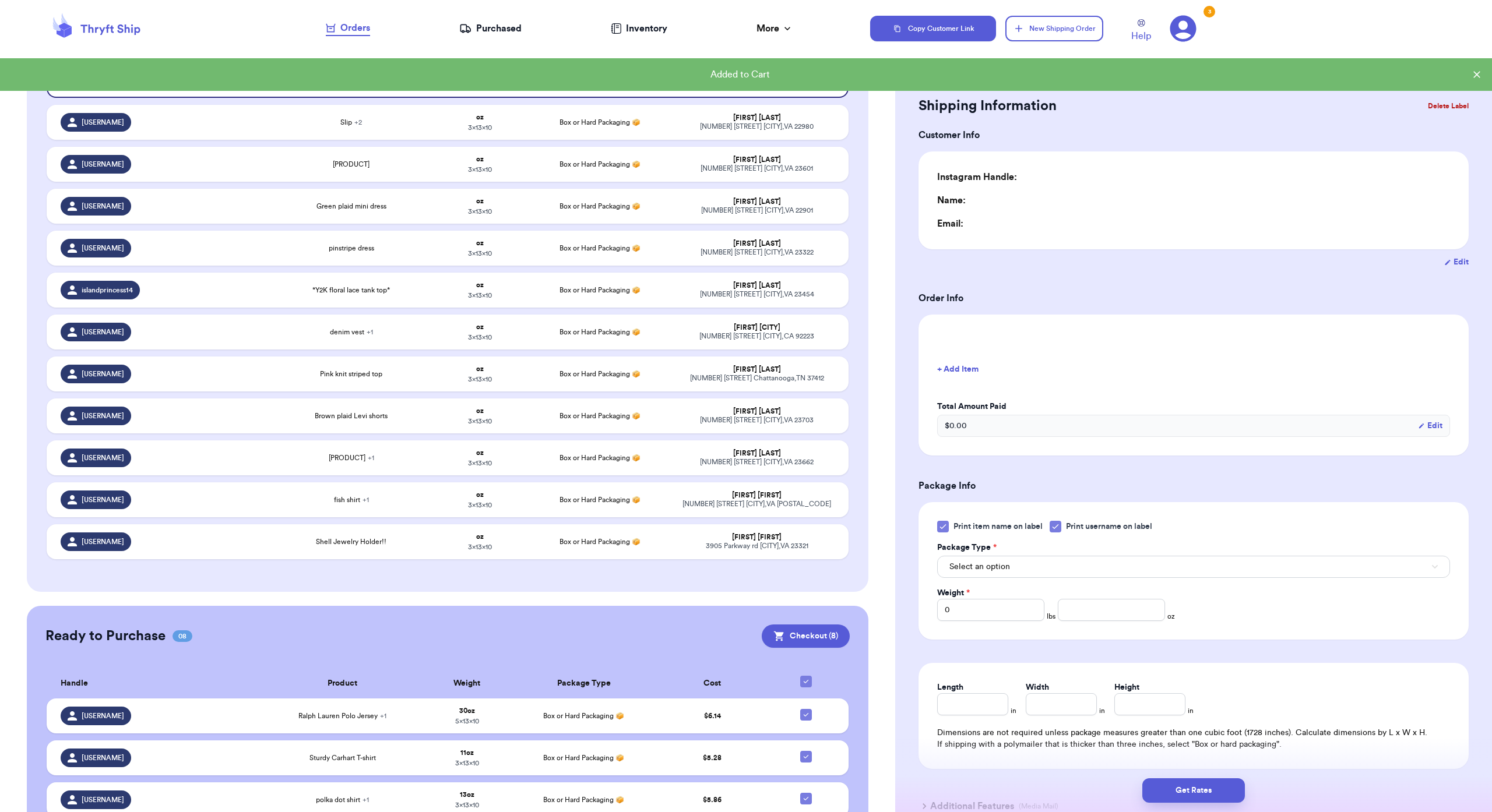 type 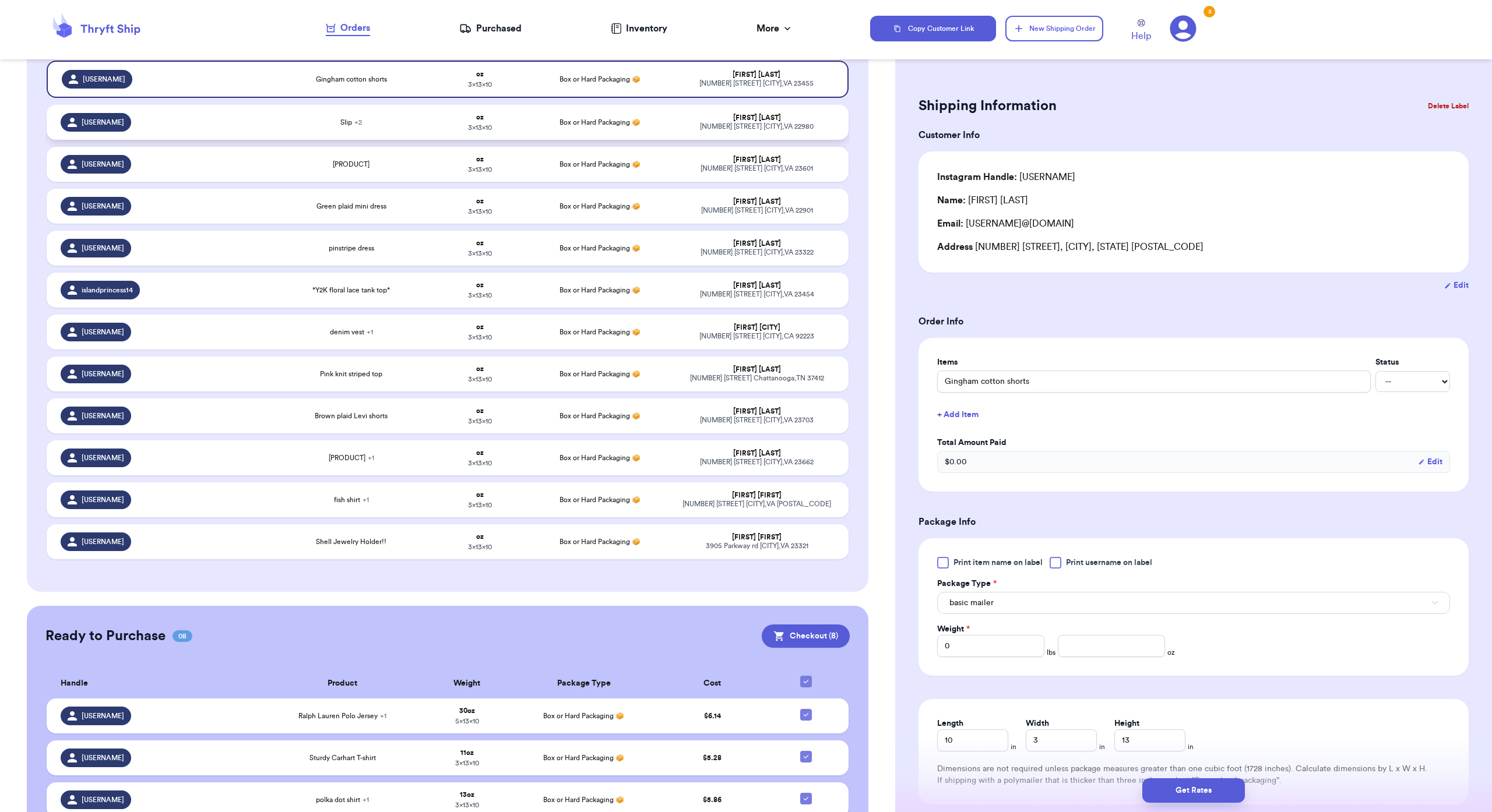 click on "Box or Hard Packaging 📦" at bounding box center [600, 122] 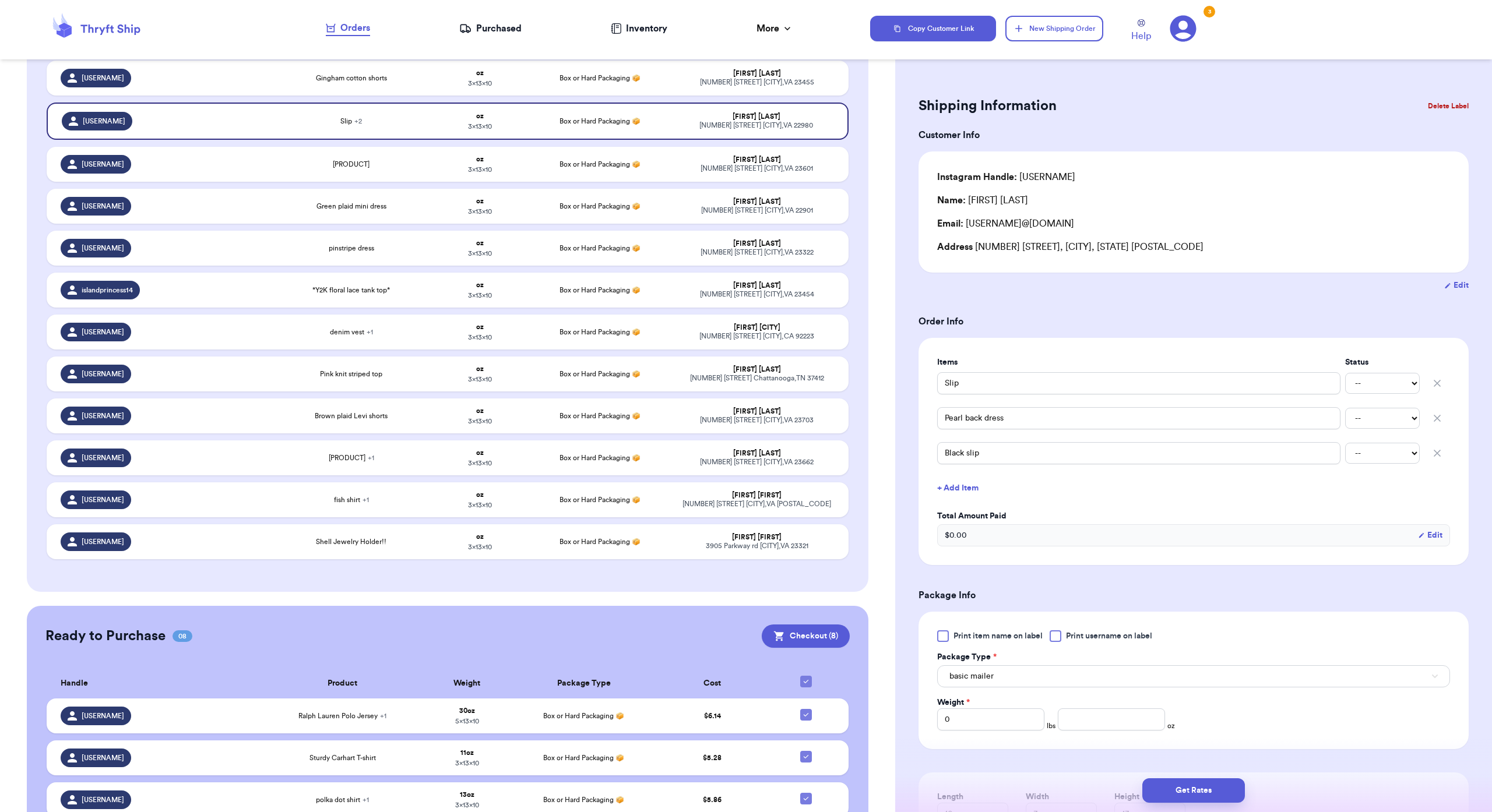 scroll, scrollTop: -2, scrollLeft: 0, axis: vertical 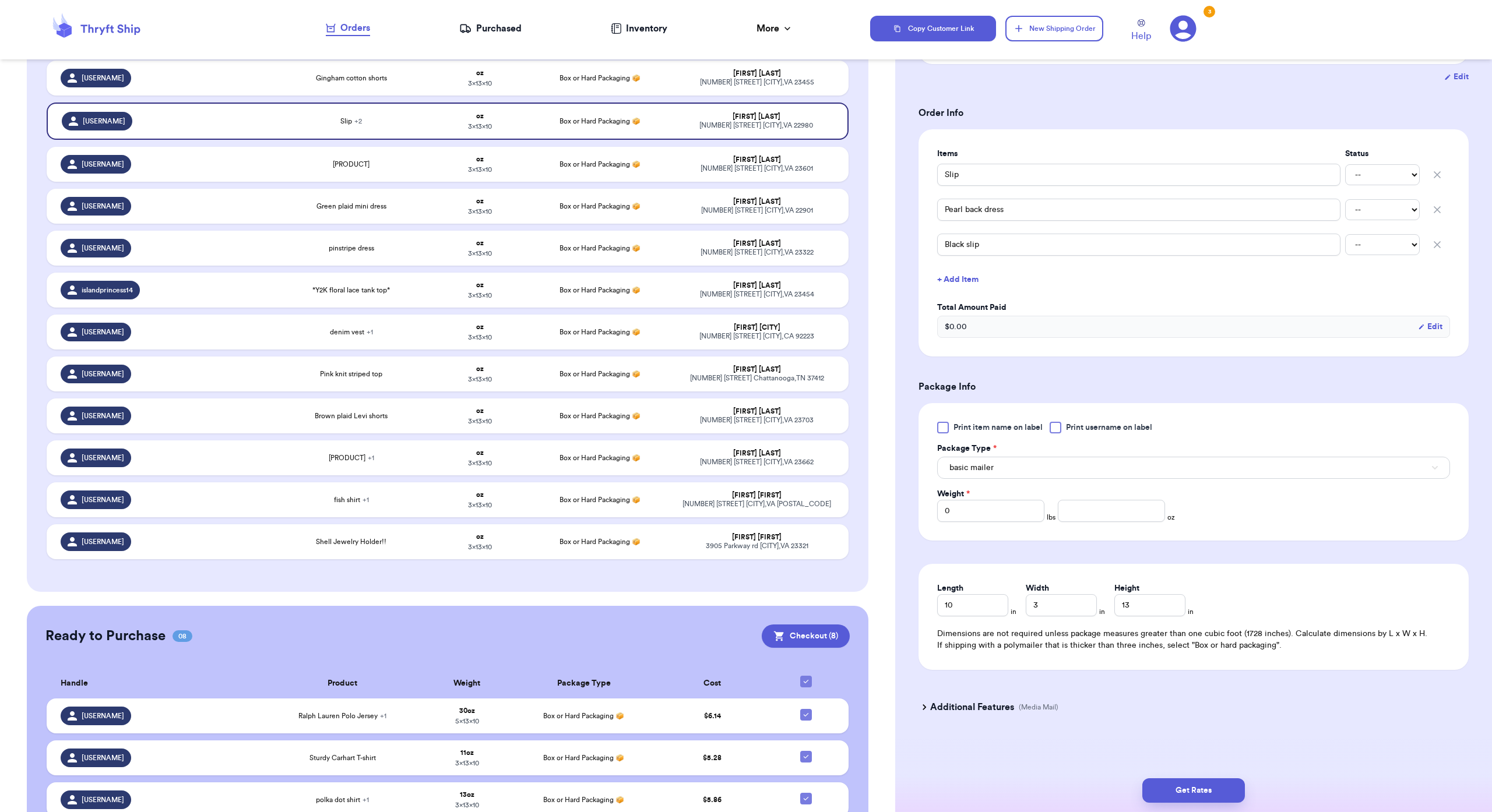 type 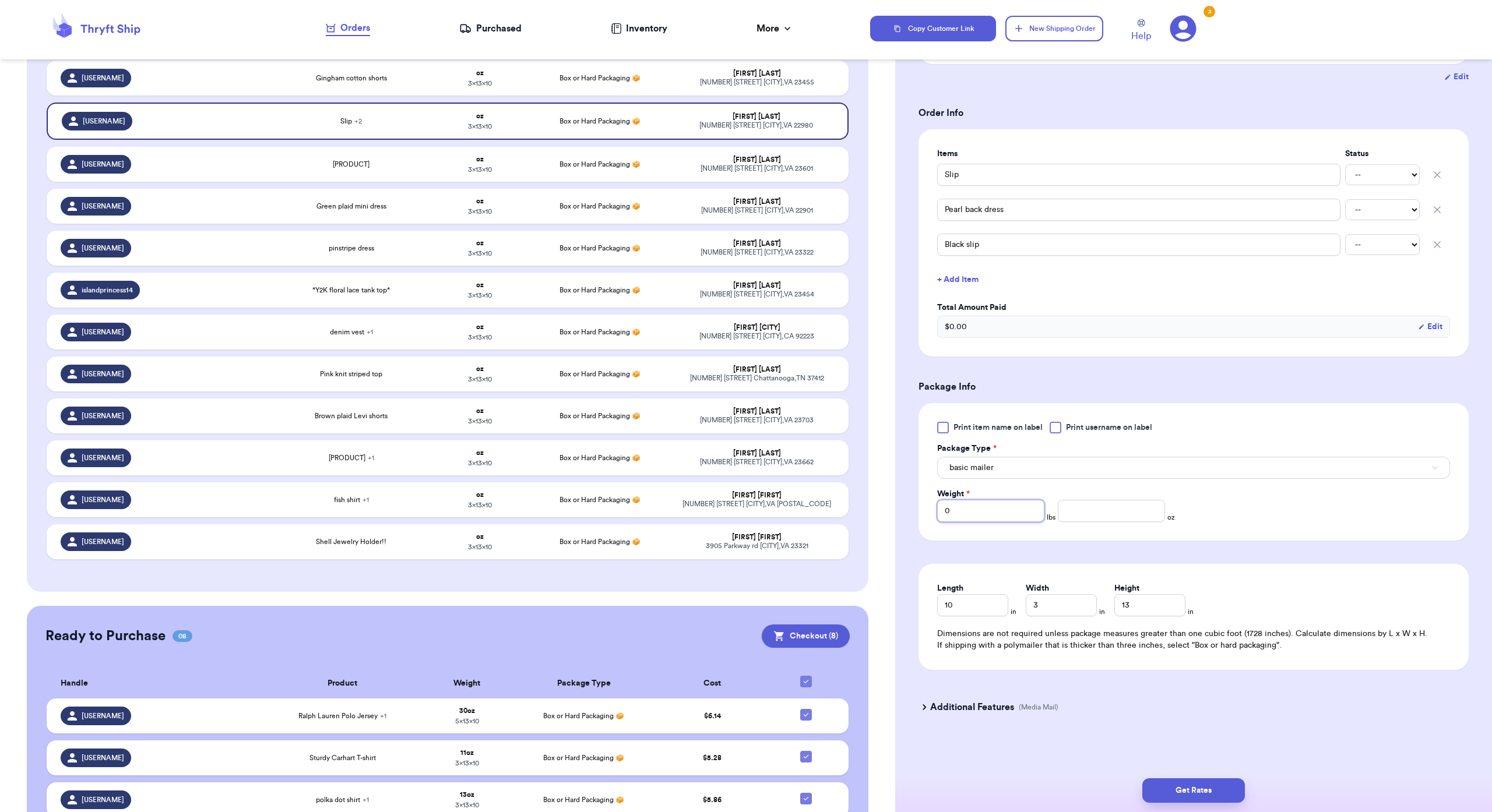 click on "0" at bounding box center [991, 511] 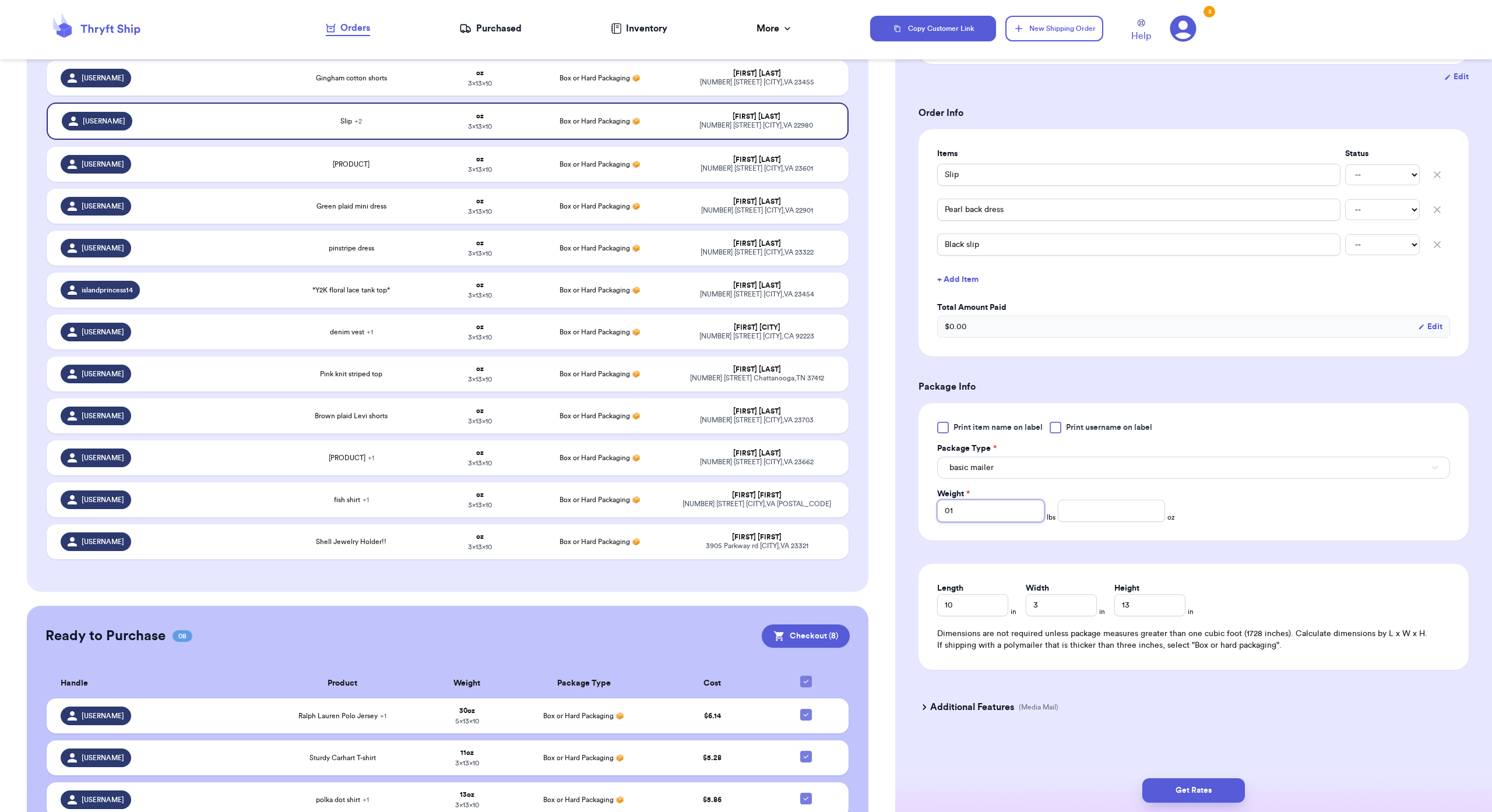 type 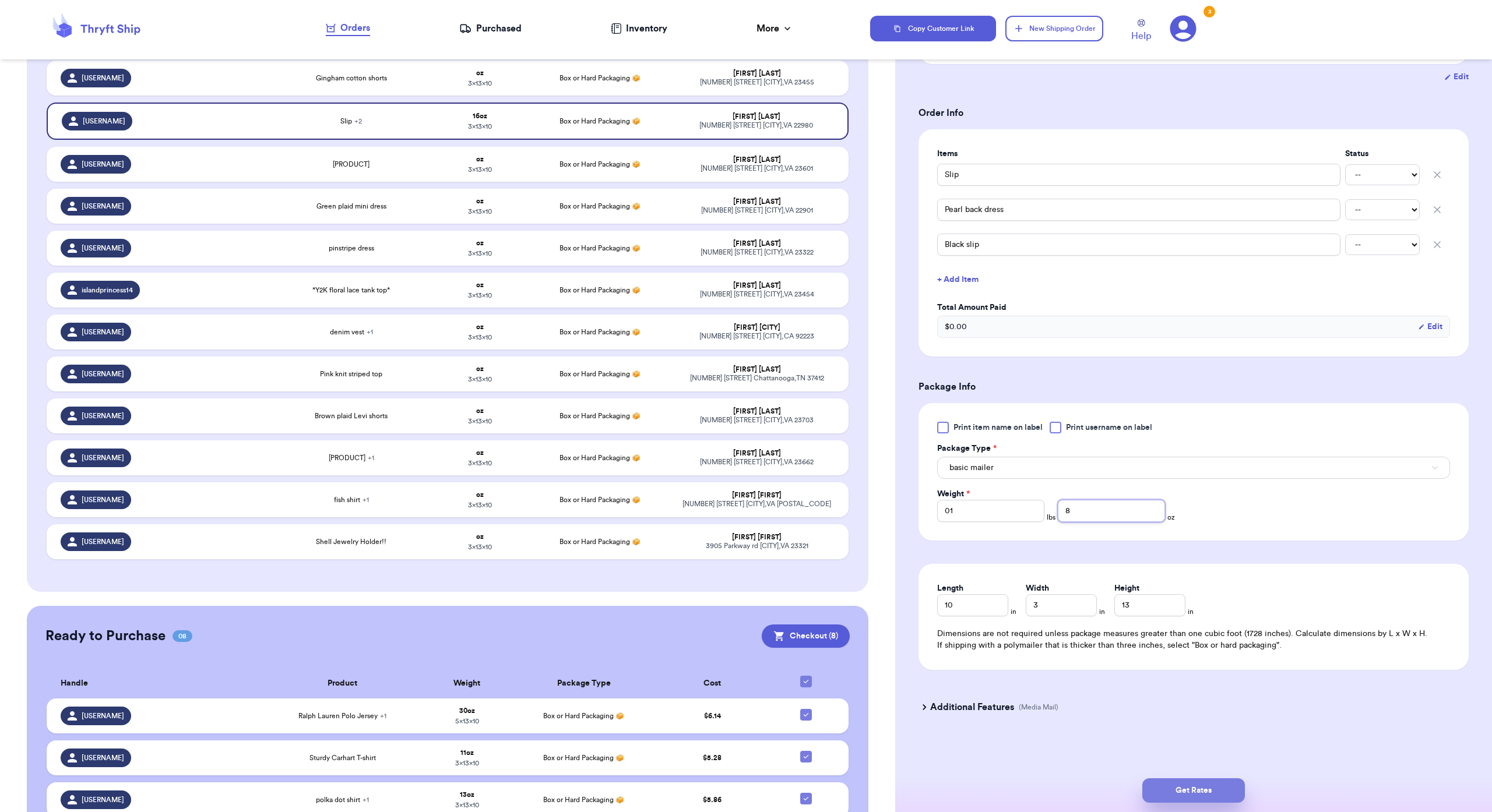 type on "8" 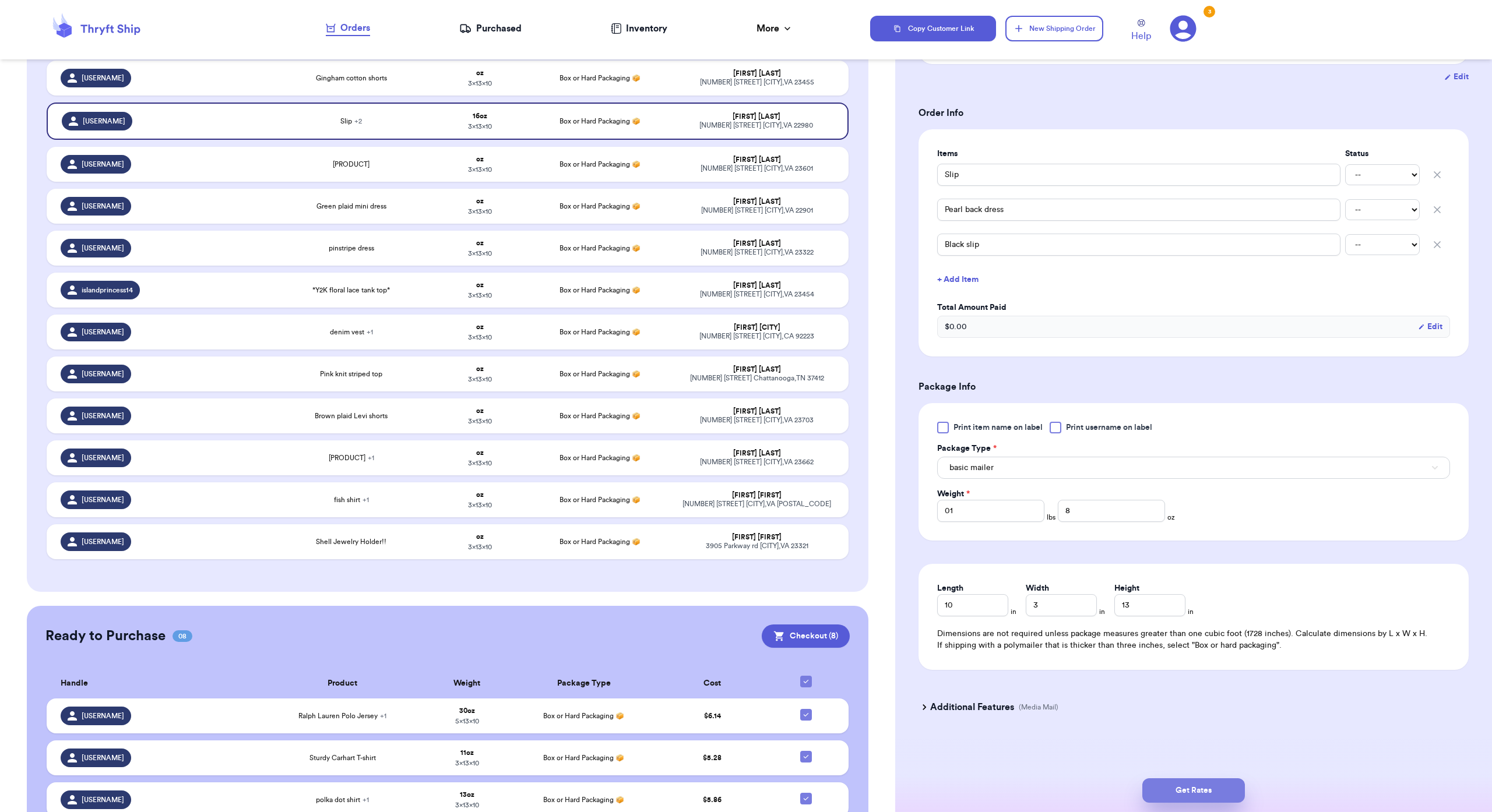 click on "Get Rates" at bounding box center (1194, 790) 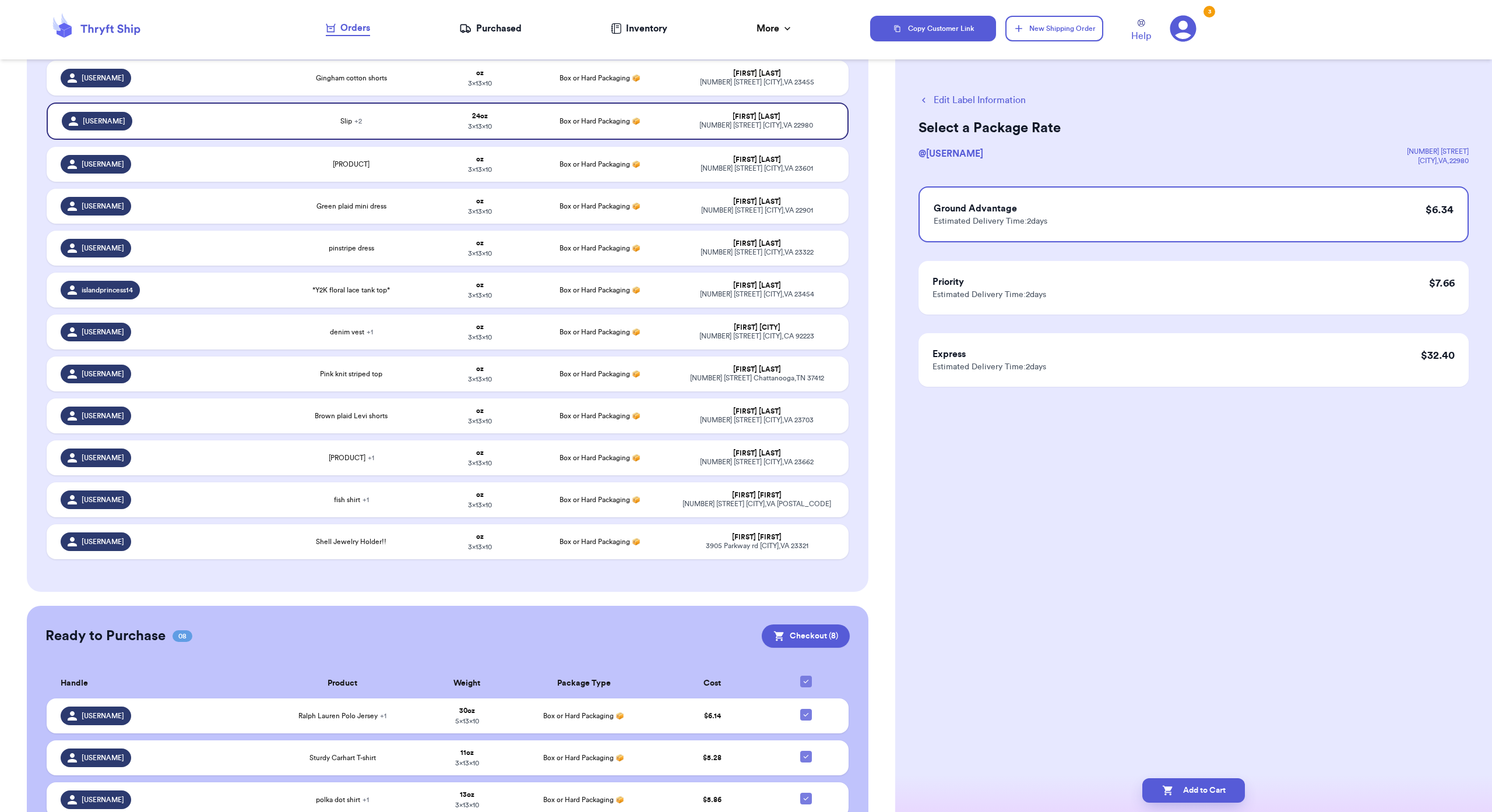 scroll, scrollTop: 0, scrollLeft: 0, axis: both 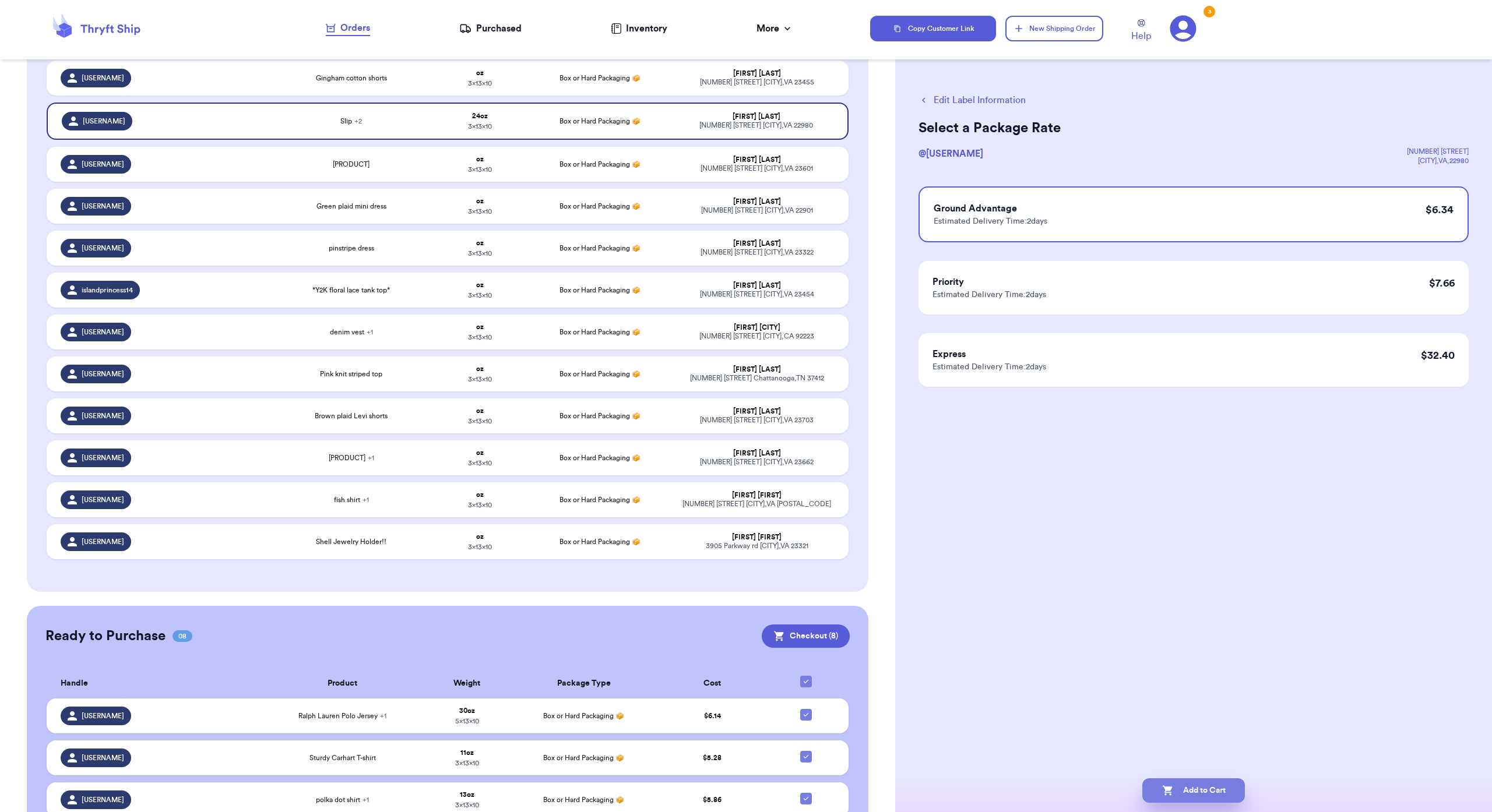 click on "Add to Cart" at bounding box center [1194, 790] 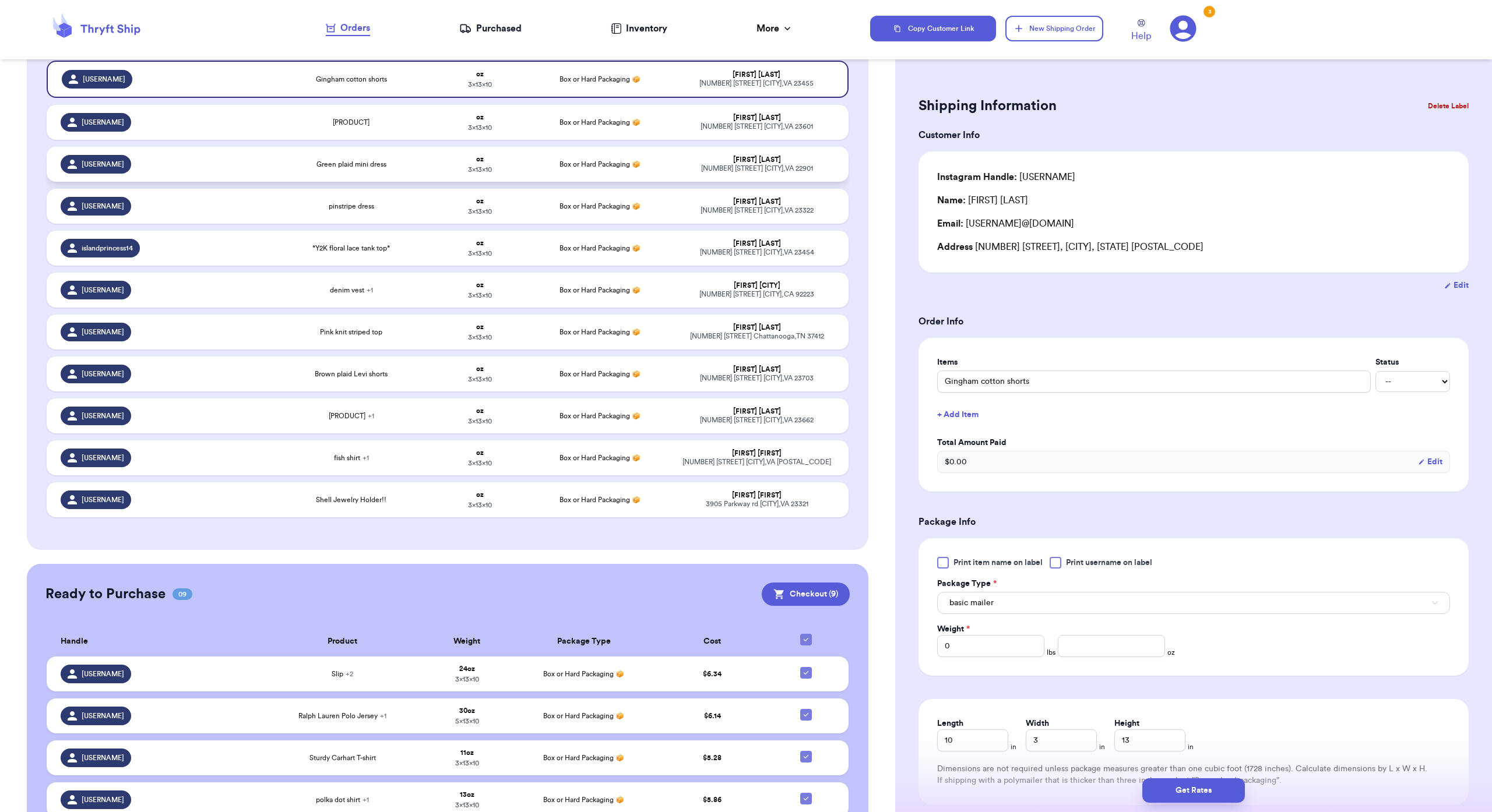 click on "oz 3  x  13  x  10" at bounding box center (479, 164) 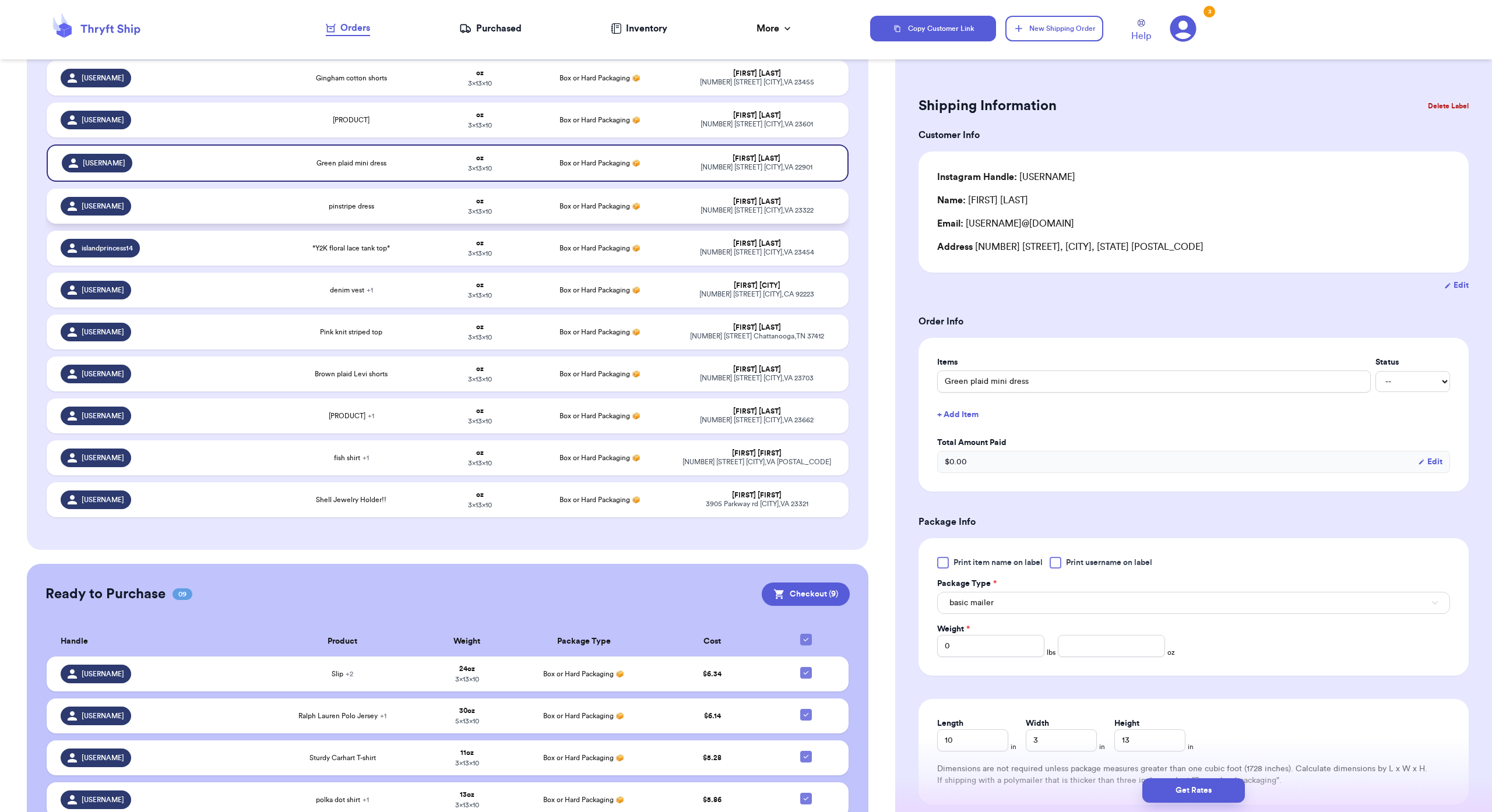 type 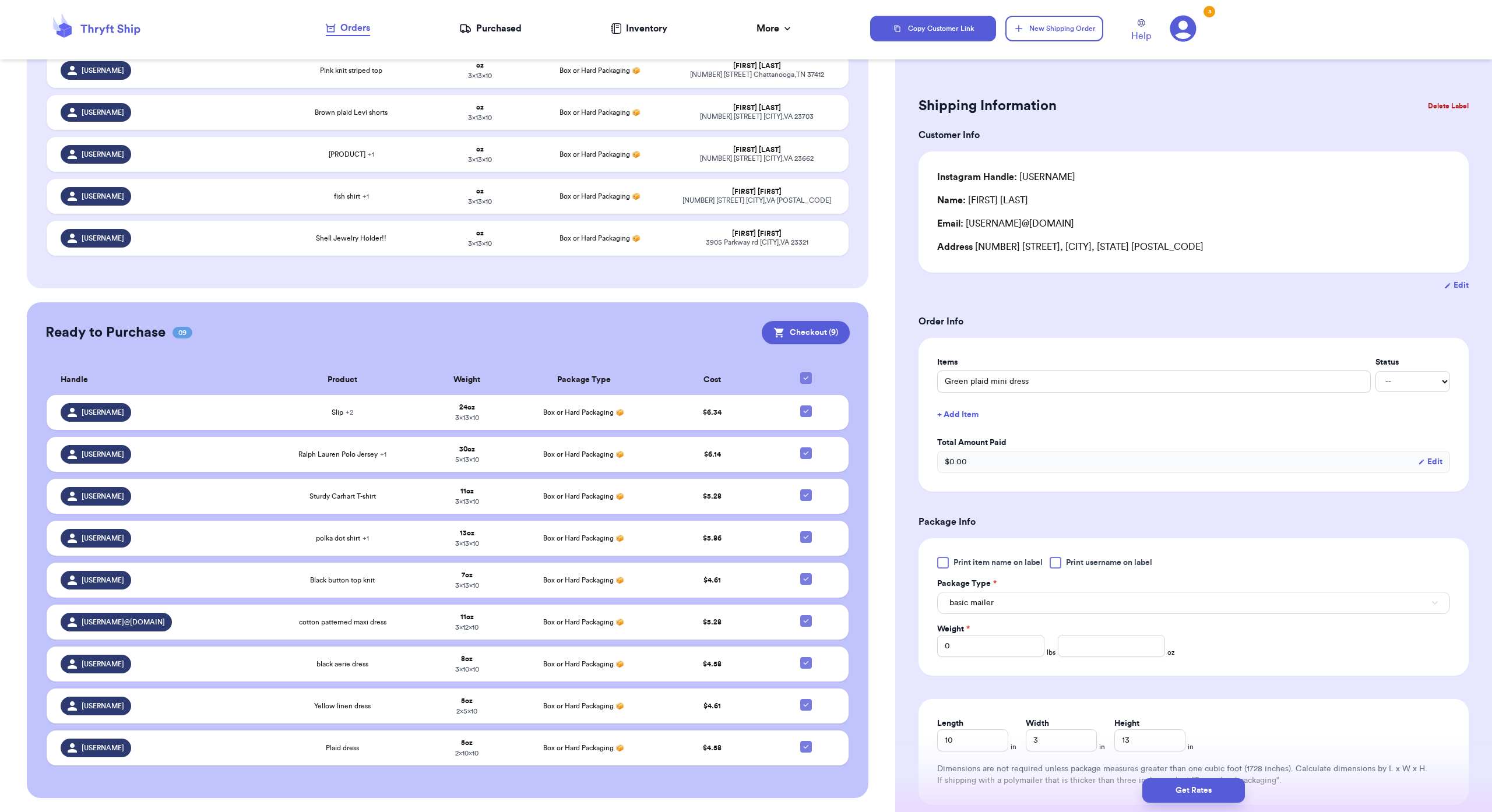 scroll, scrollTop: 742, scrollLeft: 0, axis: vertical 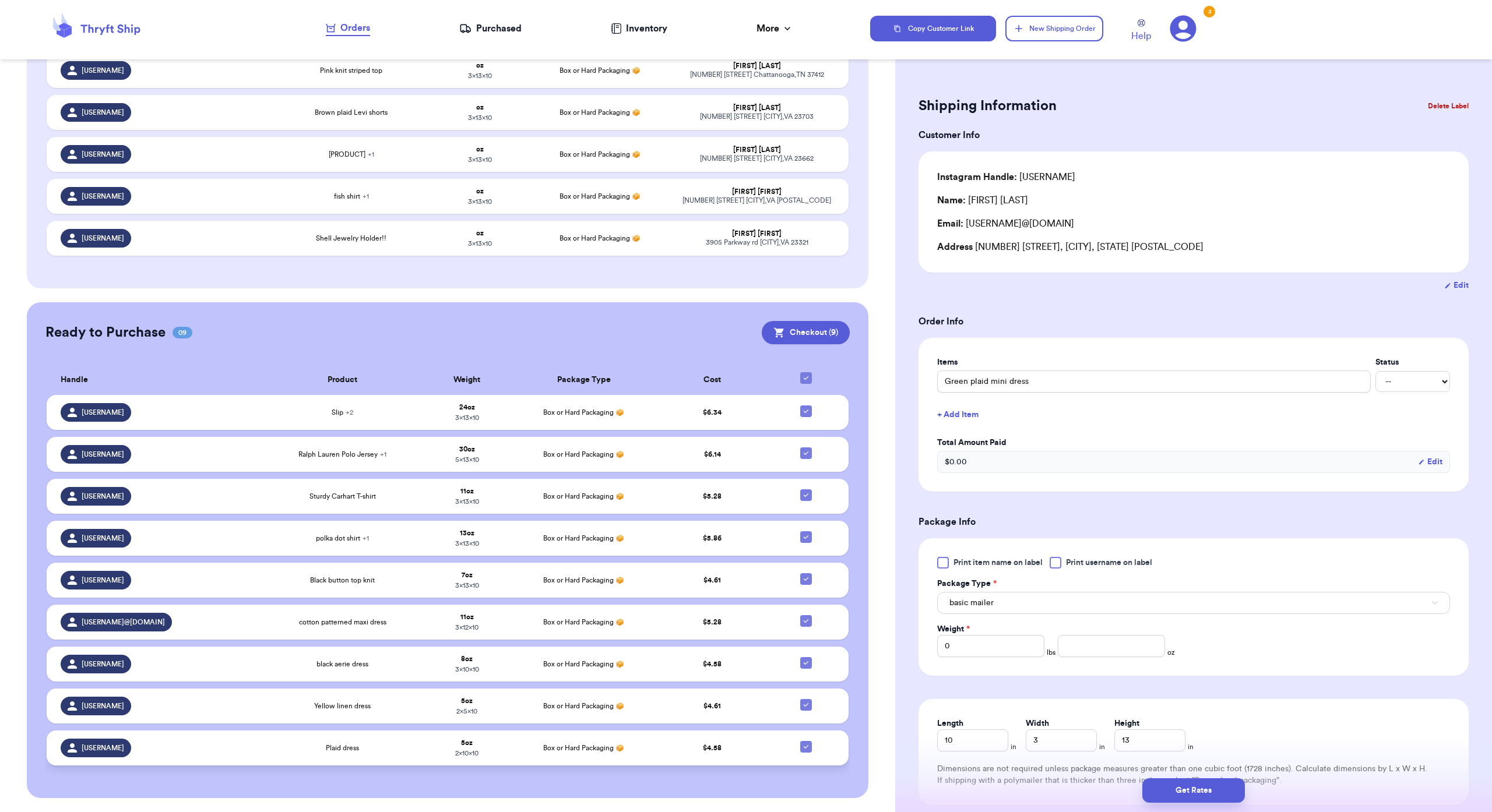 click on "Plaid dress" at bounding box center (342, 748) 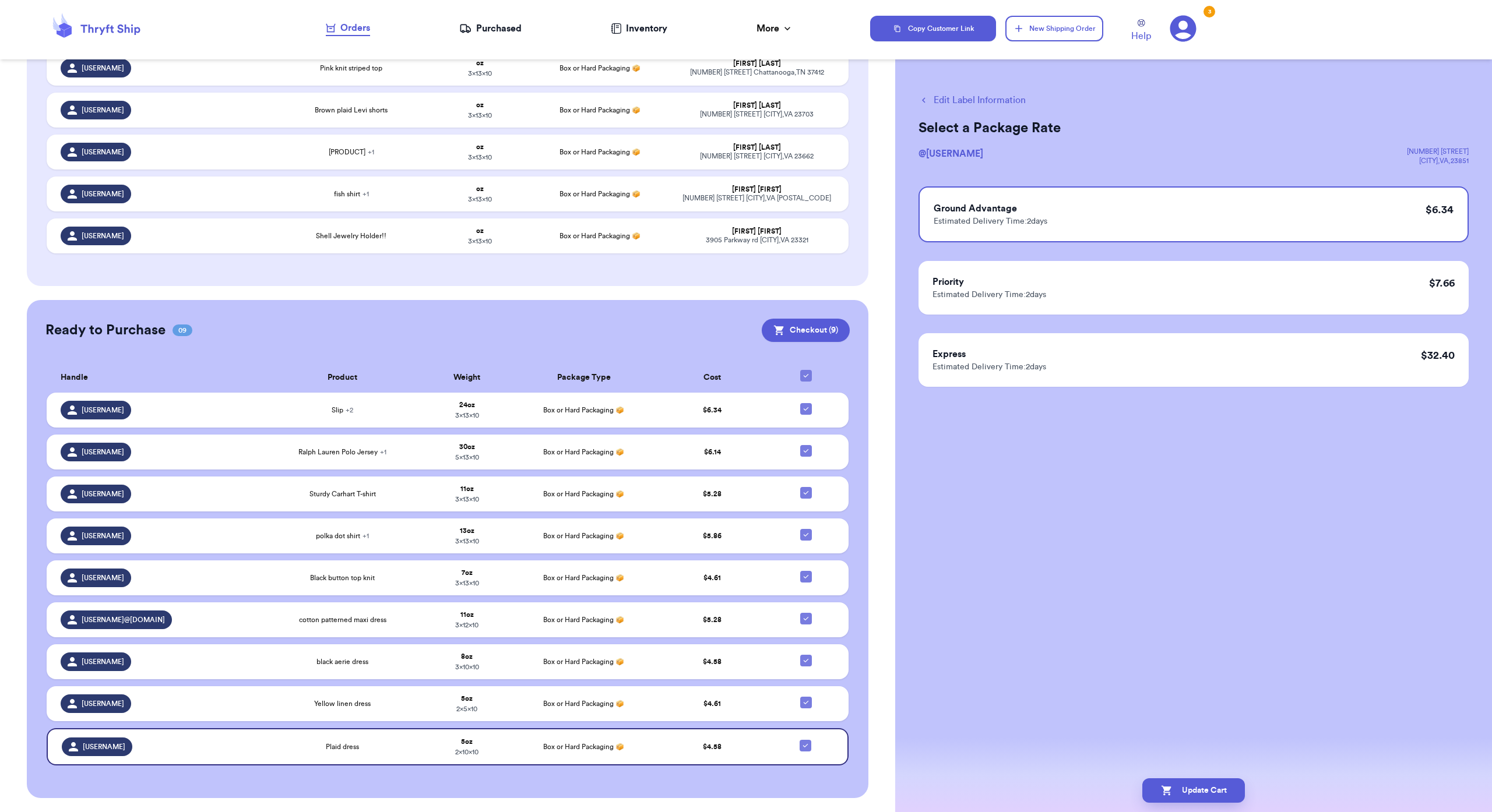 click on "Edit Label Information" at bounding box center (972, 100) 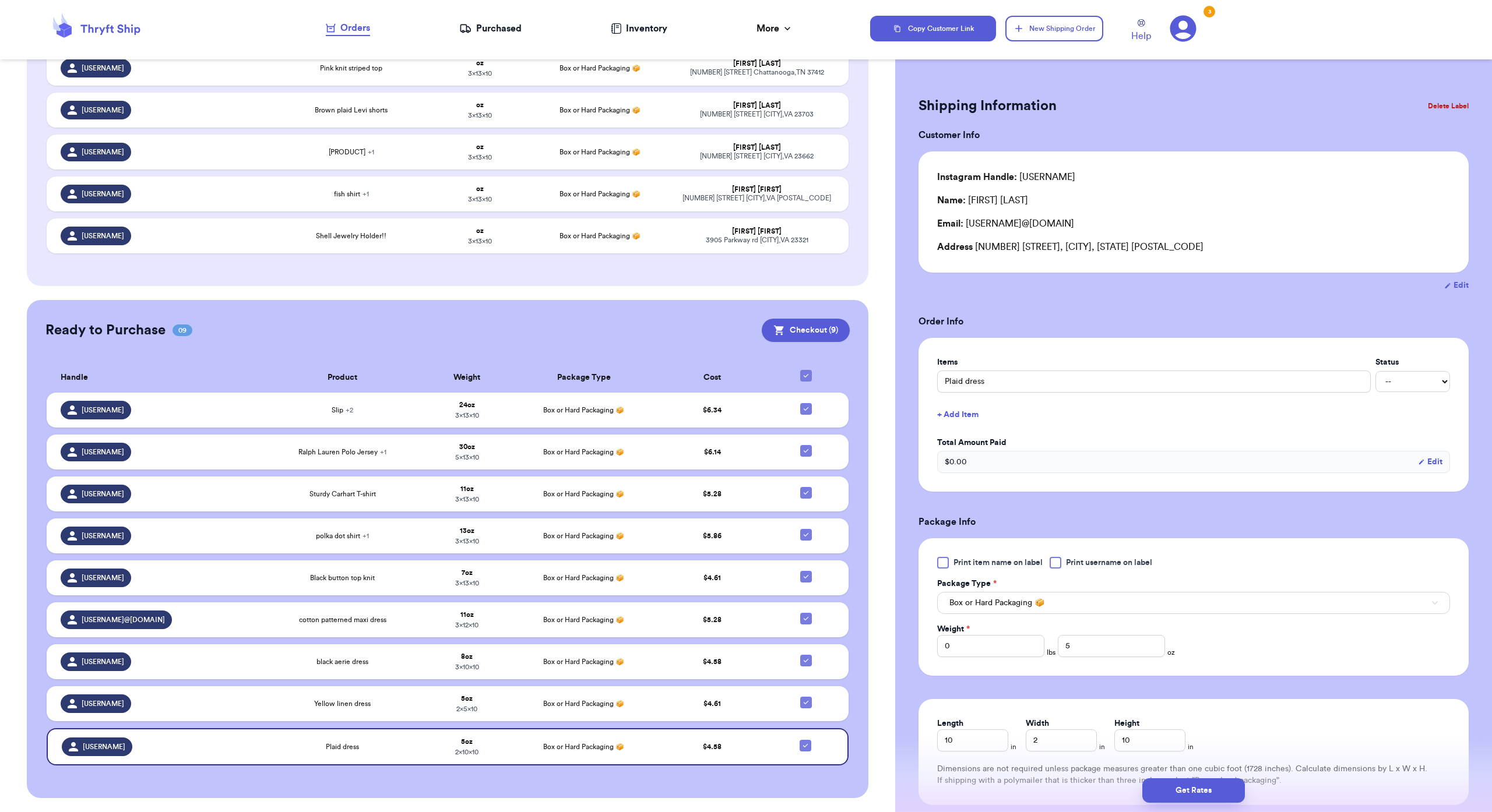 scroll, scrollTop: 0, scrollLeft: 0, axis: both 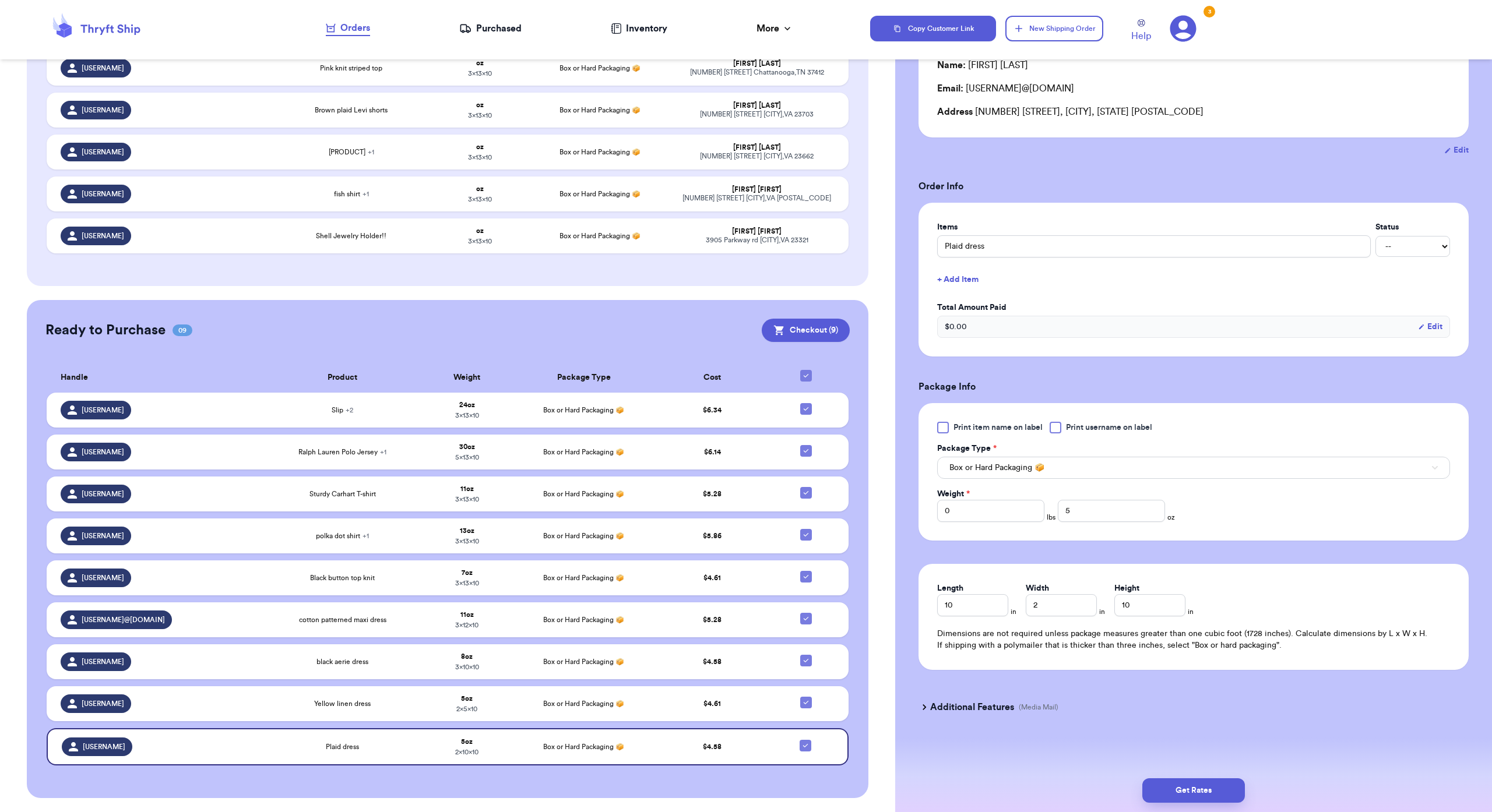 checkbox on "false" 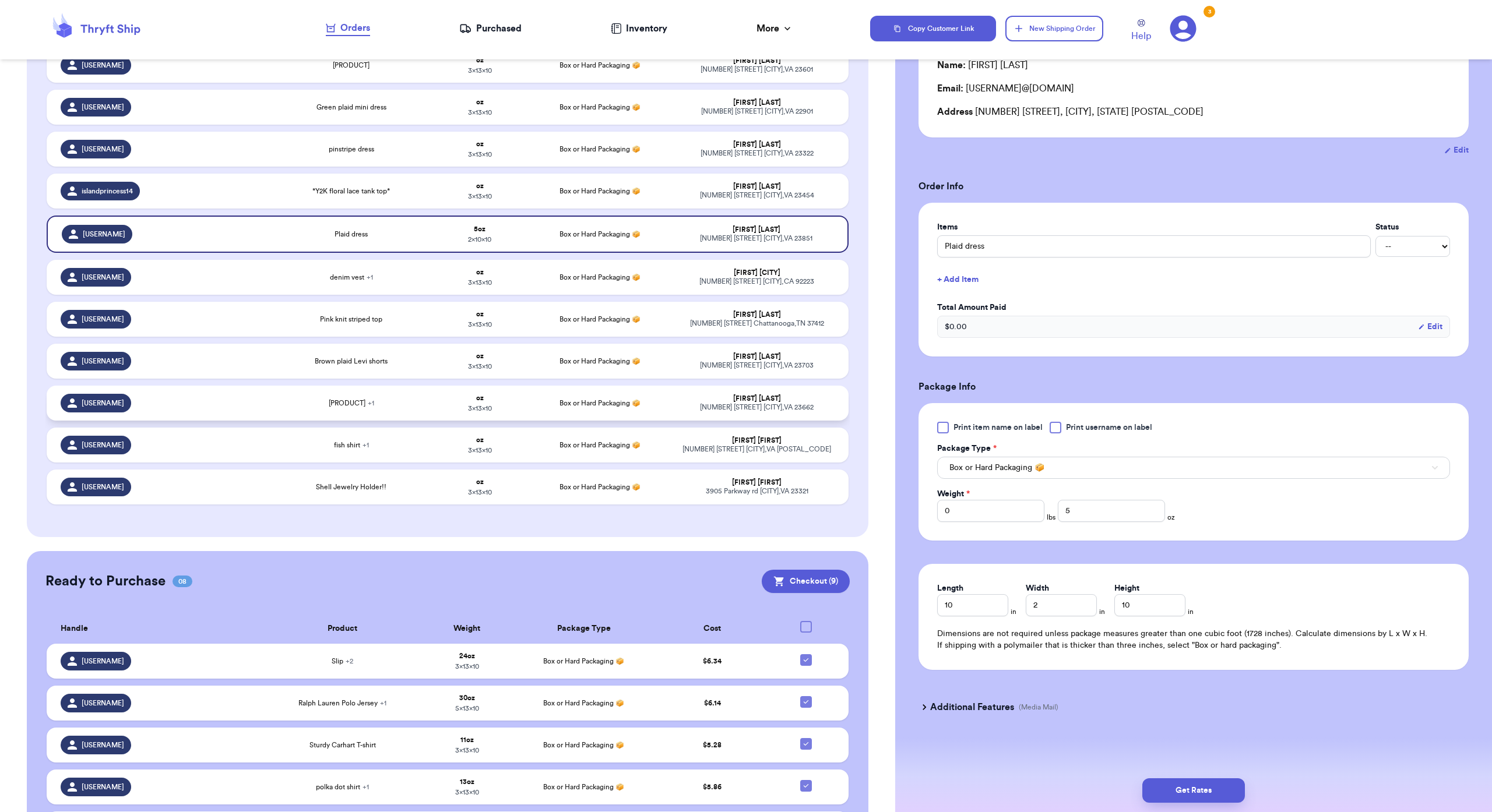 scroll, scrollTop: 185, scrollLeft: 0, axis: vertical 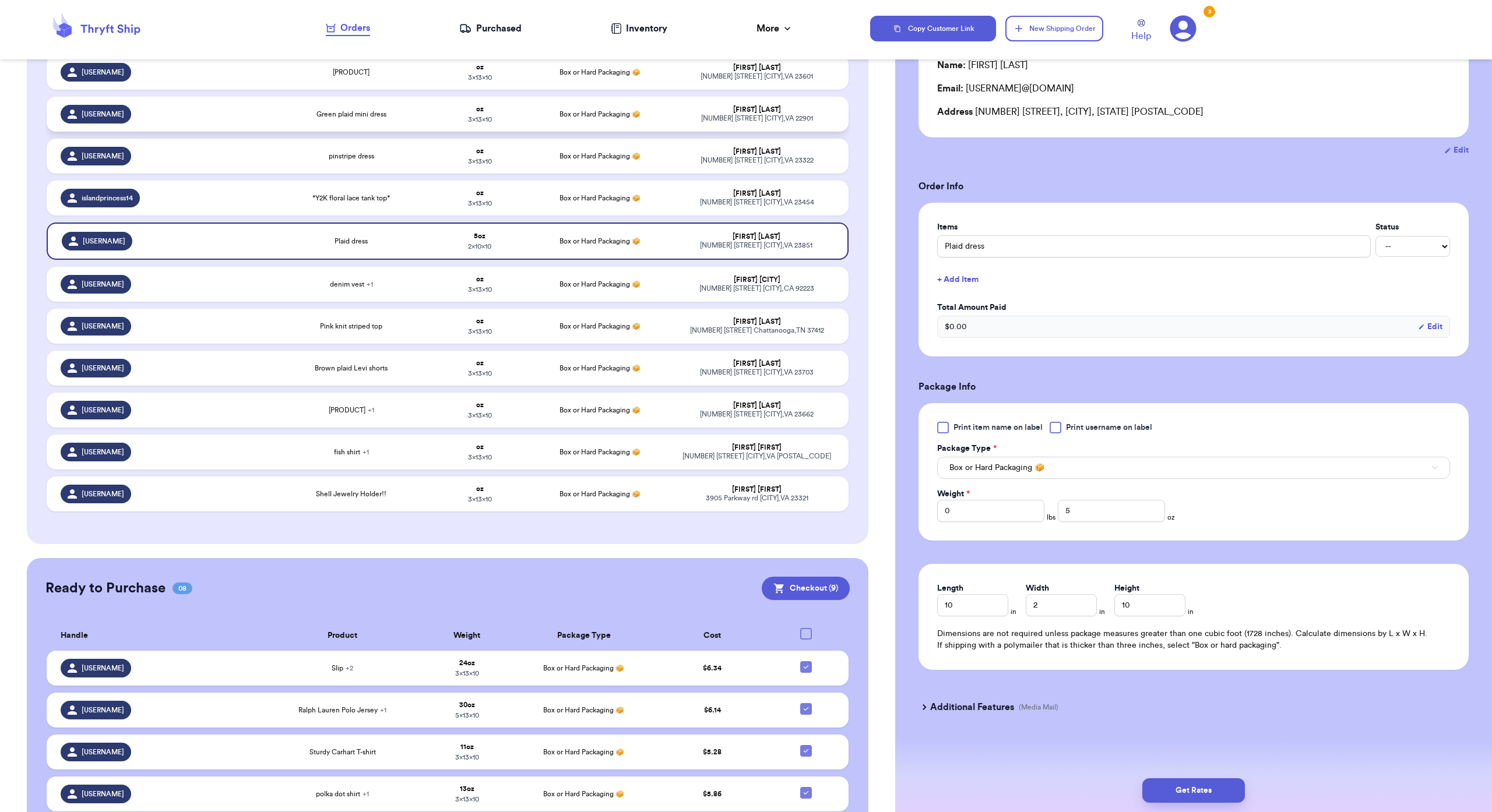 click on "3  x  13  x  10" at bounding box center [480, 119] 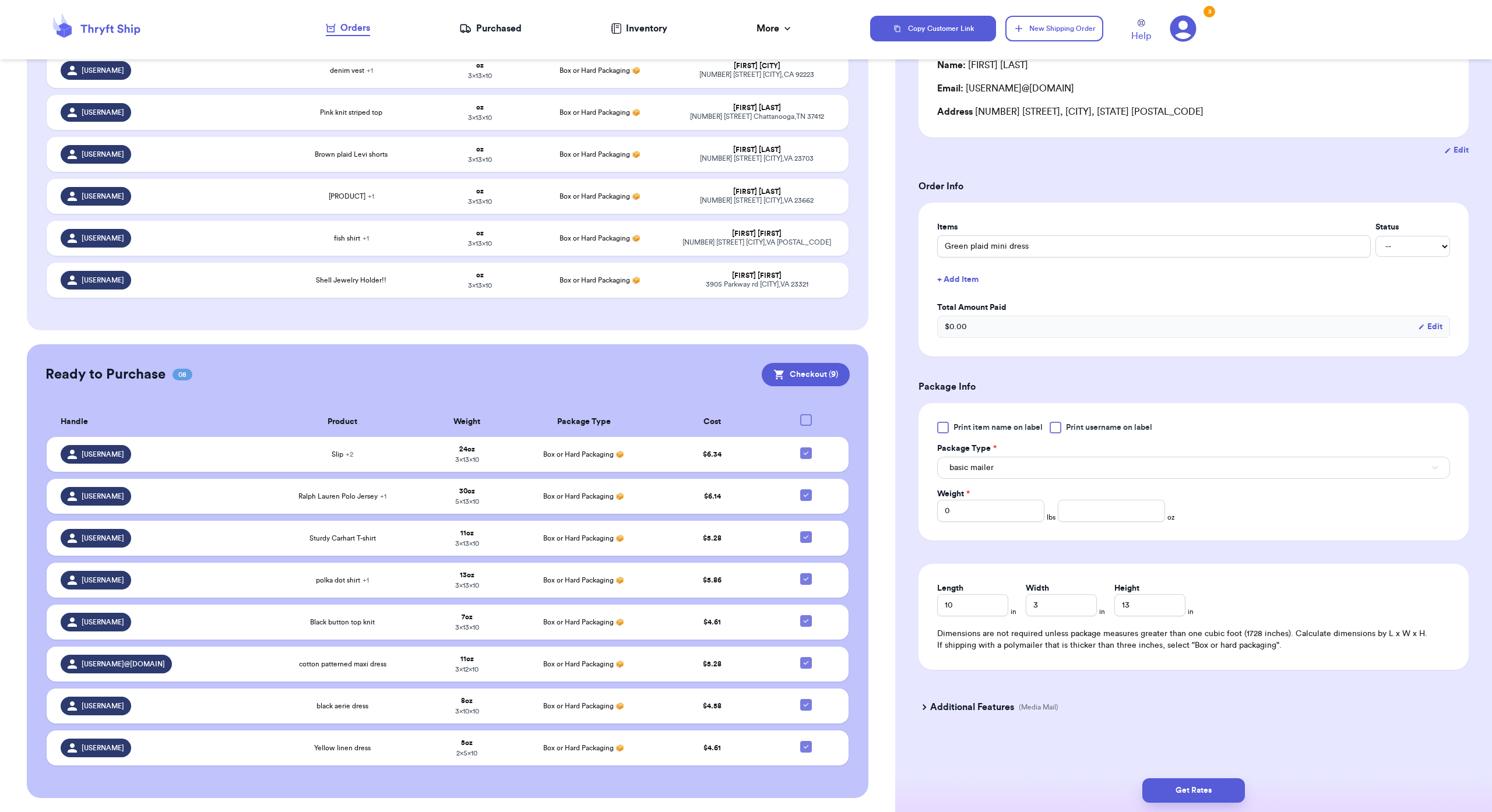 scroll, scrollTop: 750, scrollLeft: 0, axis: vertical 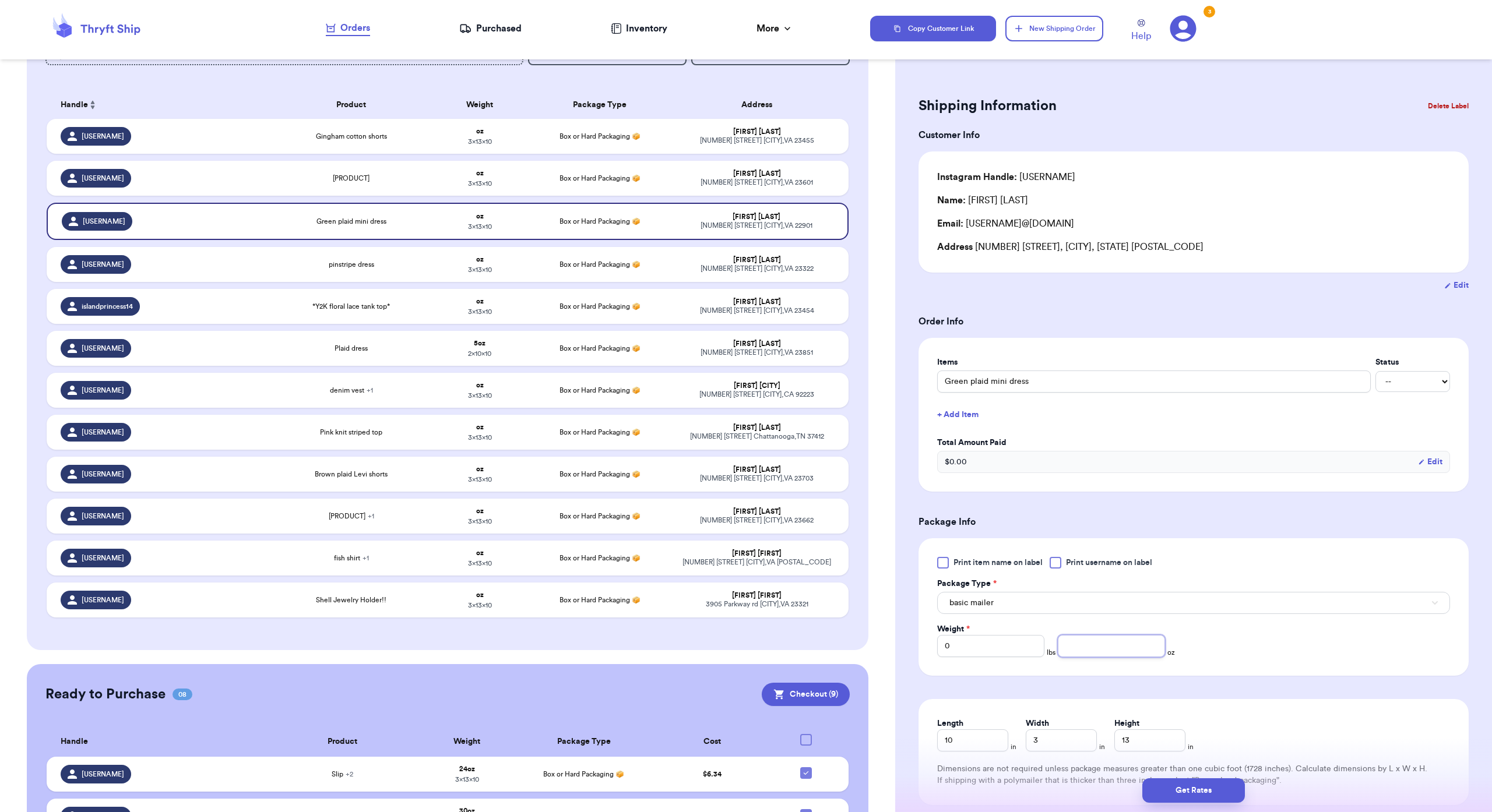 click at bounding box center (1111, 646) 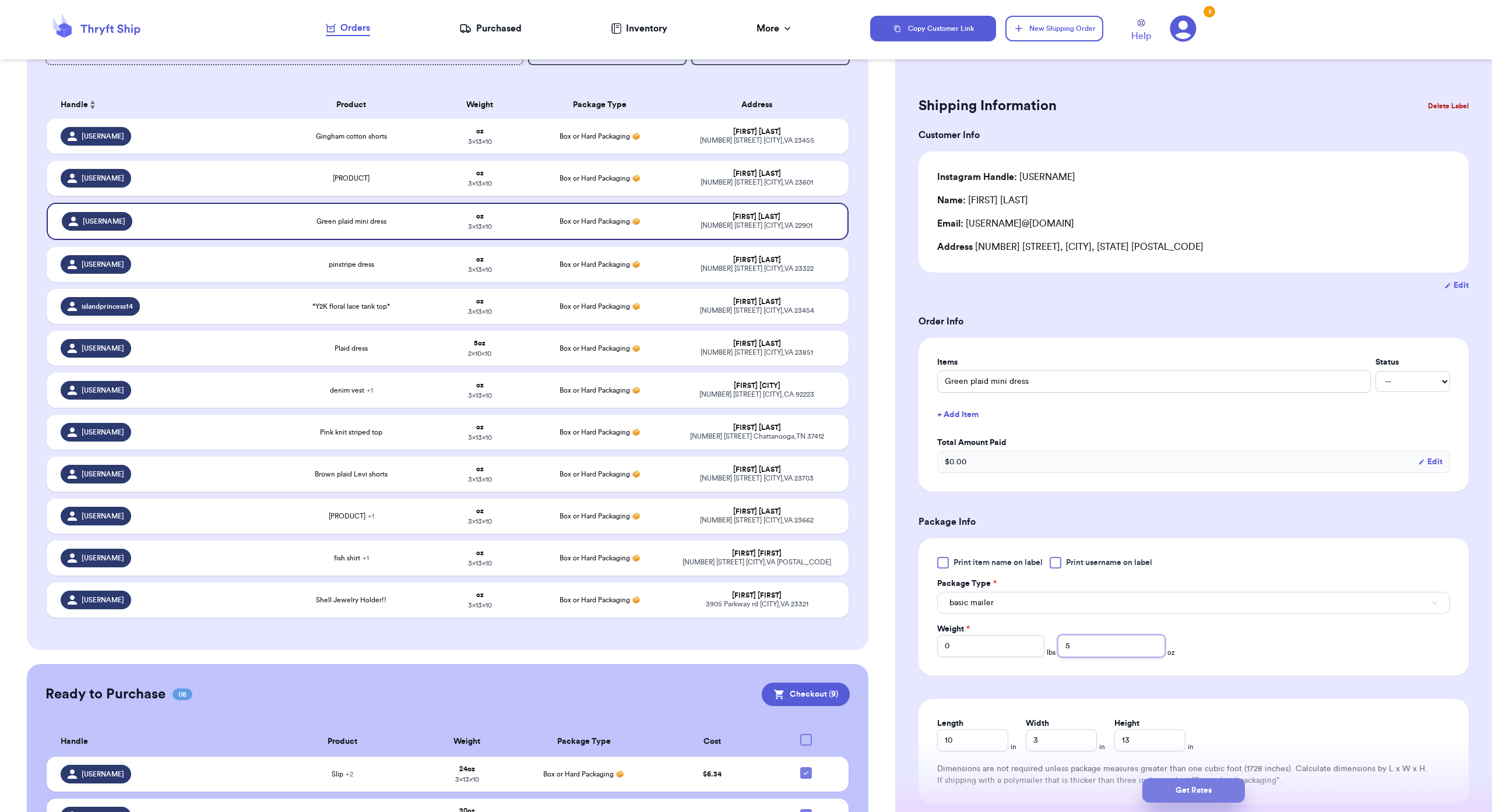 type on "5" 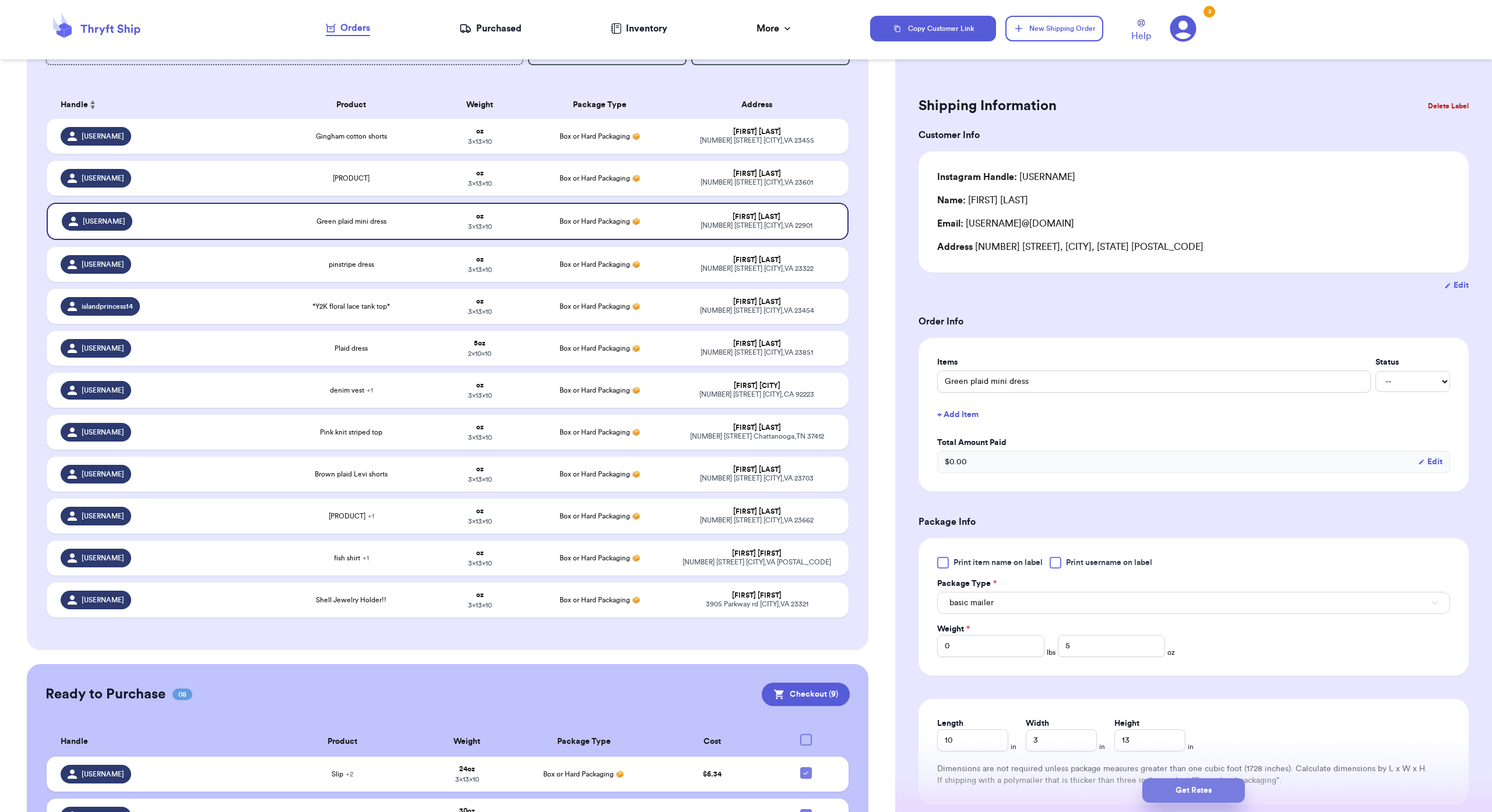 click on "Get Rates" at bounding box center [1194, 790] 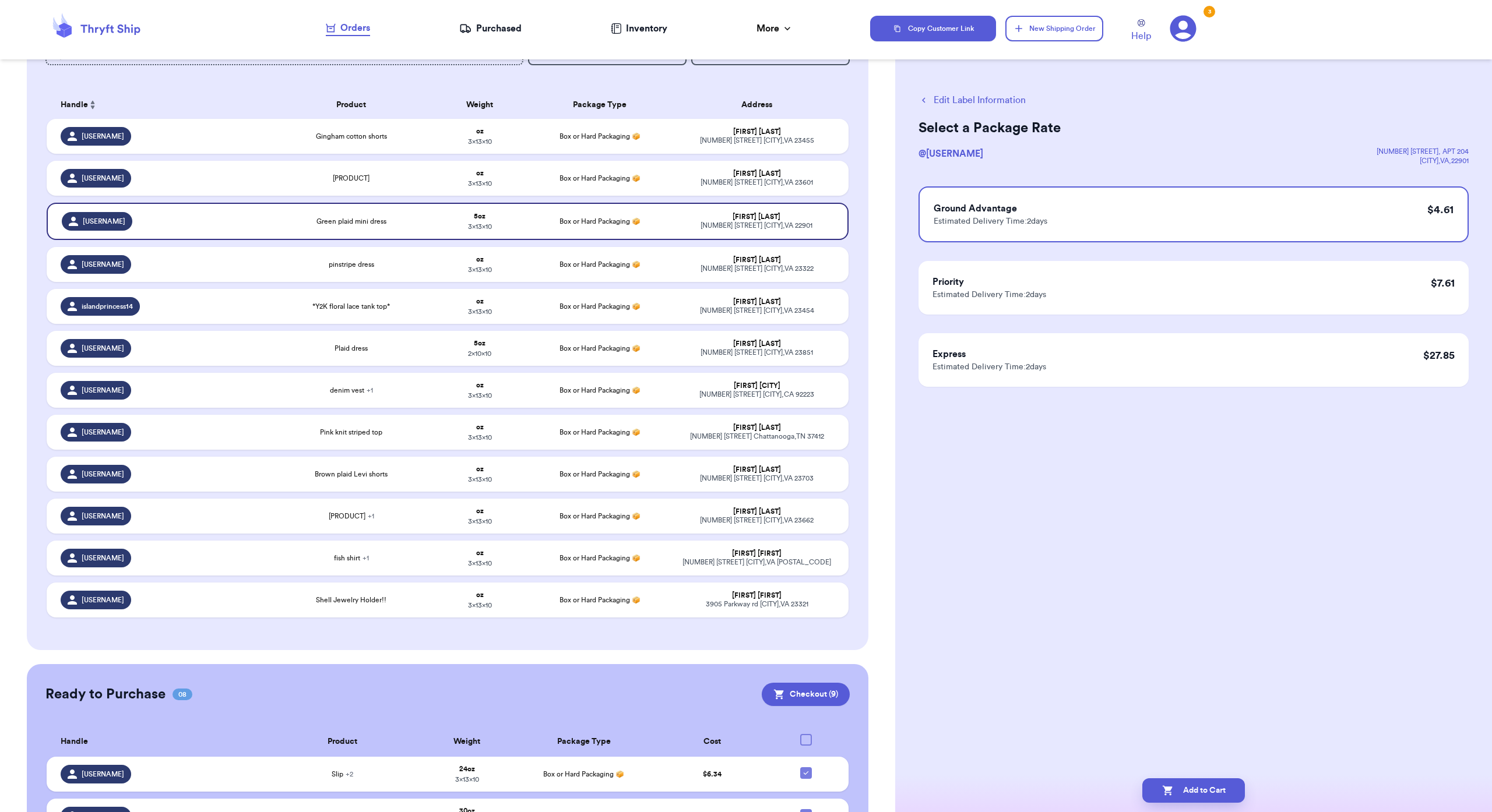 click on "Add to Cart" at bounding box center (1194, 790) 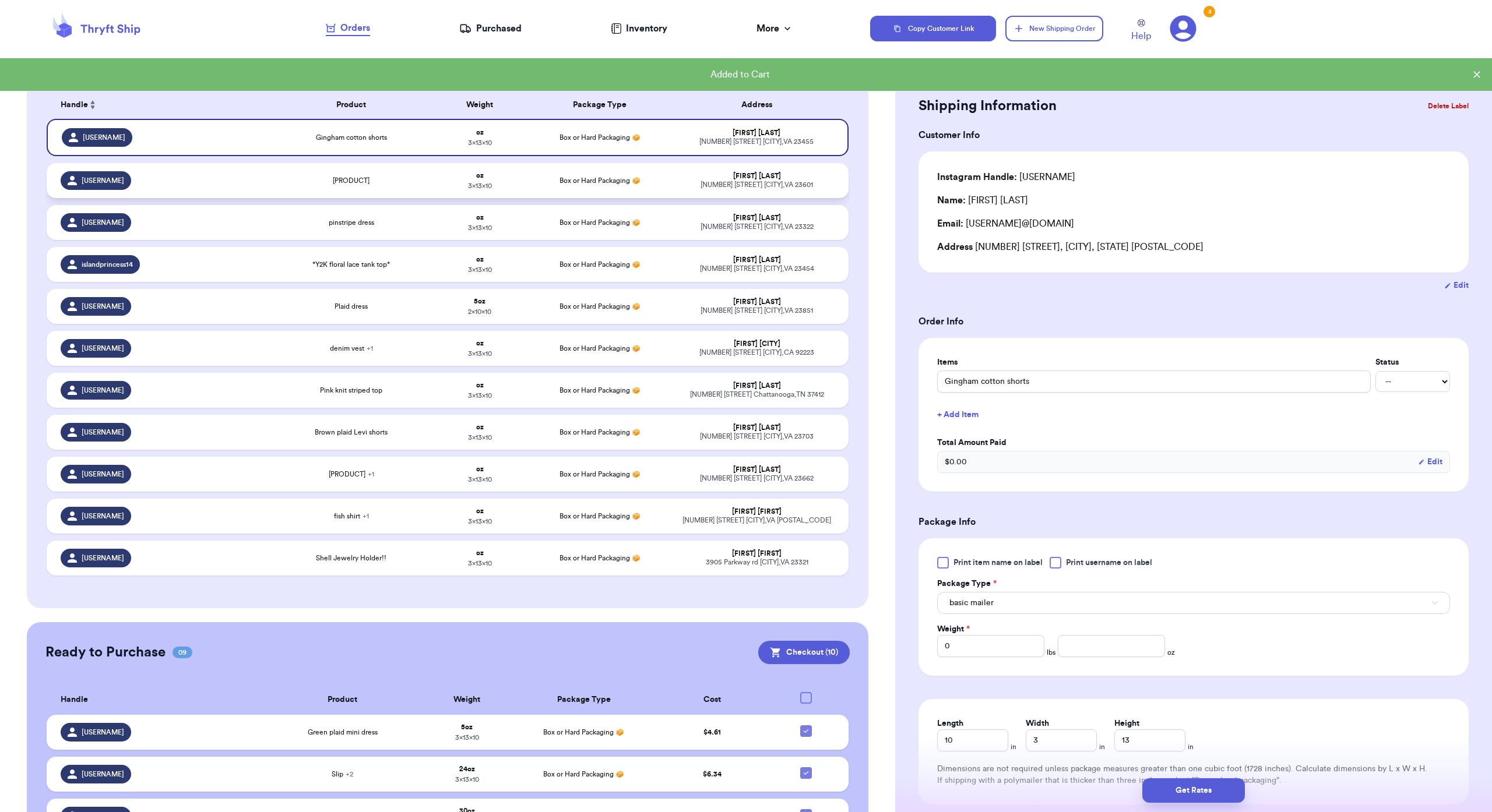 click on "Box or Hard Packaging 📦" at bounding box center [600, 181] 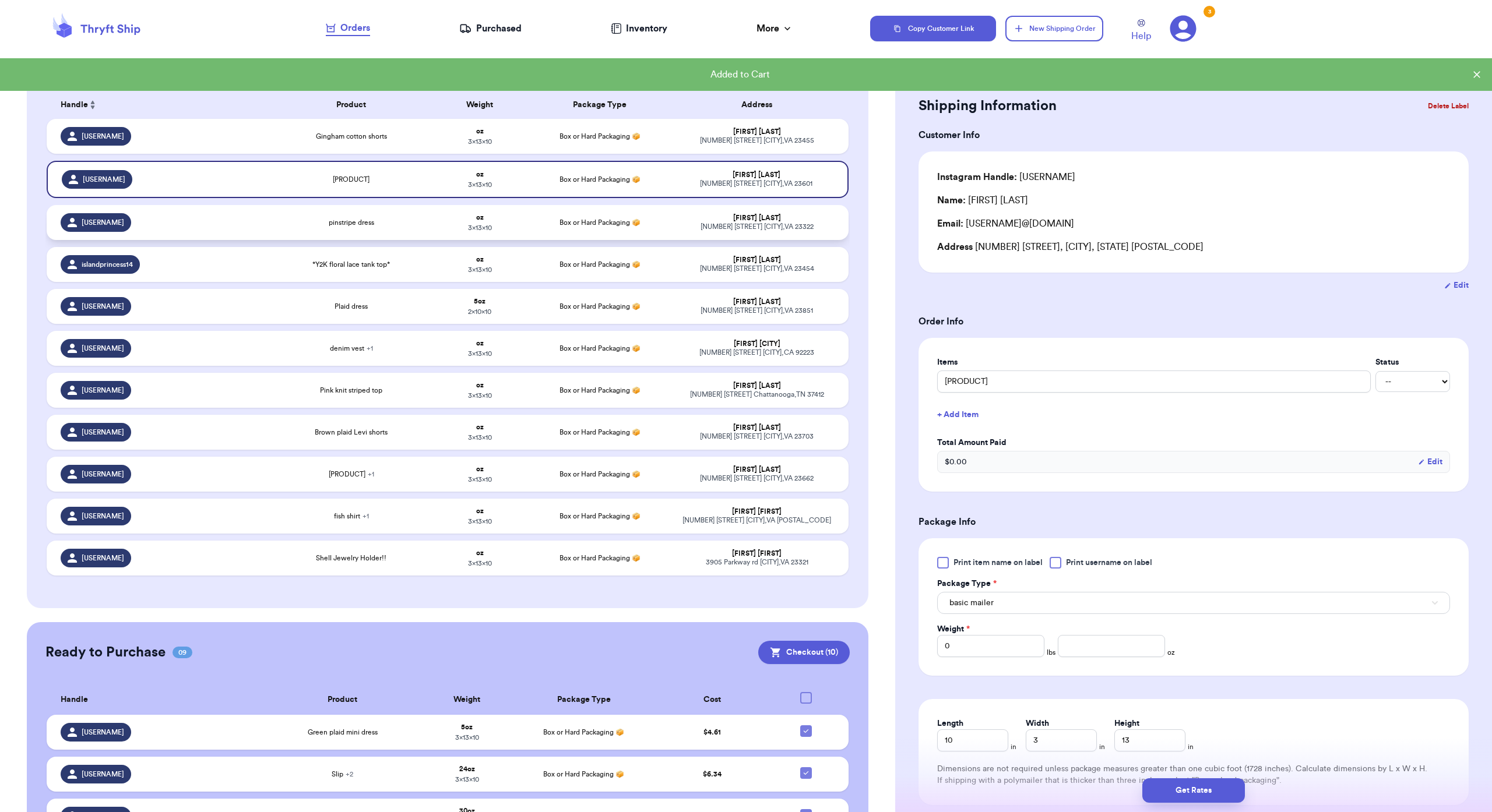 click on "Box or Hard Packaging 📦" at bounding box center (600, 223) 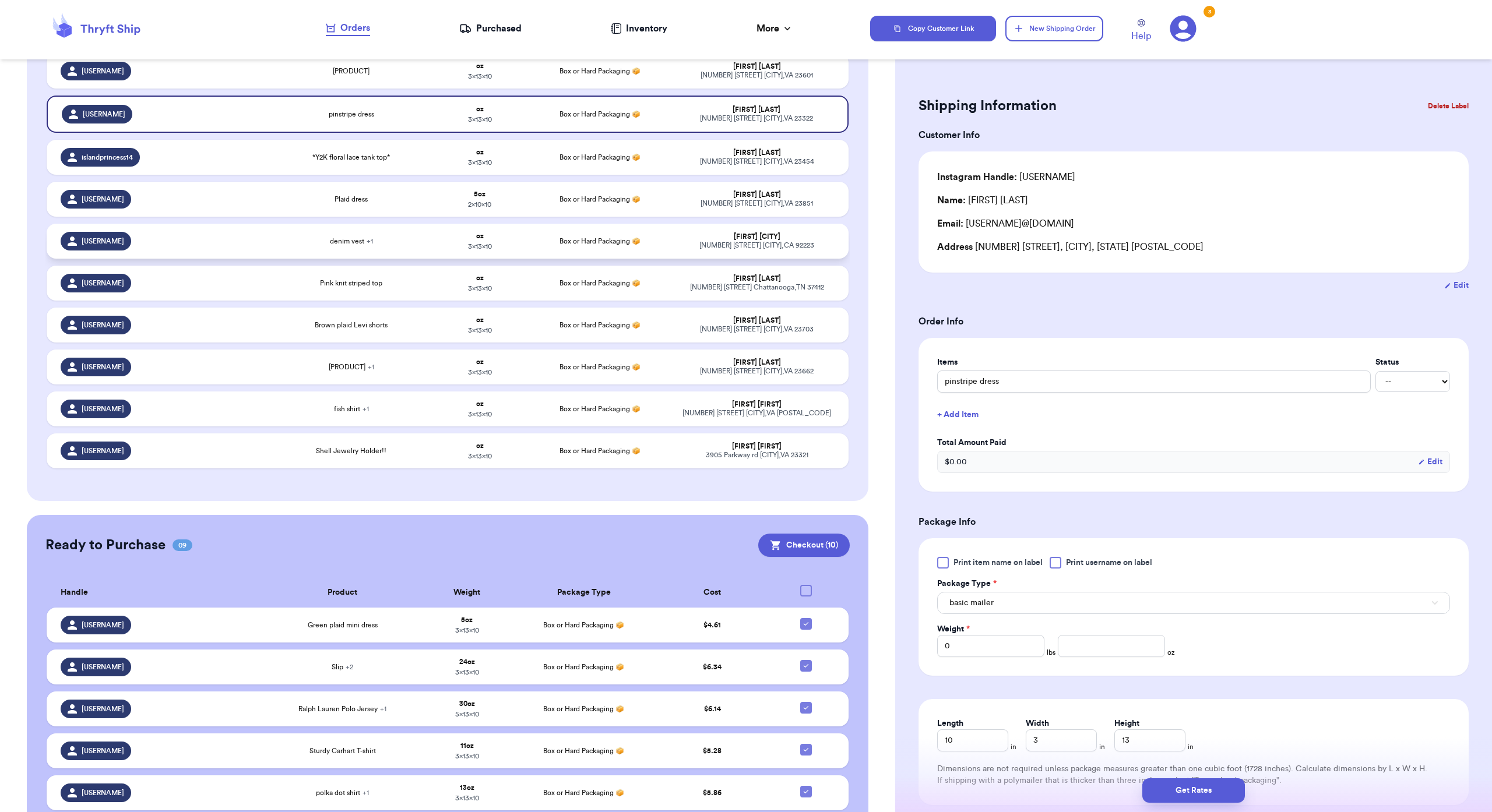 scroll, scrollTop: 256, scrollLeft: 0, axis: vertical 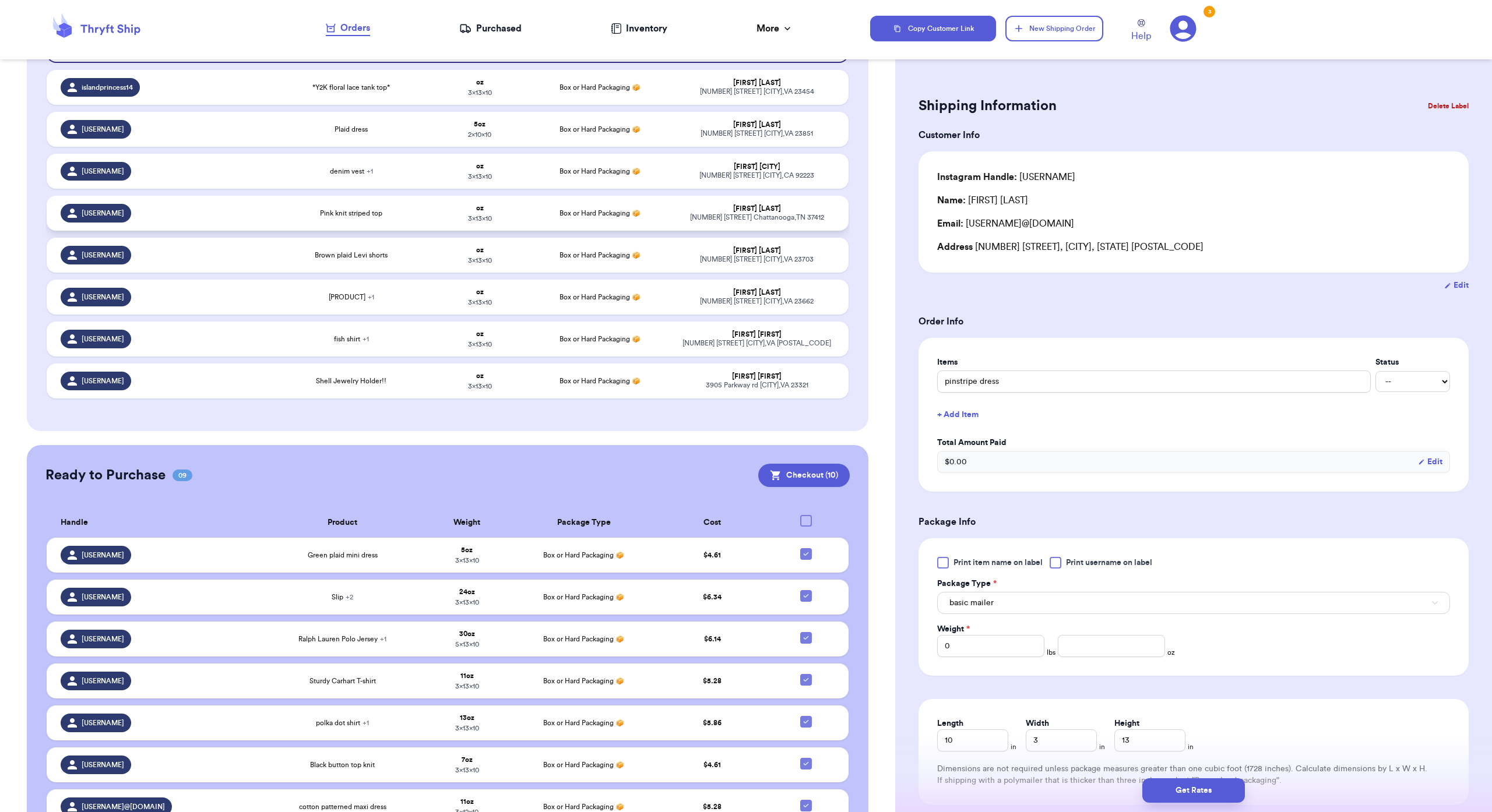 click on "Pink knit striped top" at bounding box center [351, 213] 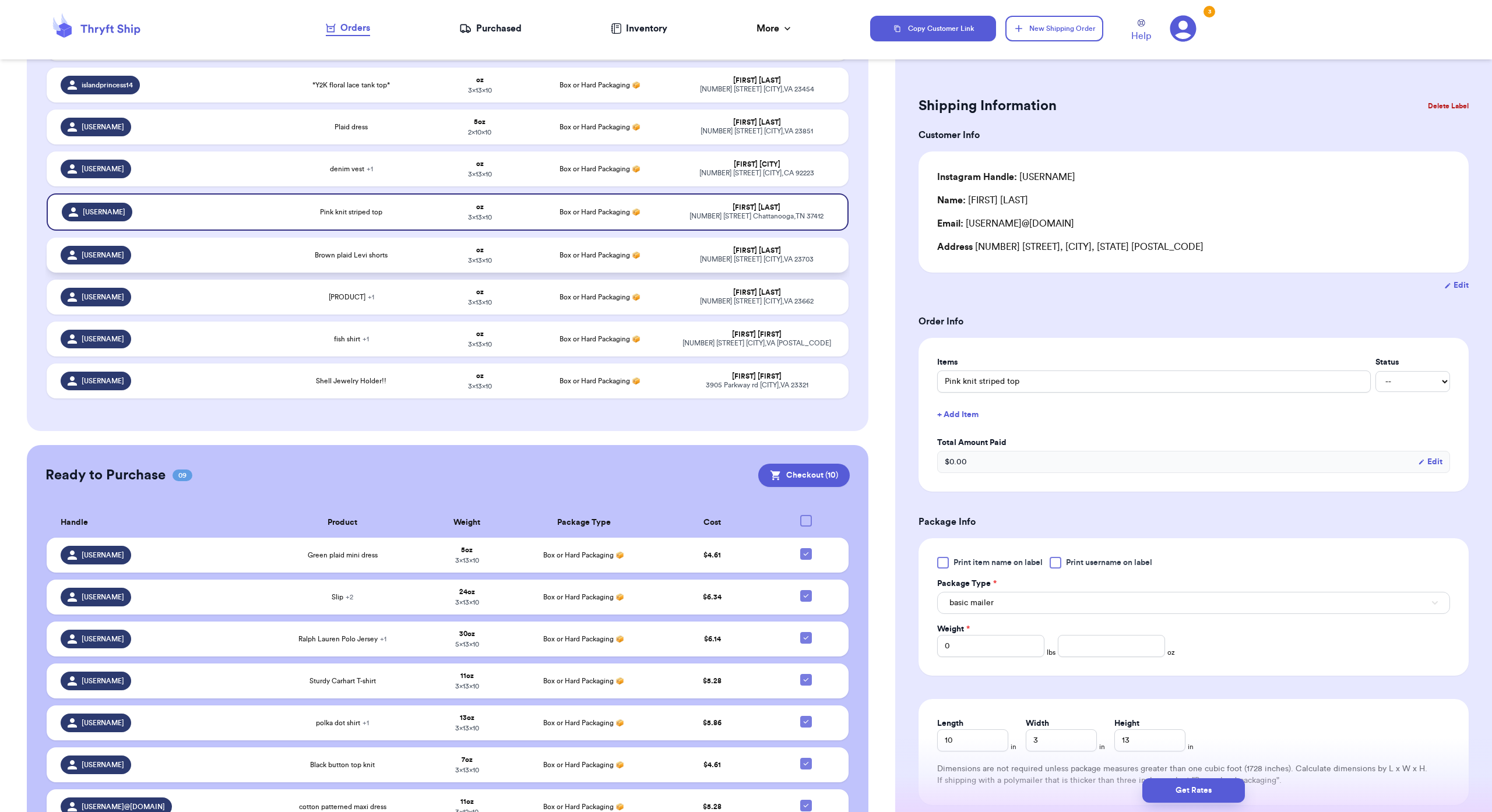 click on "oz 3  x  13  x  10" at bounding box center (479, 255) 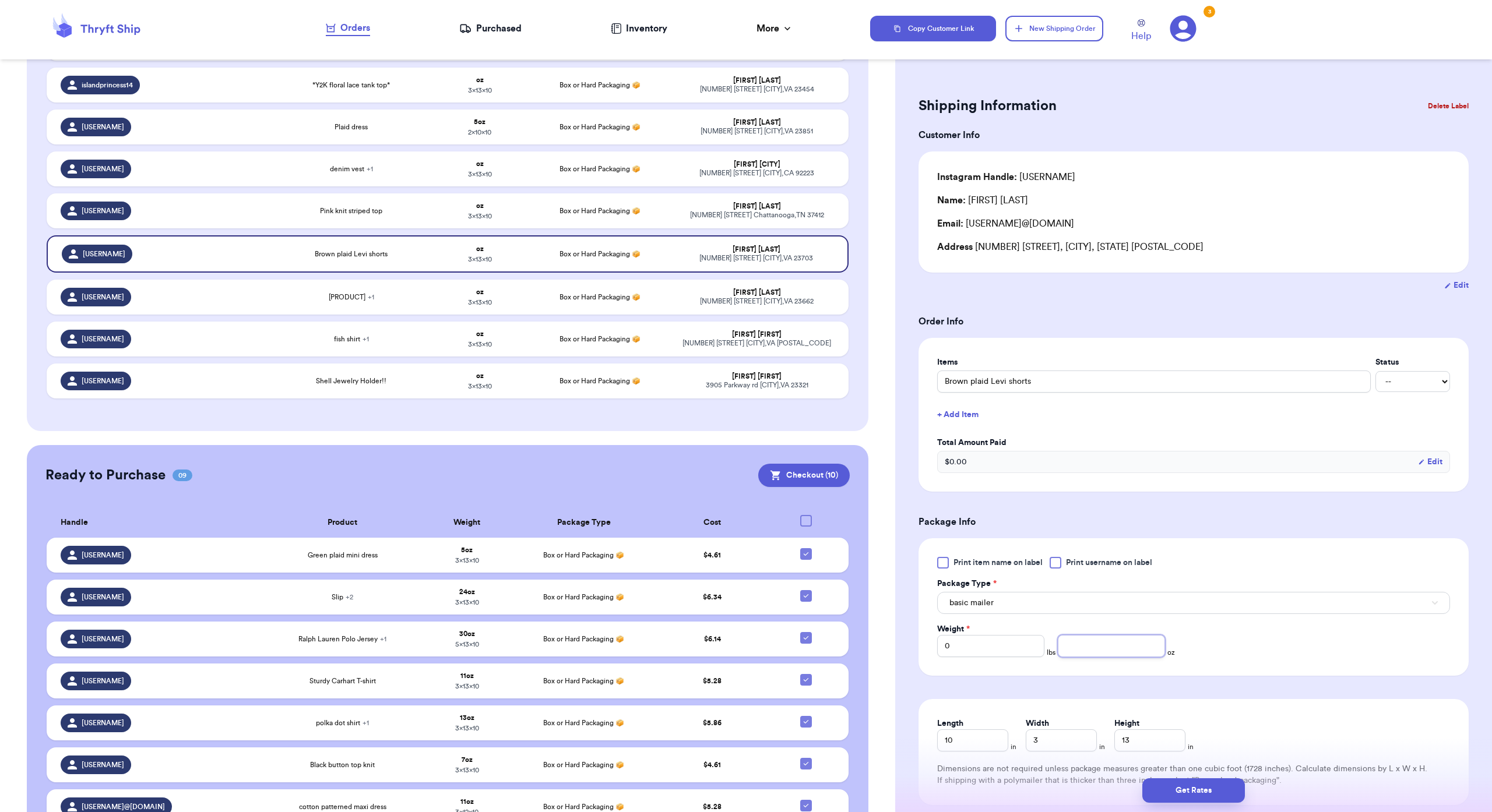 click at bounding box center [1111, 646] 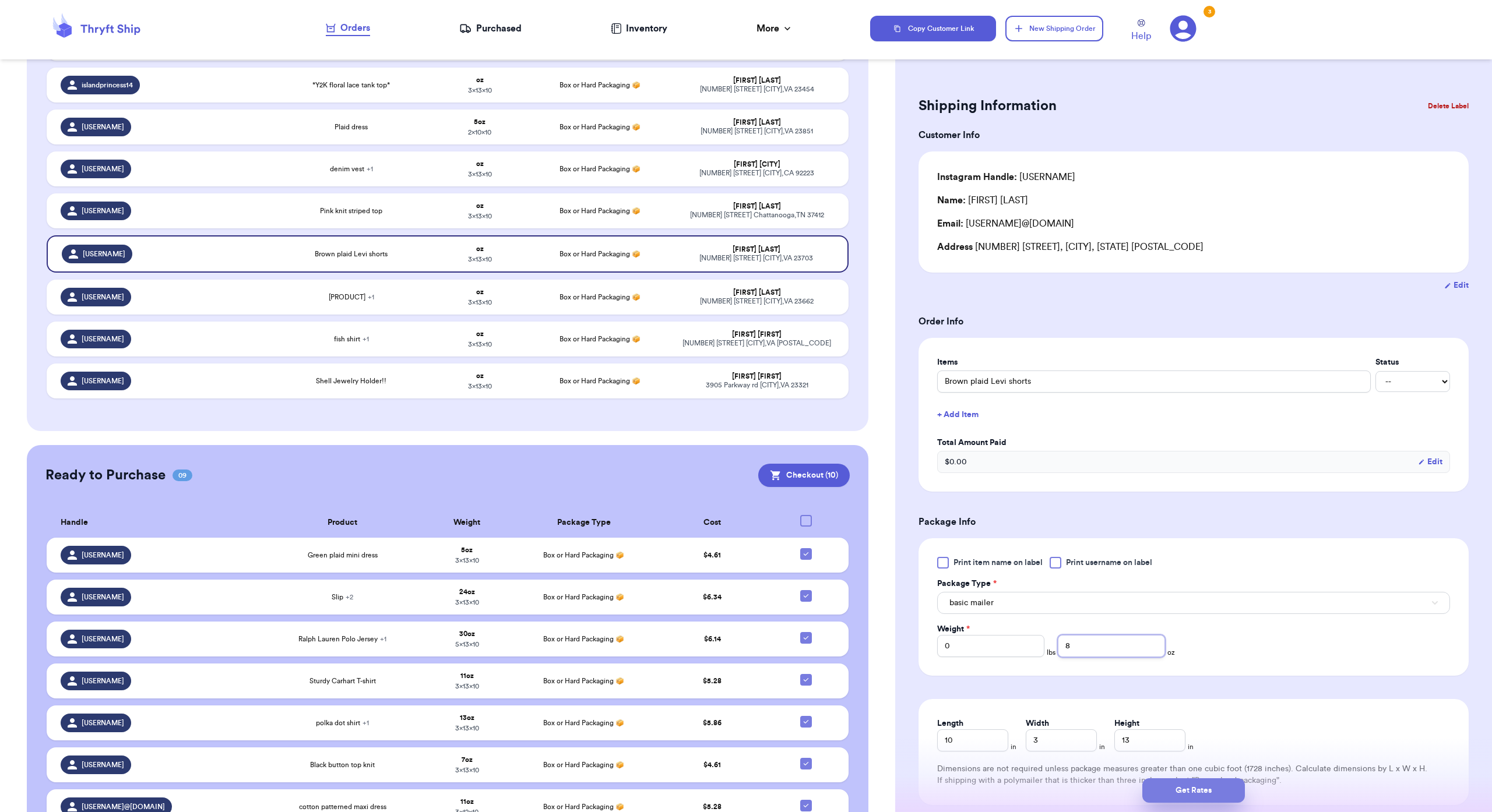 type on "8" 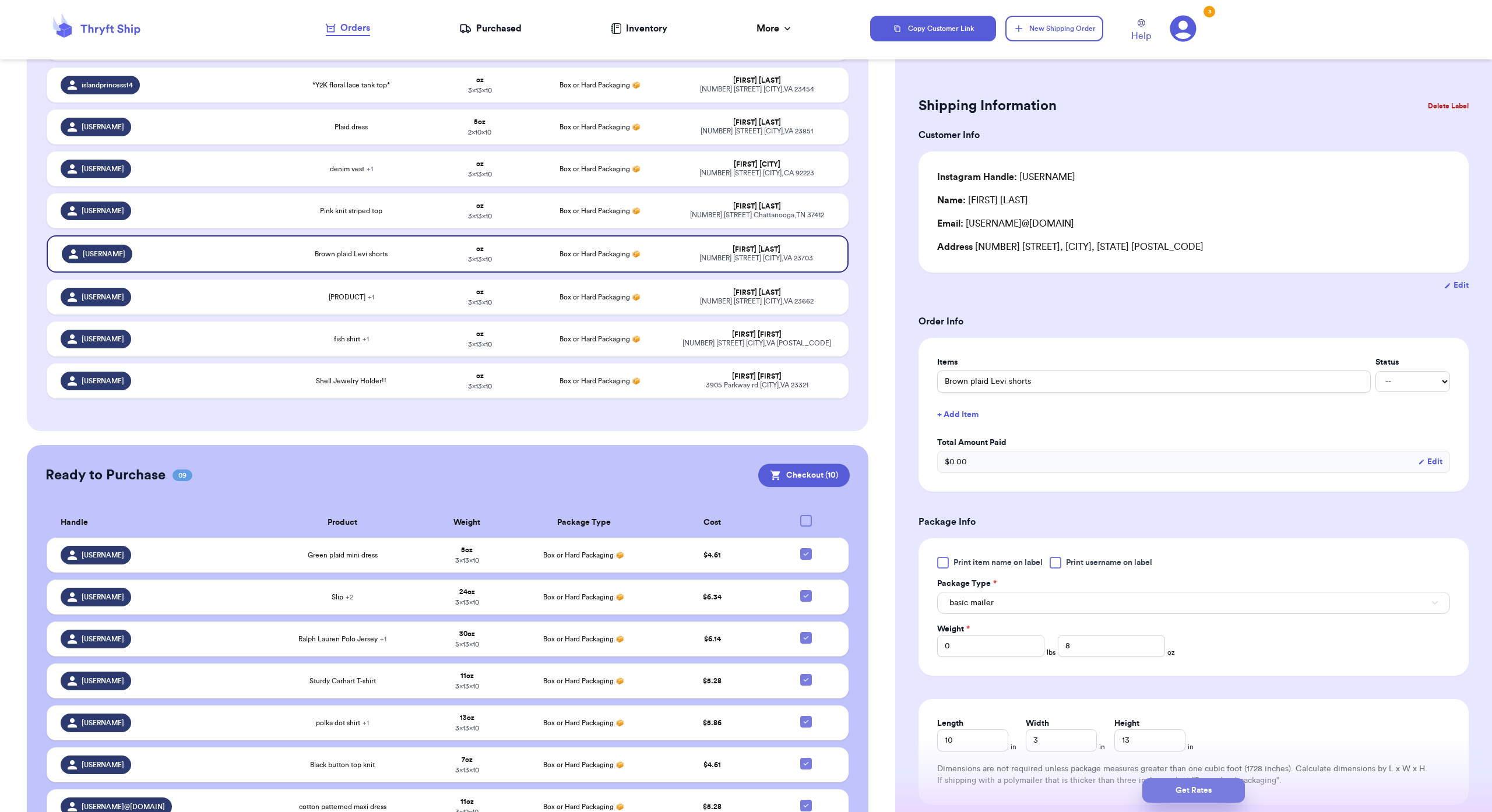 click on "Get Rates" at bounding box center [1194, 790] 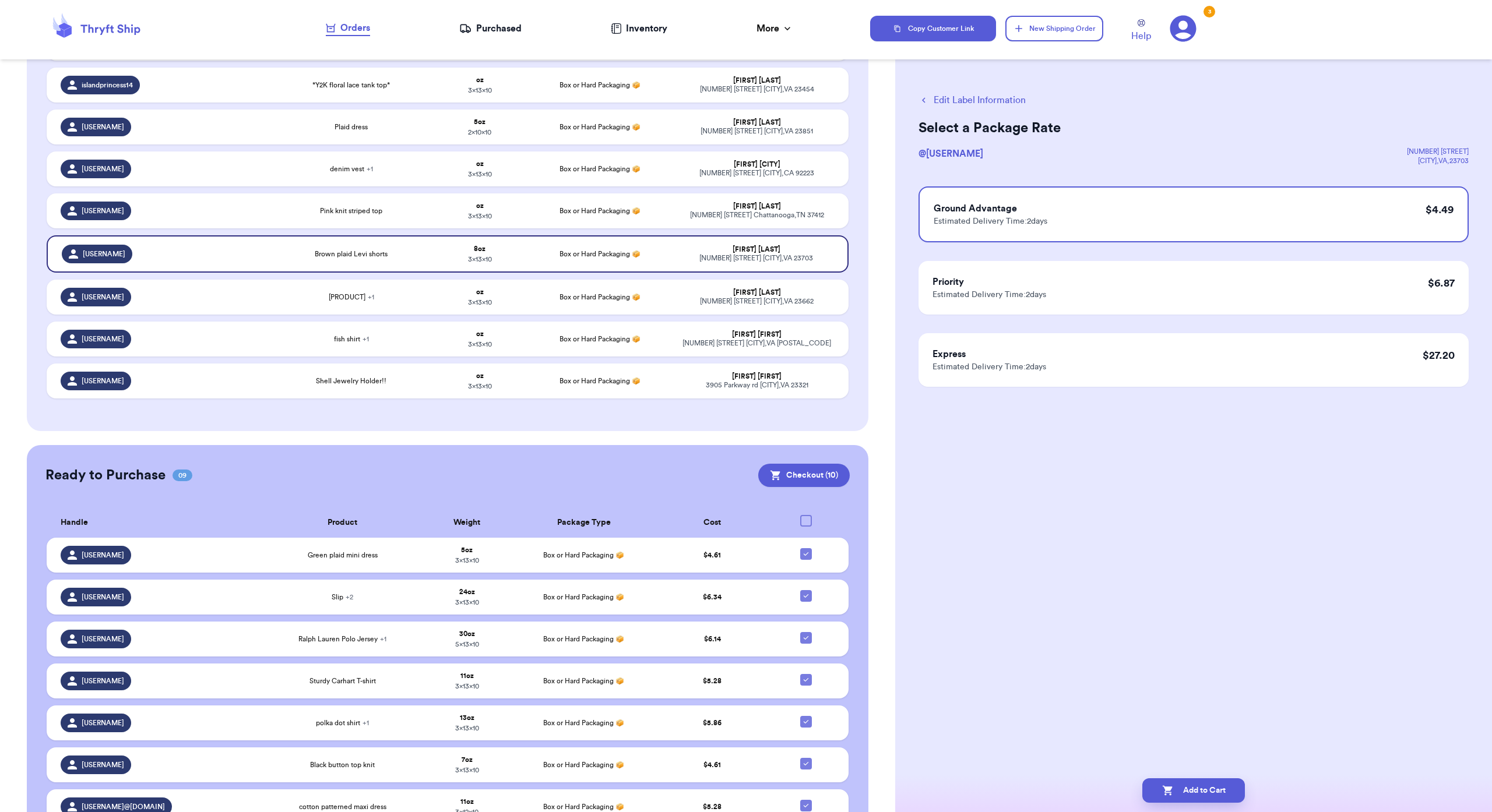 click on "Add to Cart" at bounding box center [1194, 790] 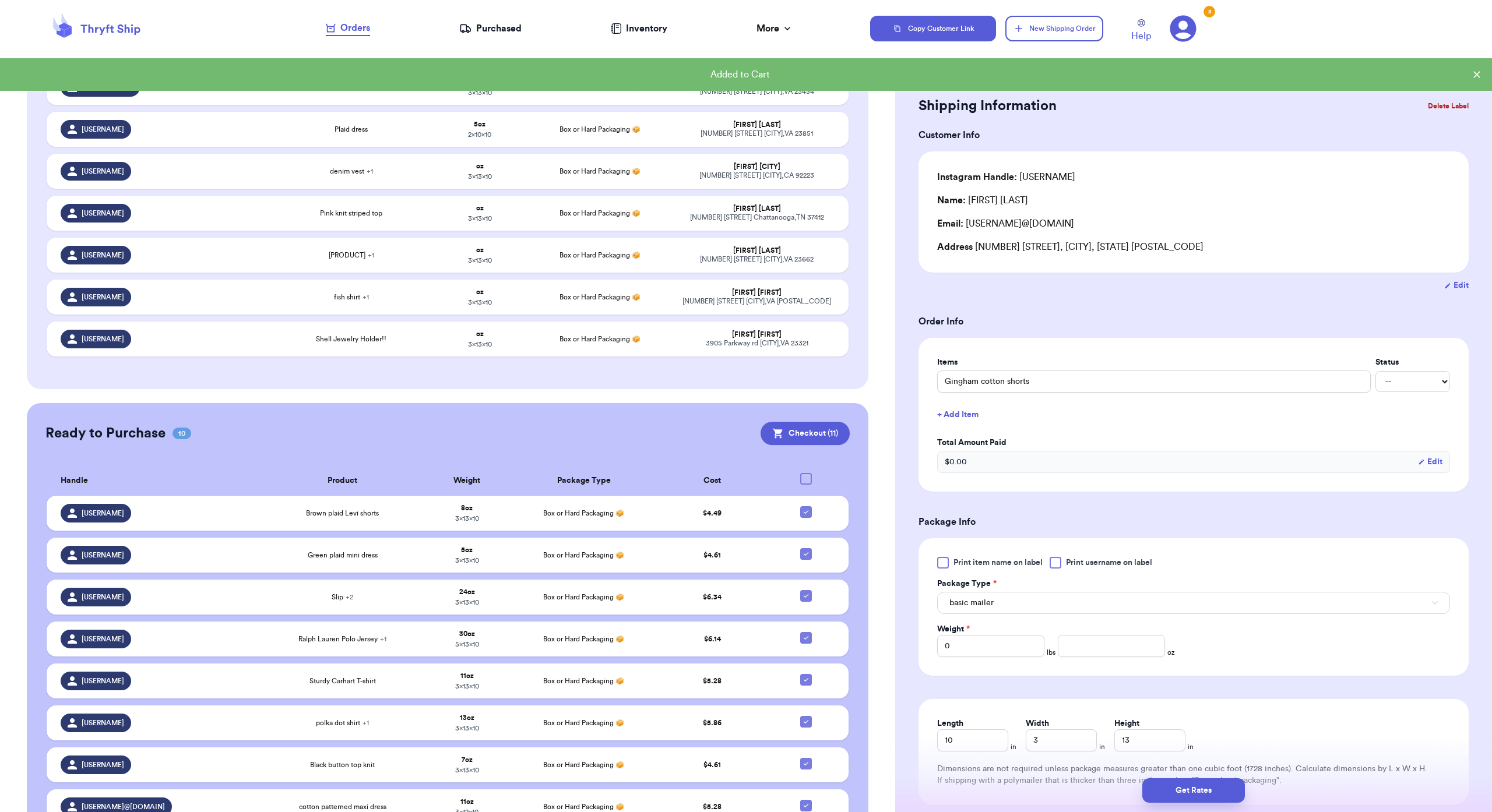 click on "Handle Product Weight Package Type Address [USERNAME] [LAST] [PRODUCT] oz [DIMENSIONS] Box or Hard Packaging 📦 [FIRST] [LAST] [NUMBER] [STREET] [CITY], [STATE] [POSTAL_CODE] [USERNAME] [PRODUCT] oz [DIMENSIONS] Box or Hard Packaging 📦 [FIRST] [LAST] [NUMBER] [STREET] [CITY], [STATE] [POSTAL_CODE] [USERNAME] [PRODUCT] oz [DIMENSIONS] Box or Hard Packaging 📦 [FIRST] [LAST] [NUMBER] [STREET] [CITY], [STATE] [POSTAL_CODE] [USERNAME] [PRODUCT] oz [DIMENSIONS] Box or Hard Packaging 📦 [FIRST] [LAST] [NUMBER] [STREET] [CITY], [STATE] [POSTAL_CODE] [USERNAME] [PRODUCT] oz [DIMENSIONS] Box or Hard Packaging 📦 [FIRST] [LAST] [NUMBER] [STREET] [CITY], [STATE] [POSTAL_CODE] [USERNAME] [PRODUCT] [DIMENSIONS] Box or Hard Packaging 📦 [FIRST] [LAST] [NUMBER] [STREET] [CITY], [STATE] [POSTAL_CODE] [USERNAME] [PRODUCT] oz [DIMENSIONS] Box or Hard Packaging 📦 [FIRST] [LAST] [NUMBER] [STREET] [CITY], [STATE] [POSTAL_CODE] [USERNAME] [PRODUCT] oz [DIMENSIONS] Box or Hard Packaging 📦 [FIRST] [LAST] [NUMBER] [STREET] [CITY], [STATE] [POSTAL_CODE]" at bounding box center [448, 139] 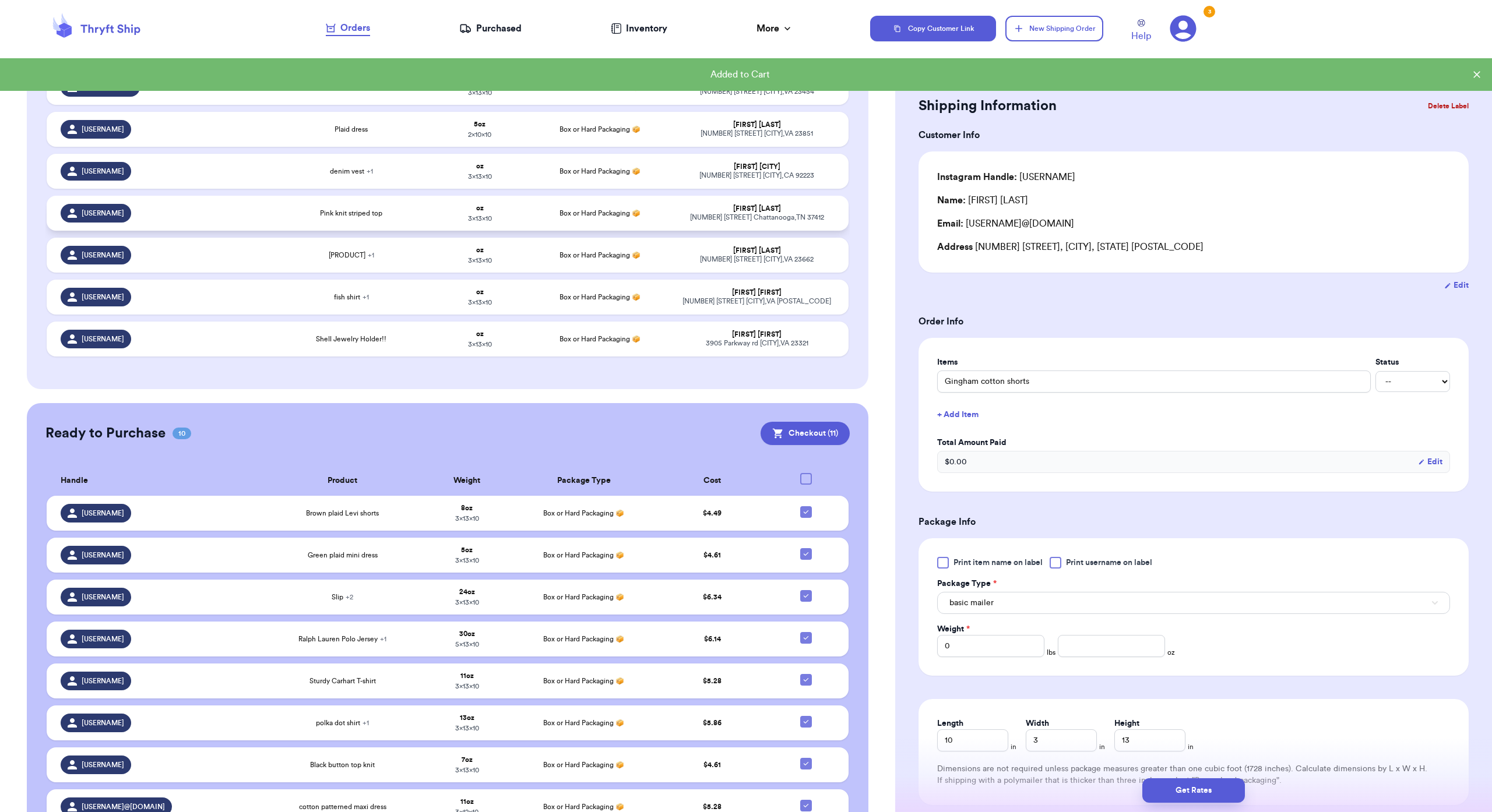 click on "Box or Hard Packaging 📦" at bounding box center [600, 213] 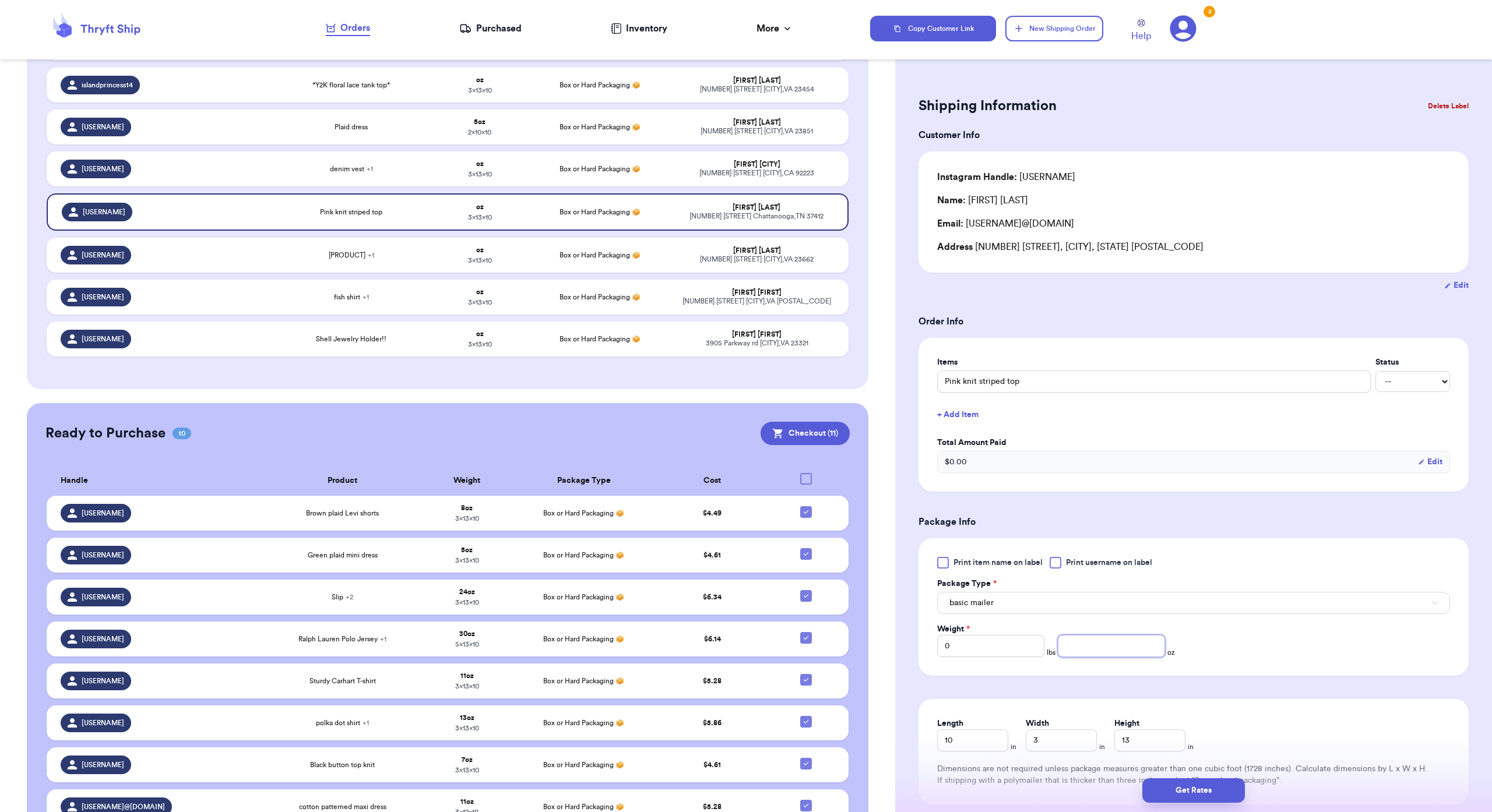 click at bounding box center (1111, 646) 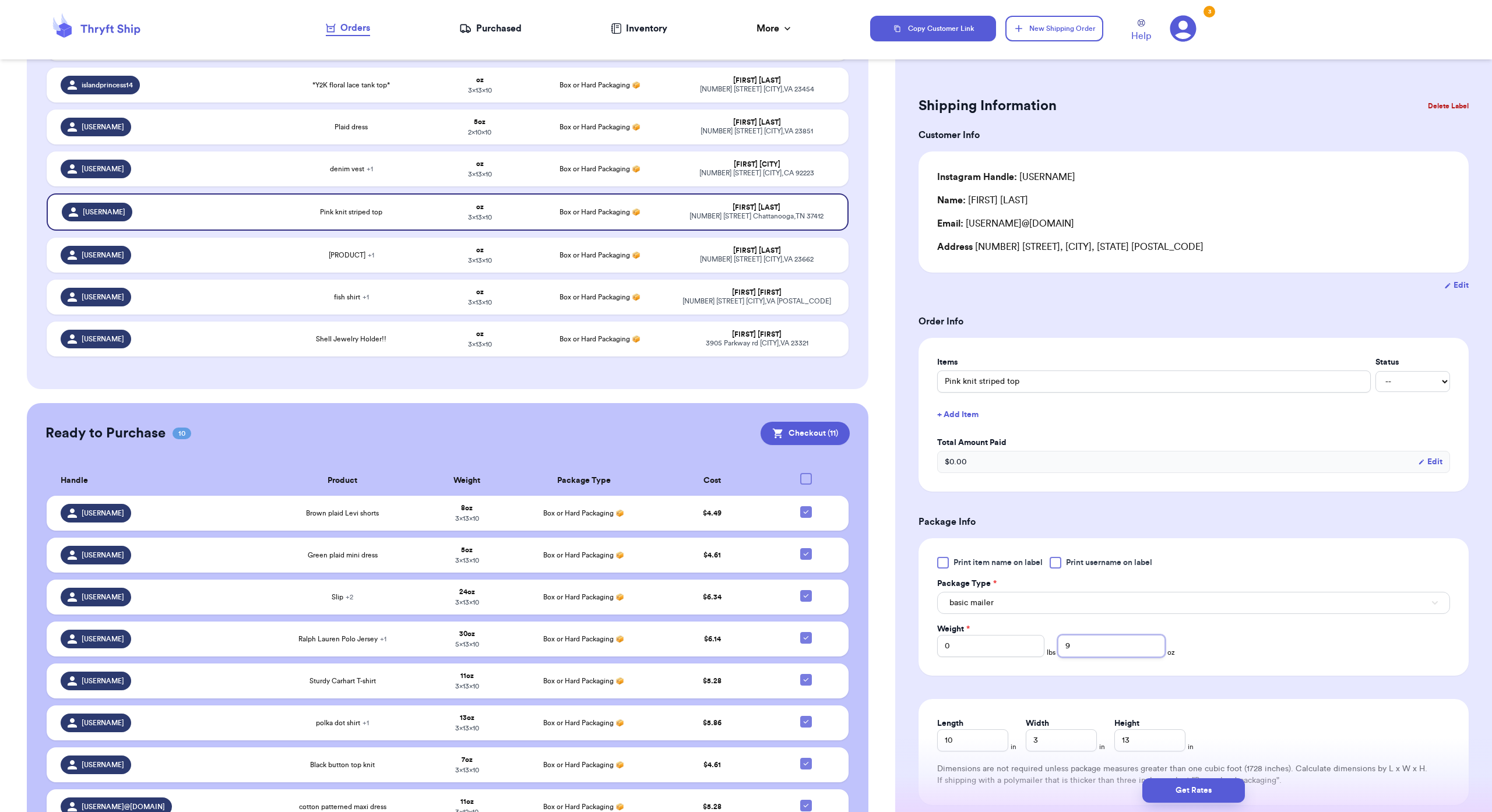 type on "9" 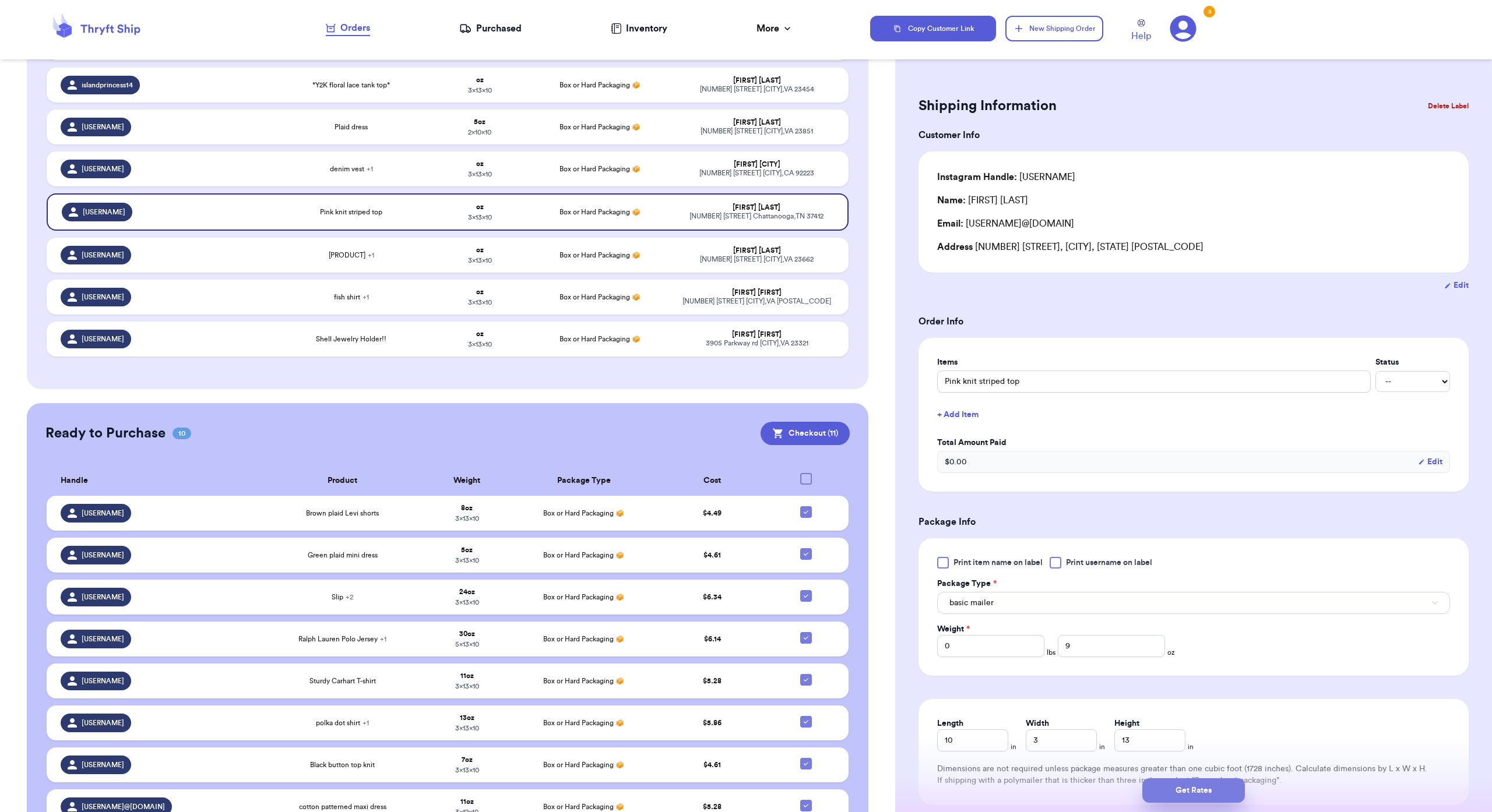 click on "Get Rates" at bounding box center [1194, 790] 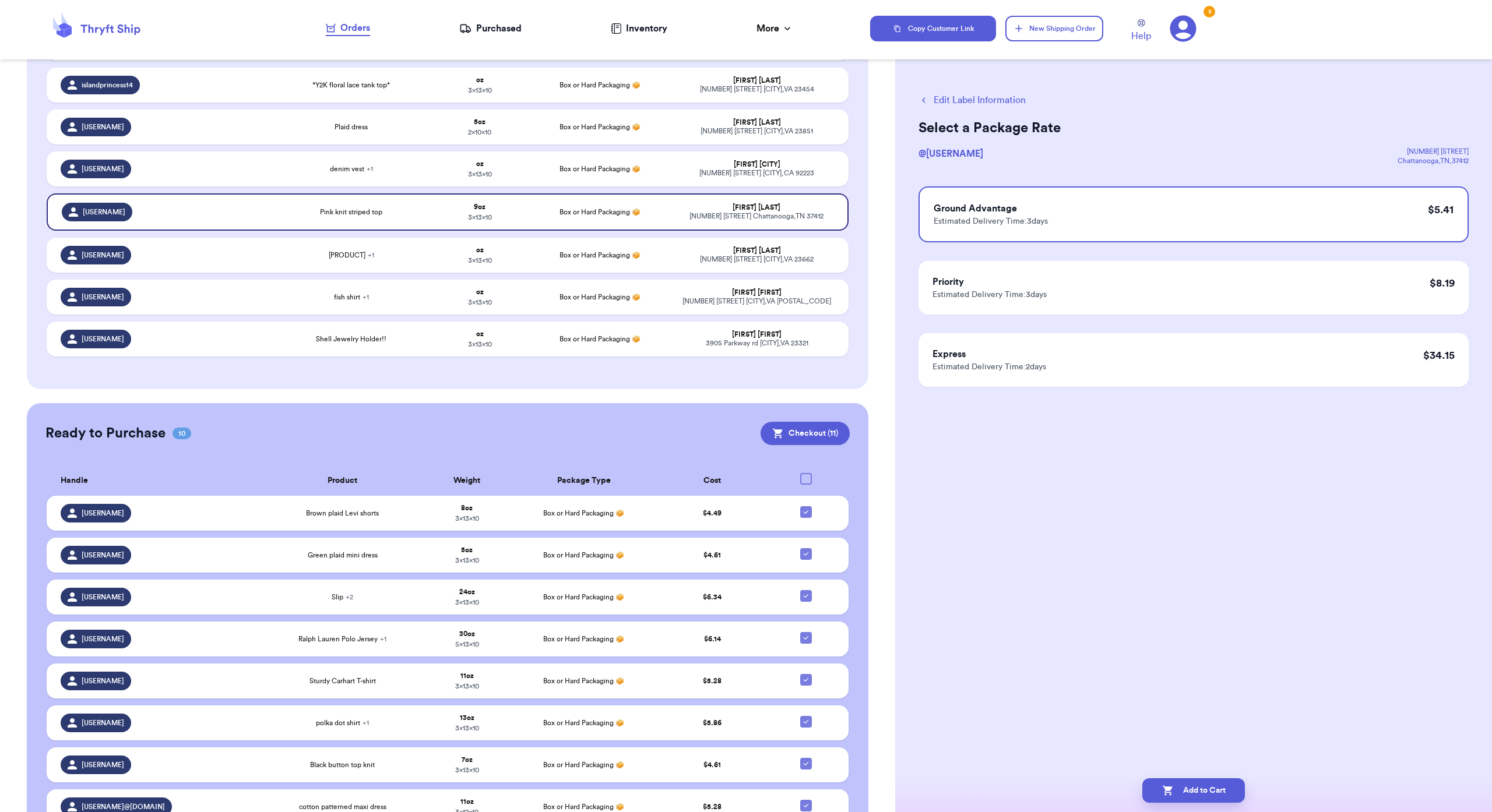 click on "Add to Cart" at bounding box center [1194, 790] 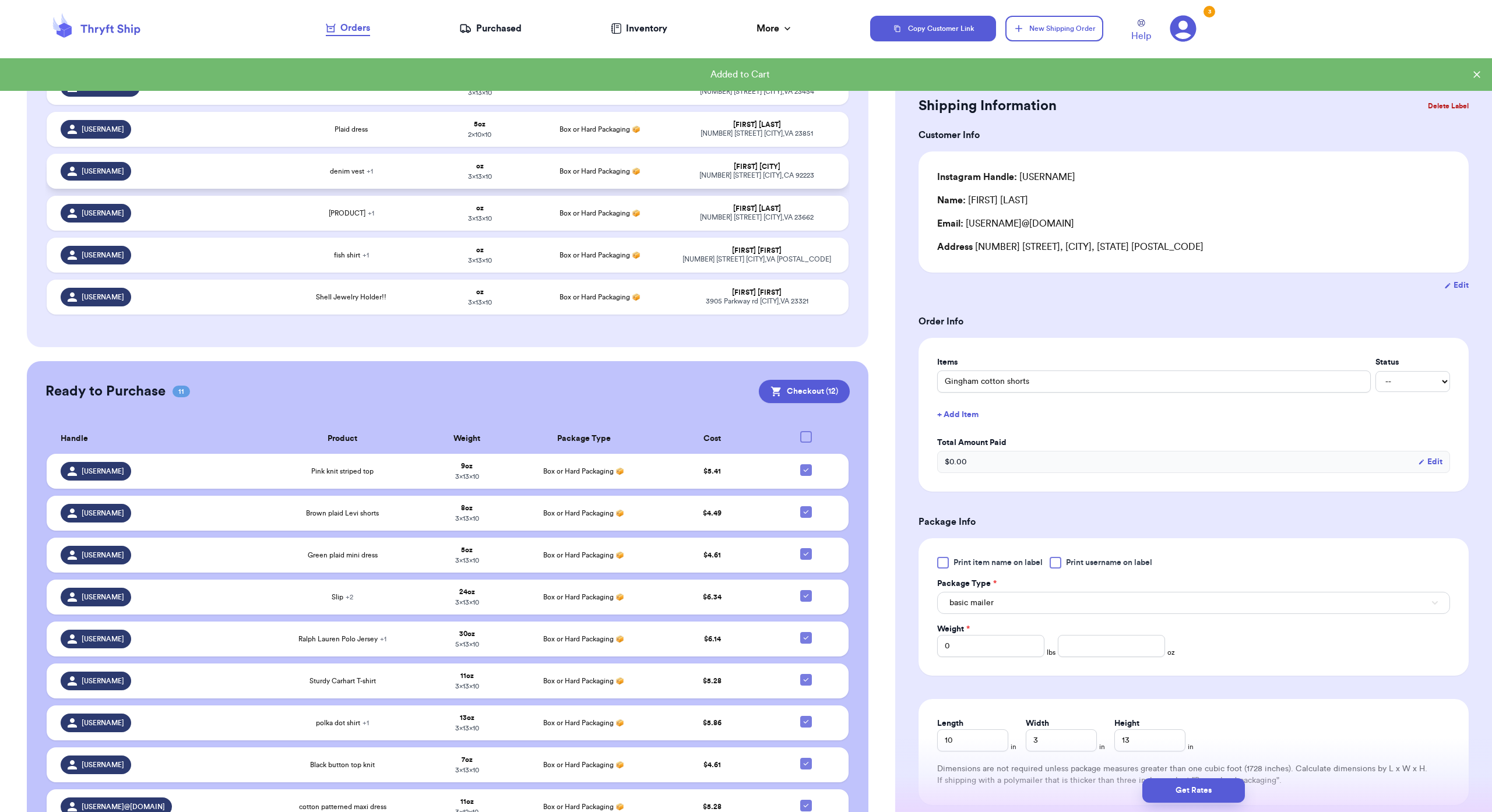 click on "oz 3  x  13  x  10" at bounding box center [479, 171] 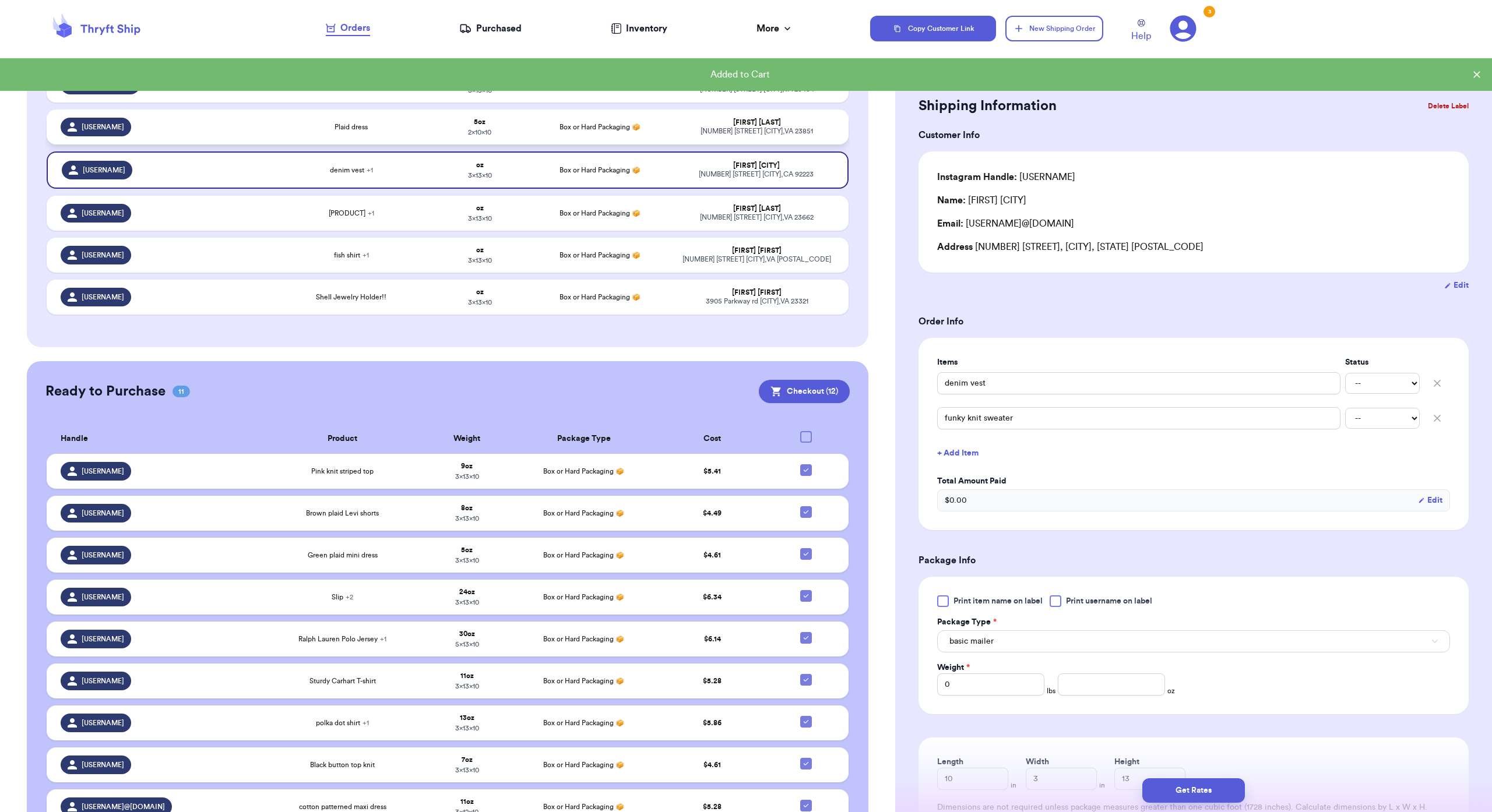 click on "5  oz 2  x  10  x  10" at bounding box center (479, 127) 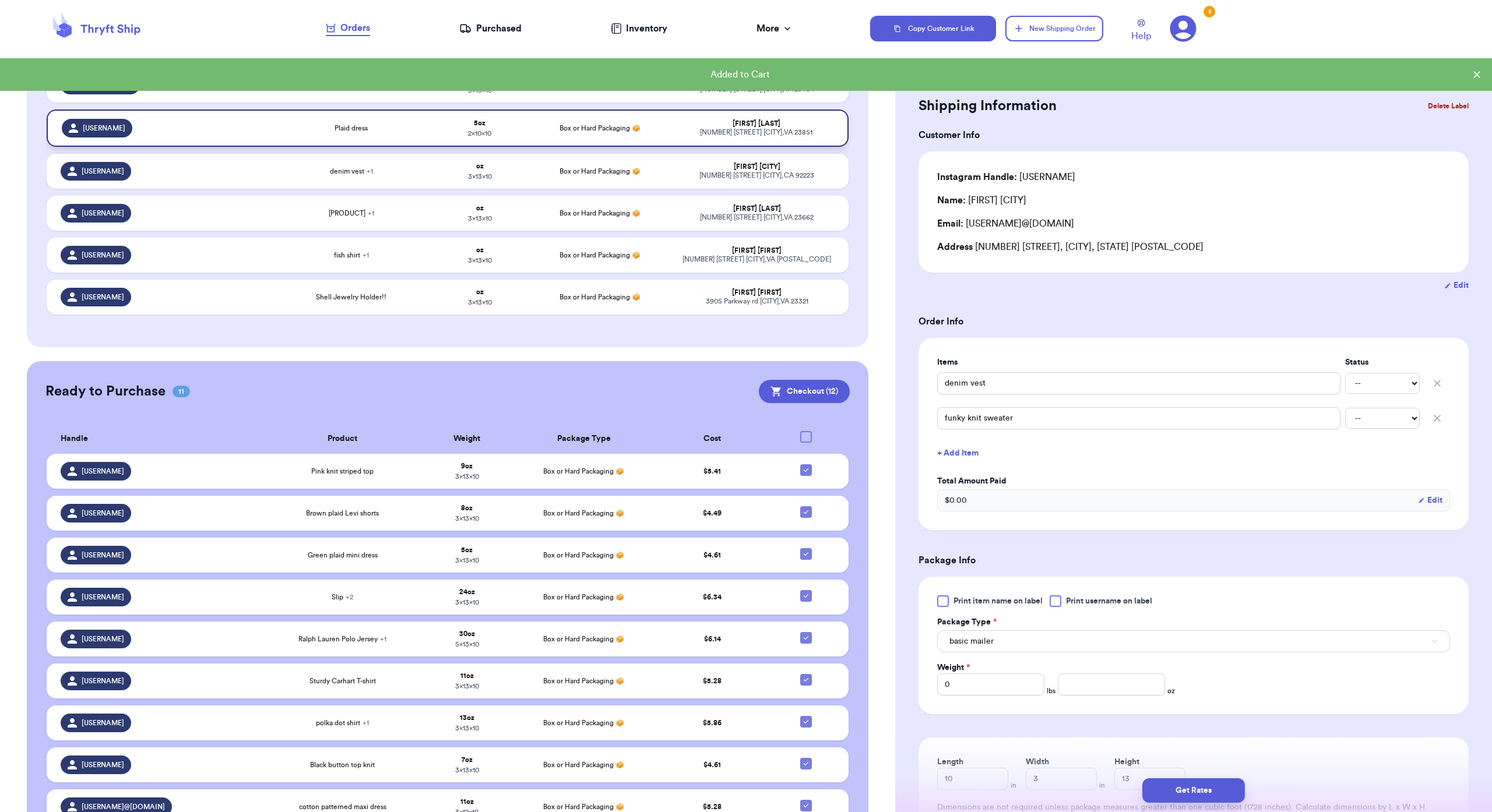 type on "Plaid dress" 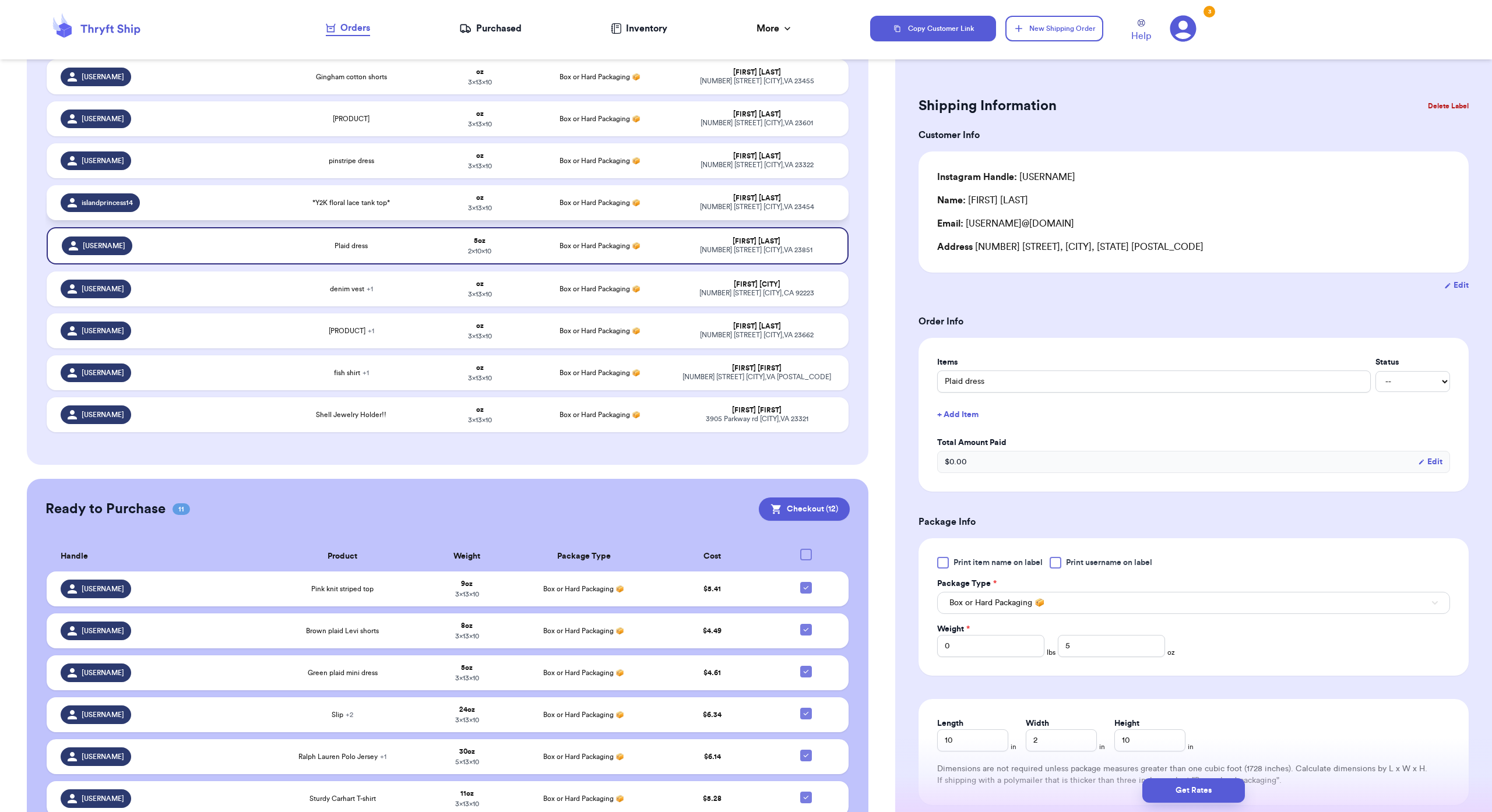 scroll, scrollTop: 96, scrollLeft: 0, axis: vertical 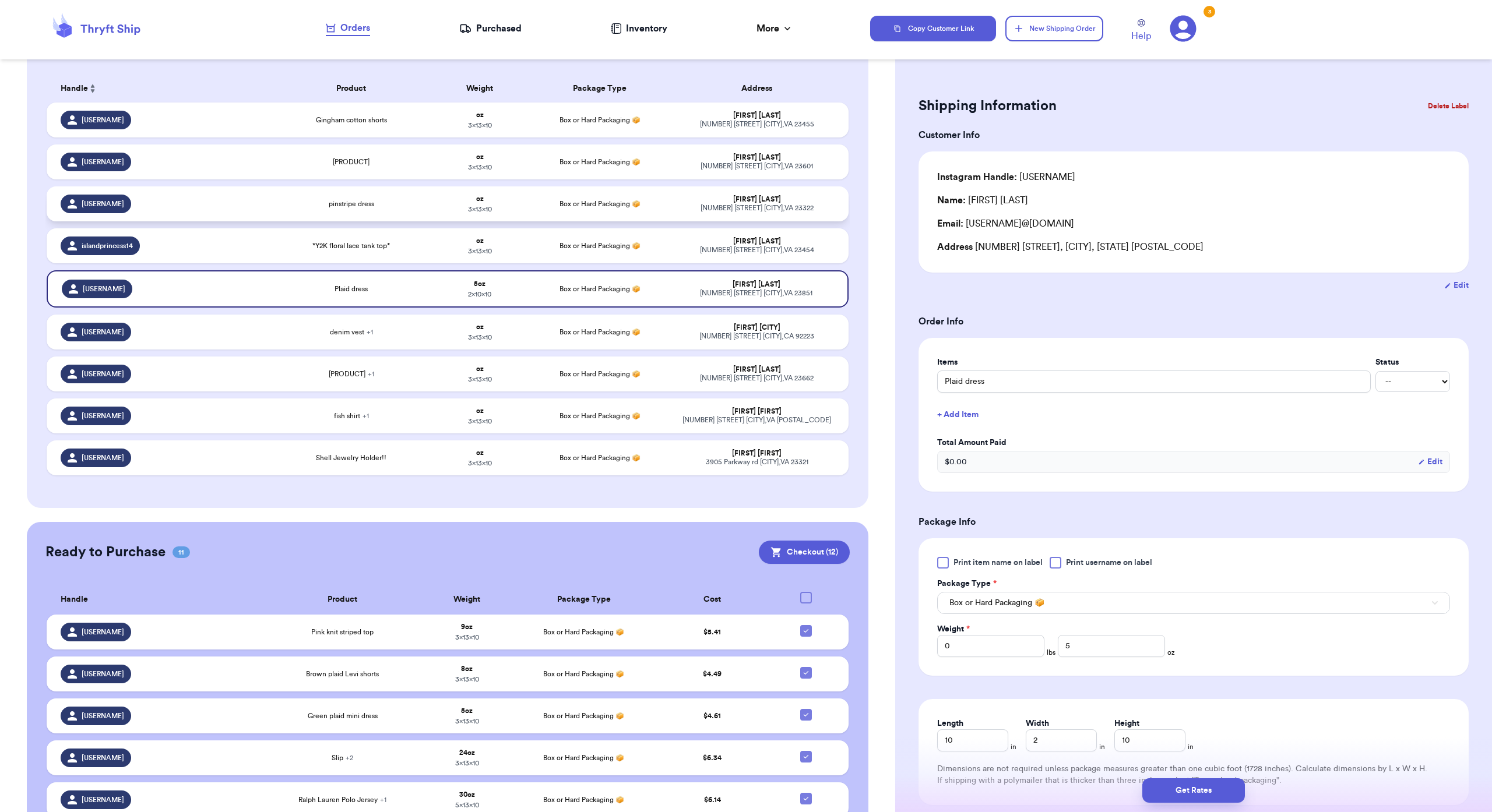click on "pinstripe dress" at bounding box center (351, 204) 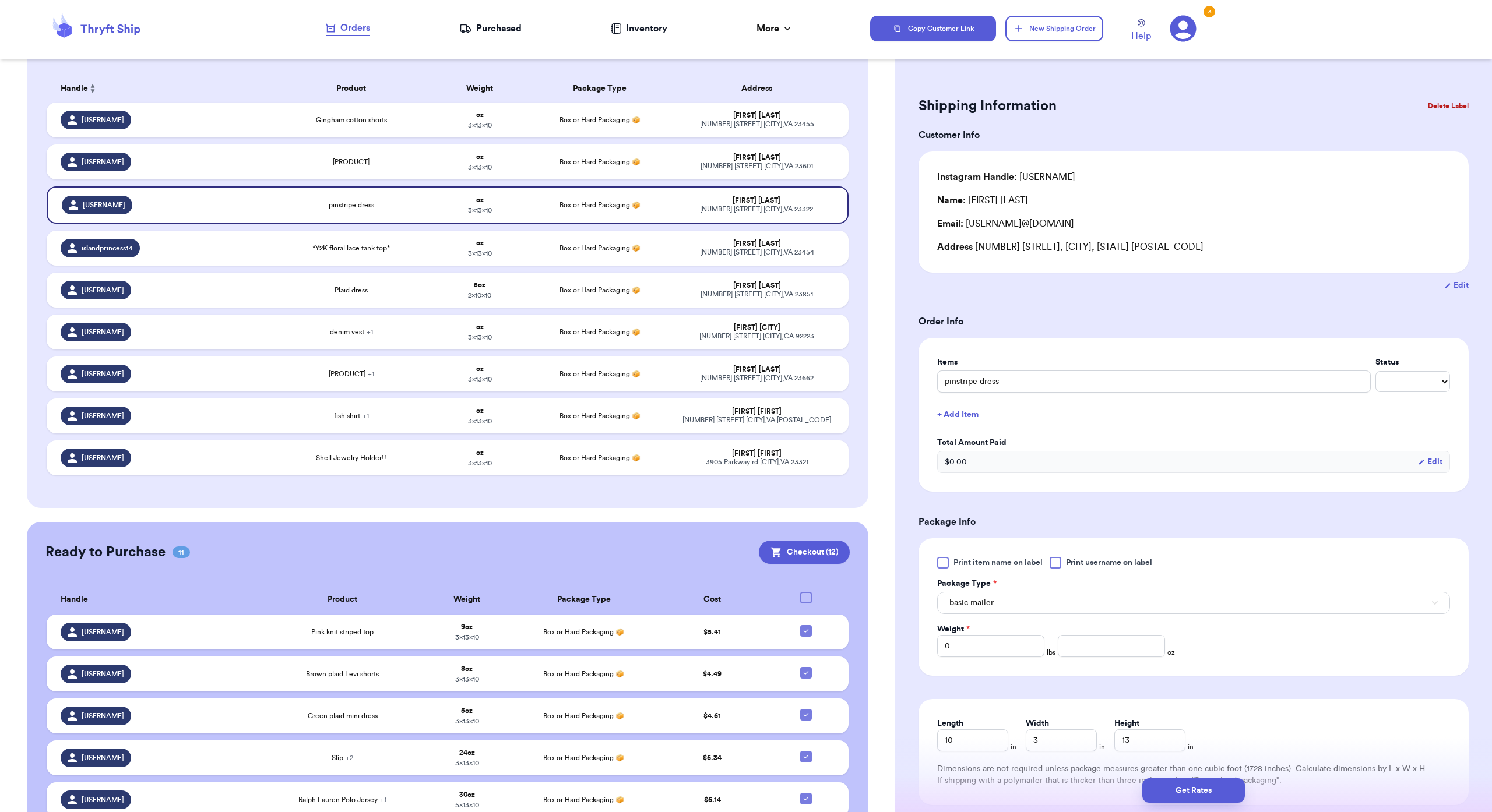 click on "Weight * 0 lbs oz" at bounding box center [1056, 640] 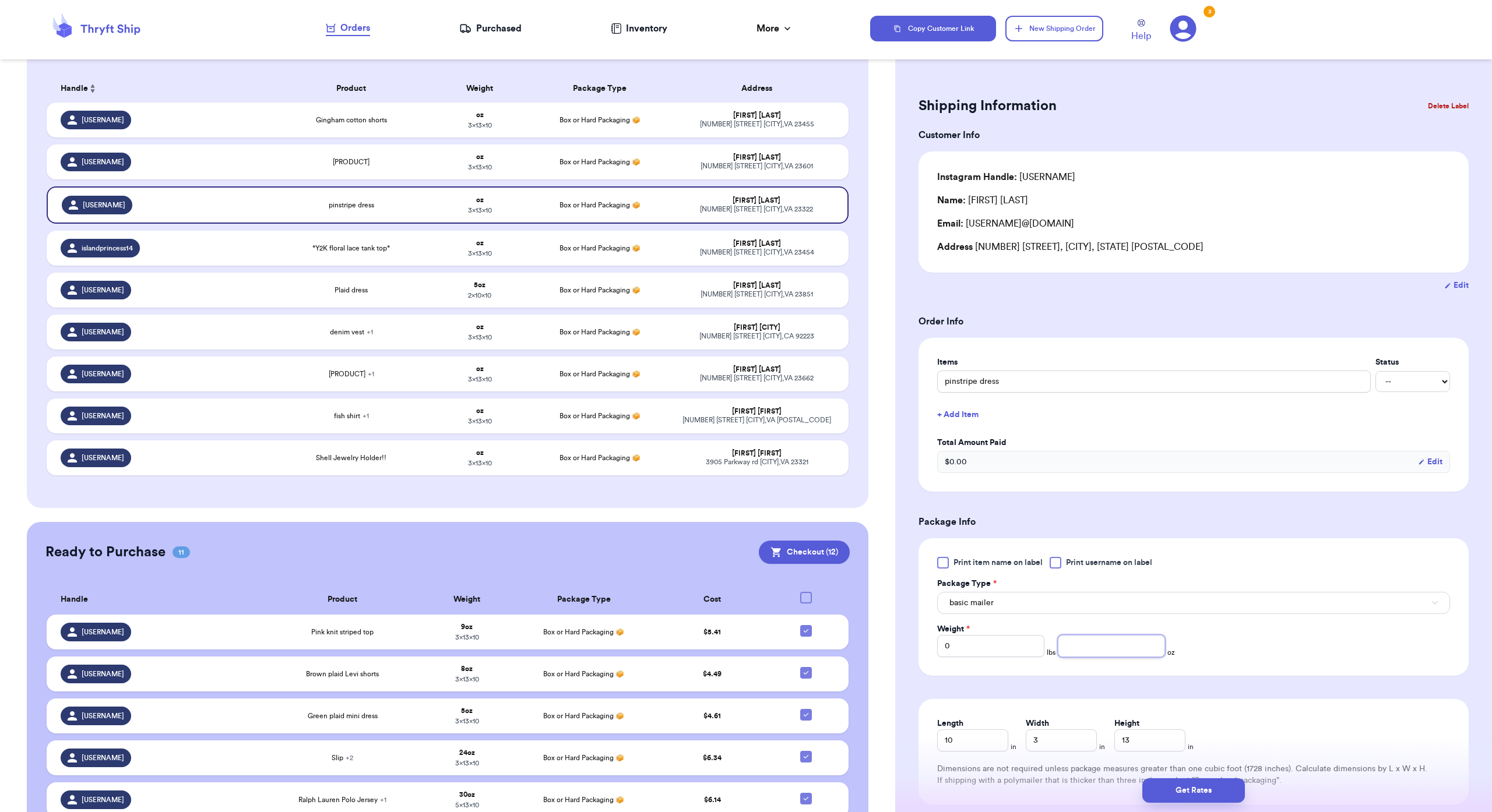 click at bounding box center (1111, 646) 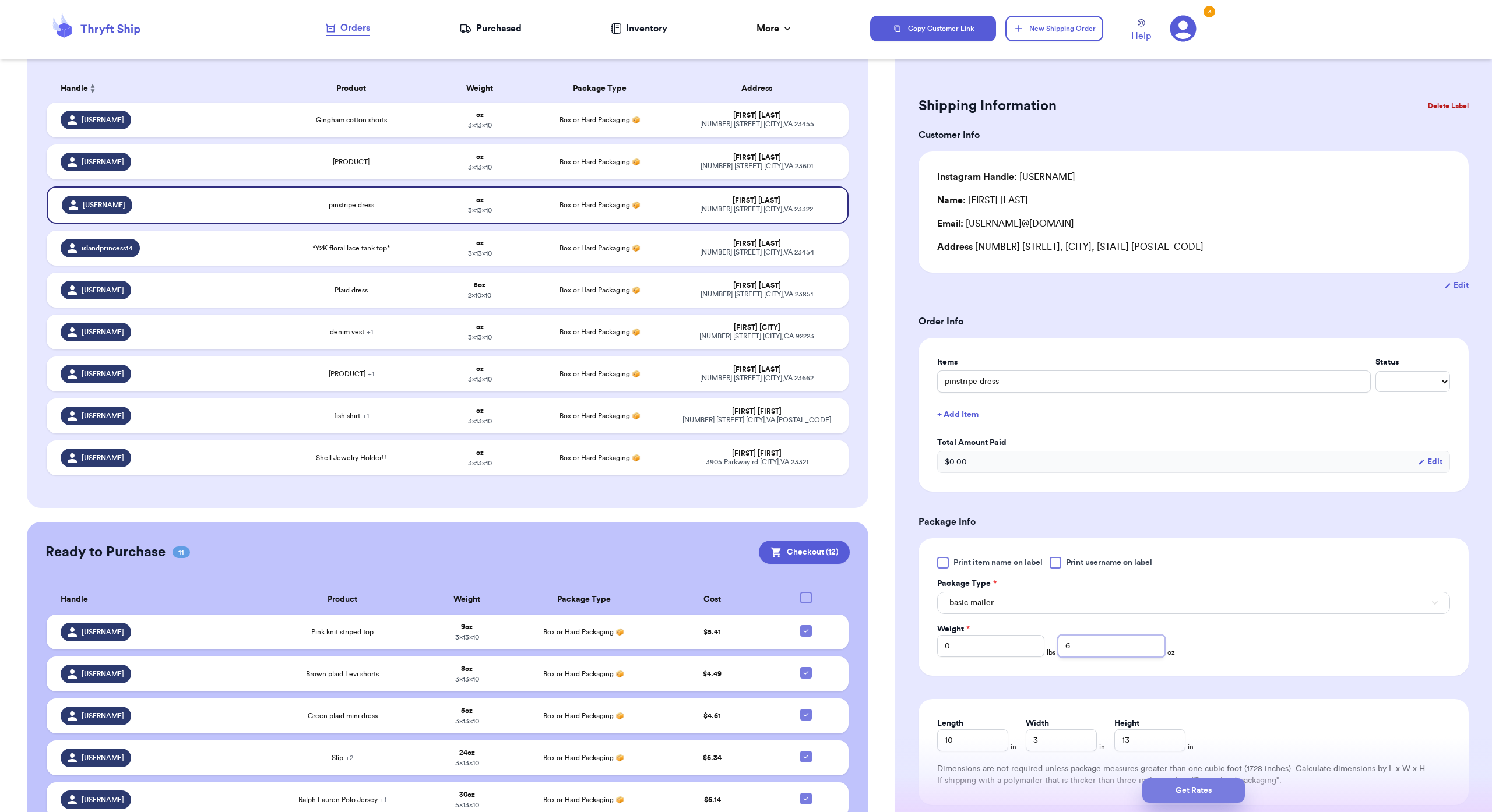 type on "6" 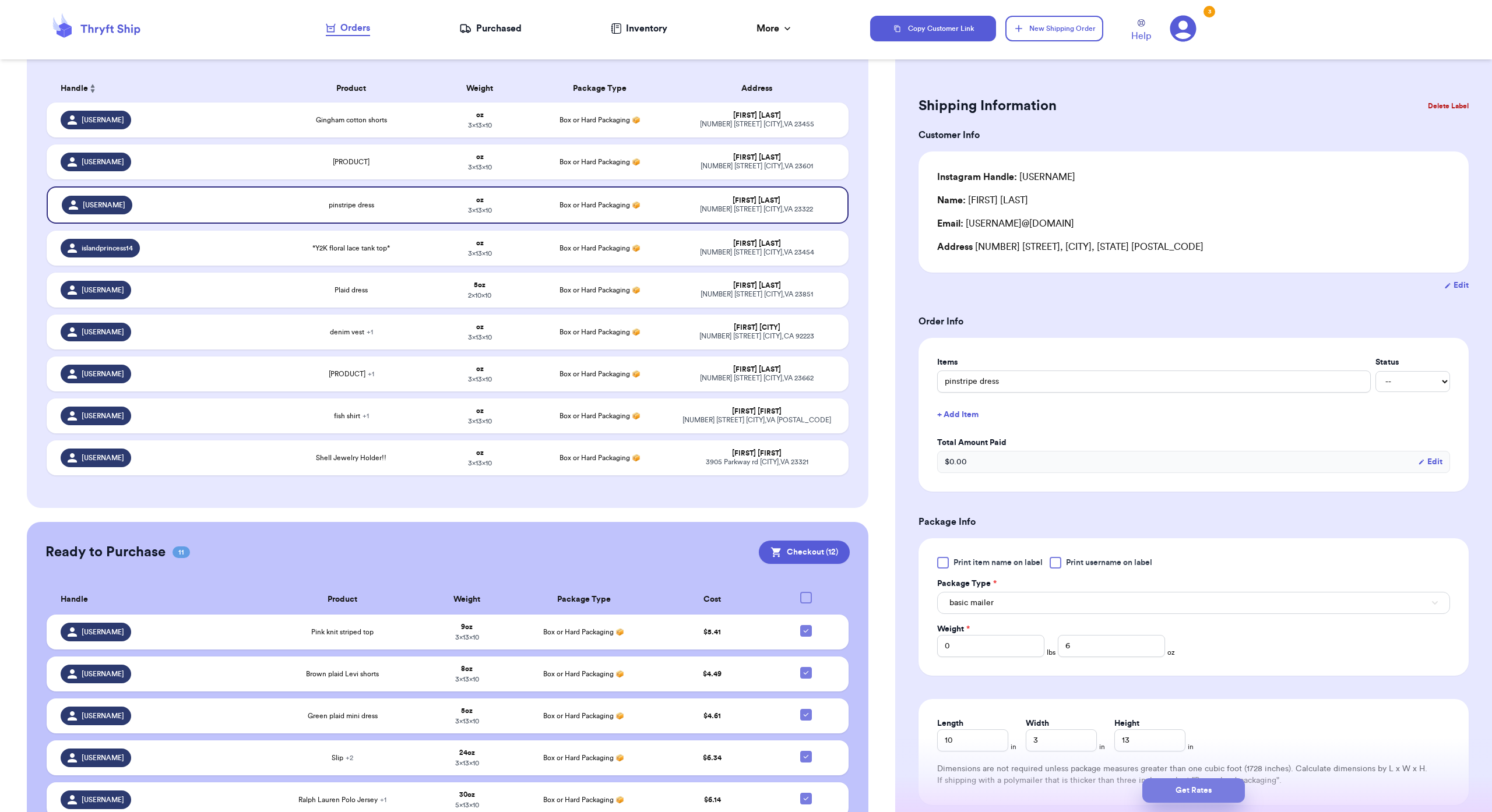 click on "Get Rates" at bounding box center [1194, 790] 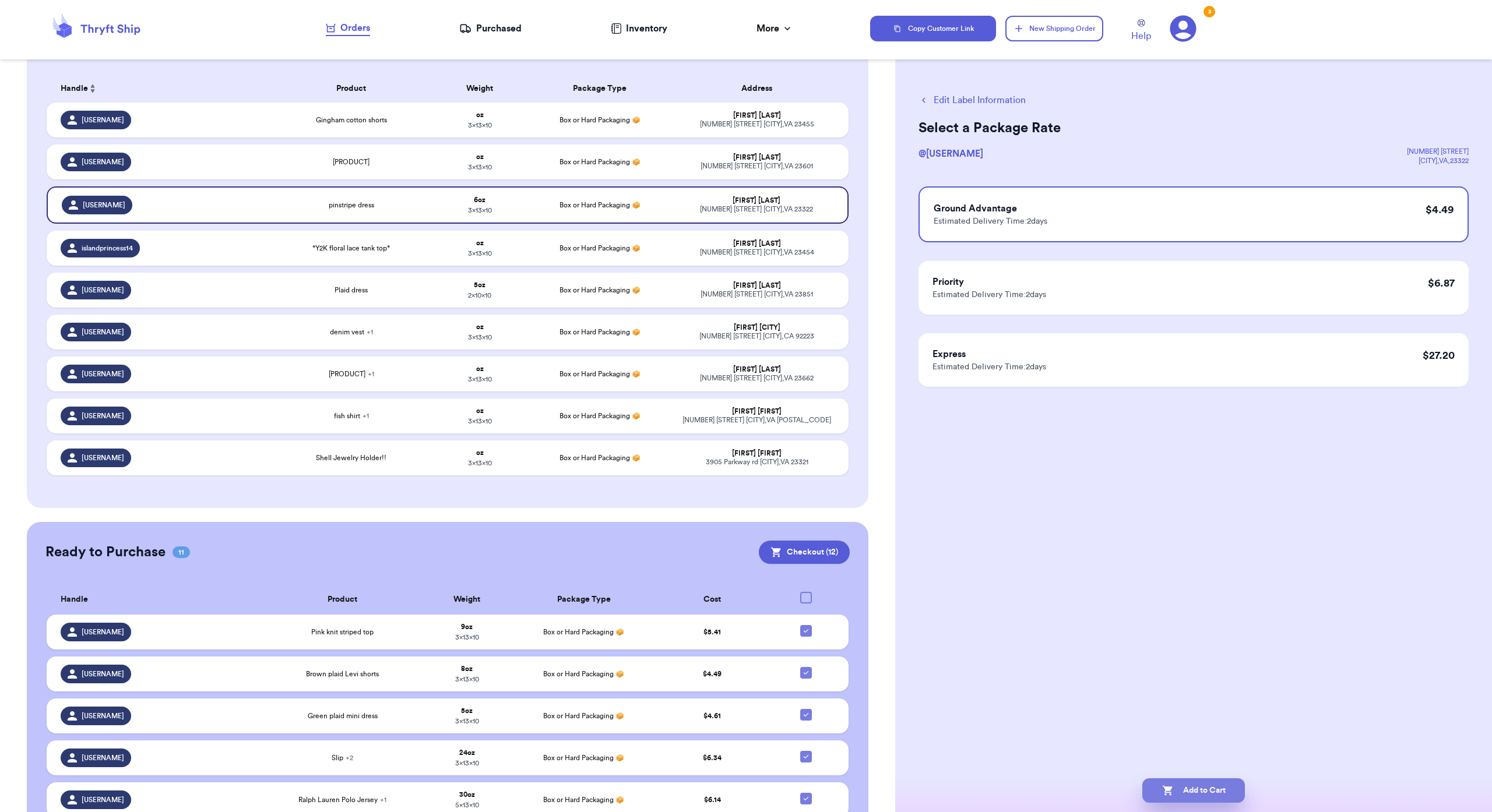 click on "Add to Cart" at bounding box center (1194, 790) 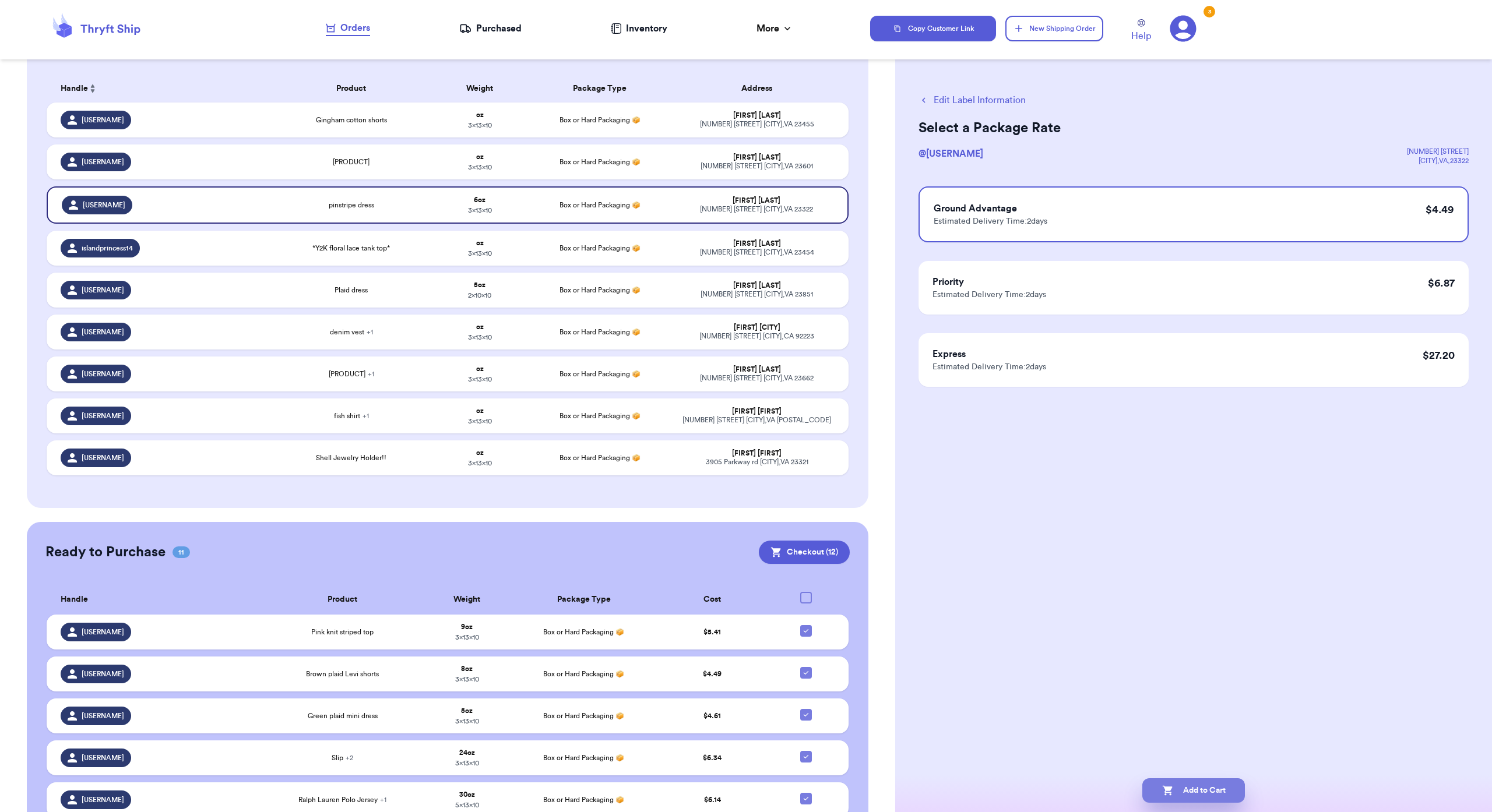 checkbox on "false" 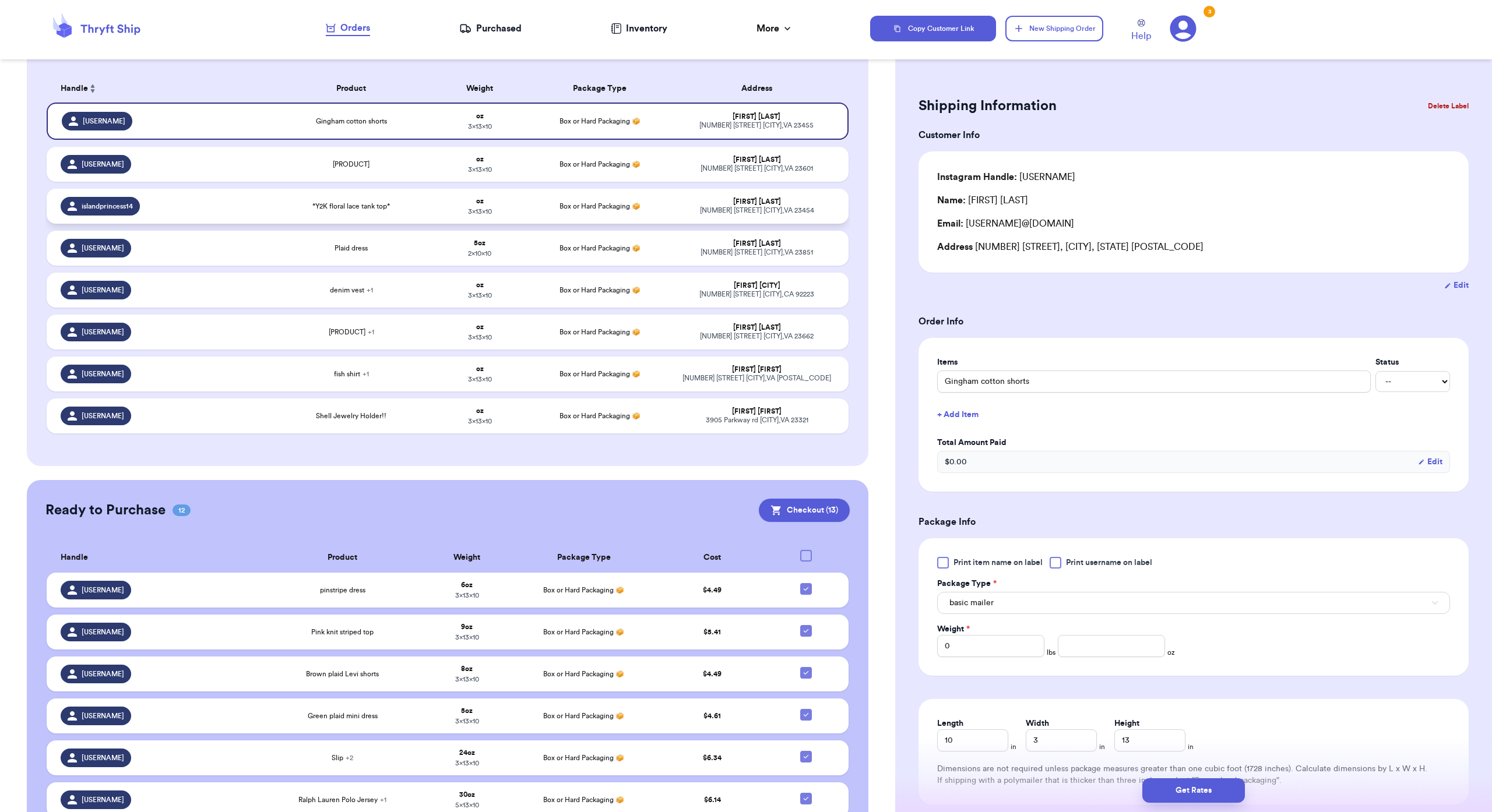 click on "Box or Hard Packaging 📦" at bounding box center [600, 206] 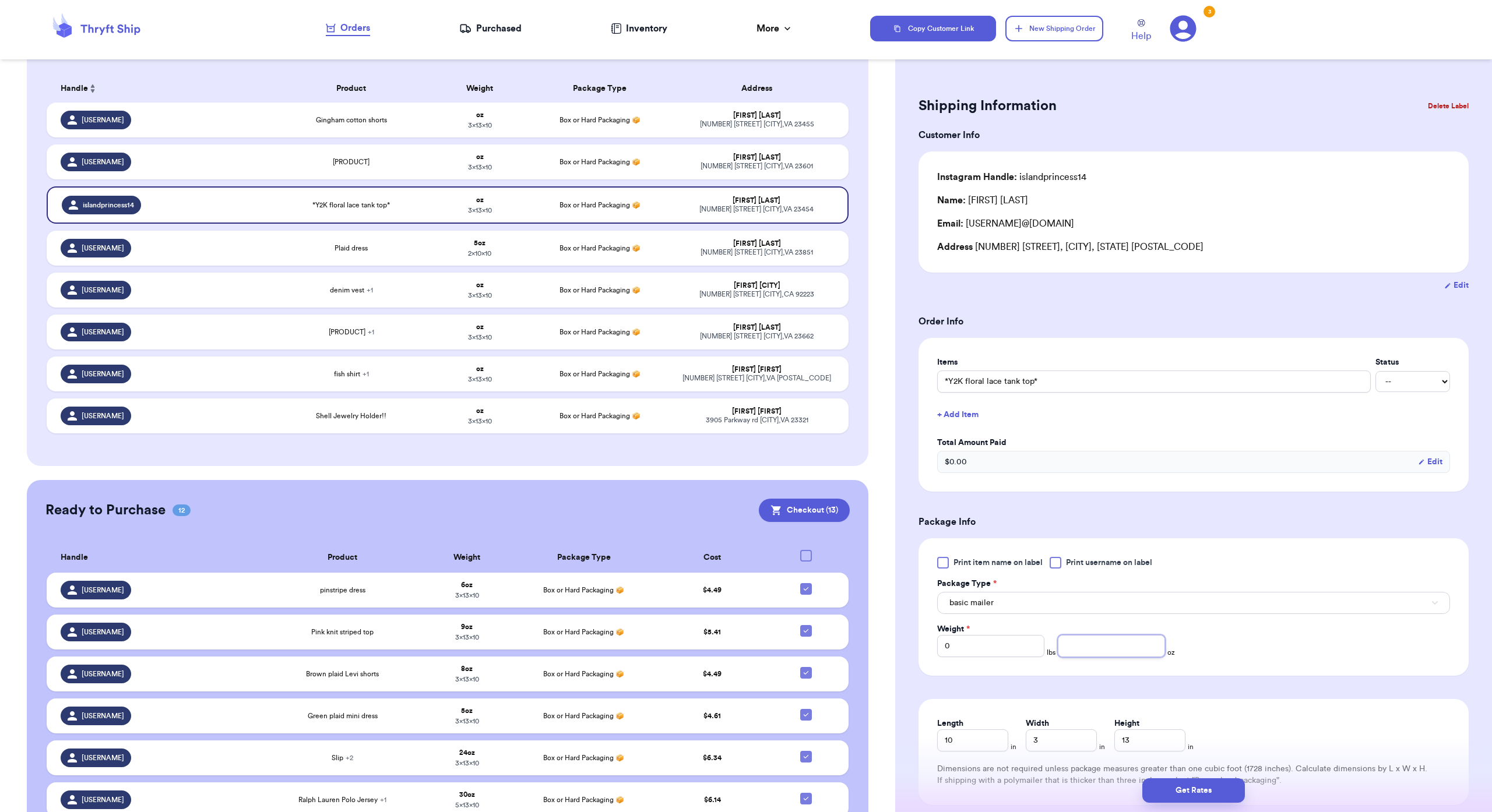 click at bounding box center [1111, 646] 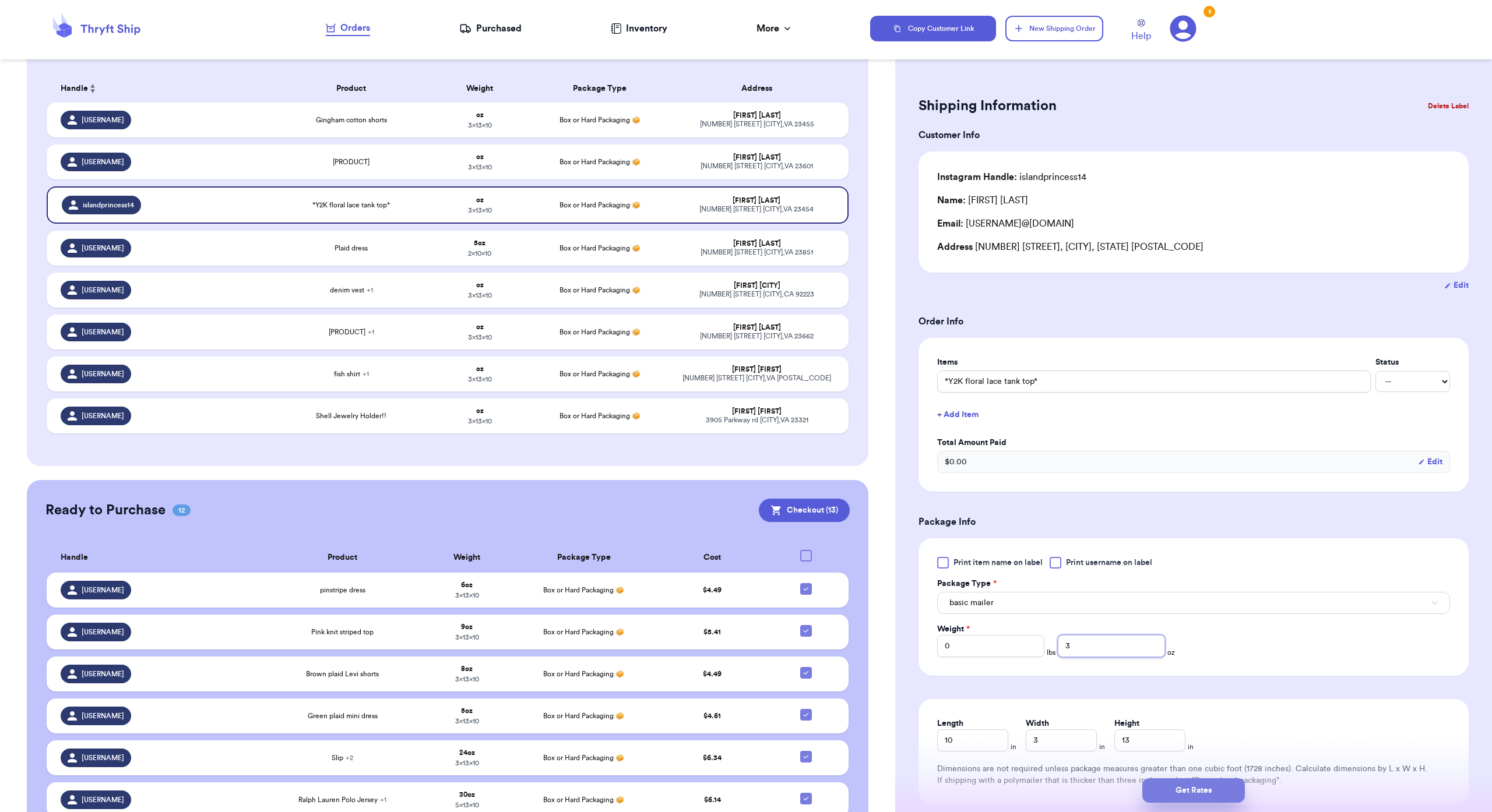 type on "3" 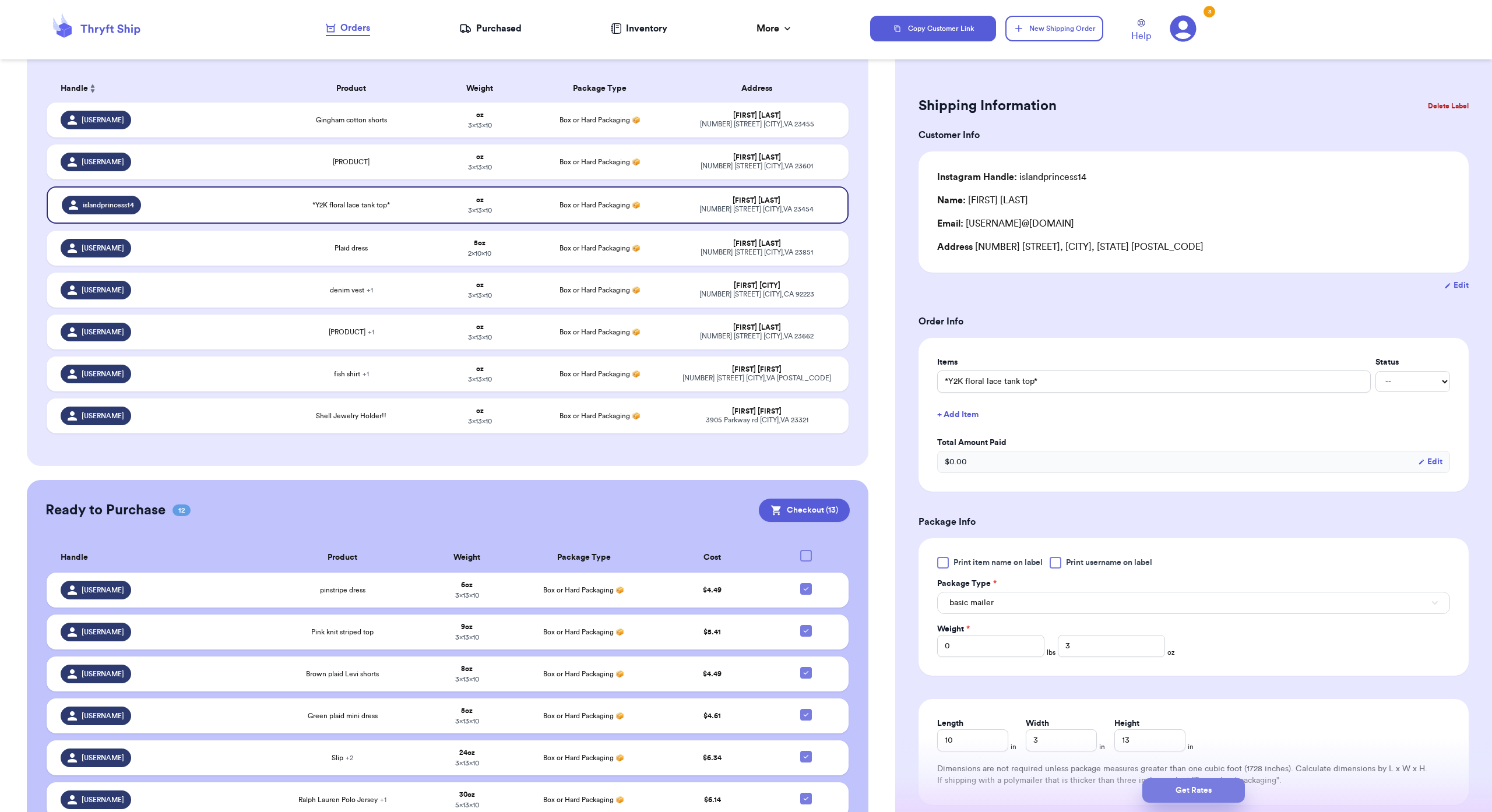 click on "Get Rates" at bounding box center (1194, 790) 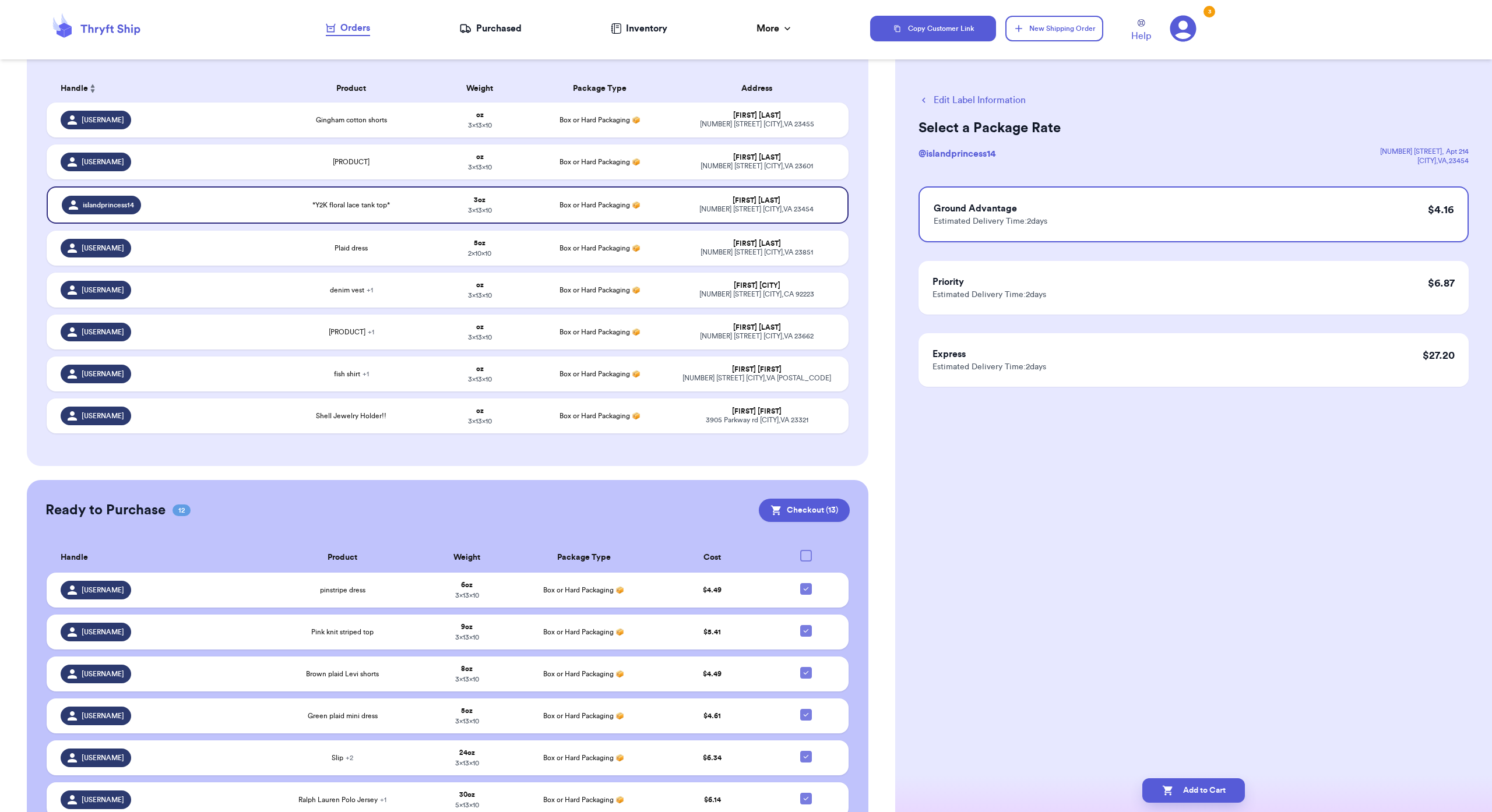 click on "Add to Cart" at bounding box center (1194, 790) 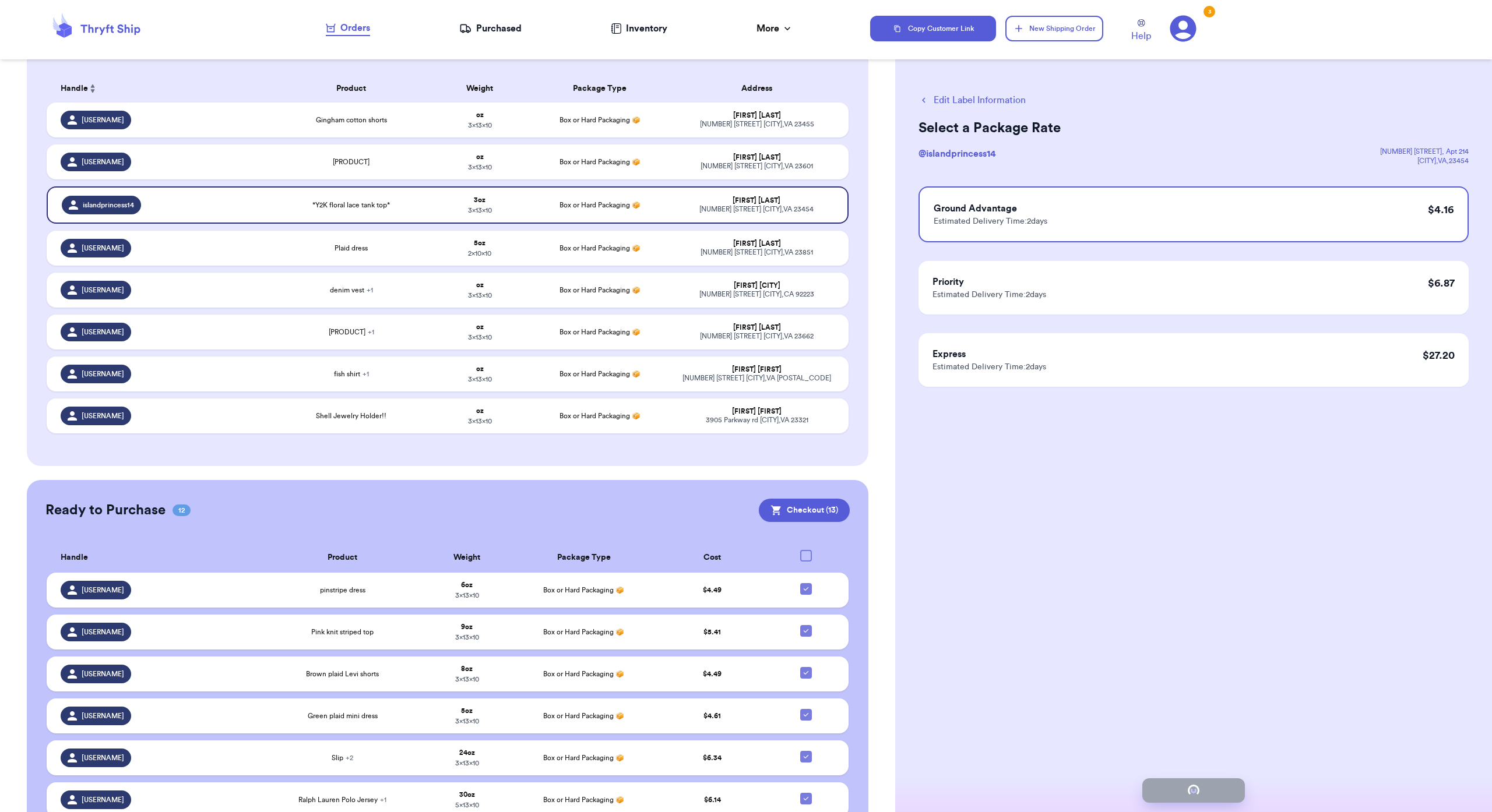 checkbox on "false" 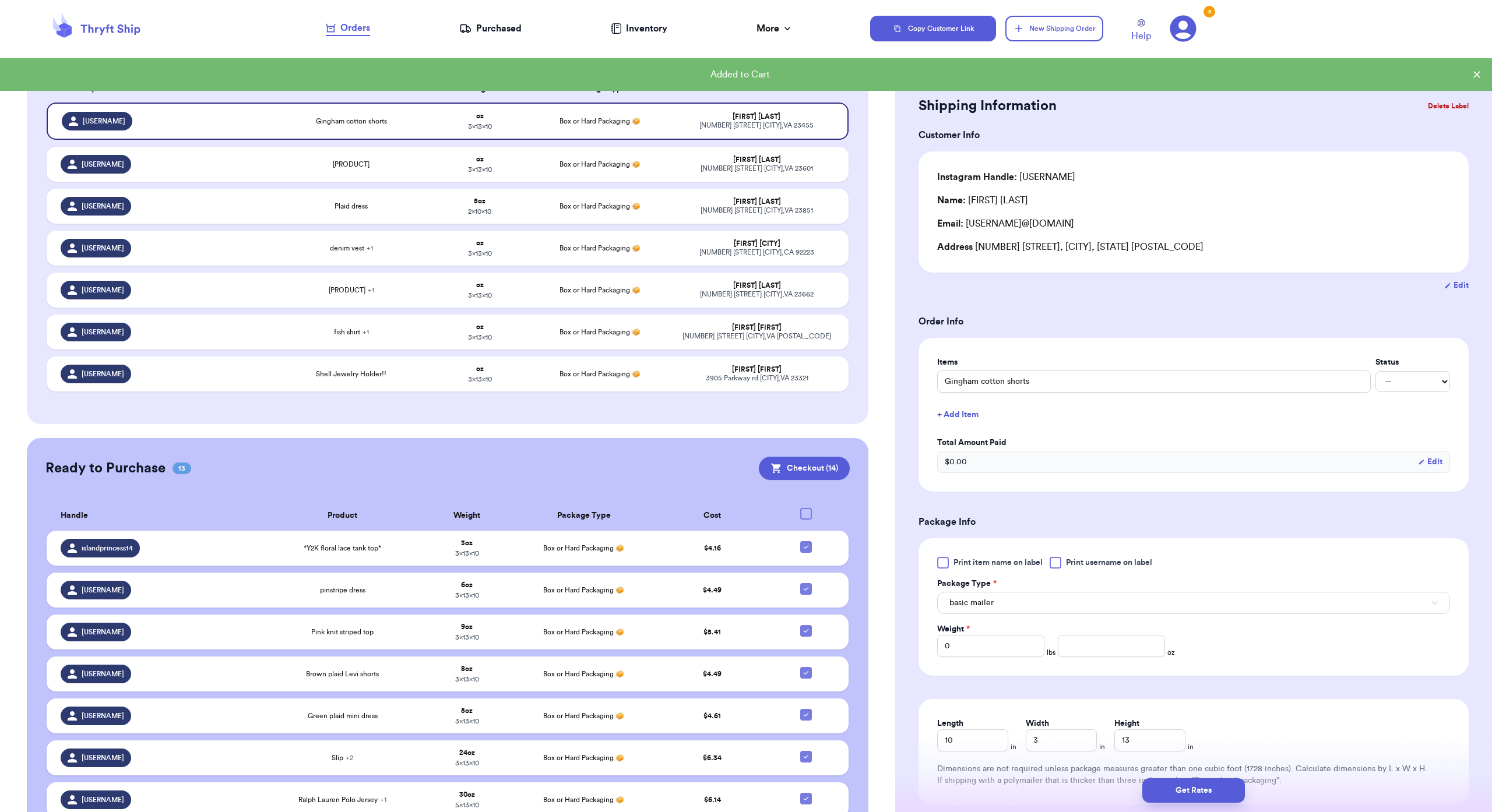 type 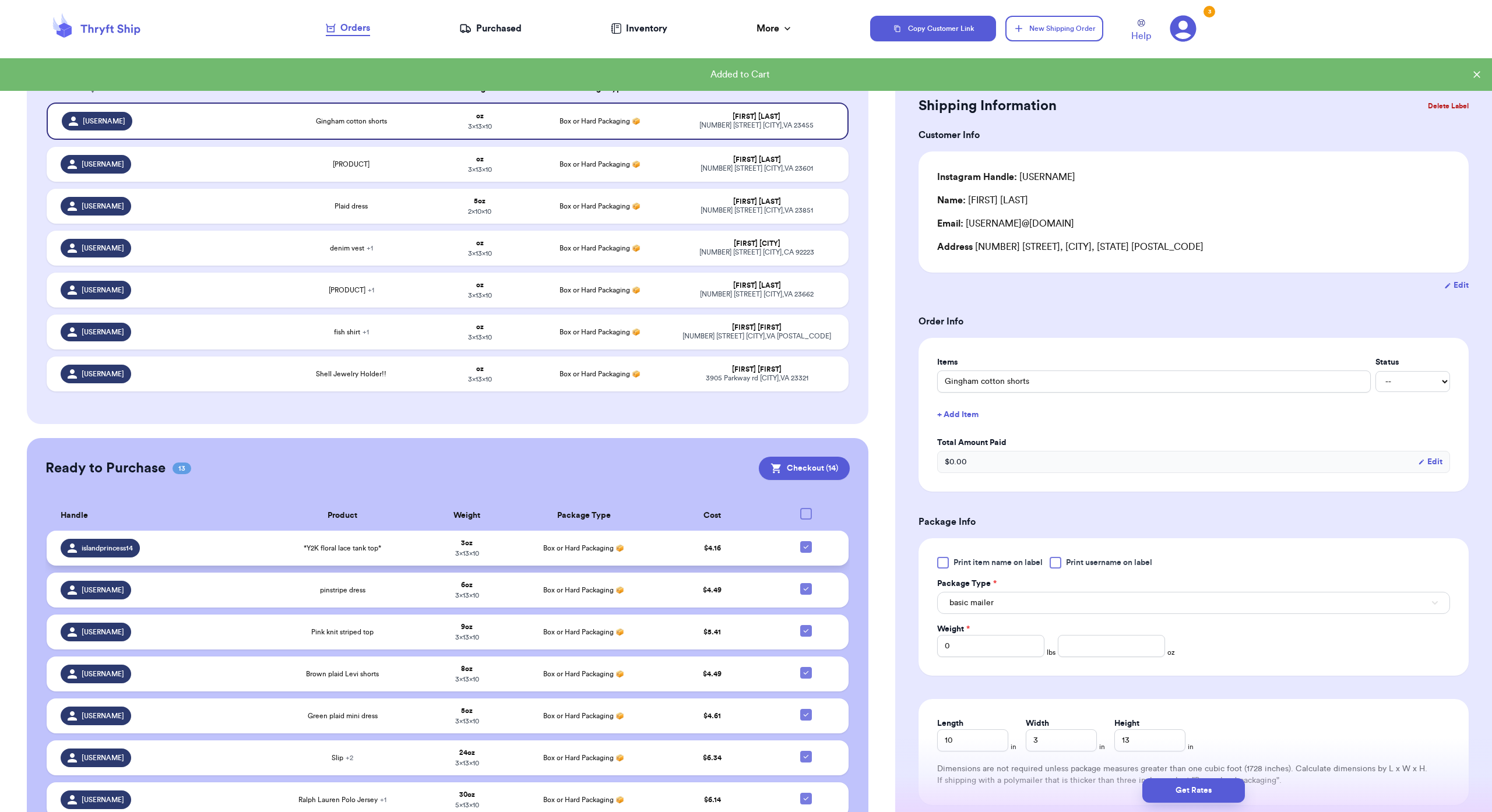 click on "Box or Hard Packaging 📦" at bounding box center (584, 548) 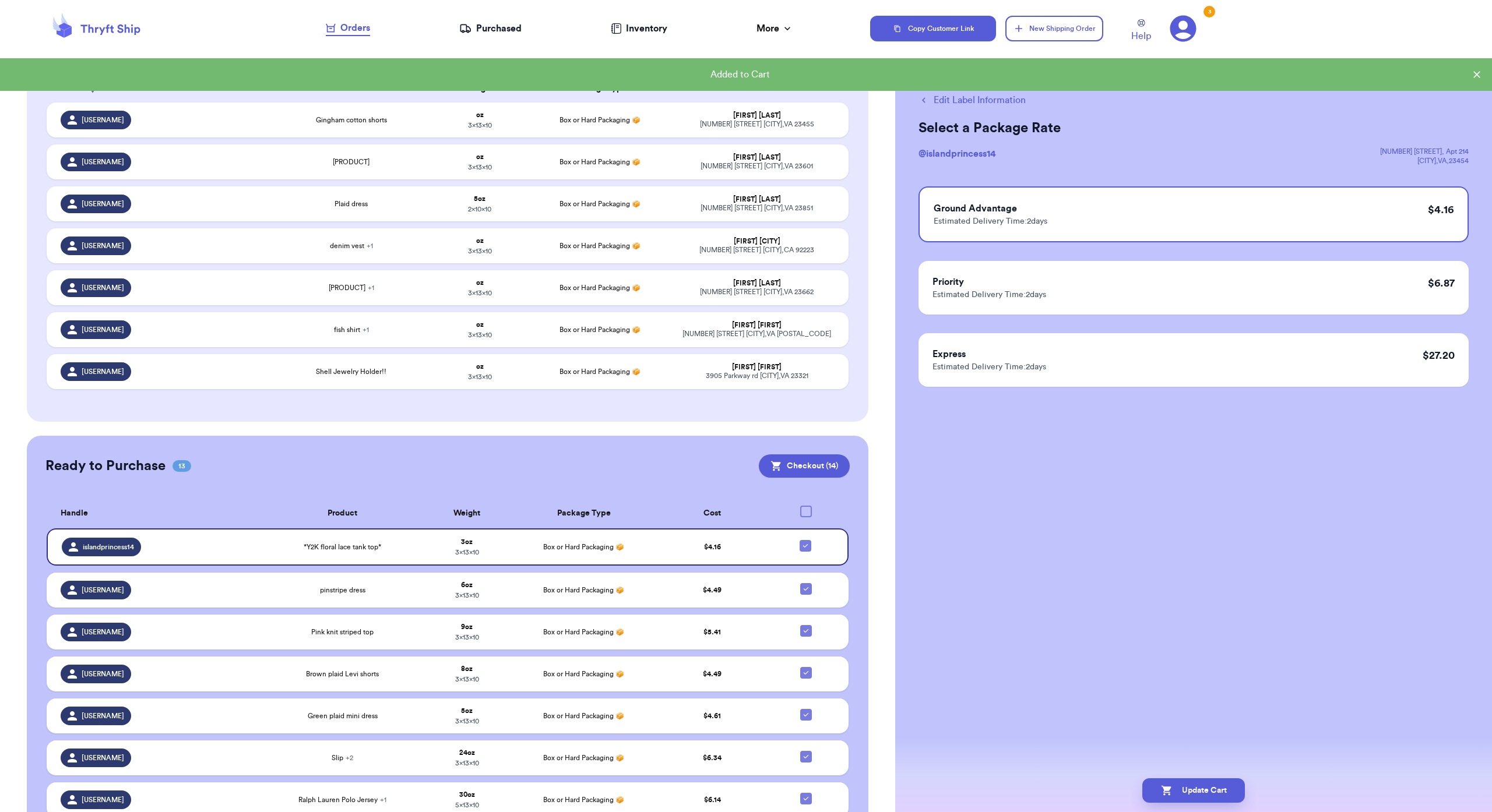 scroll, scrollTop: 0, scrollLeft: 0, axis: both 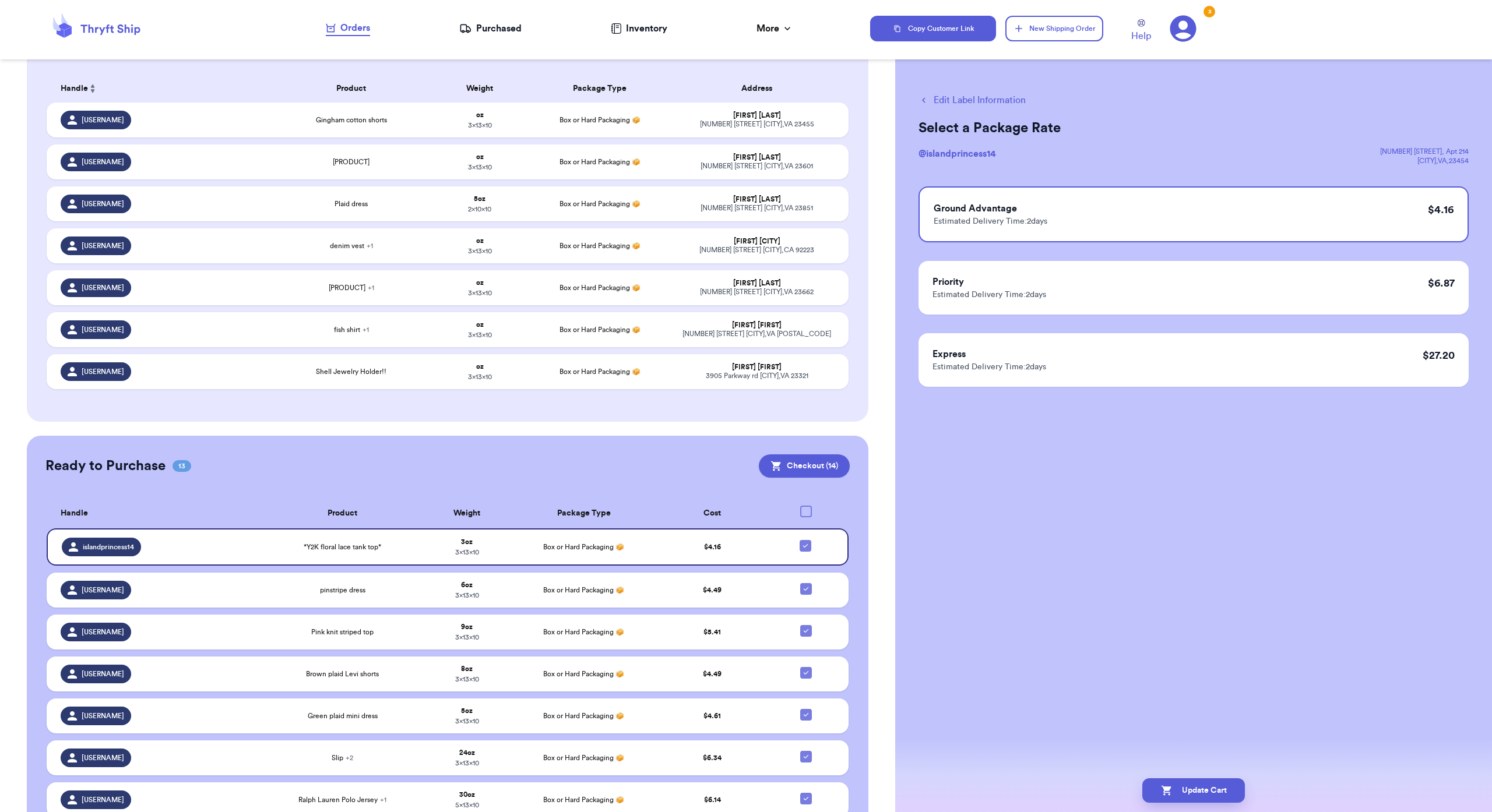 click on "Edit Label Information" at bounding box center [972, 100] 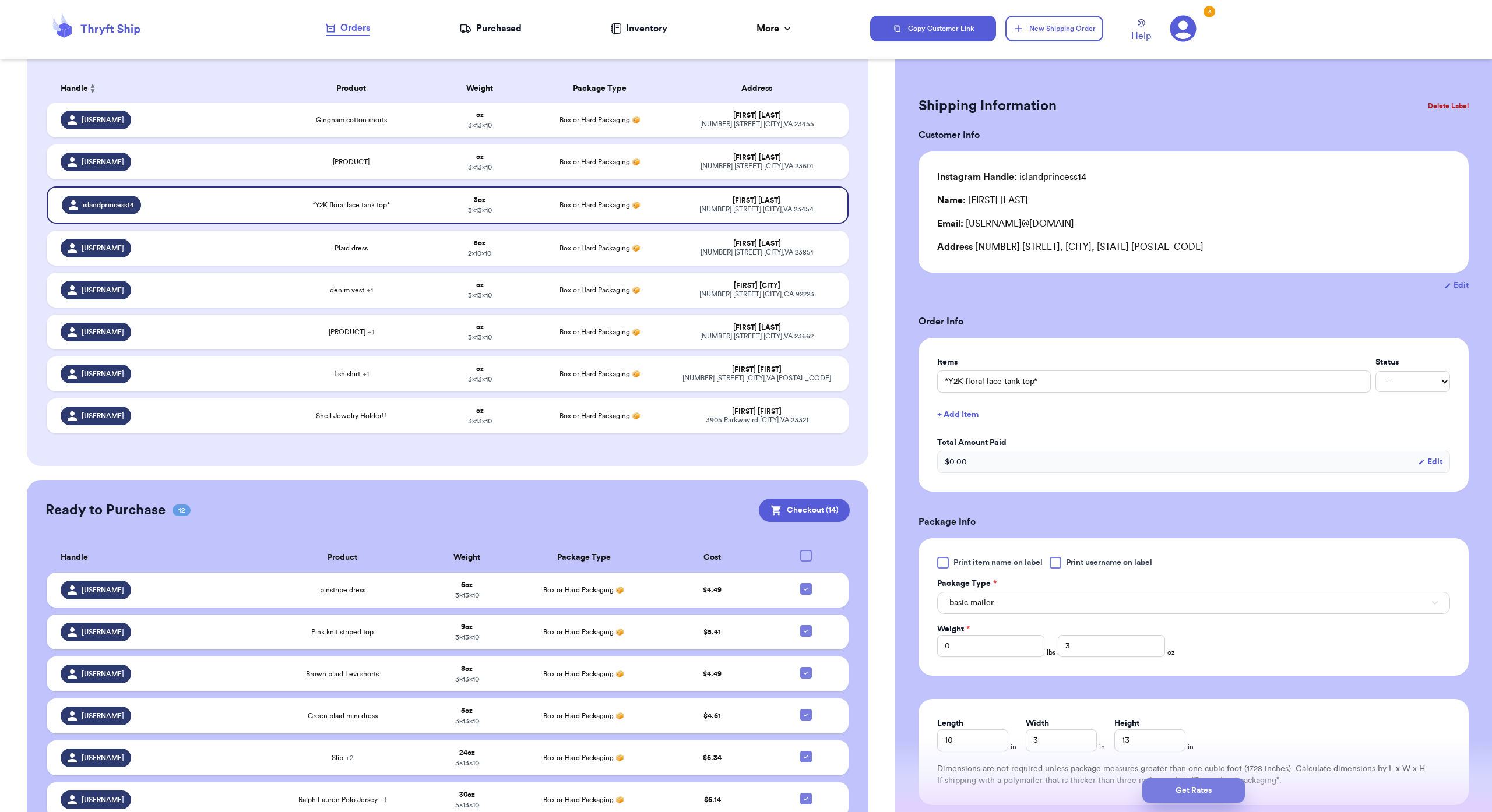 click on "Get Rates" at bounding box center (1194, 790) 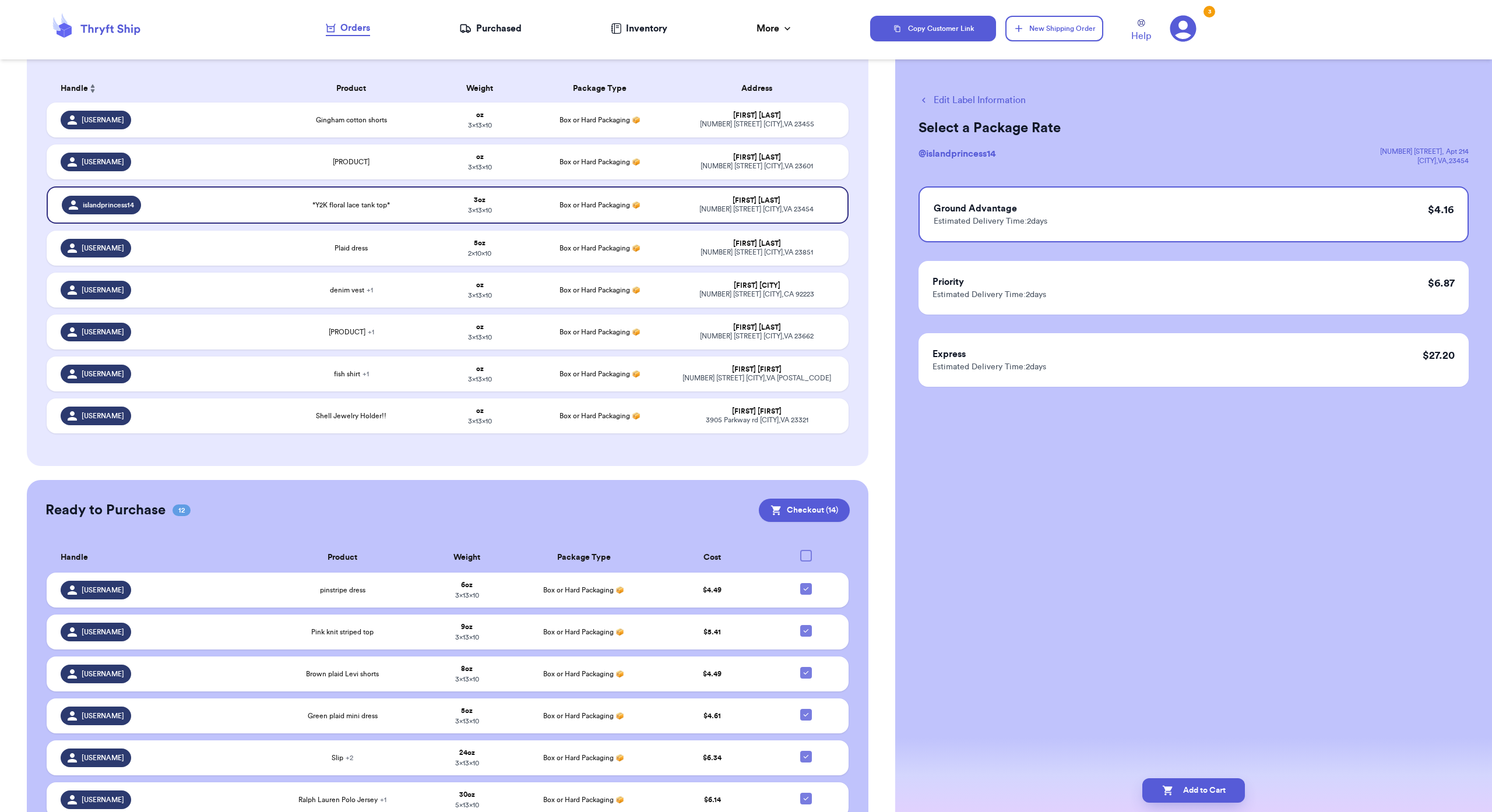 click on "Add to Cart" at bounding box center [1194, 790] 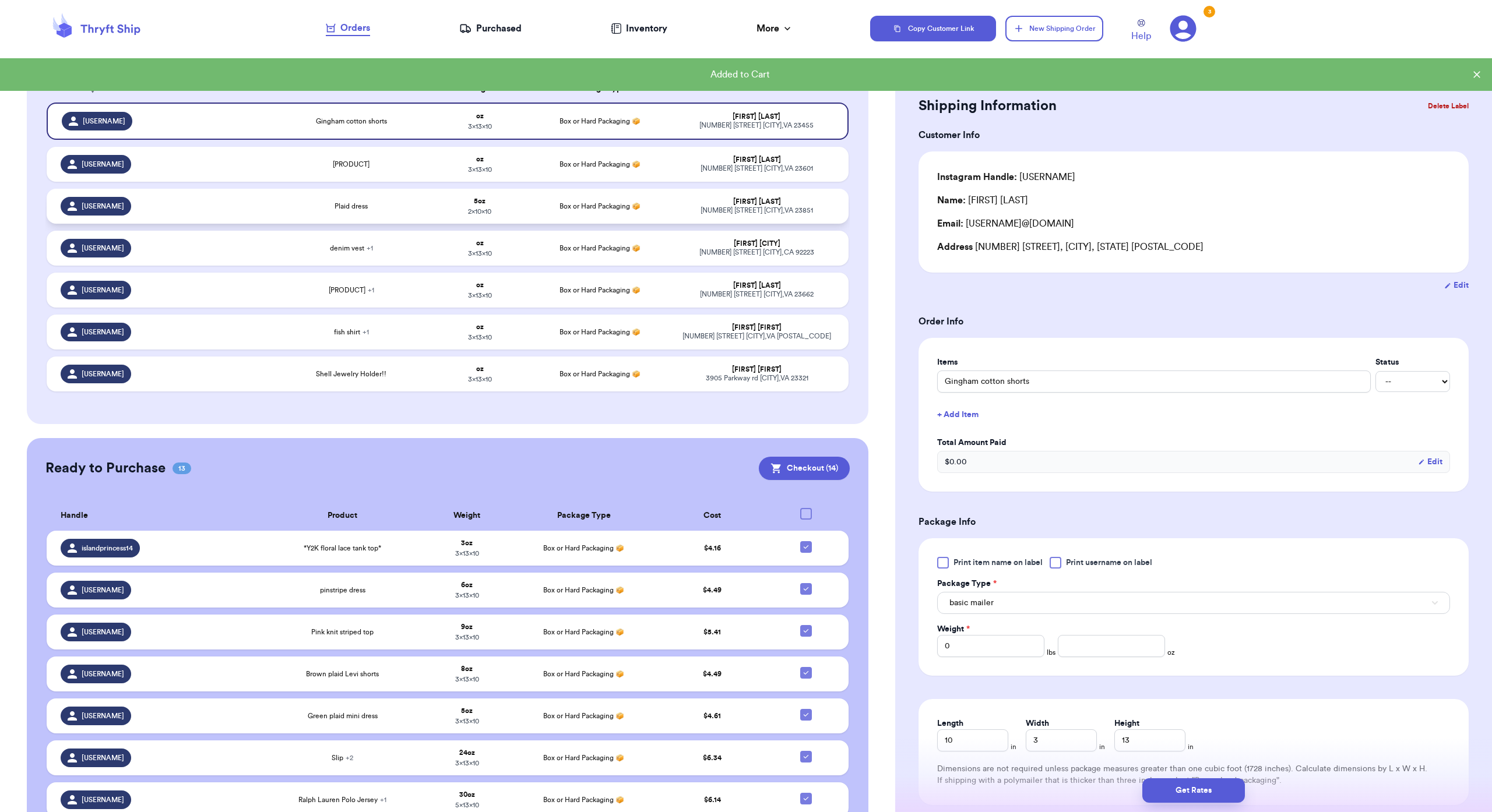 click on "5  oz 2  x  10  x  10" at bounding box center (479, 206) 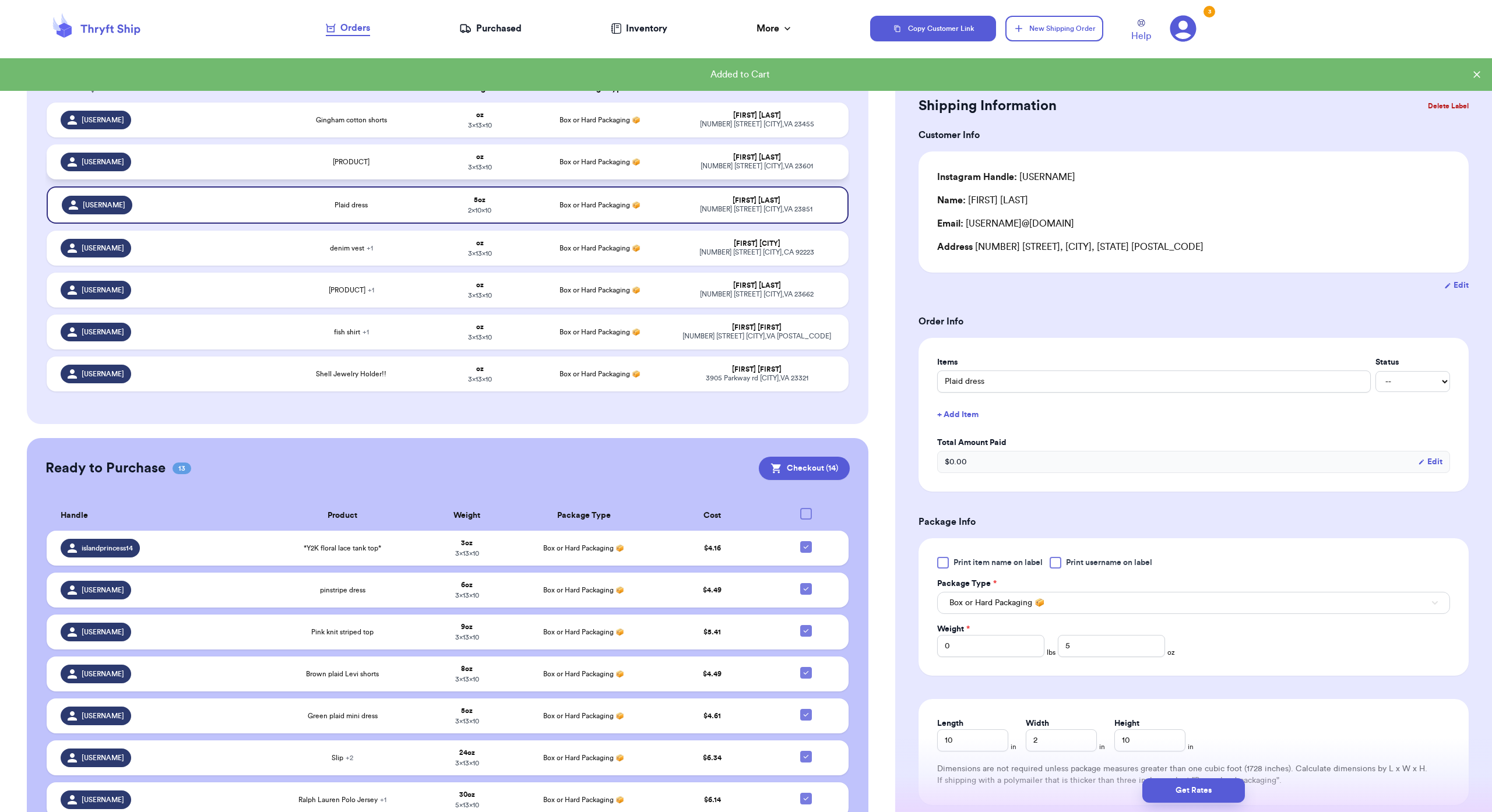 click on "[PRODUCT]" at bounding box center [351, 162] 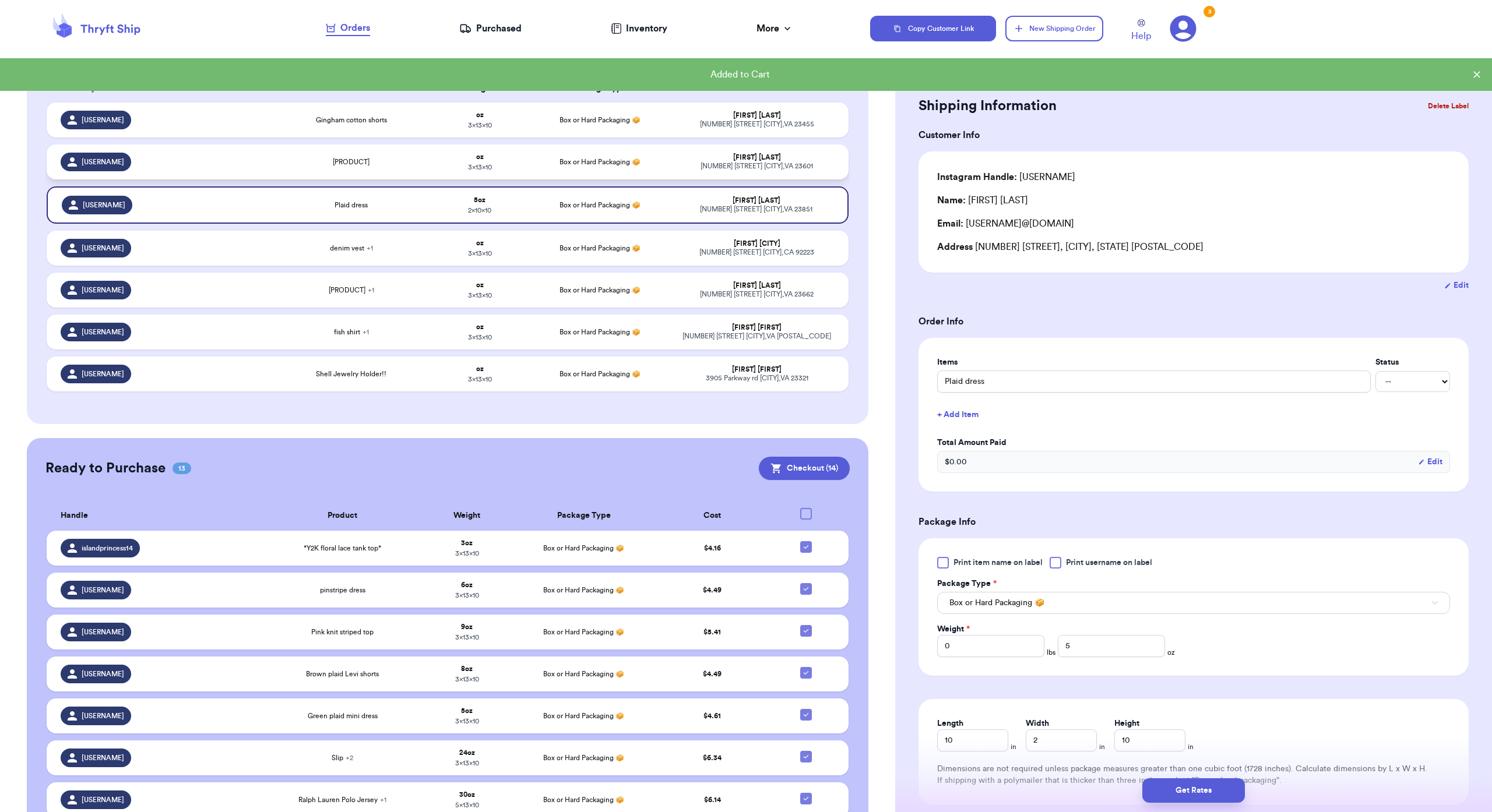 type on "[PRODUCT]" 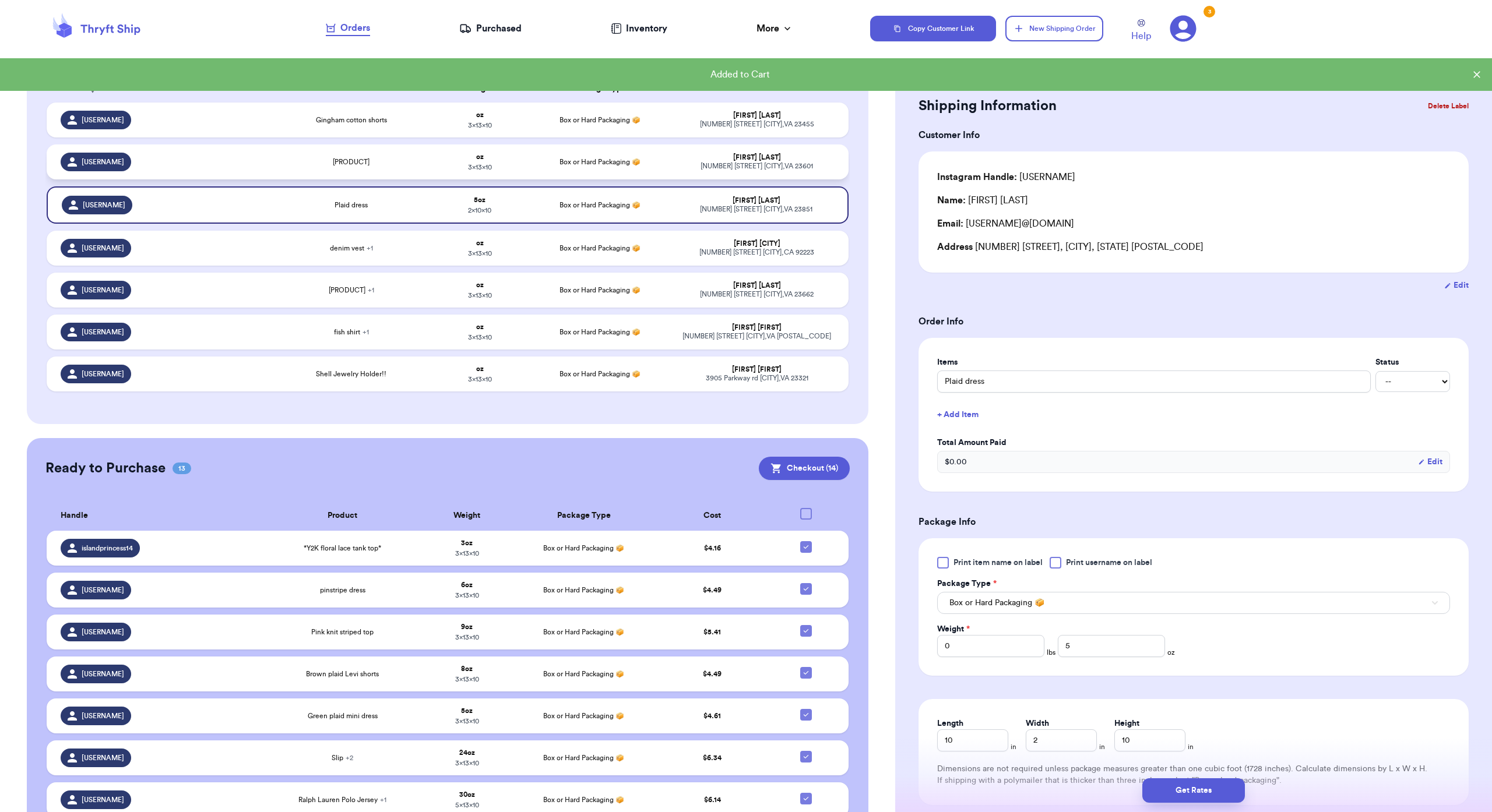type 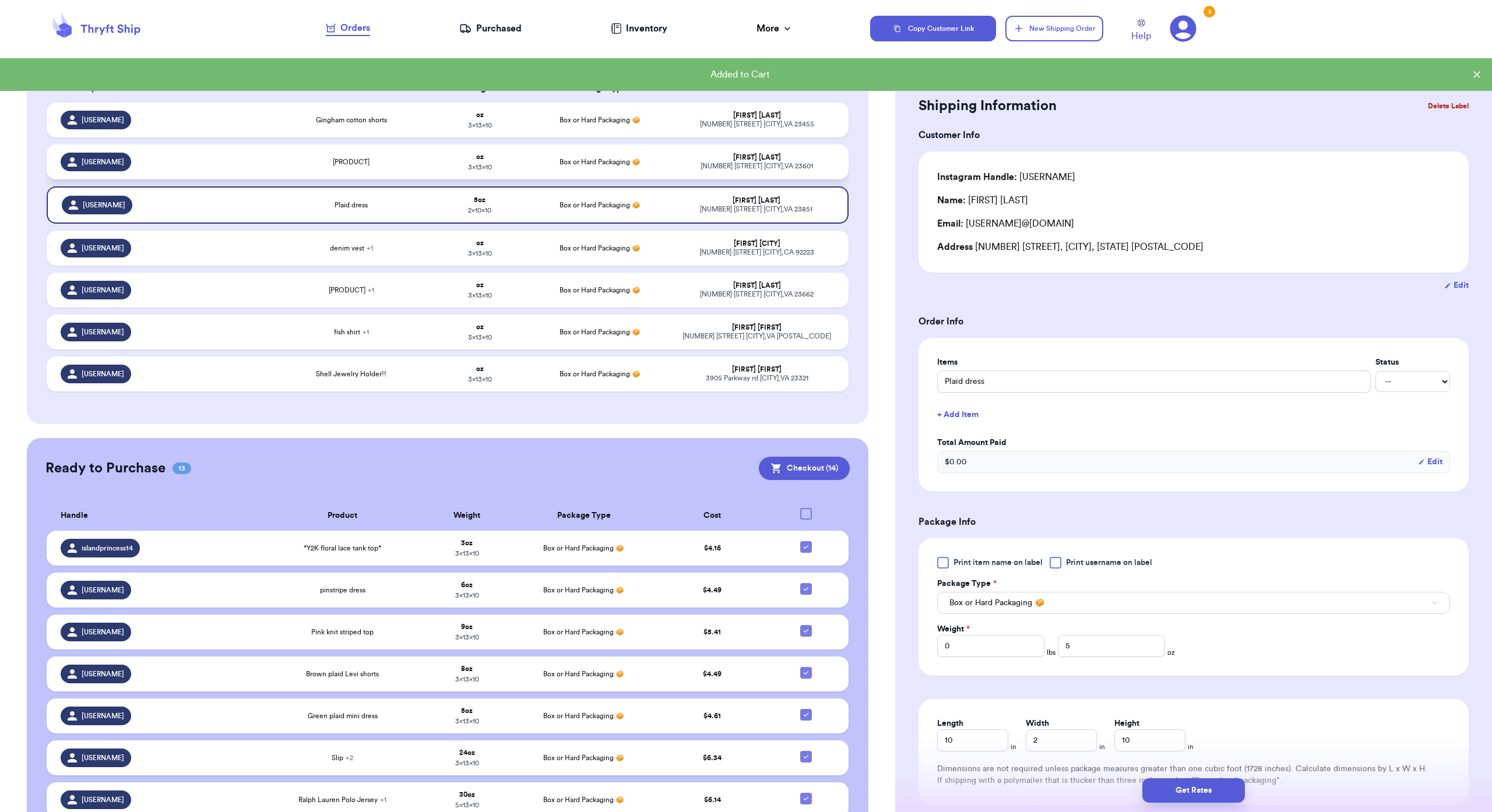 type on "3" 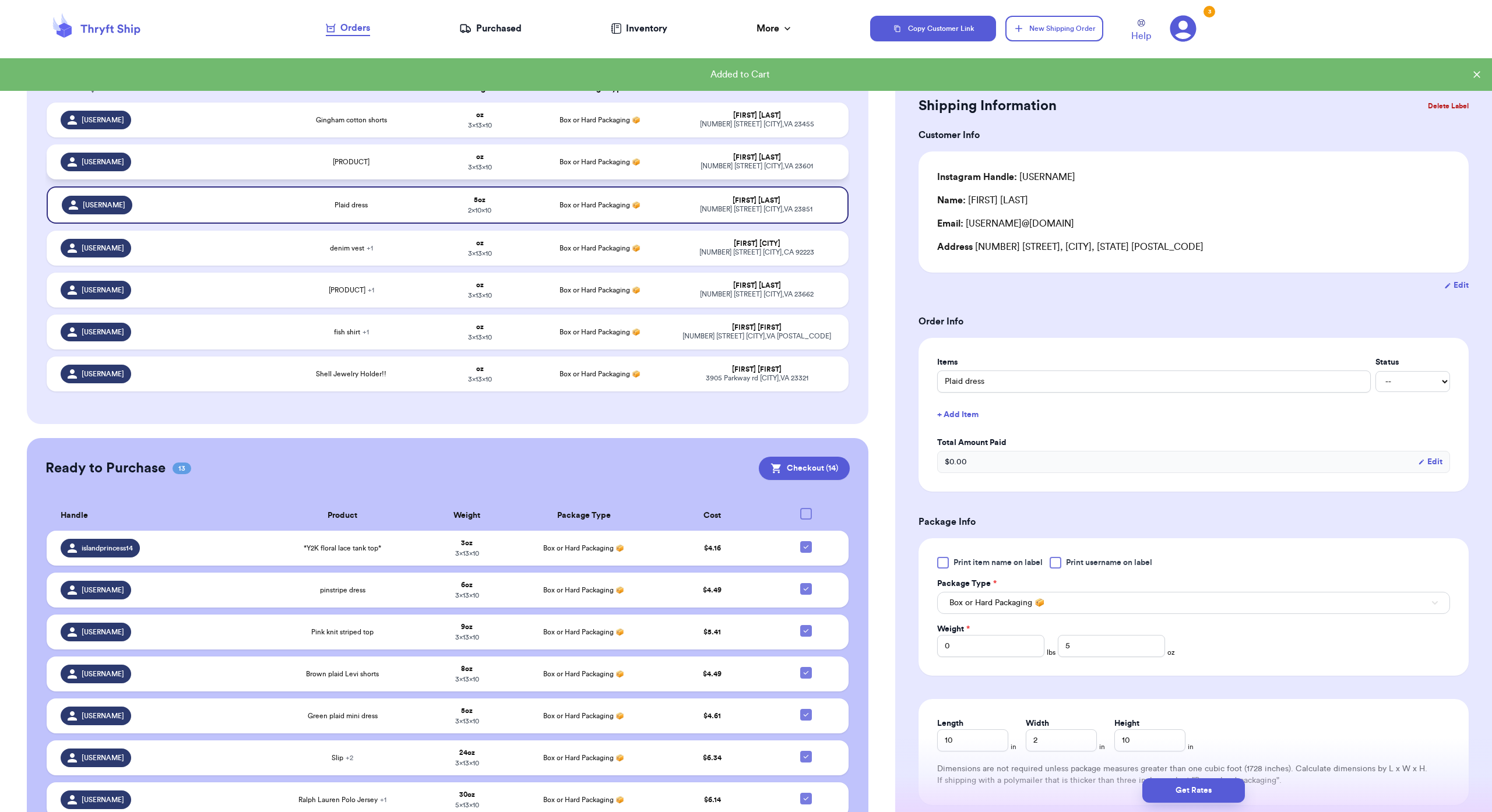 type on "13" 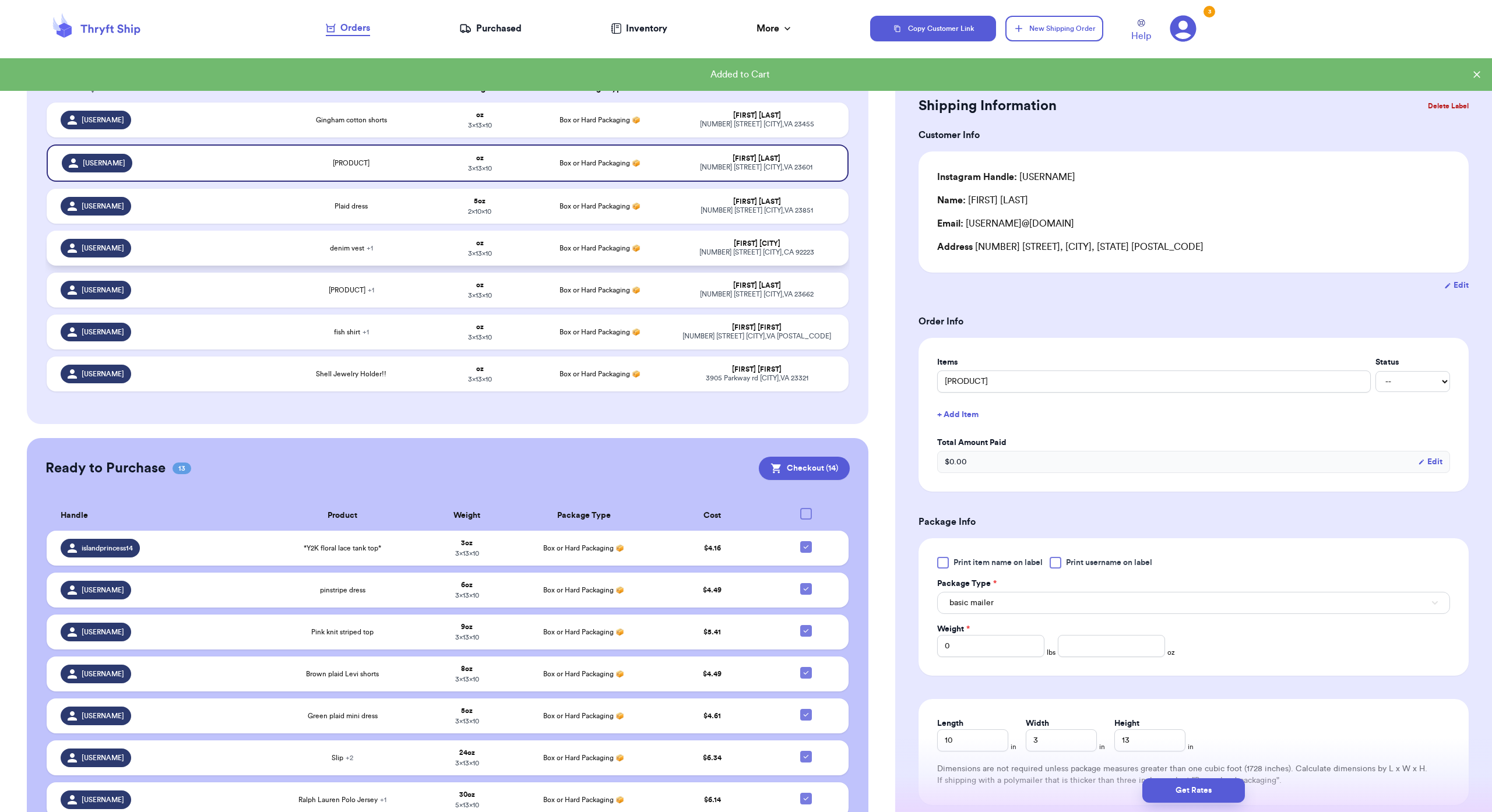 click on "3  x  13  x  10" at bounding box center (480, 253) 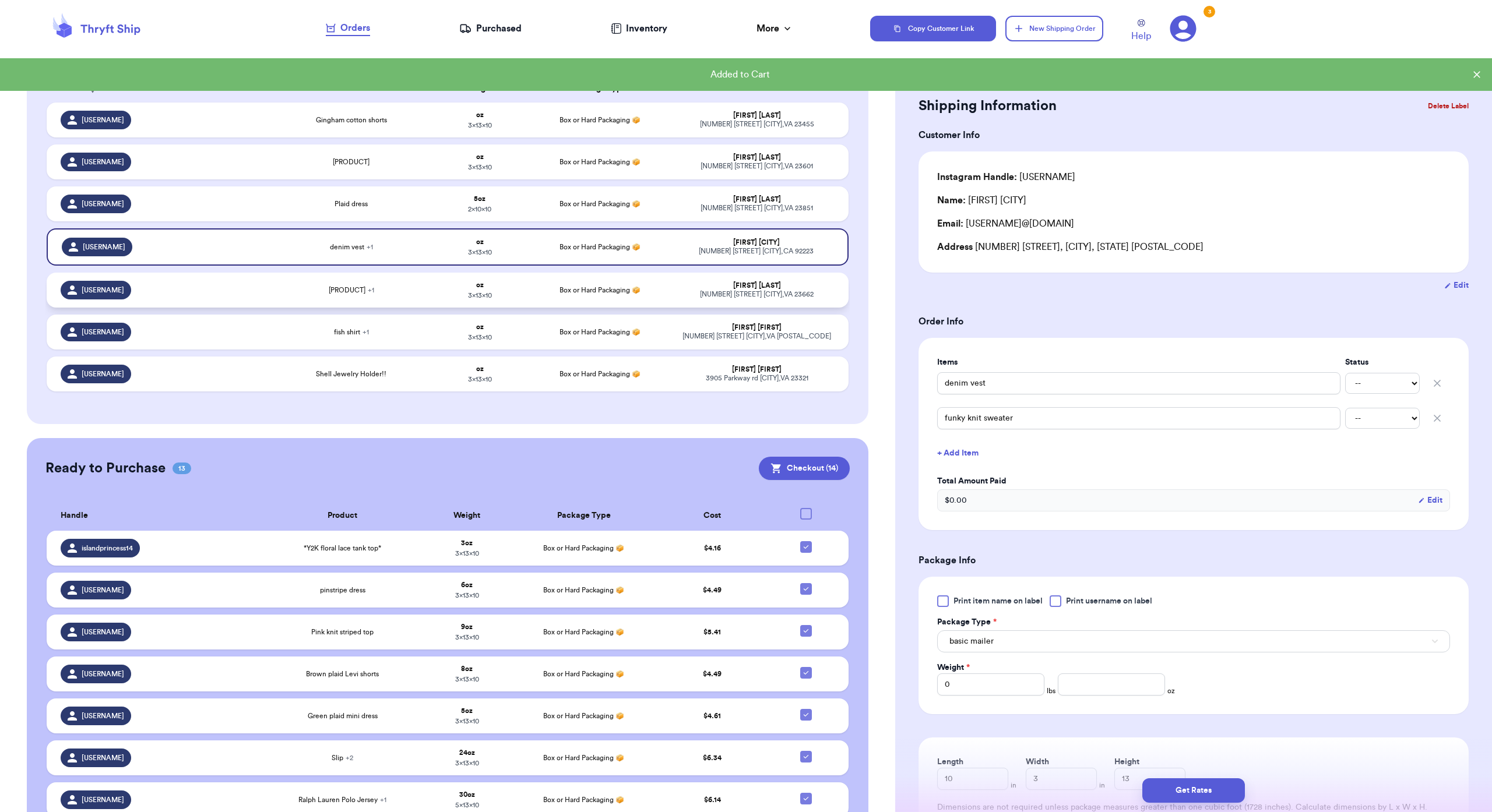click on "oz 3  x  13  x  10" at bounding box center [479, 290] 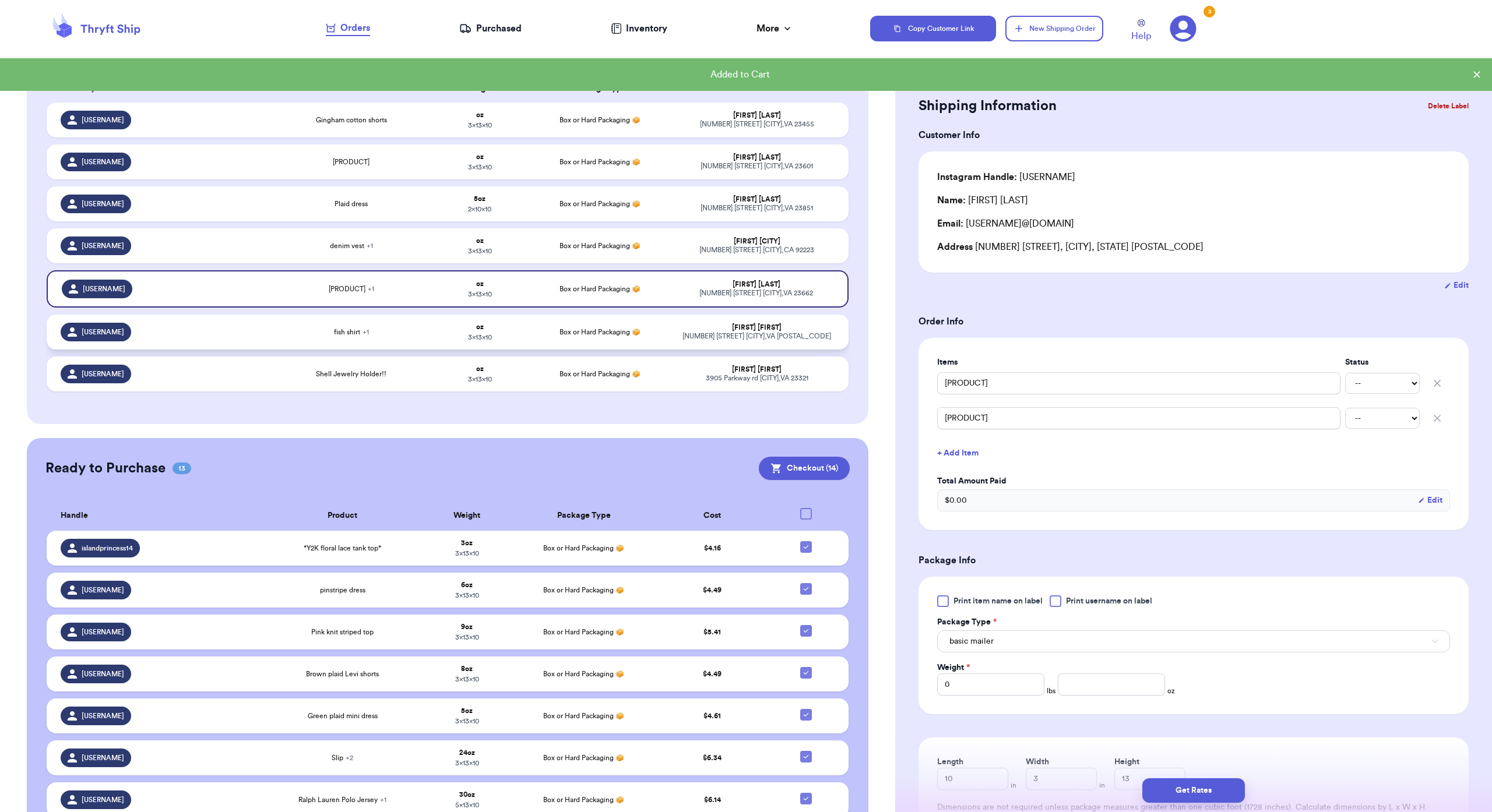 click on "oz 3  x  13  x  10" at bounding box center [479, 332] 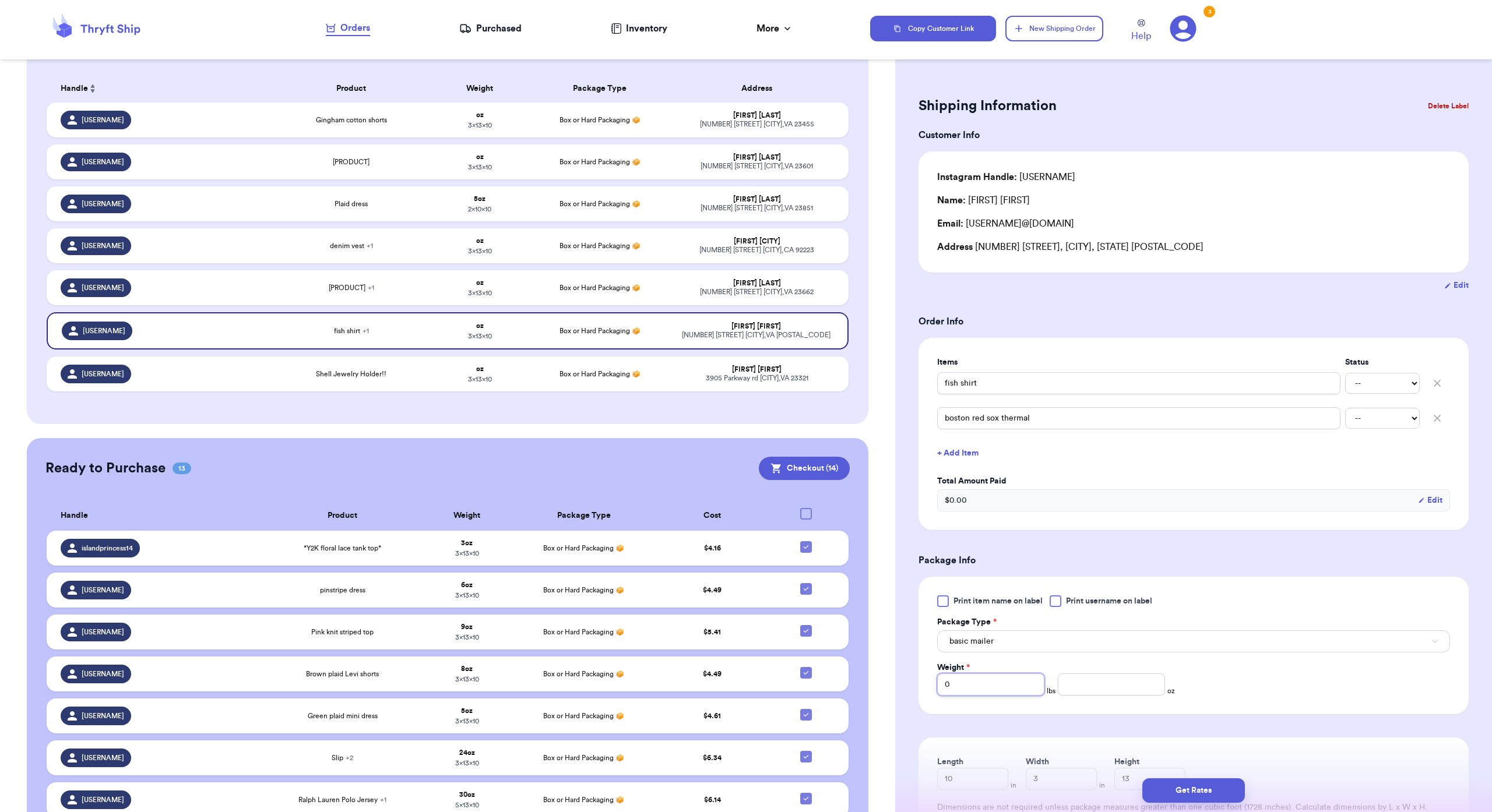 click on "0" at bounding box center (991, 684) 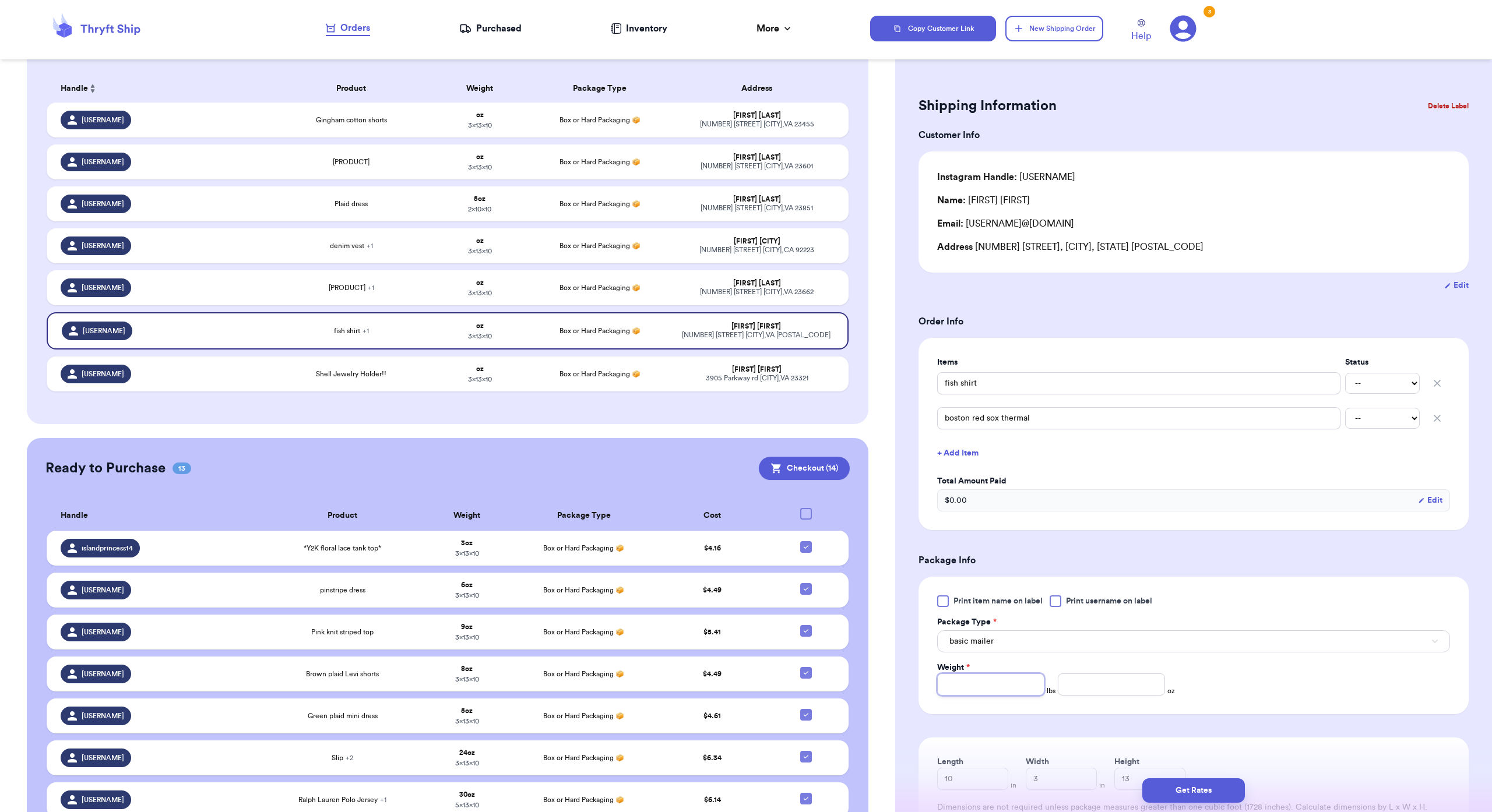 type on "1" 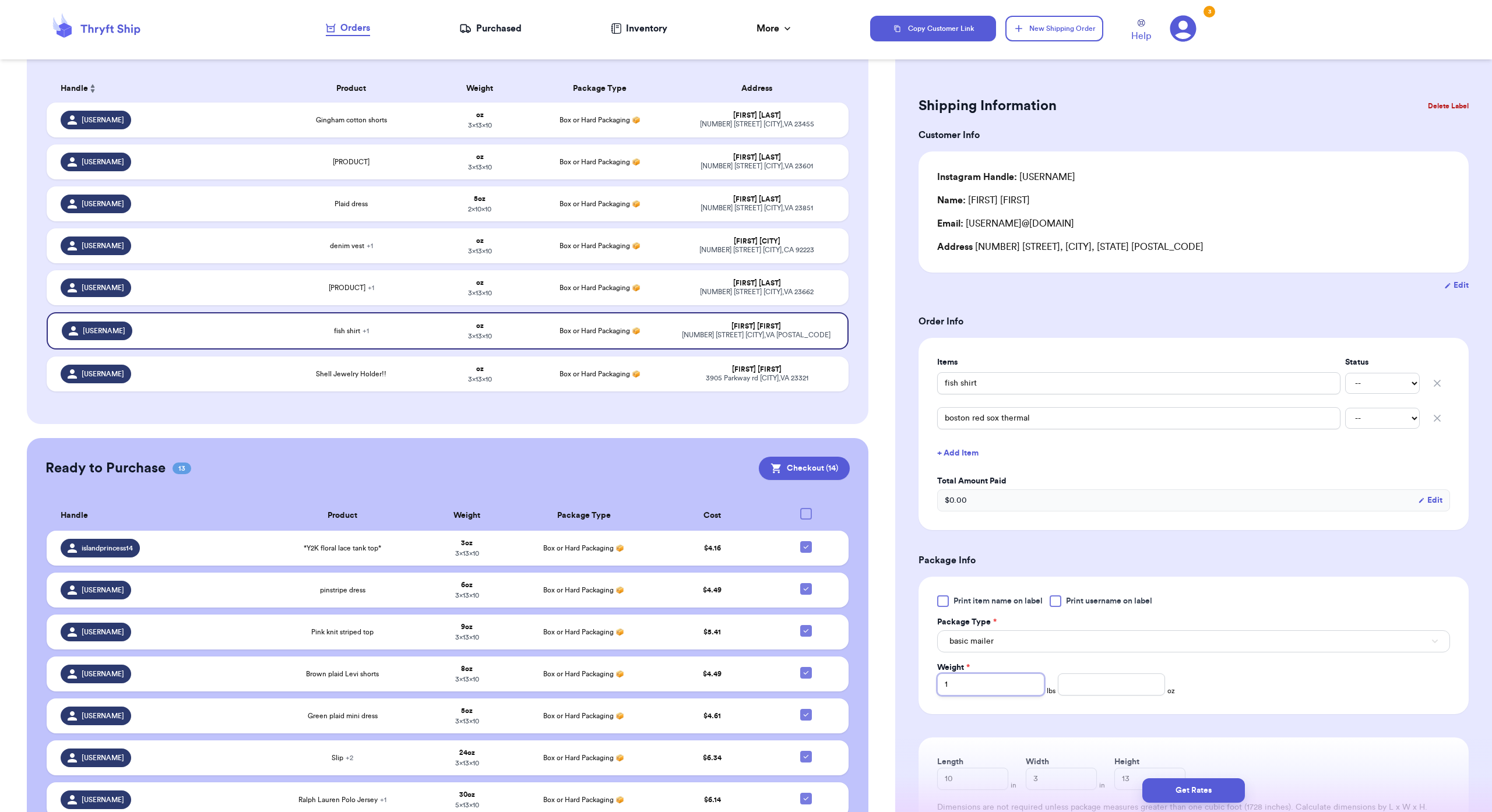 type 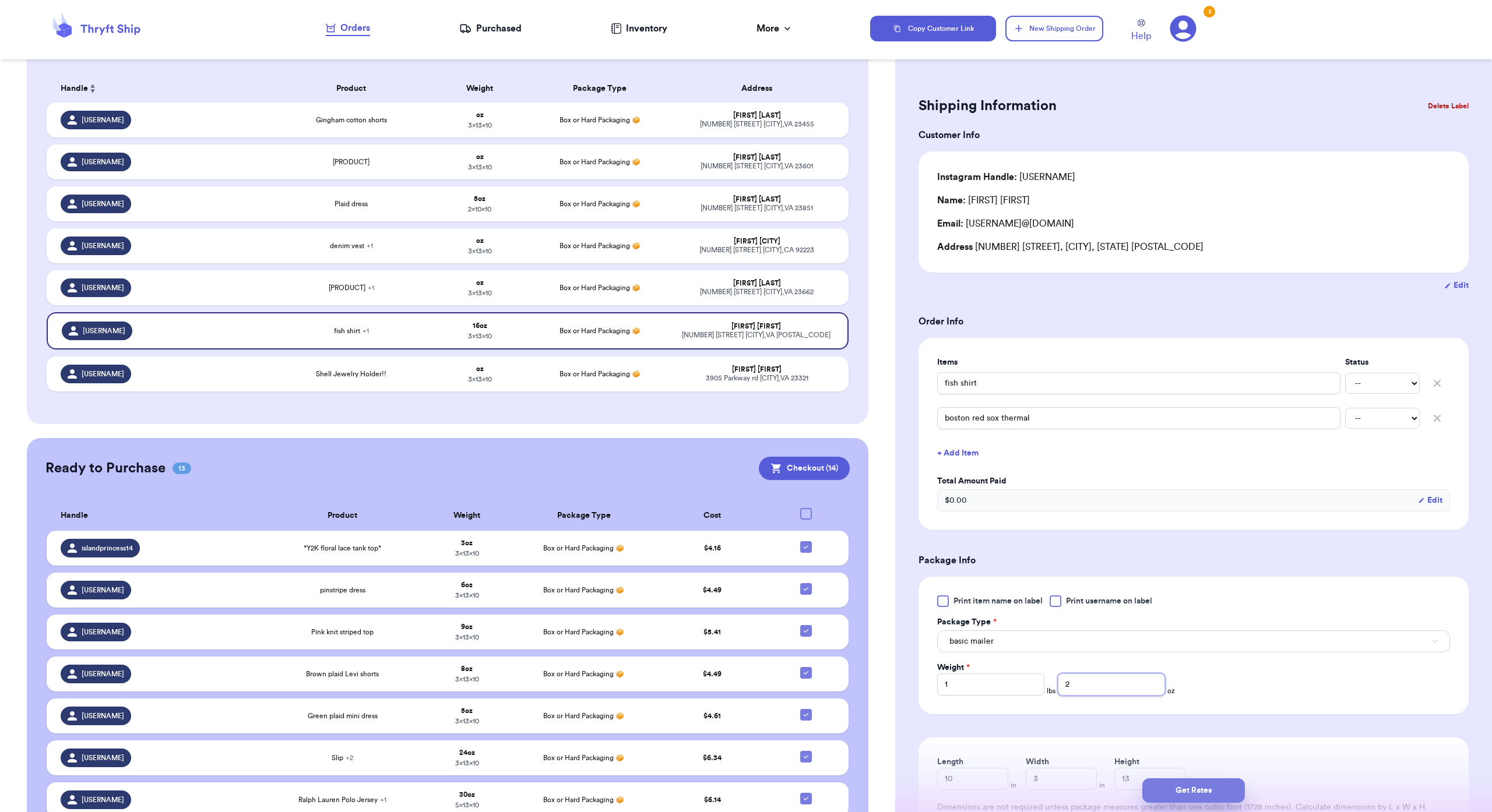 type on "2" 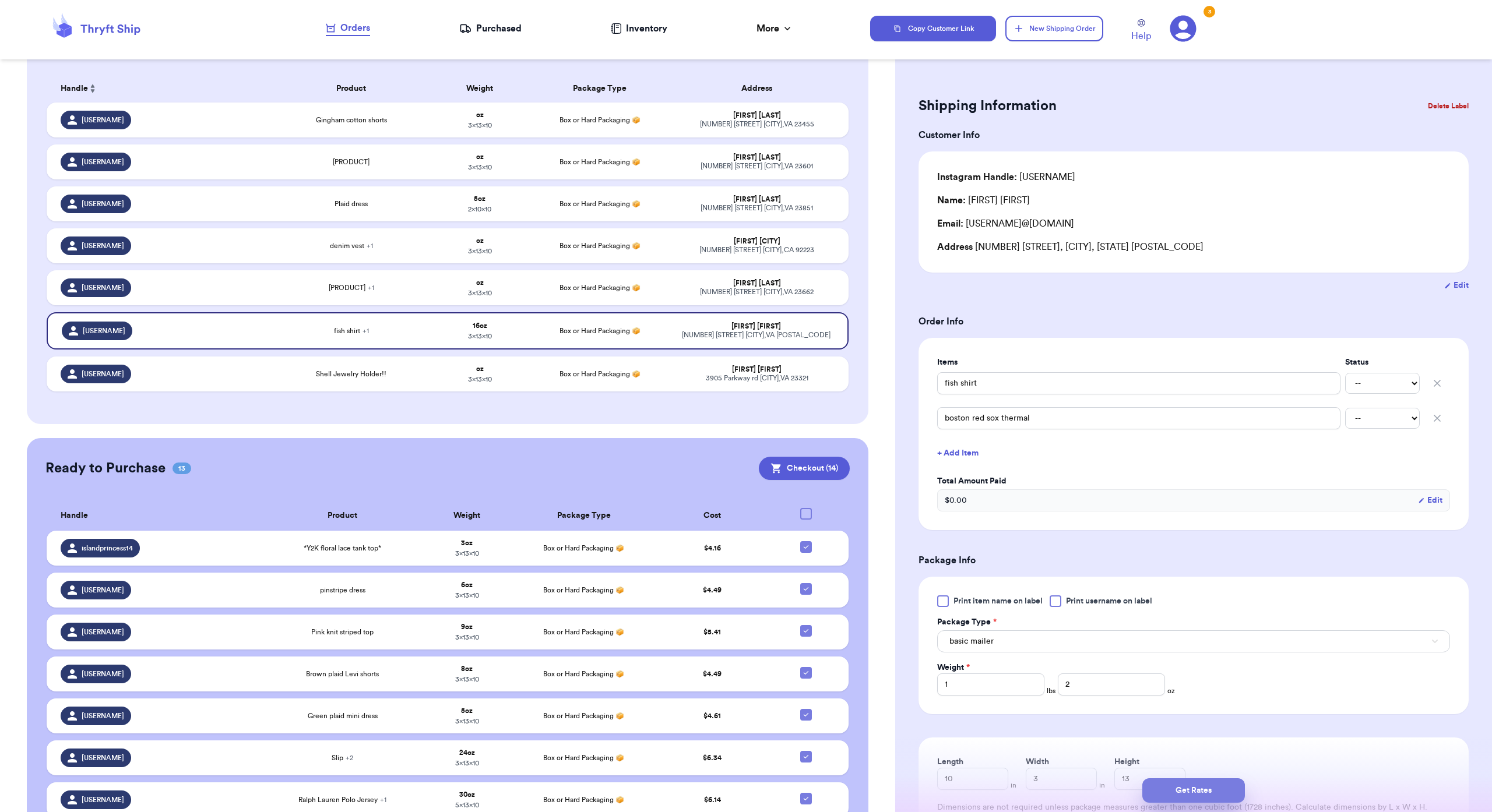 click on "Get Rates" at bounding box center [1194, 790] 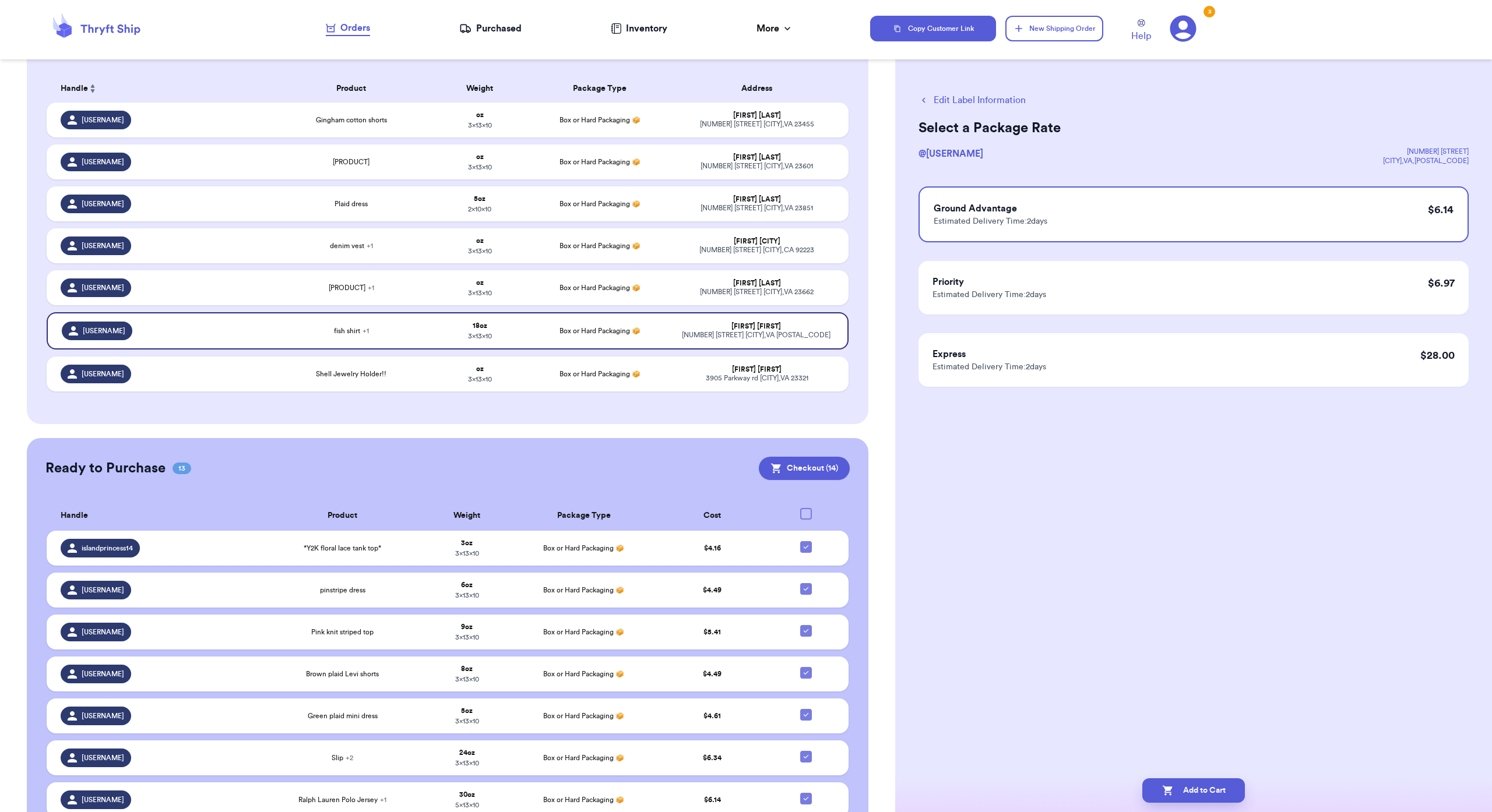 click on "Add to Cart" at bounding box center [1194, 790] 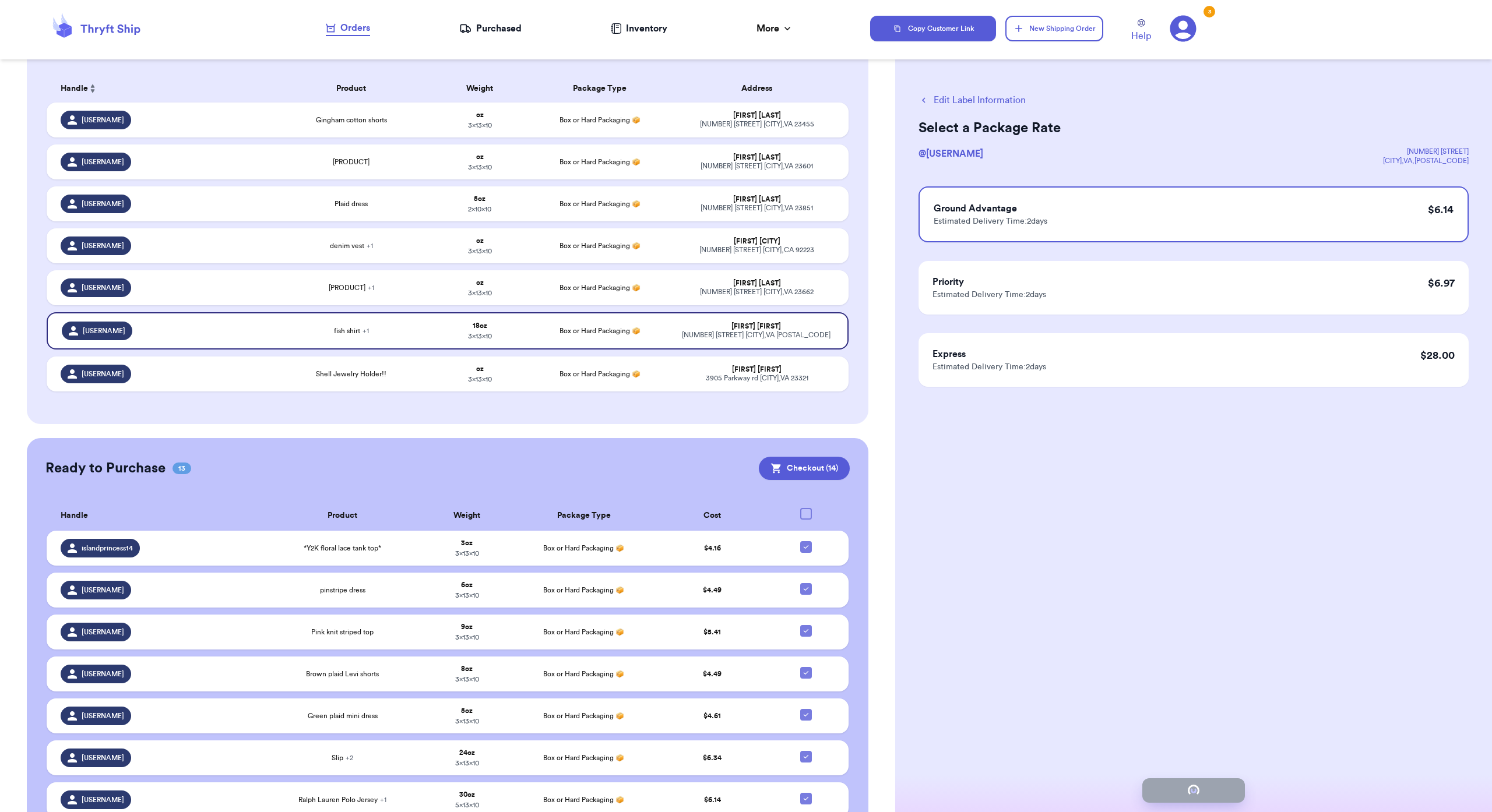 checkbox on "false" 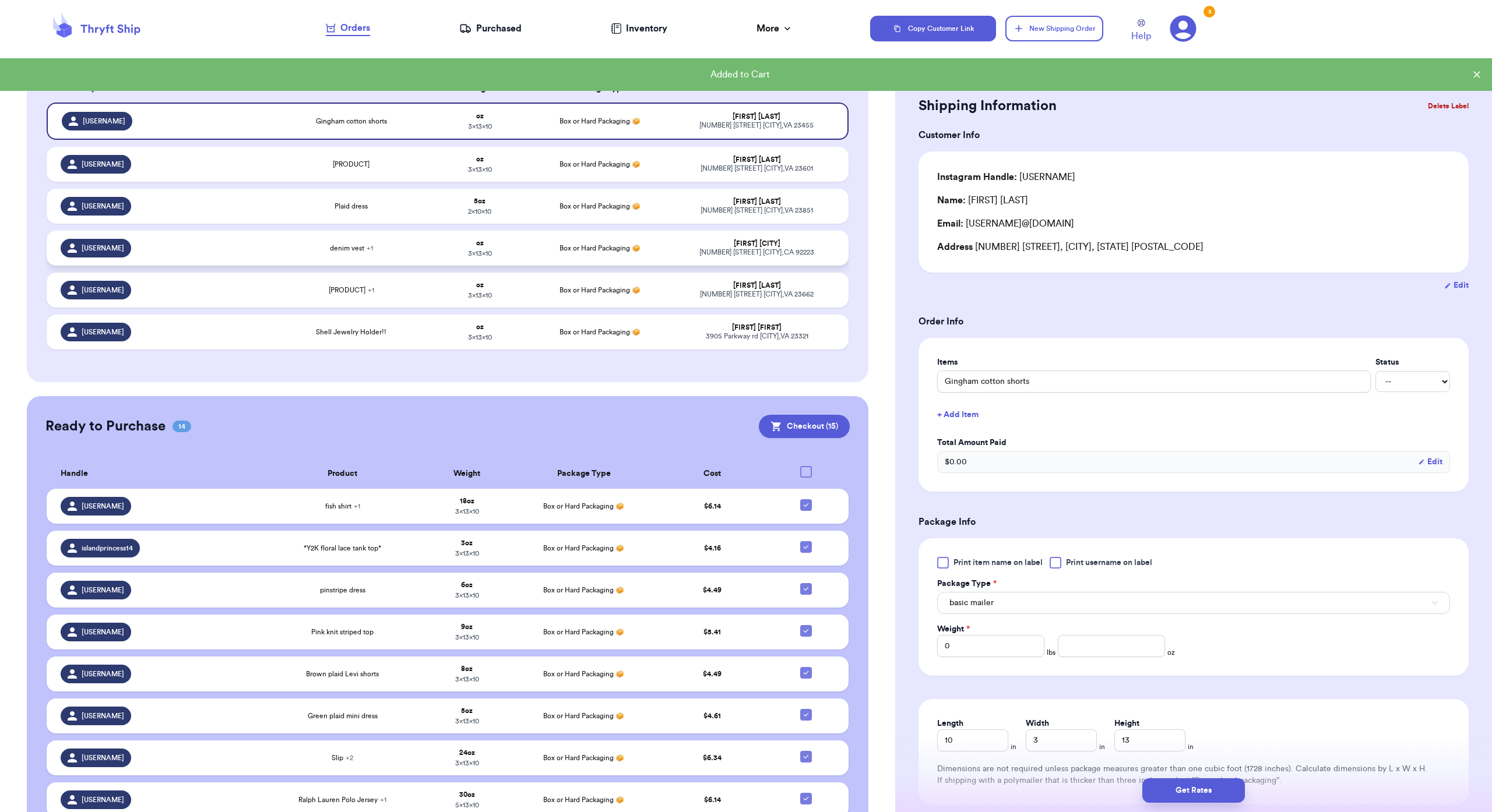 click on "oz 3  x  13  x  10" at bounding box center [479, 248] 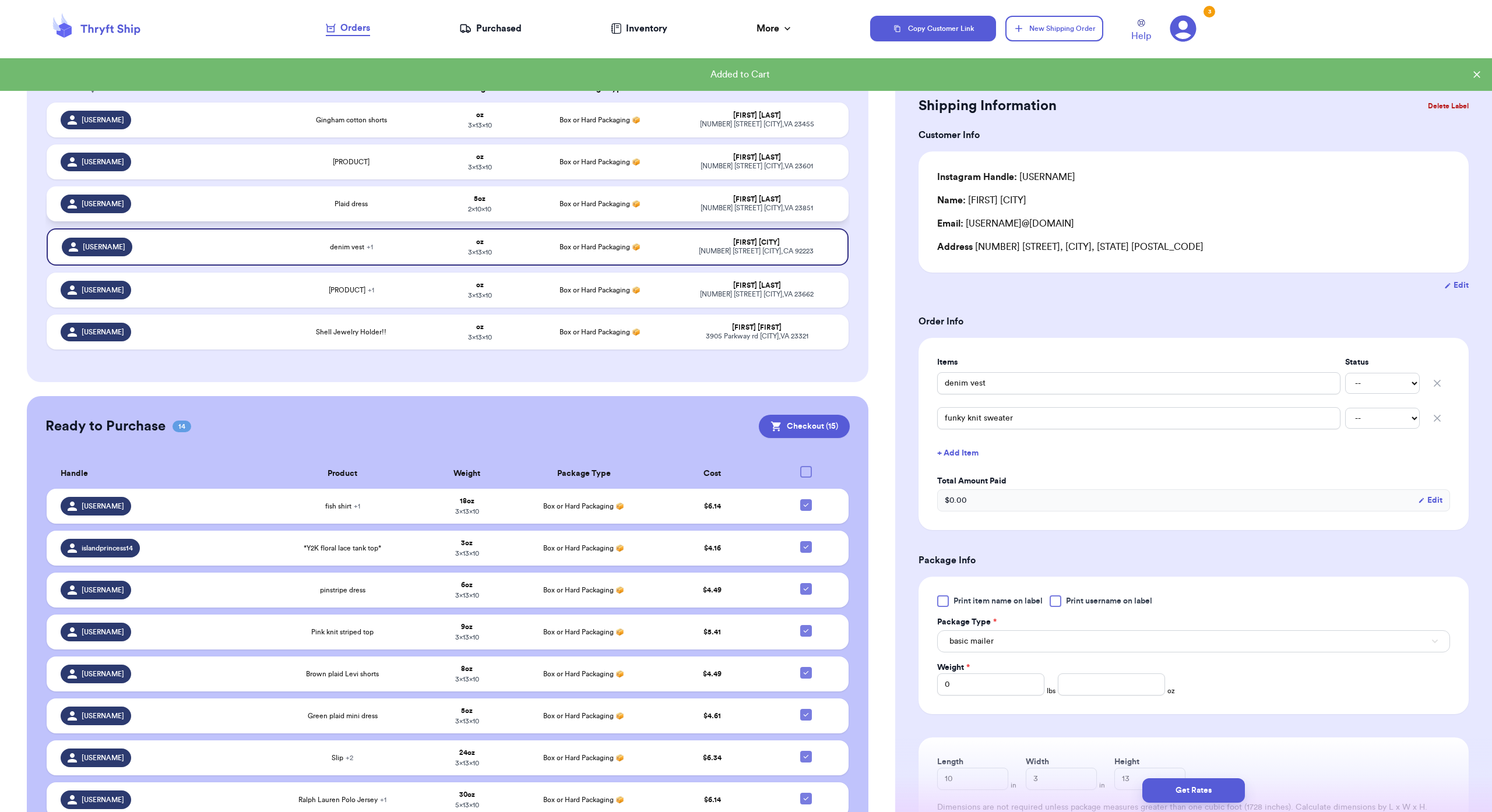 click on "2  x  10  x  10" at bounding box center (480, 209) 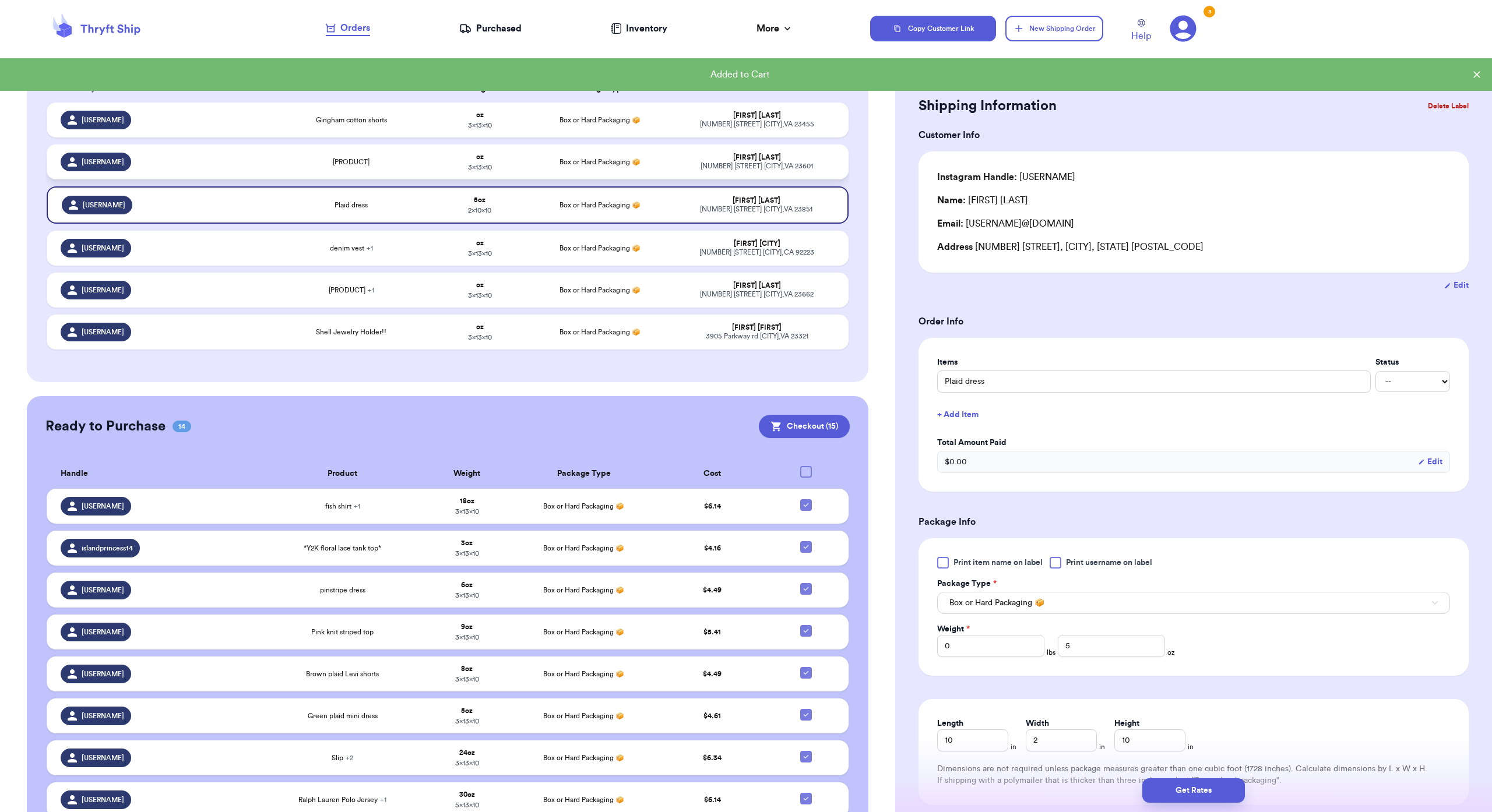 click on "Box or Hard Packaging 📦" at bounding box center [600, 162] 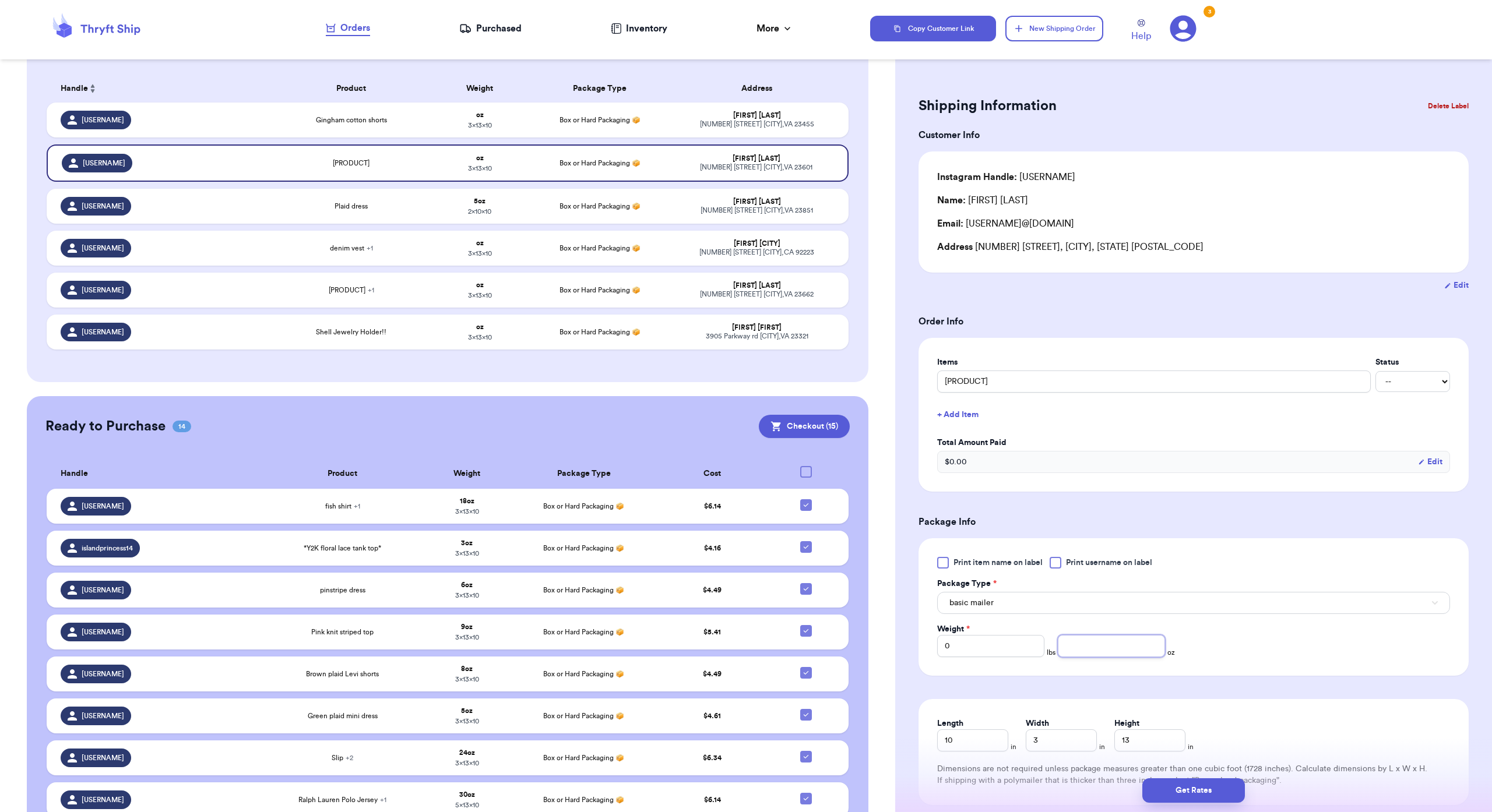 click at bounding box center [1111, 646] 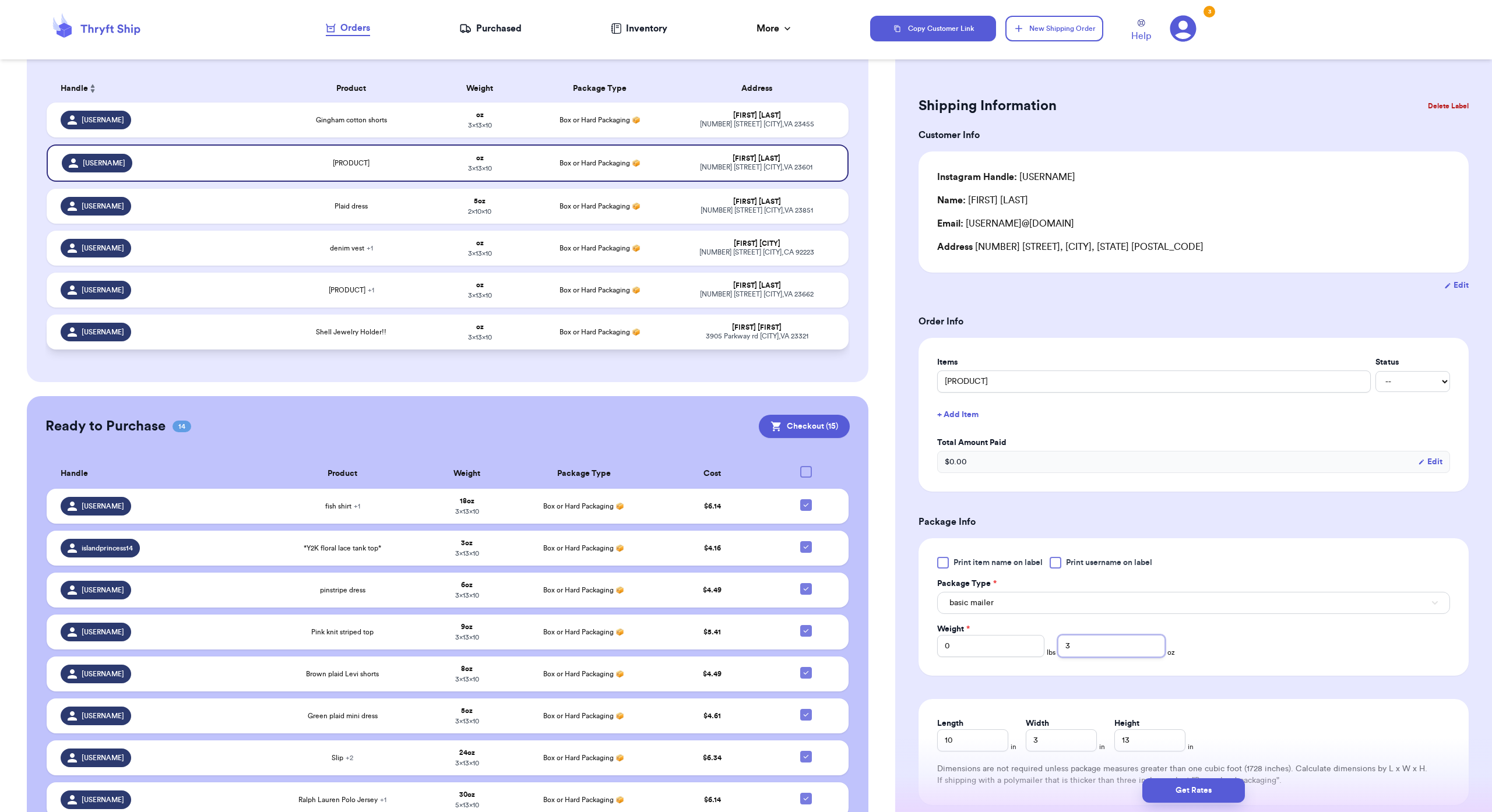 type on "3" 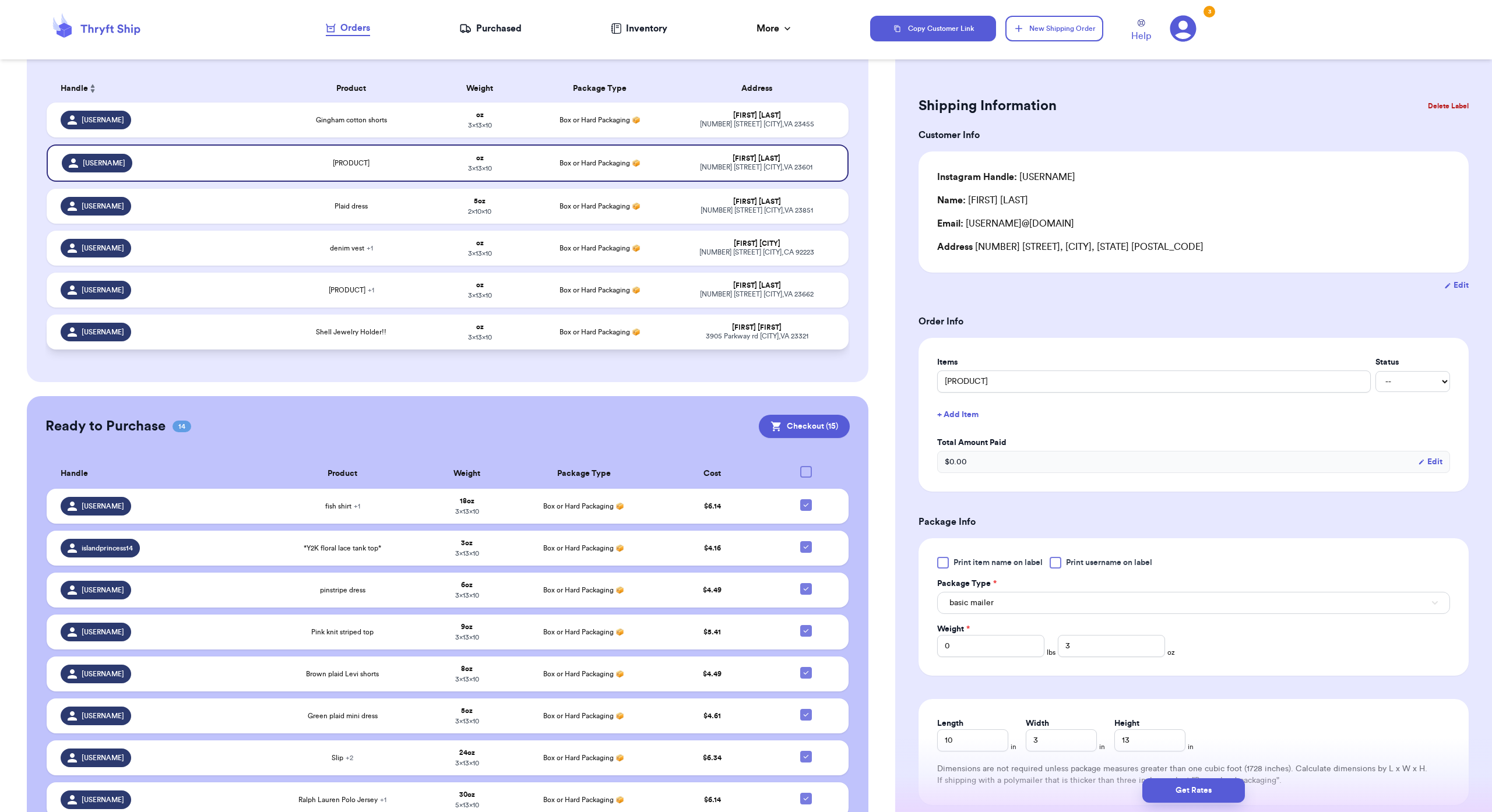 click on "Shell Jewelry Holder!!" at bounding box center [351, 332] 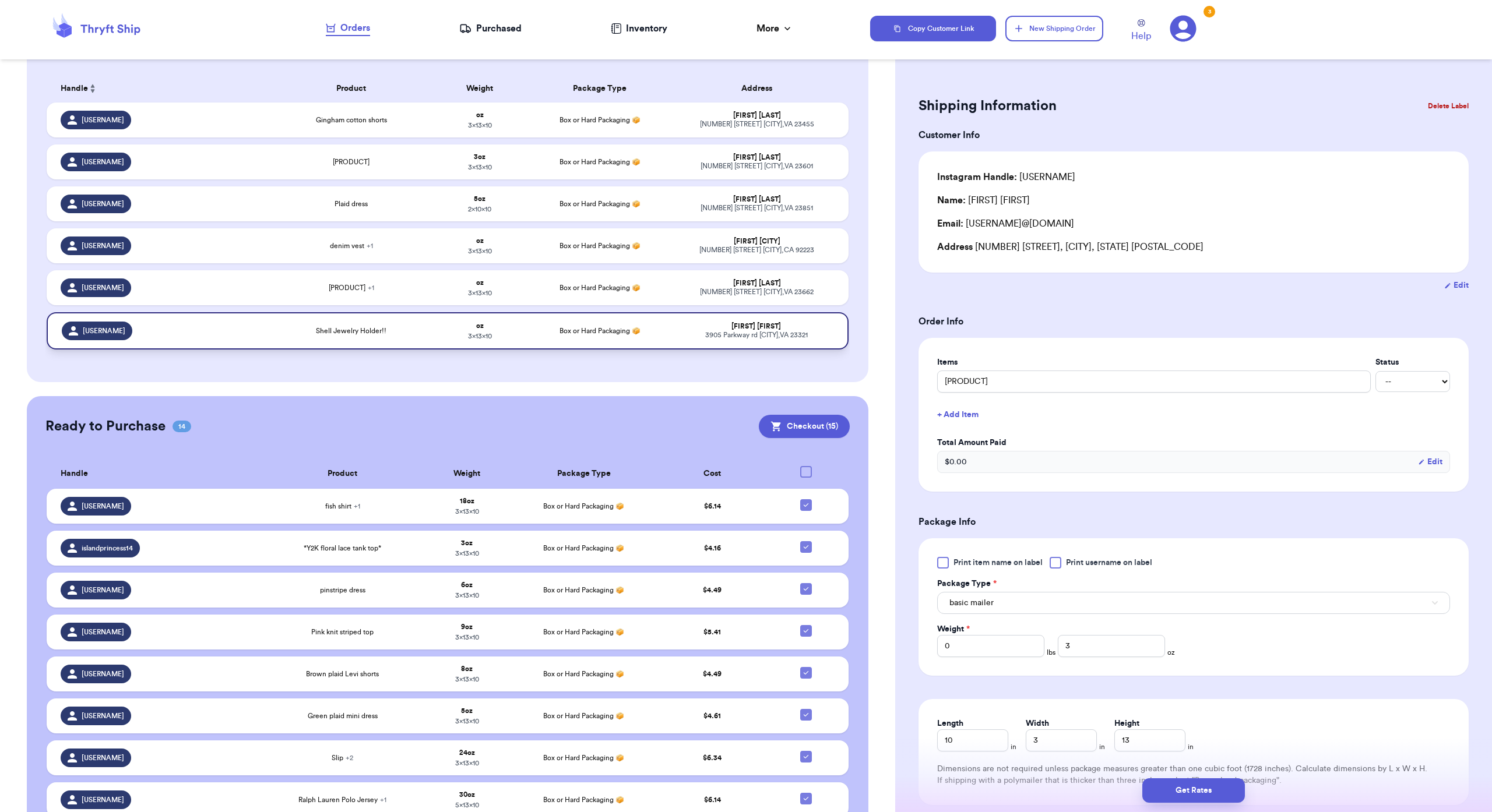type on "Shell Jewelry Holder!!" 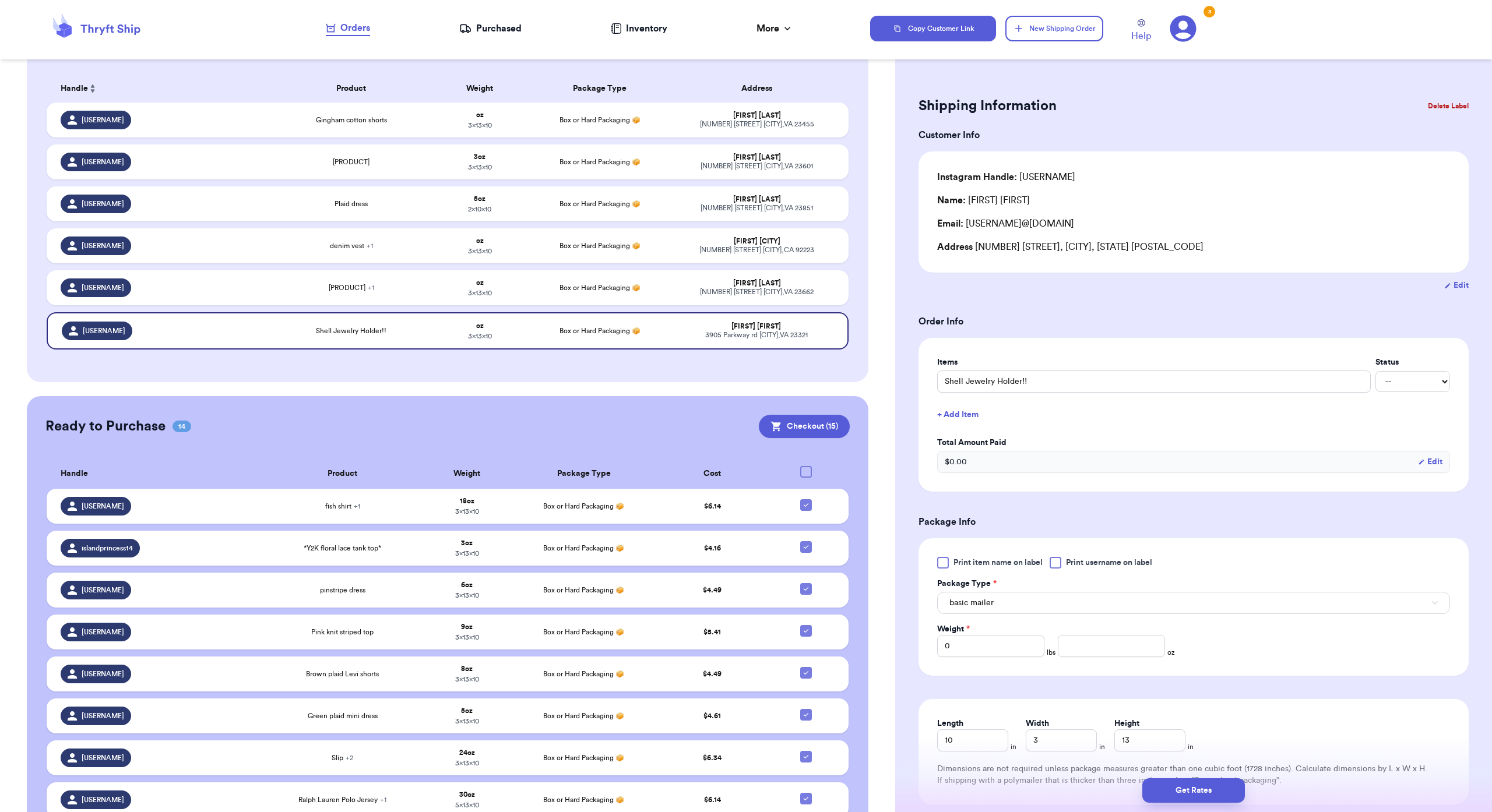 click on "Print item name on label Print username on label Package Type * basic mailer Weight * [WEIGHT]" at bounding box center (1194, 607) 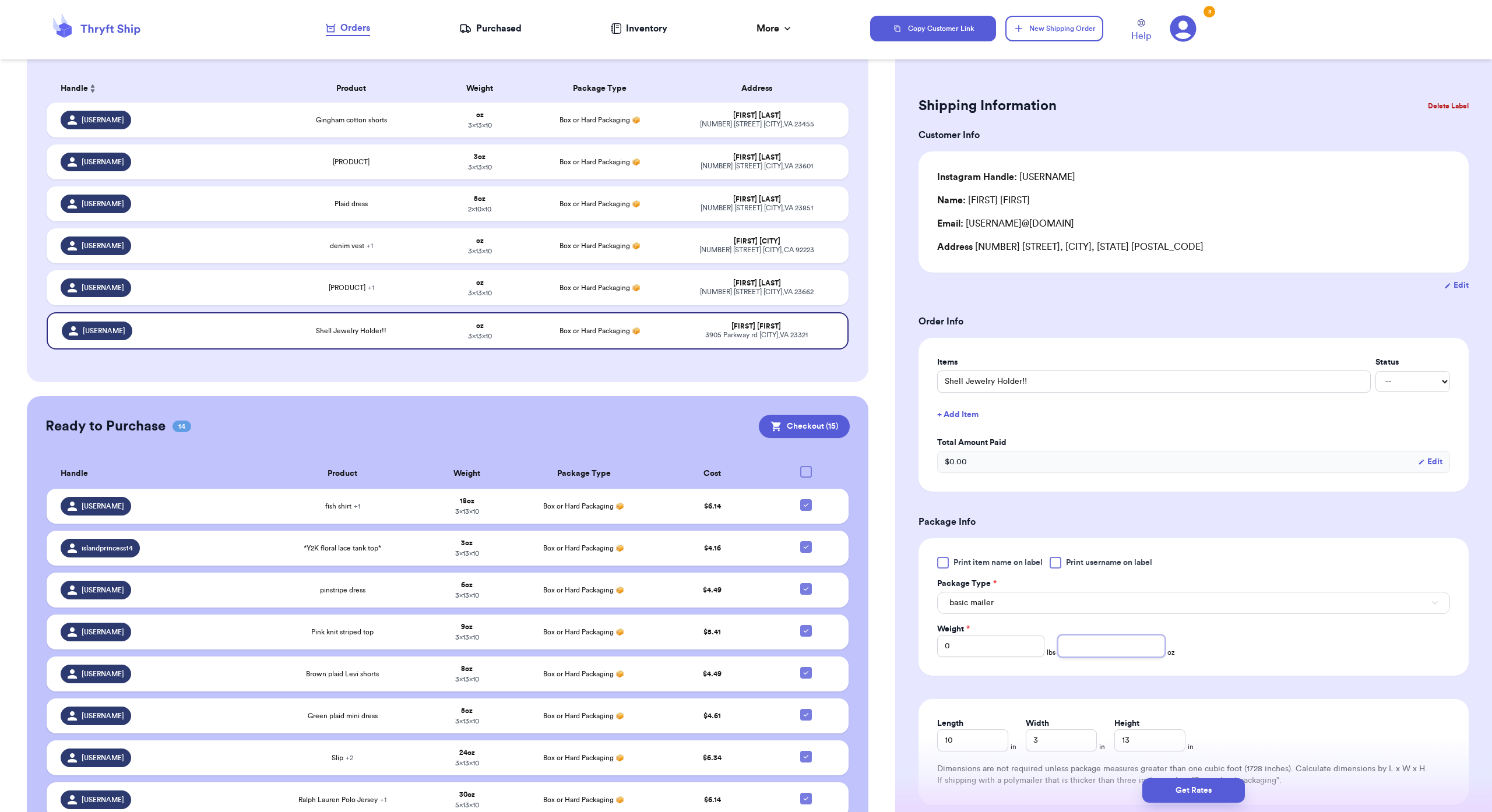 click at bounding box center [1111, 646] 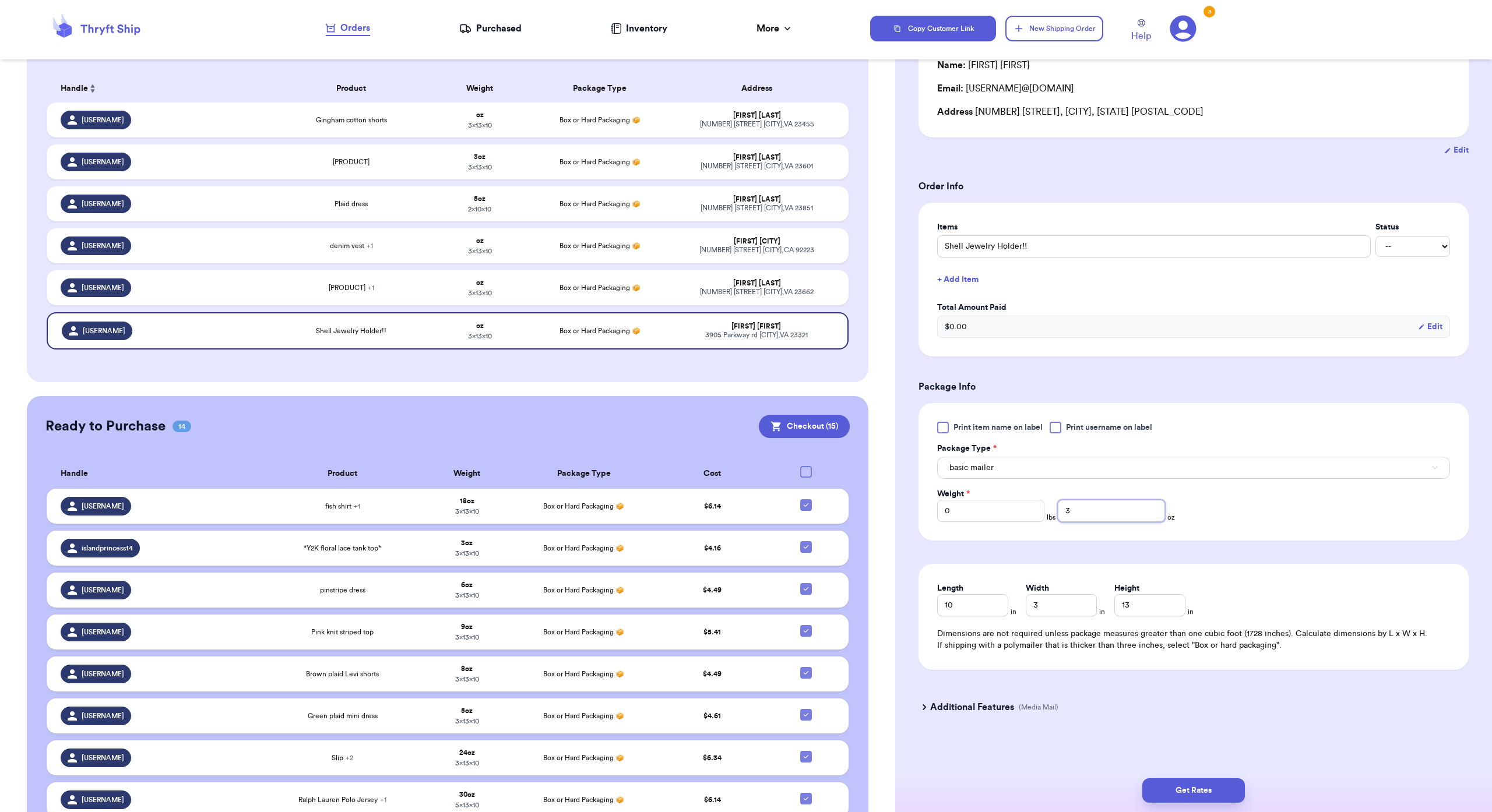 scroll, scrollTop: 238, scrollLeft: 0, axis: vertical 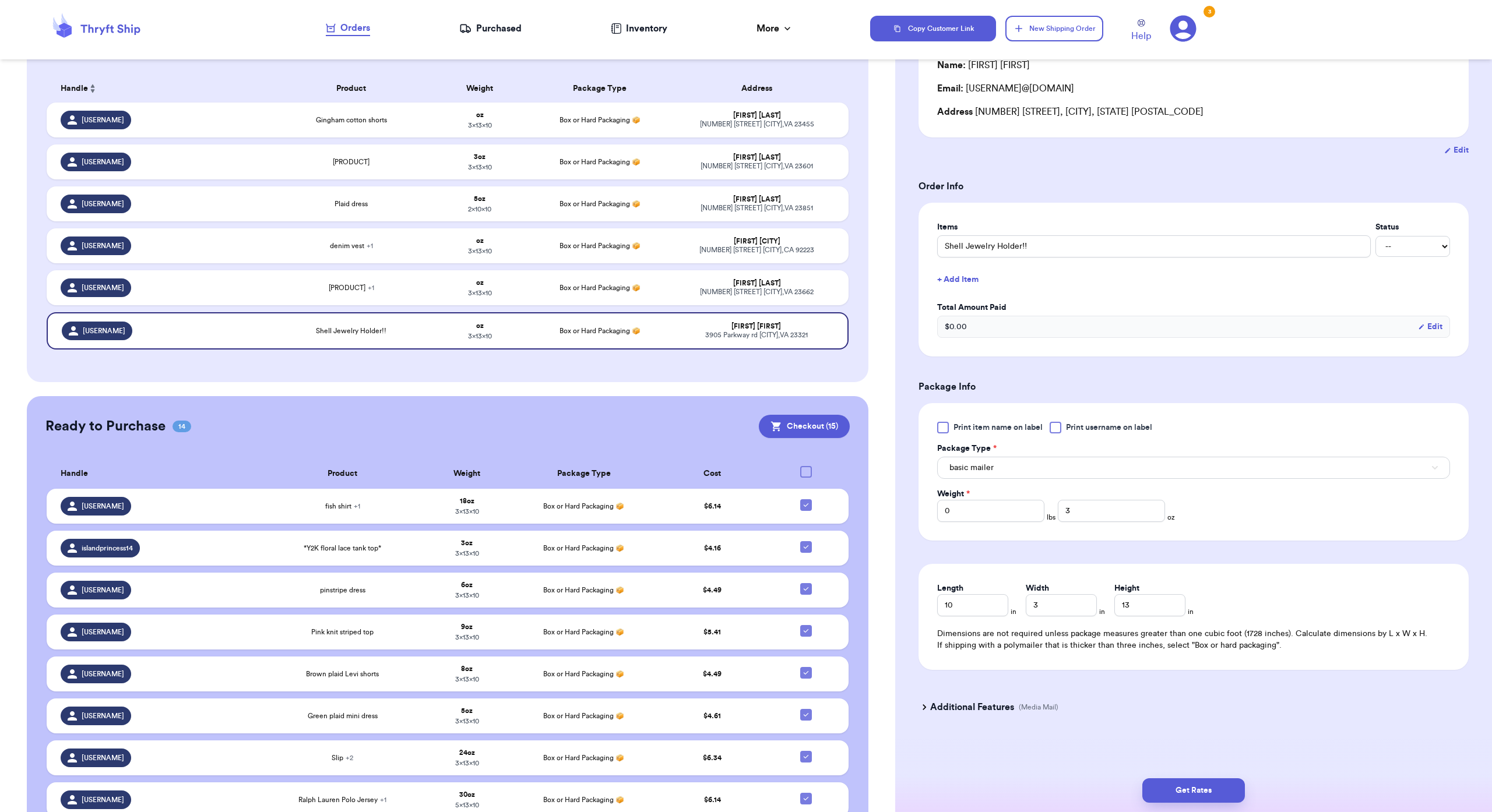 click on "Length" at bounding box center [973, 588] 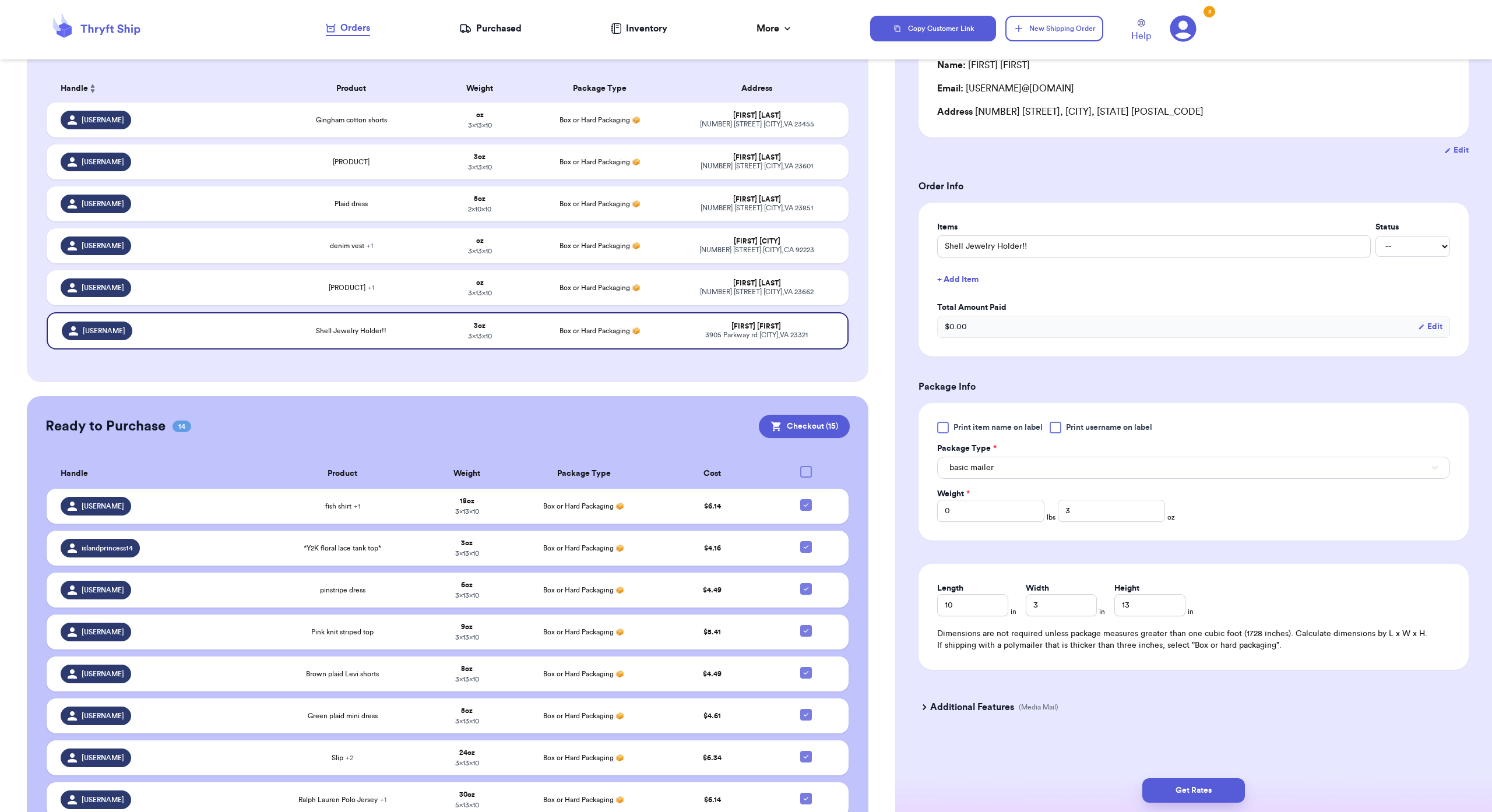 click on "Length" at bounding box center (973, 588) 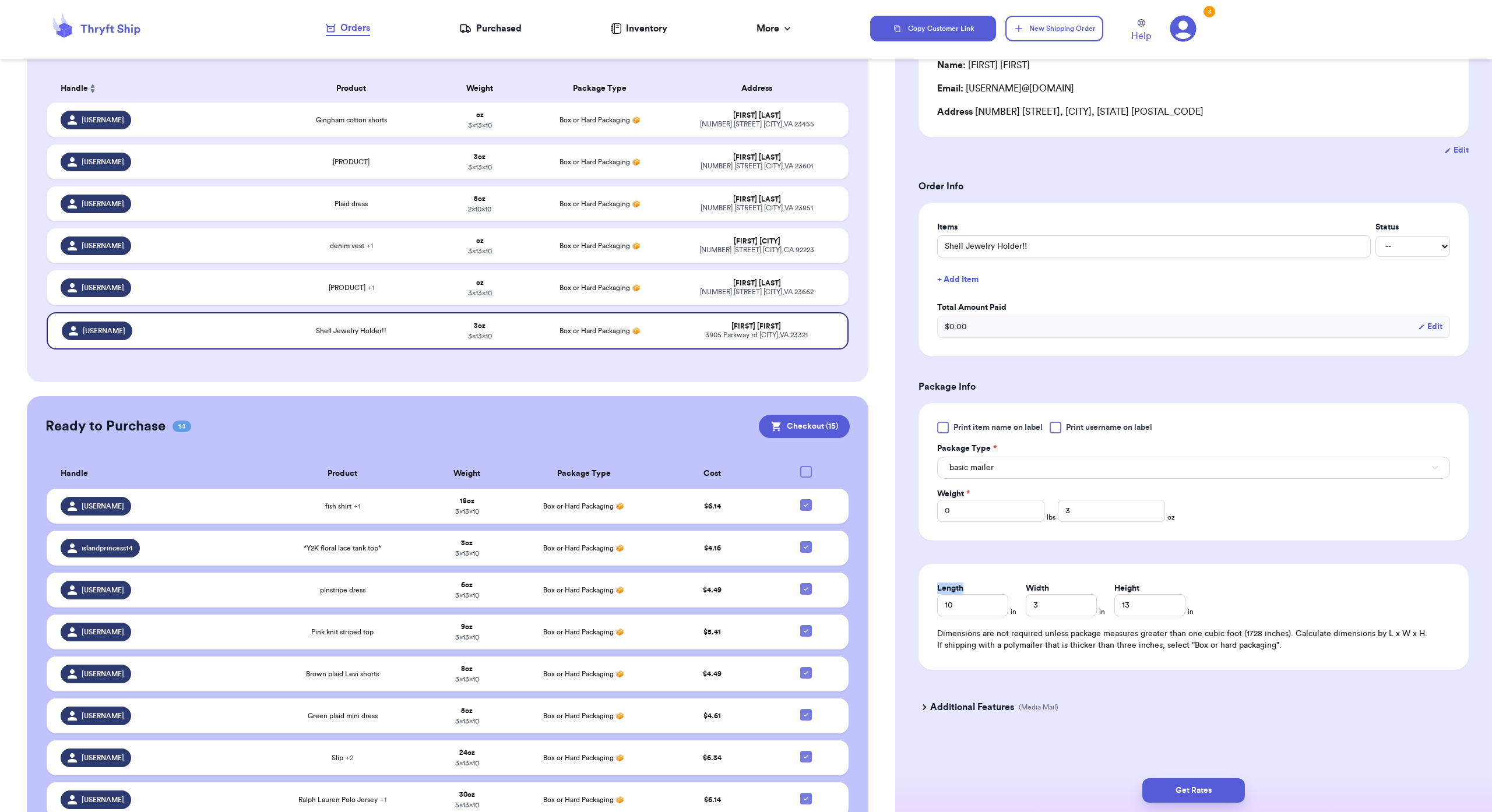 click on "Length" at bounding box center [973, 588] 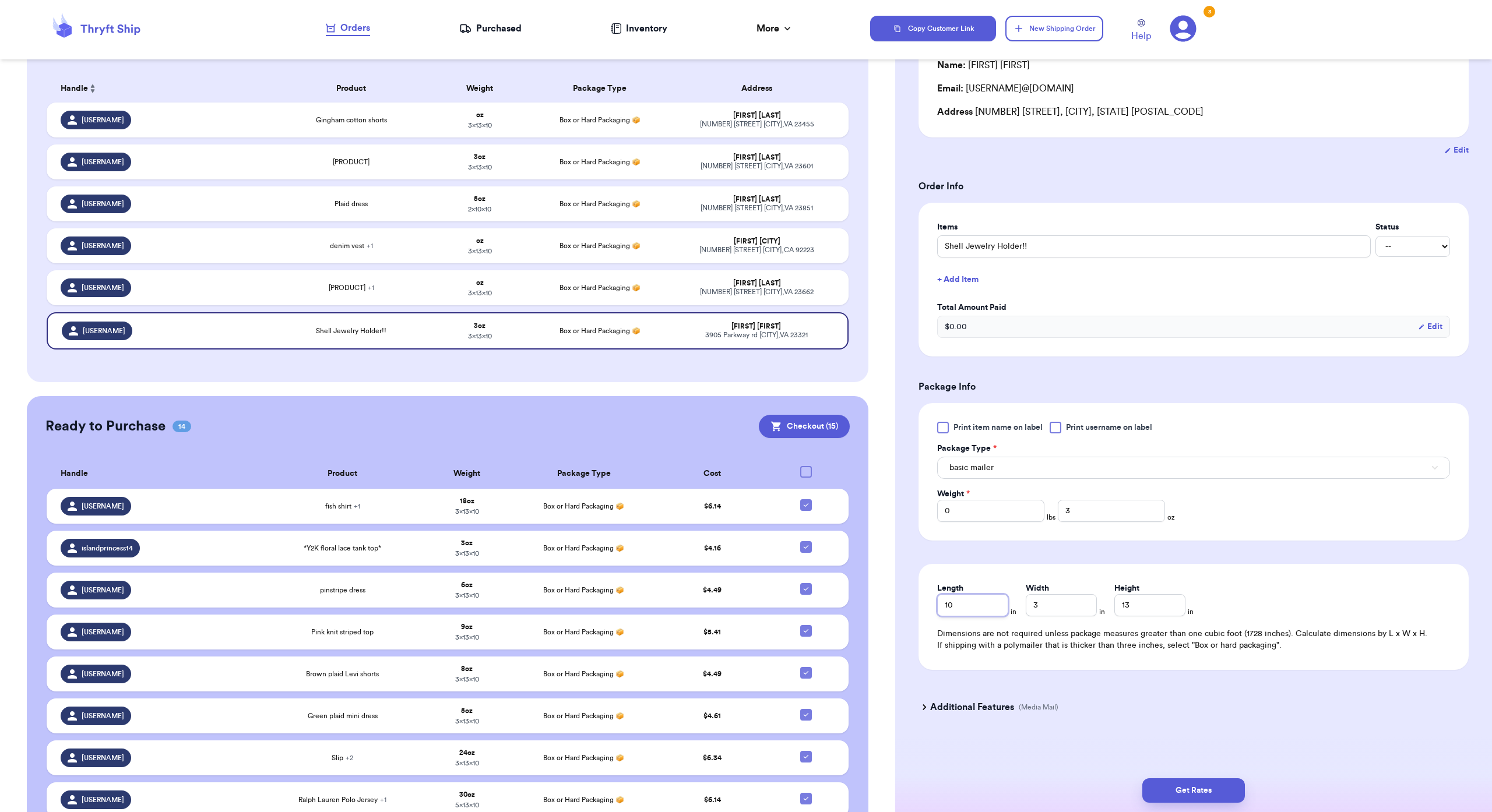 click on "10" at bounding box center (973, 605) 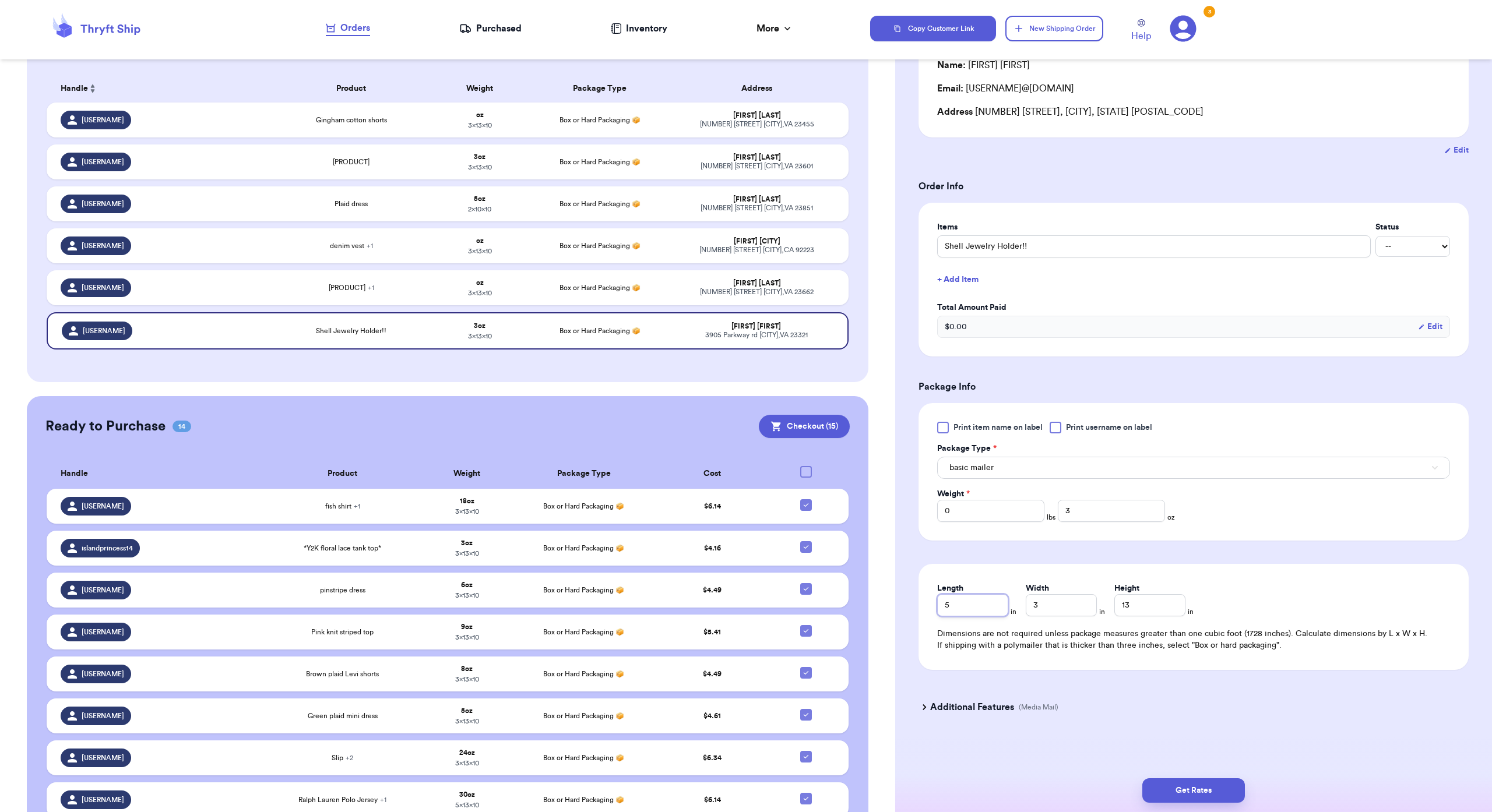 type on "5" 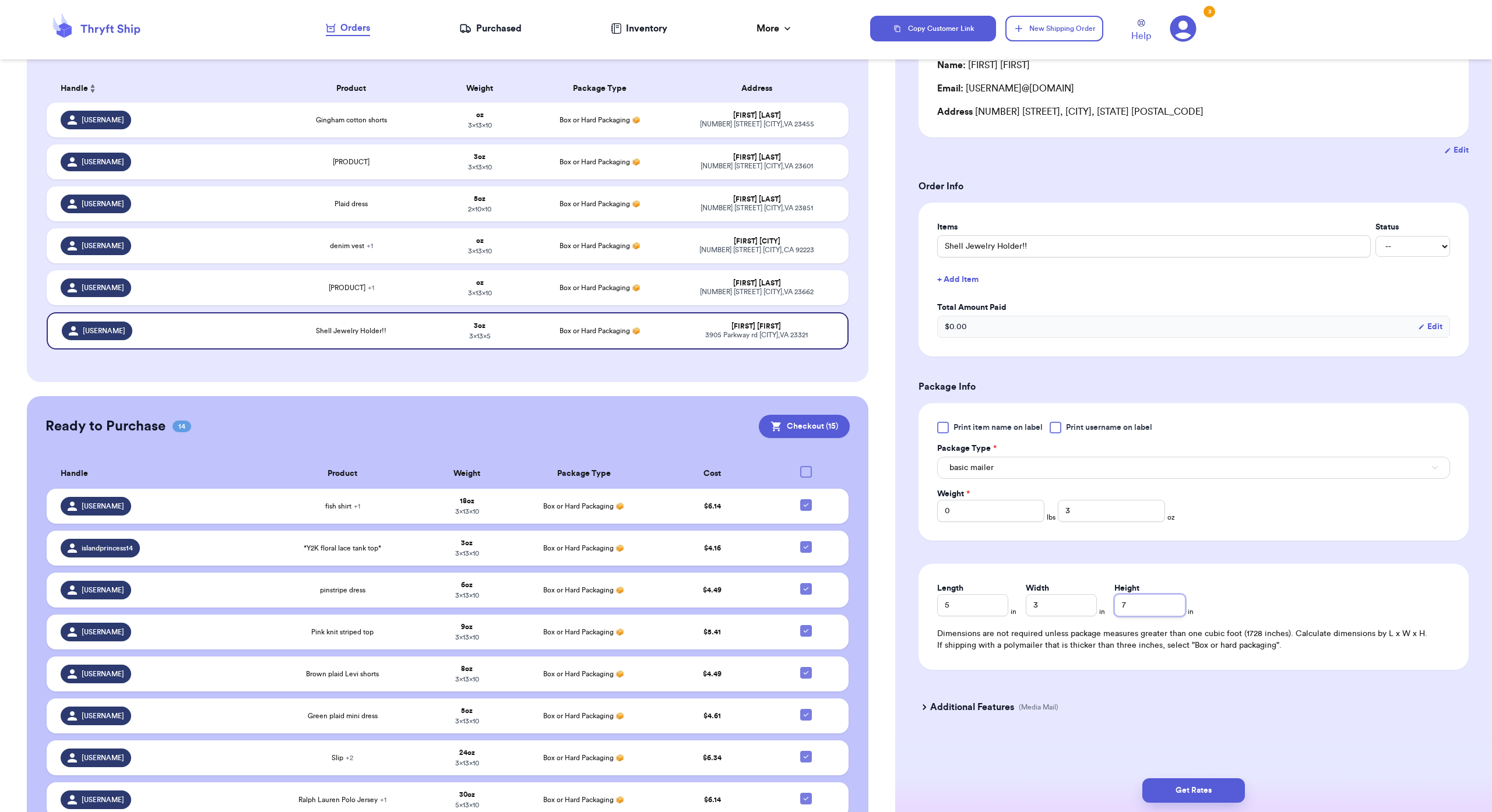 type on "7" 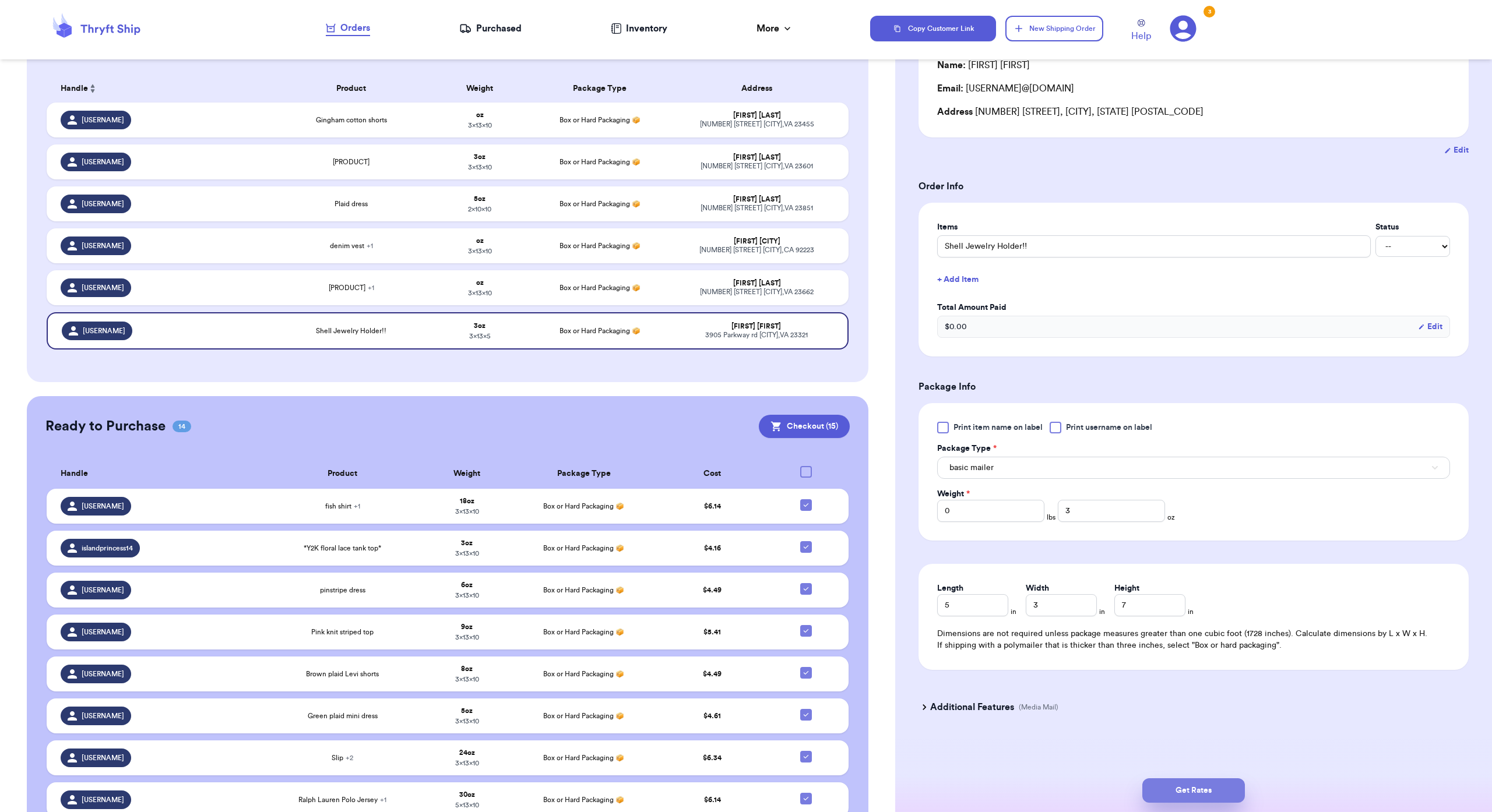 click on "Get Rates" at bounding box center (1194, 790) 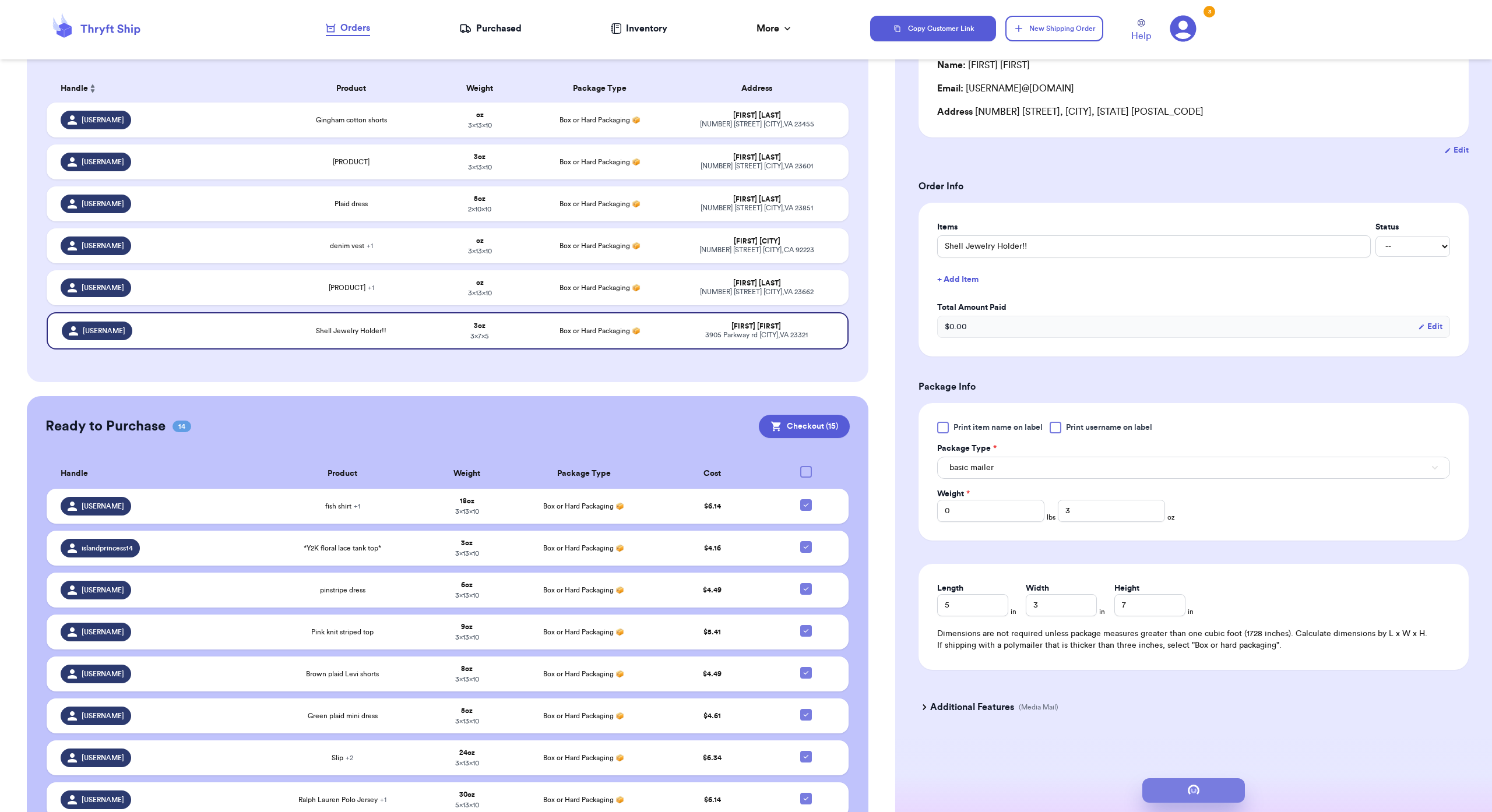 scroll, scrollTop: 0, scrollLeft: 0, axis: both 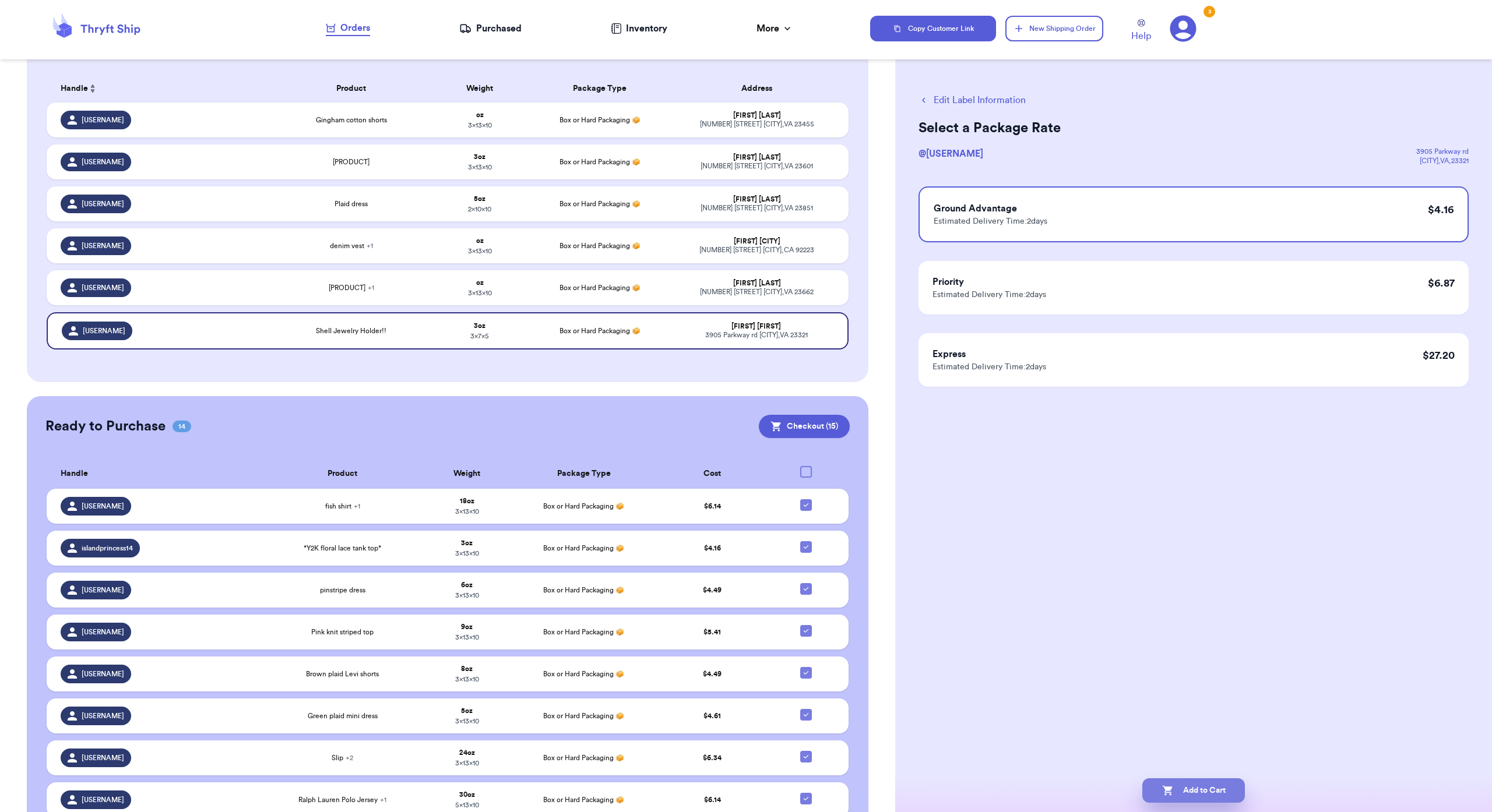 click on "Add to Cart" at bounding box center (1194, 790) 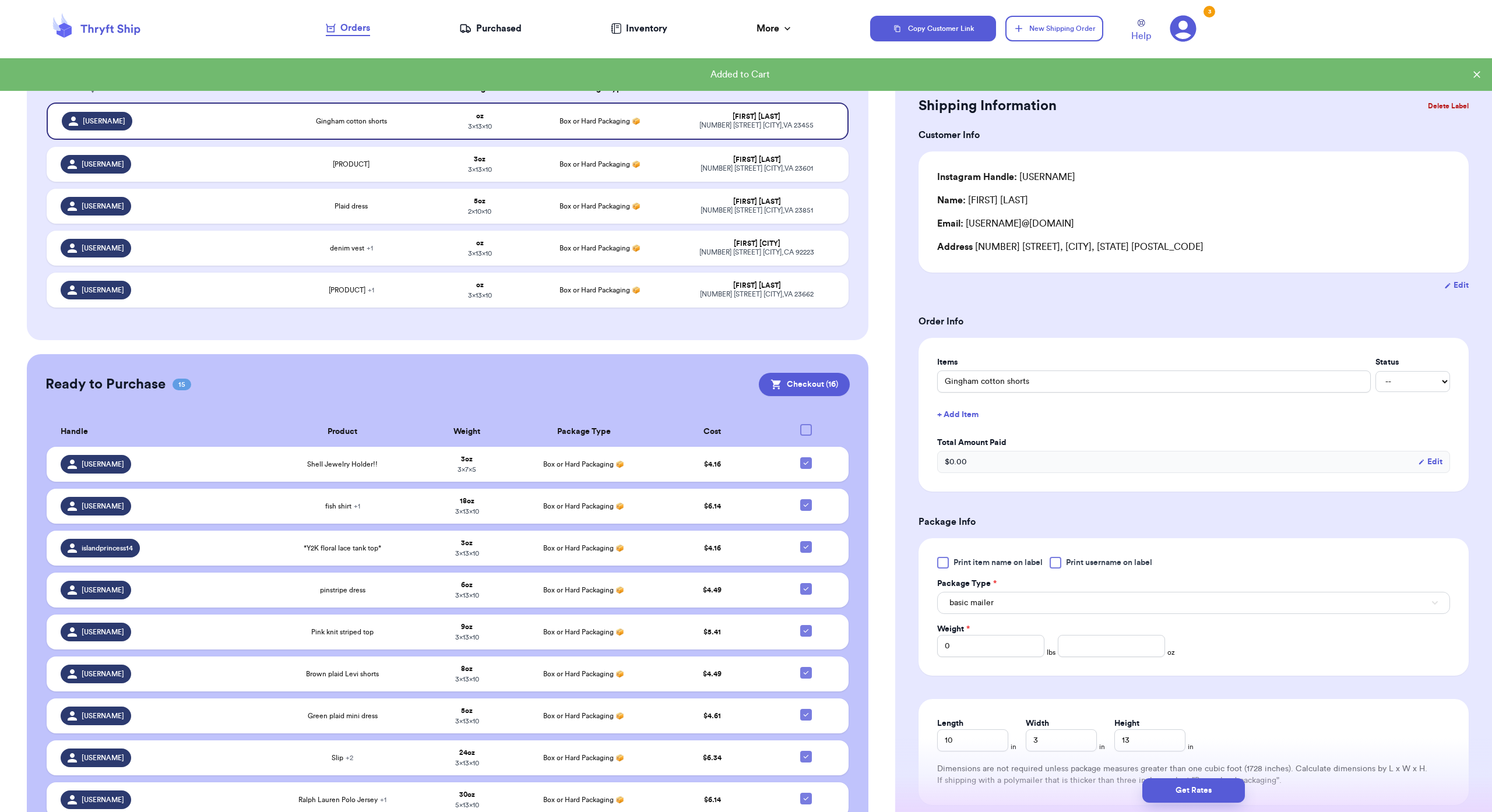 checkbox on "false" 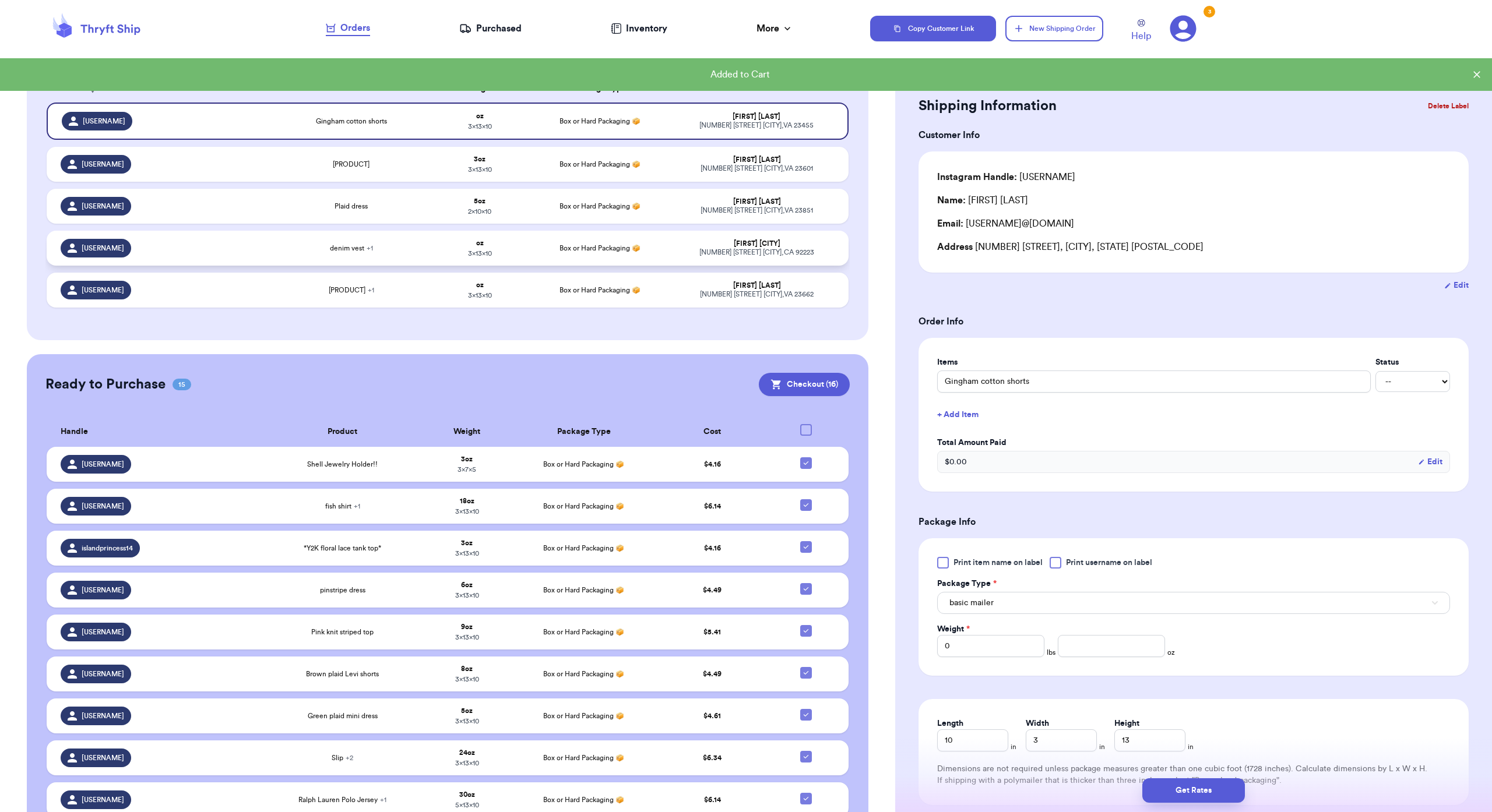 click on "Box or Hard Packaging 📦" at bounding box center (600, 248) 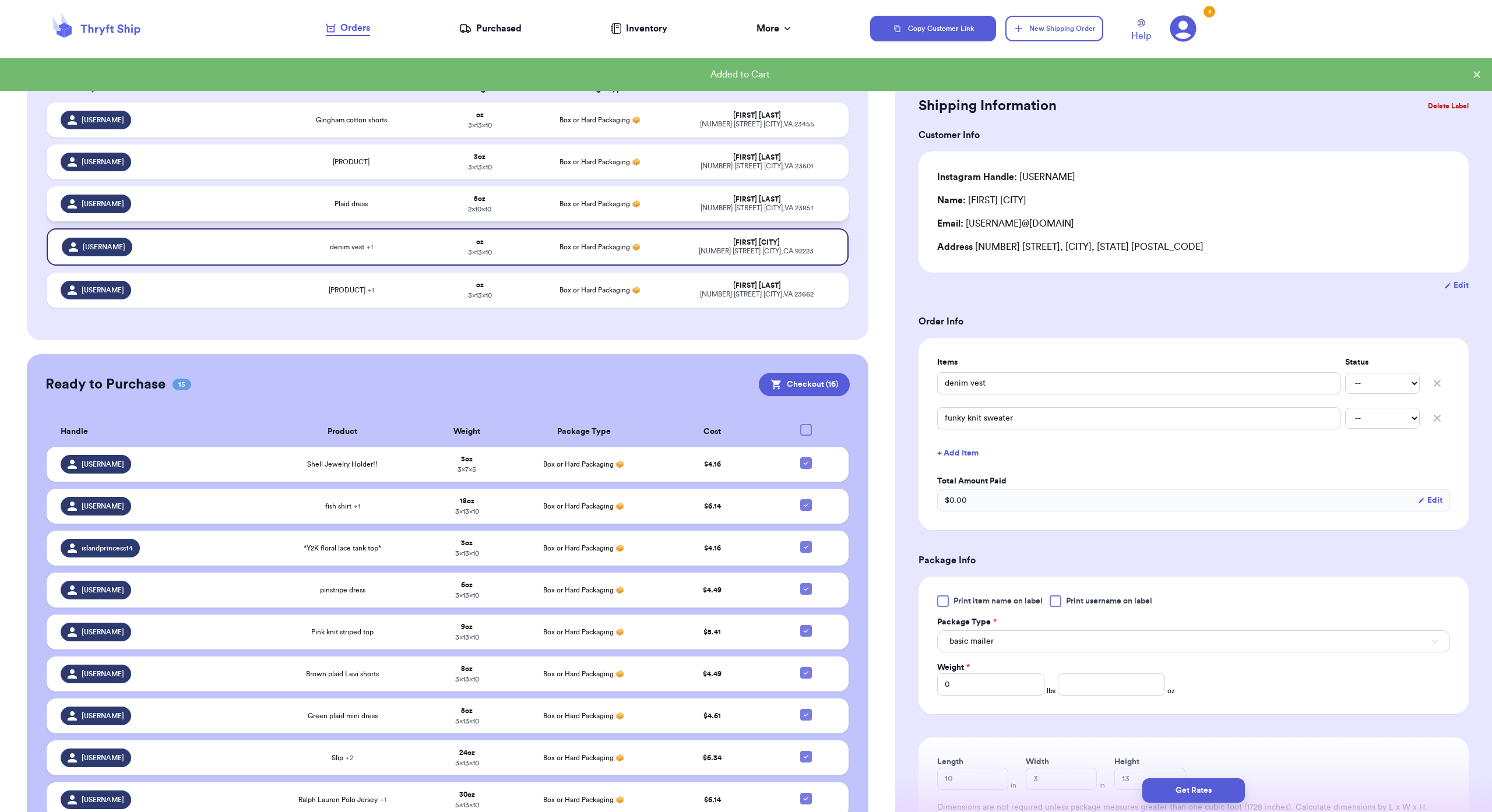 click on "Box or Hard Packaging 📦" at bounding box center [600, 204] 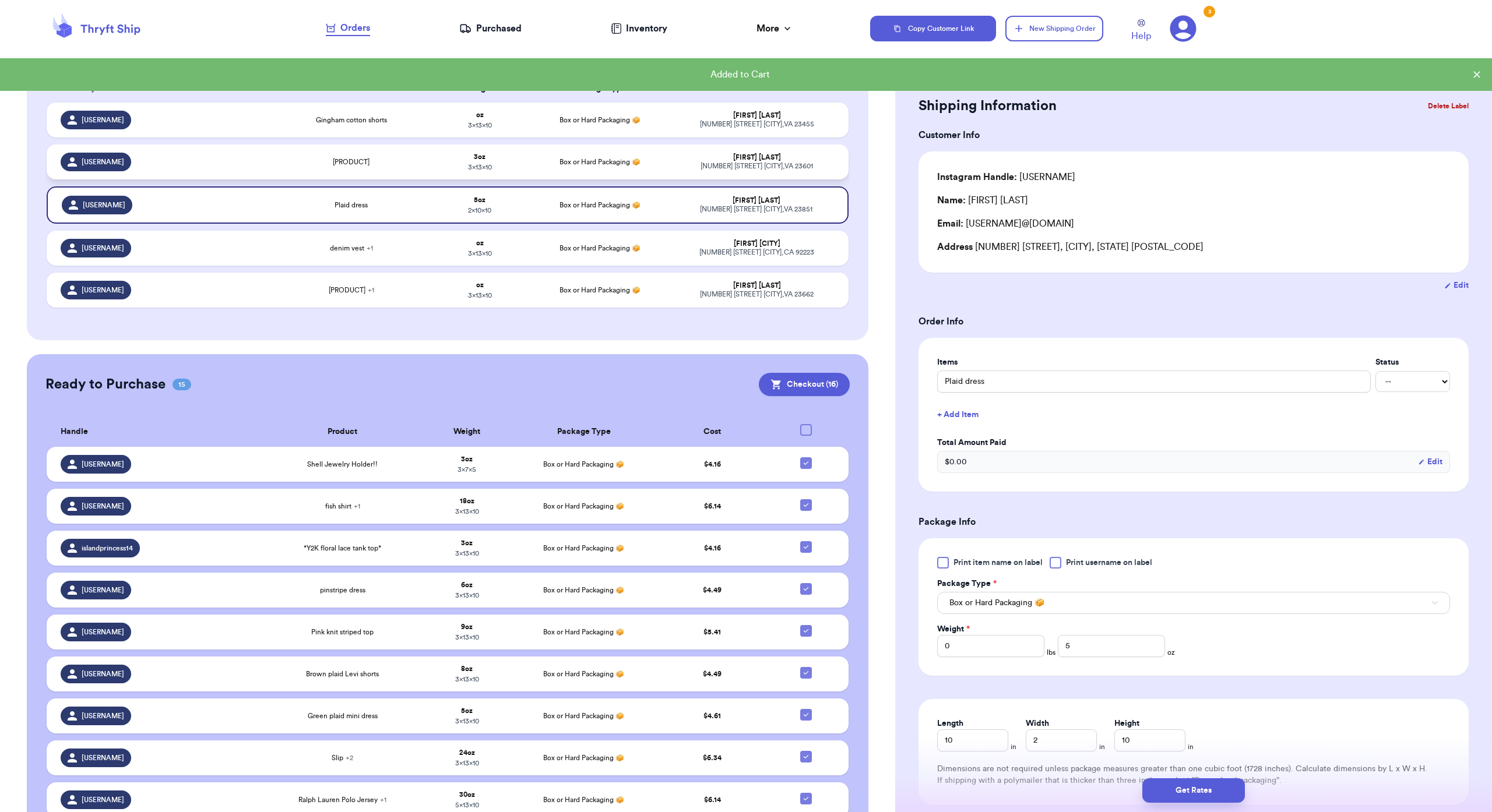 click on "Box or Hard Packaging 📦" at bounding box center [600, 162] 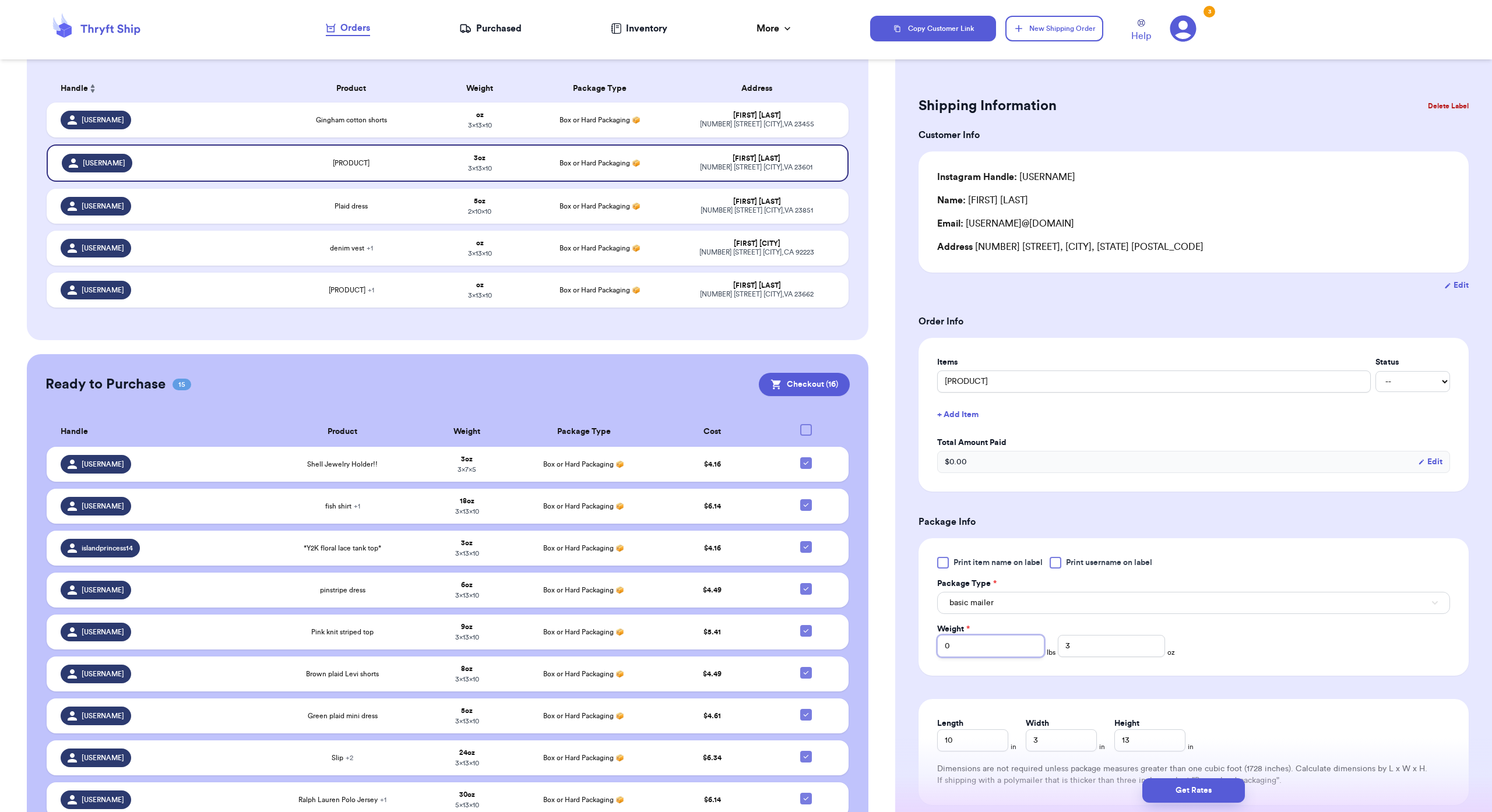 click on "0" at bounding box center [991, 646] 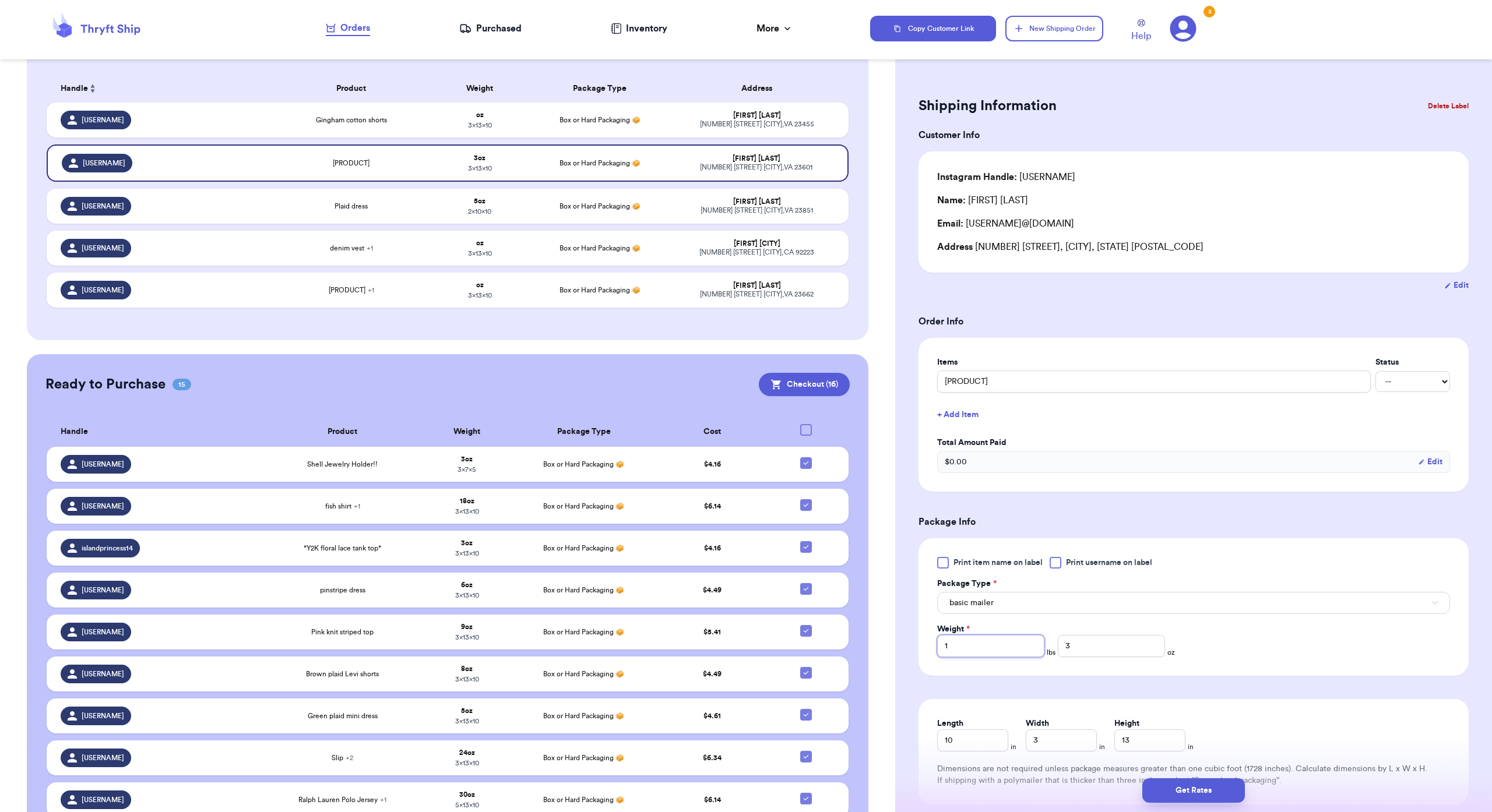 type on "1" 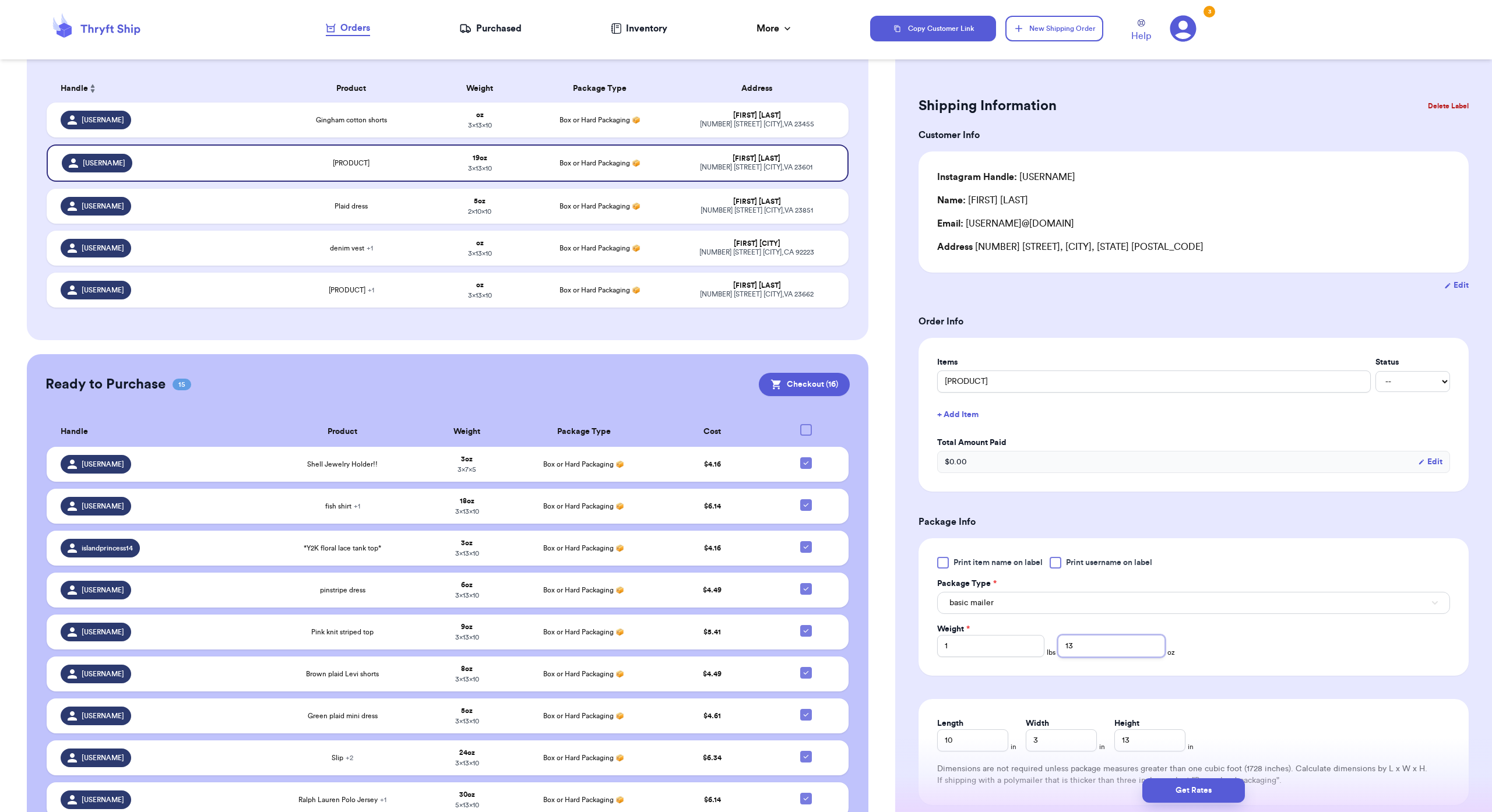 scroll, scrollTop: 0, scrollLeft: 0, axis: both 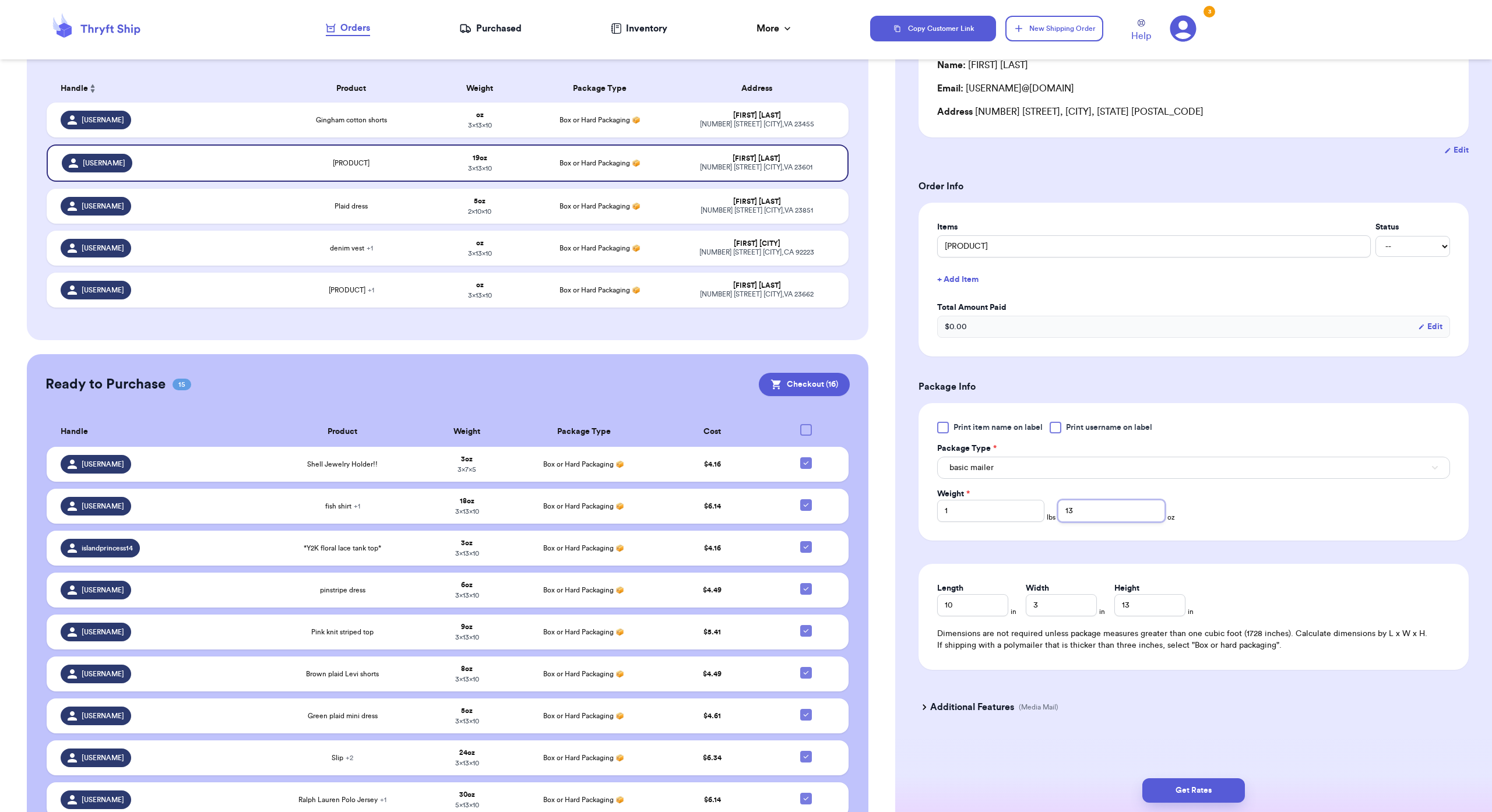 type on "13" 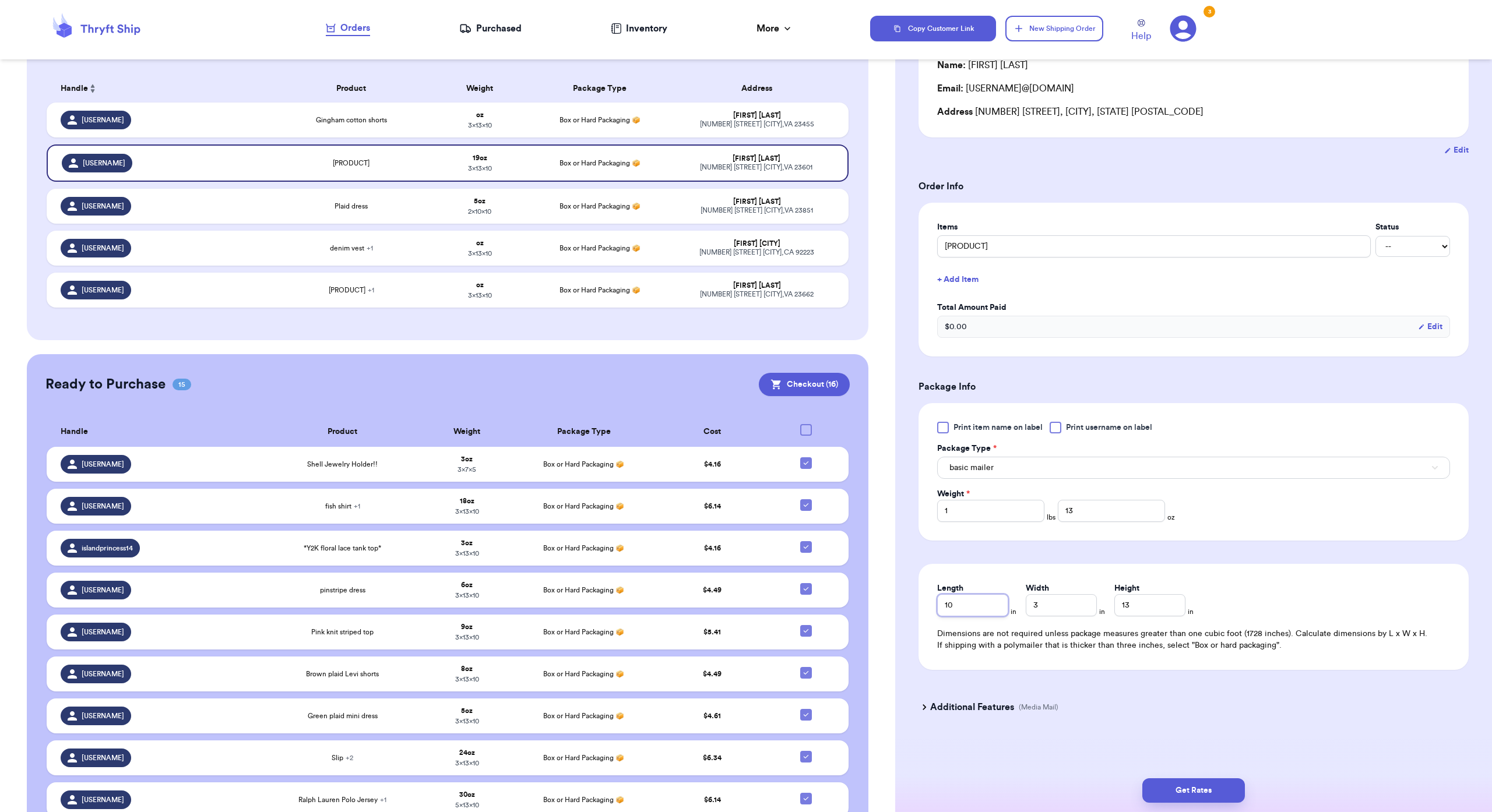click on "10" at bounding box center (973, 605) 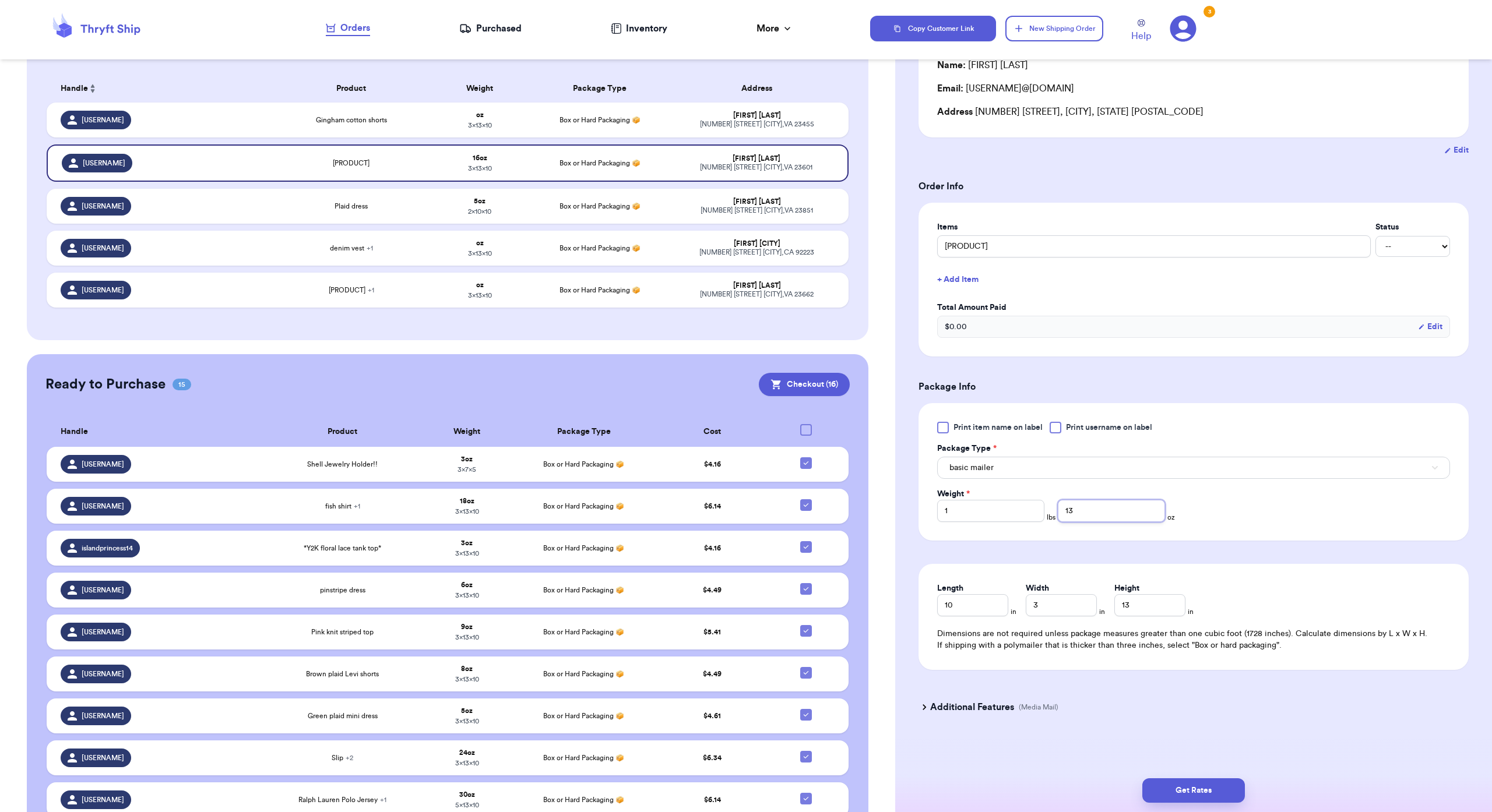 type on "13" 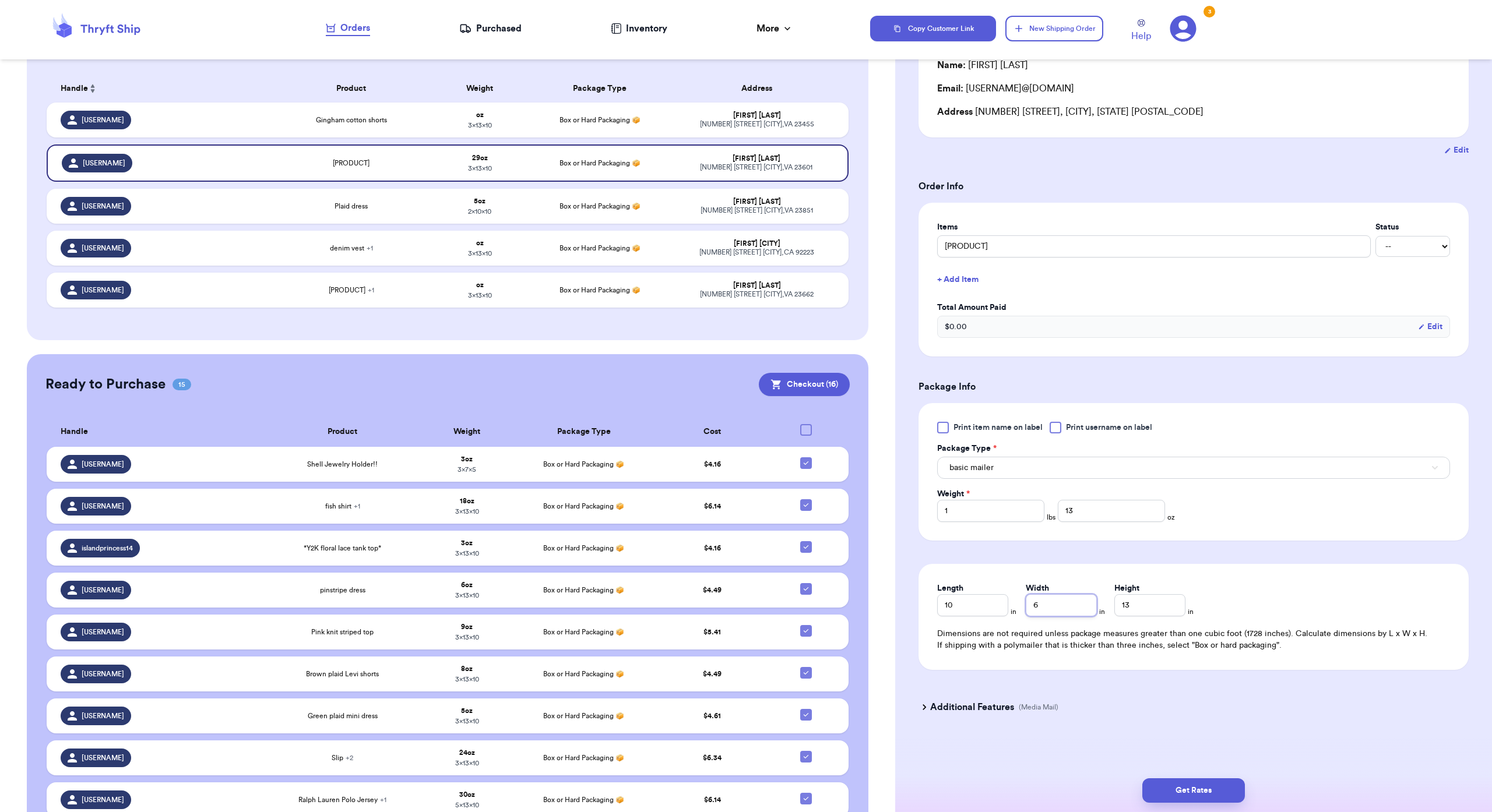 type on "6" 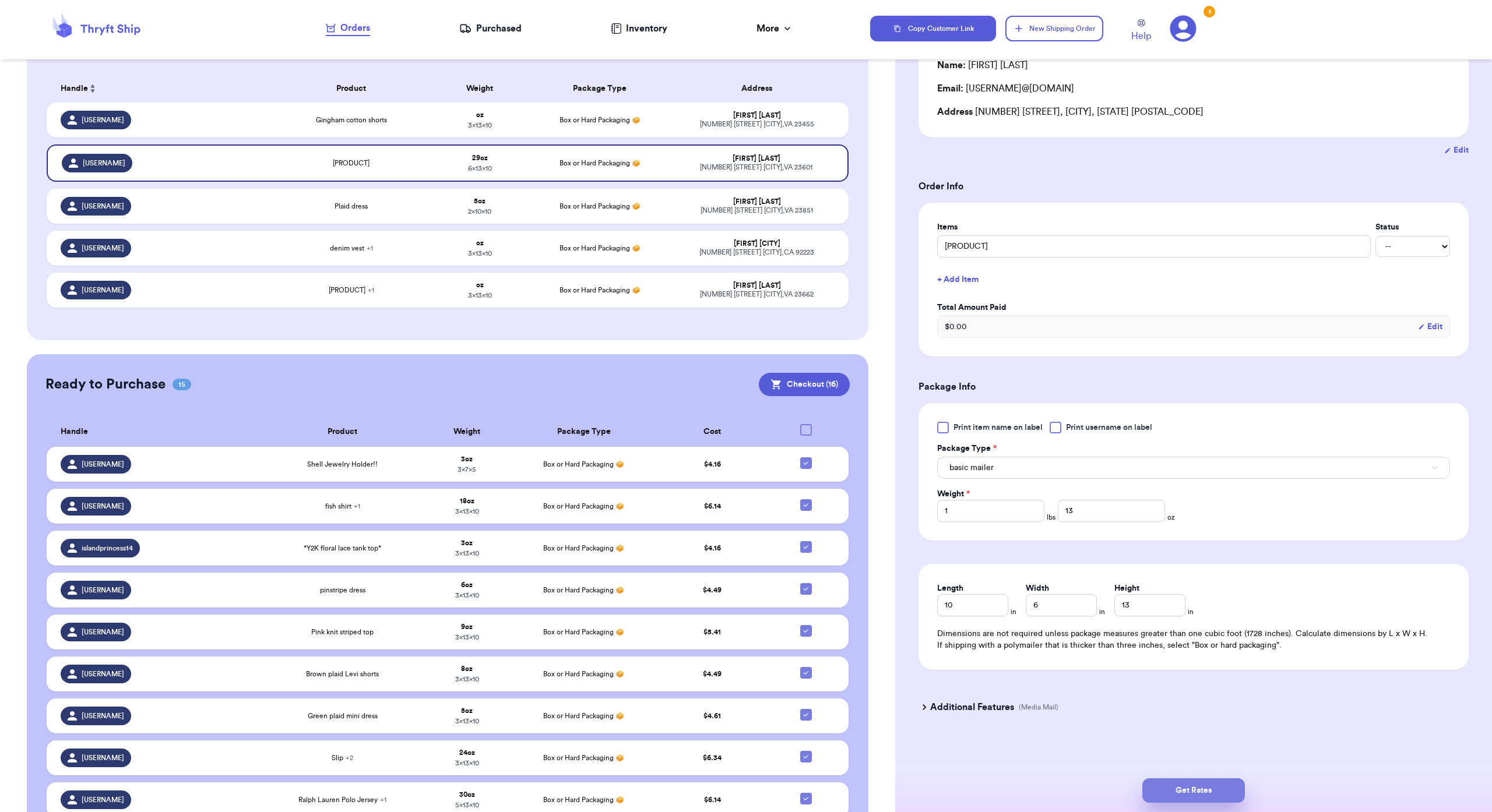 click on "Get Rates" at bounding box center [1194, 790] 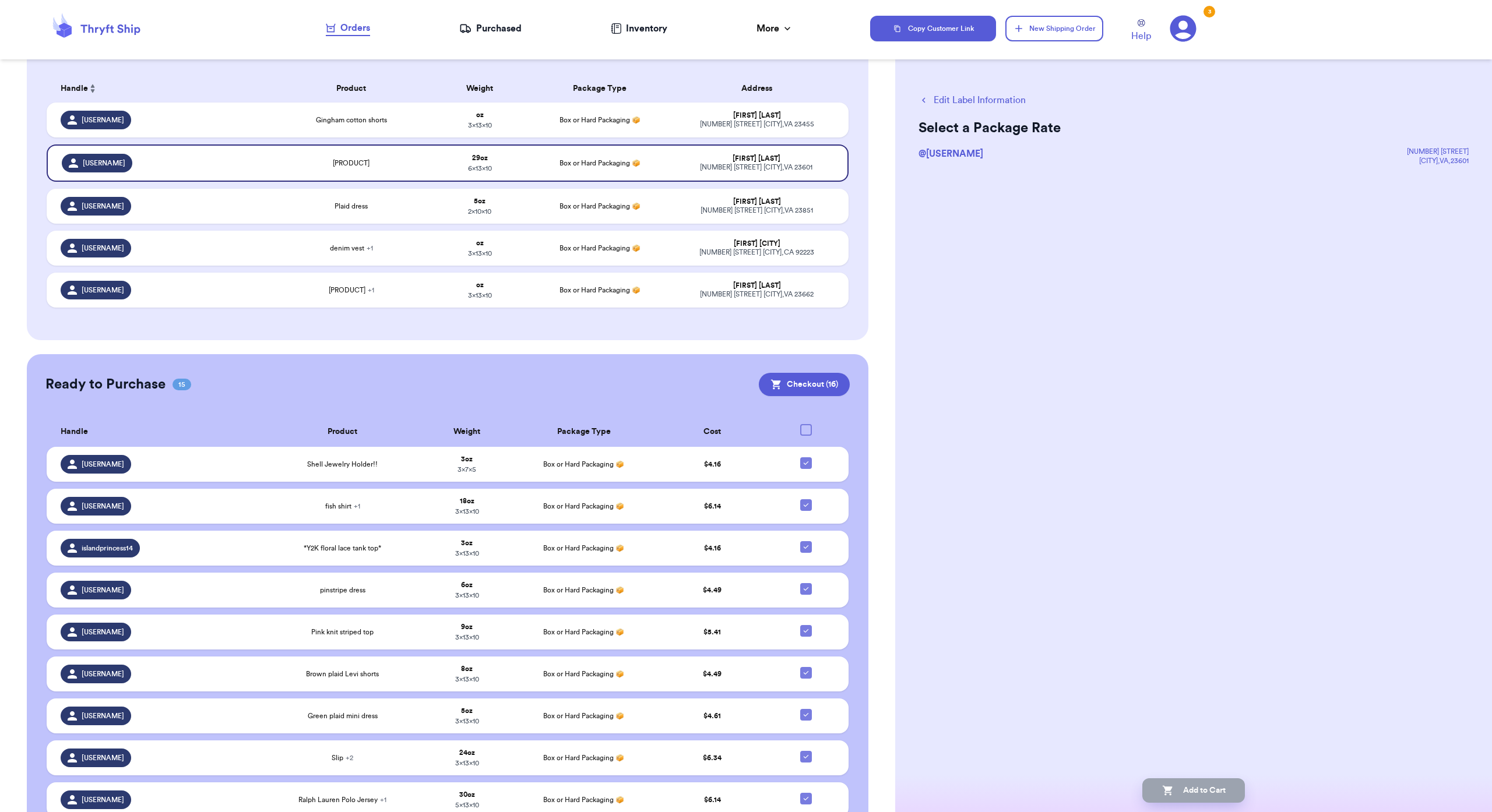 scroll, scrollTop: 0, scrollLeft: 0, axis: both 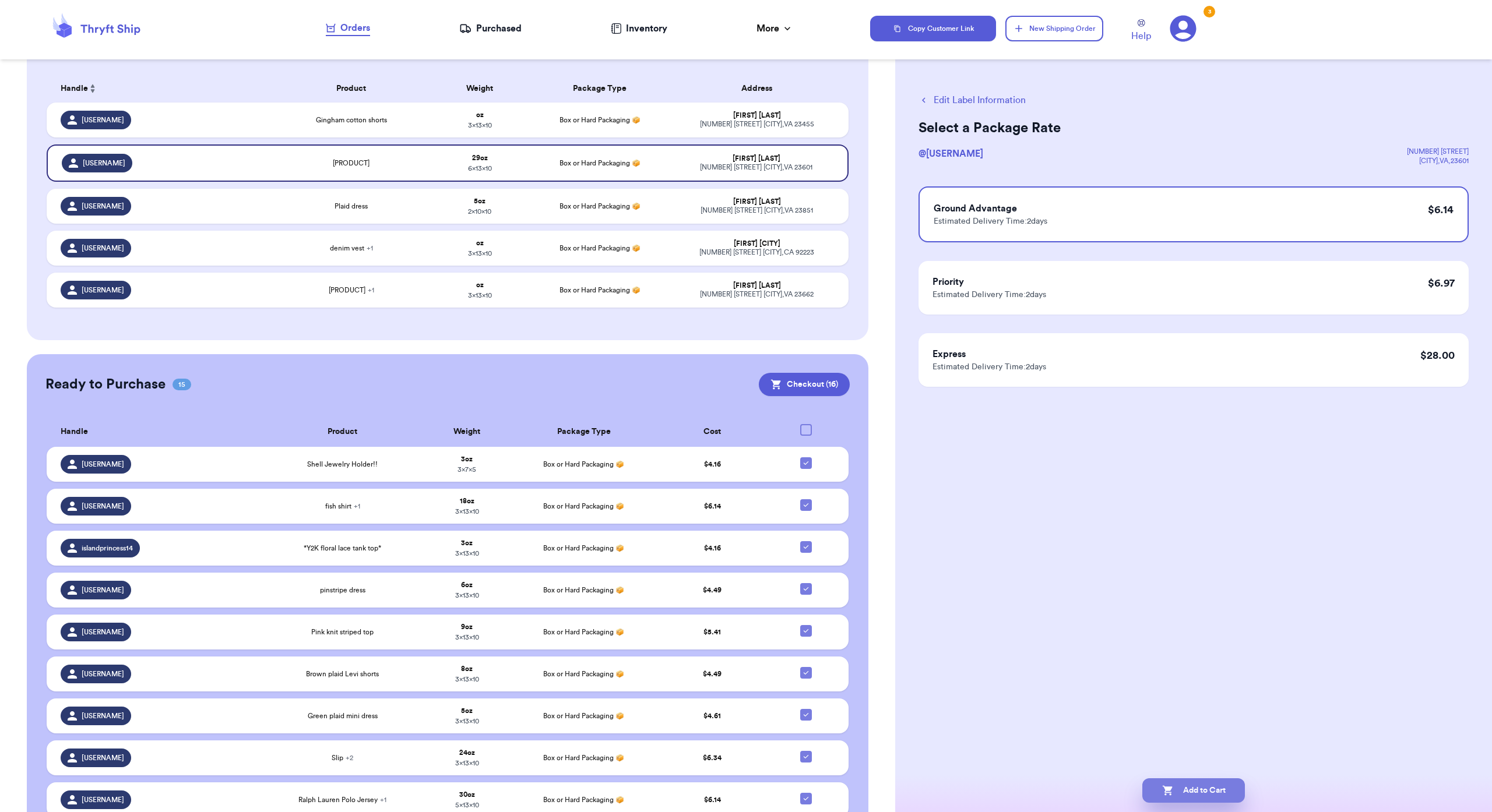 click on "Add to Cart" at bounding box center (1194, 790) 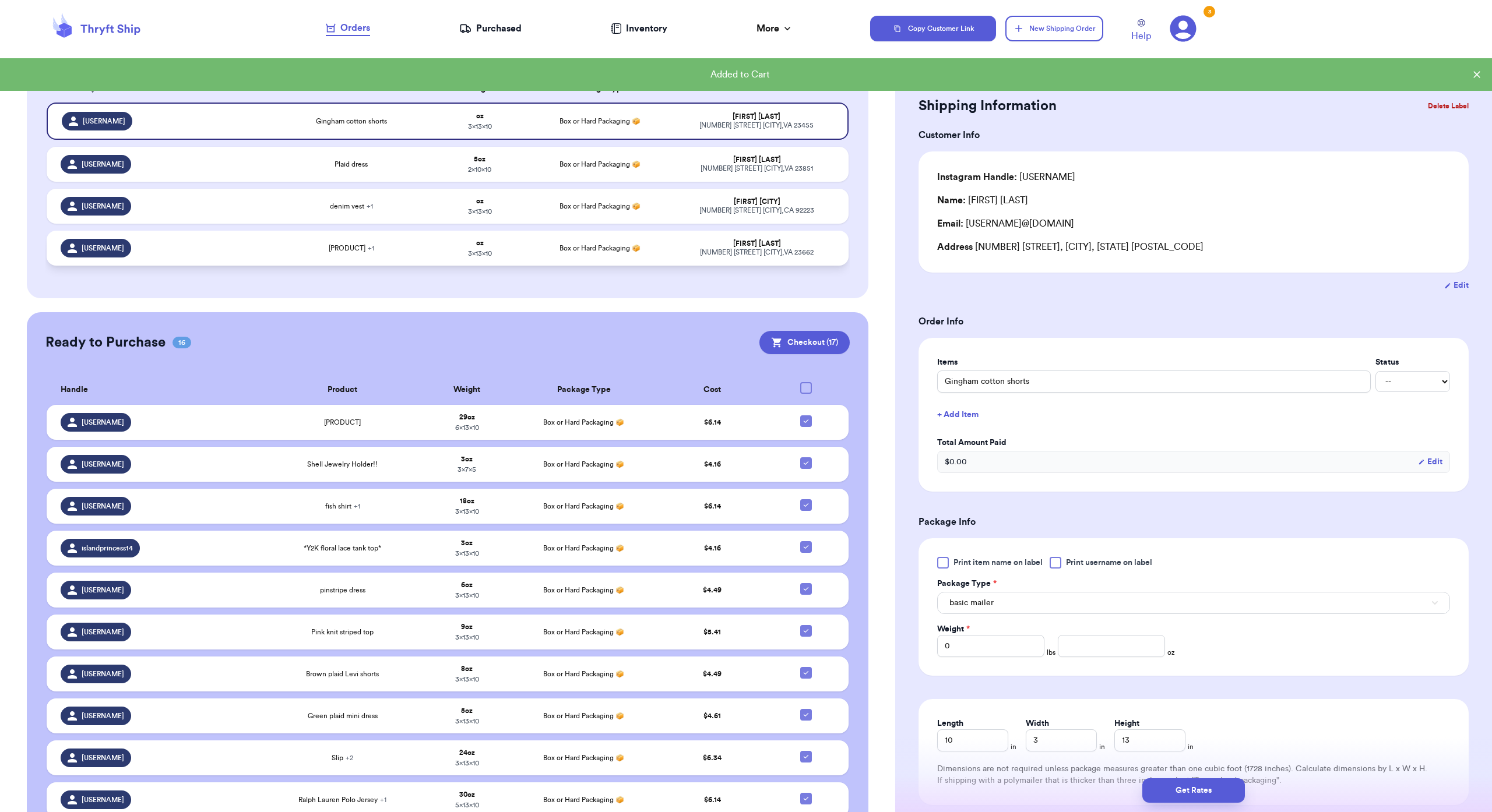 click on "Box or Hard Packaging 📦" at bounding box center [600, 248] 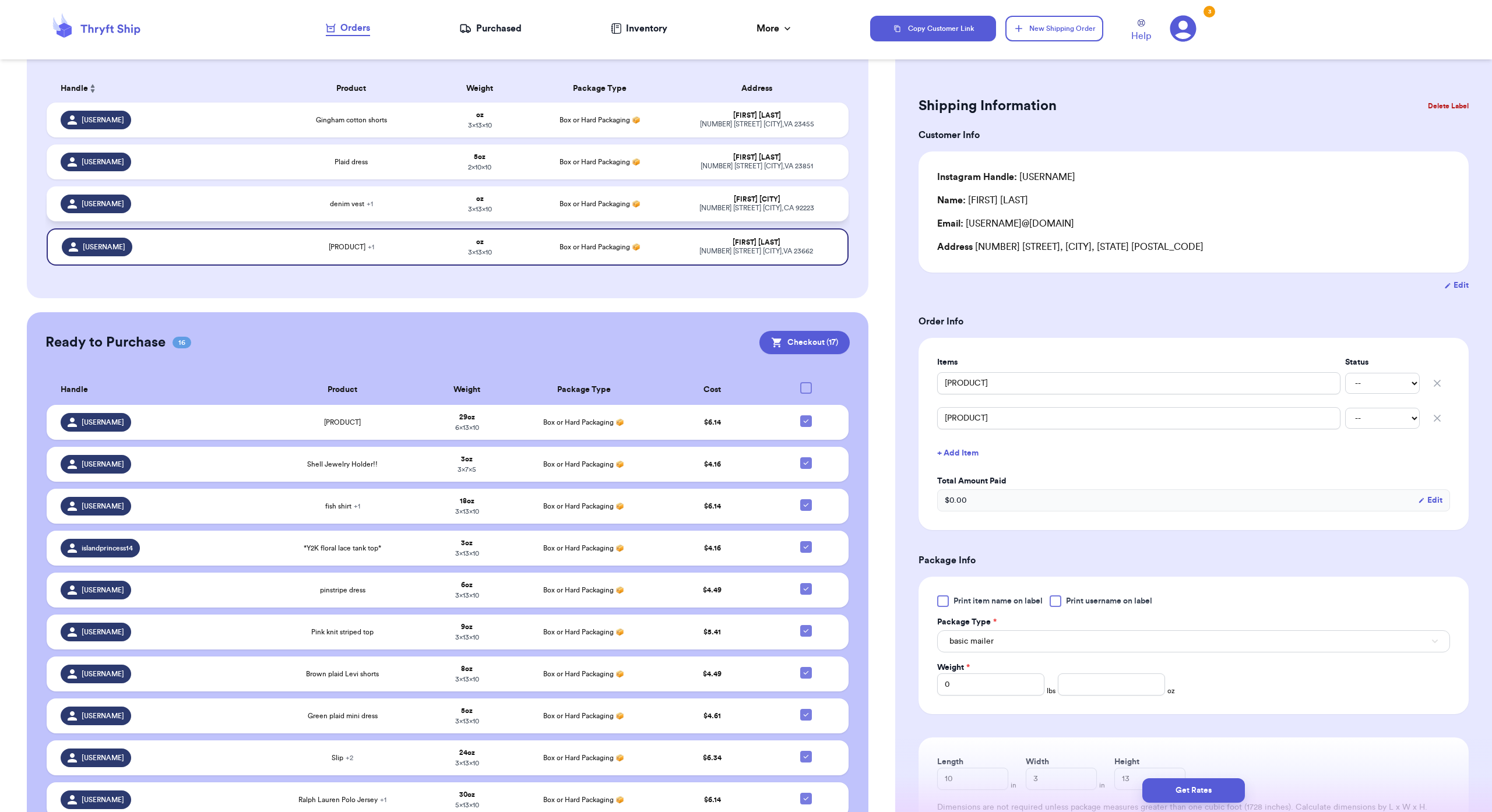 click on "[NUMBER] [STREET] [CITY] [STATE] [POSTAL_CODE]" at bounding box center (756, 208) 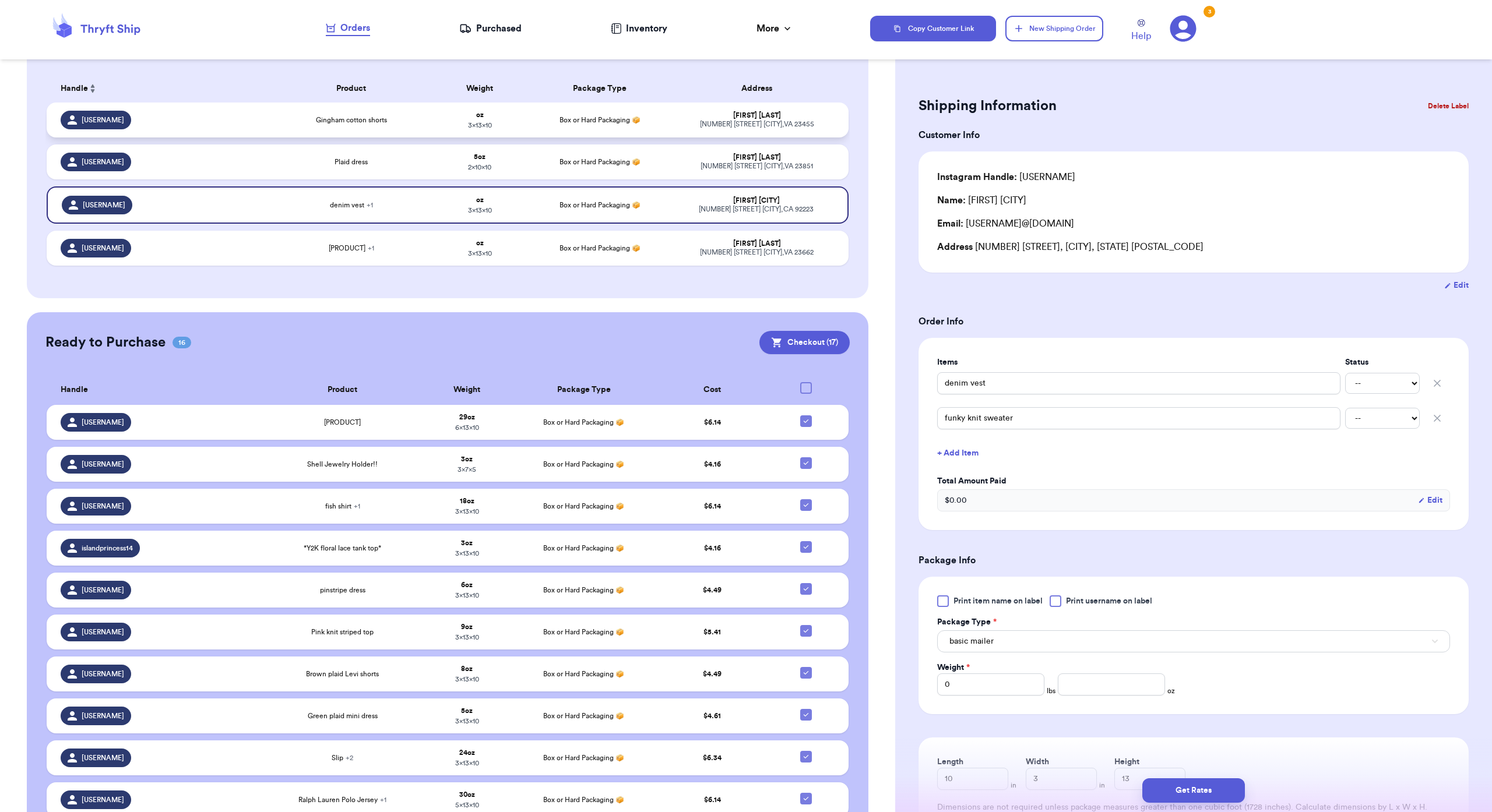 click on "[NUMBER] [STREET], [CITY], [STATE] [POSTAL_CODE]" at bounding box center (756, 124) 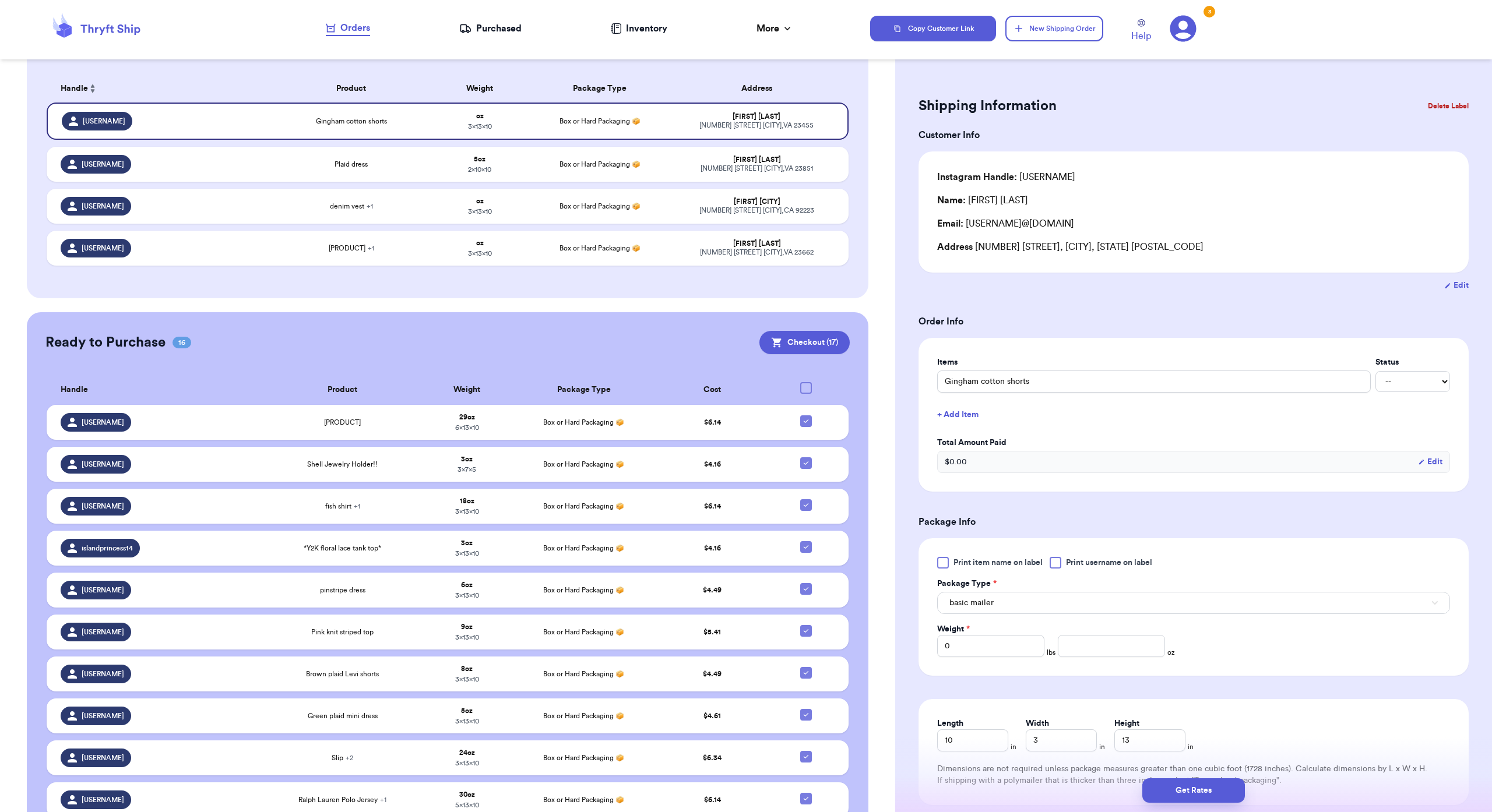 scroll, scrollTop: 0, scrollLeft: 0, axis: both 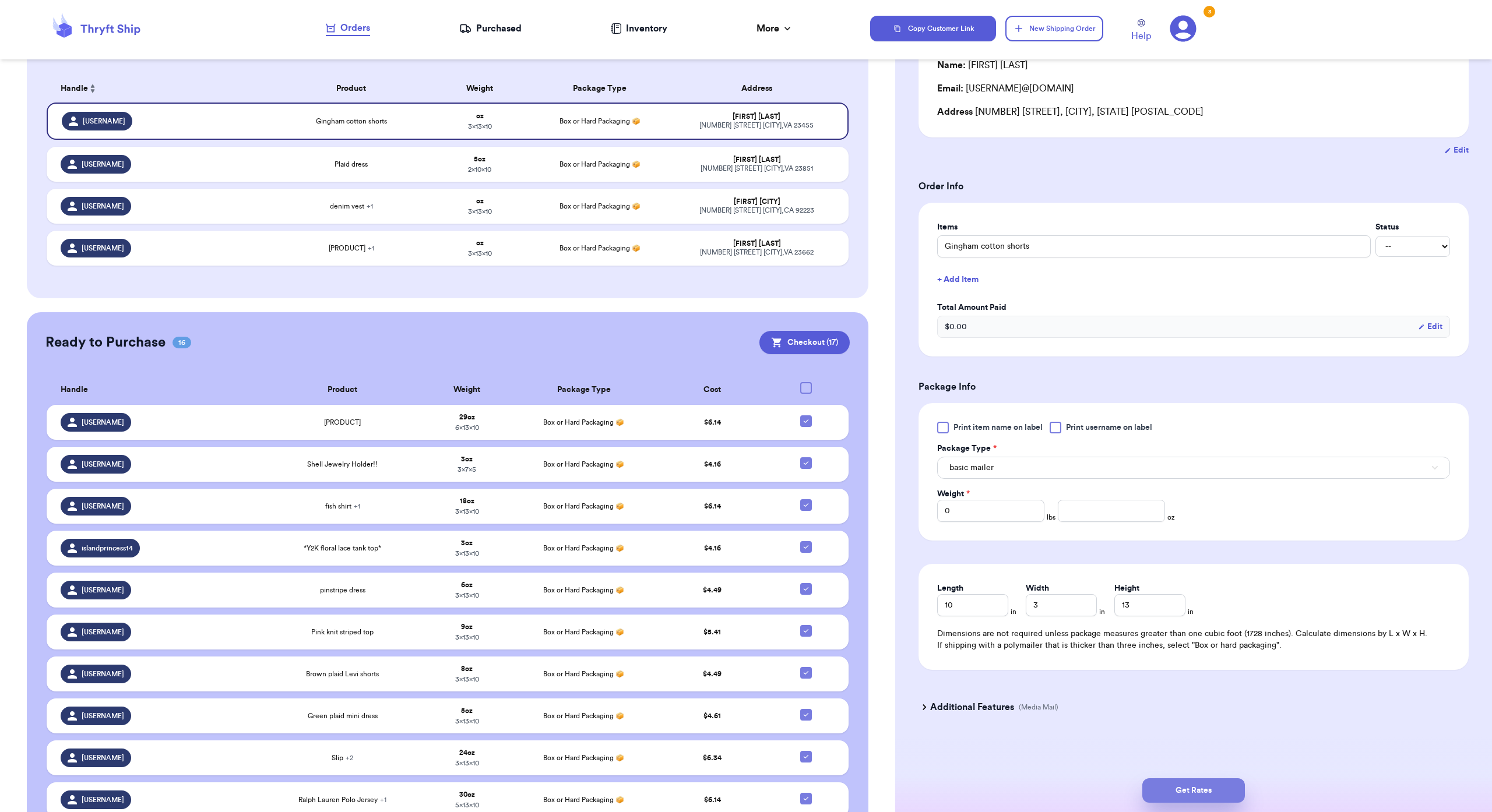 click on "Get Rates" at bounding box center [1194, 790] 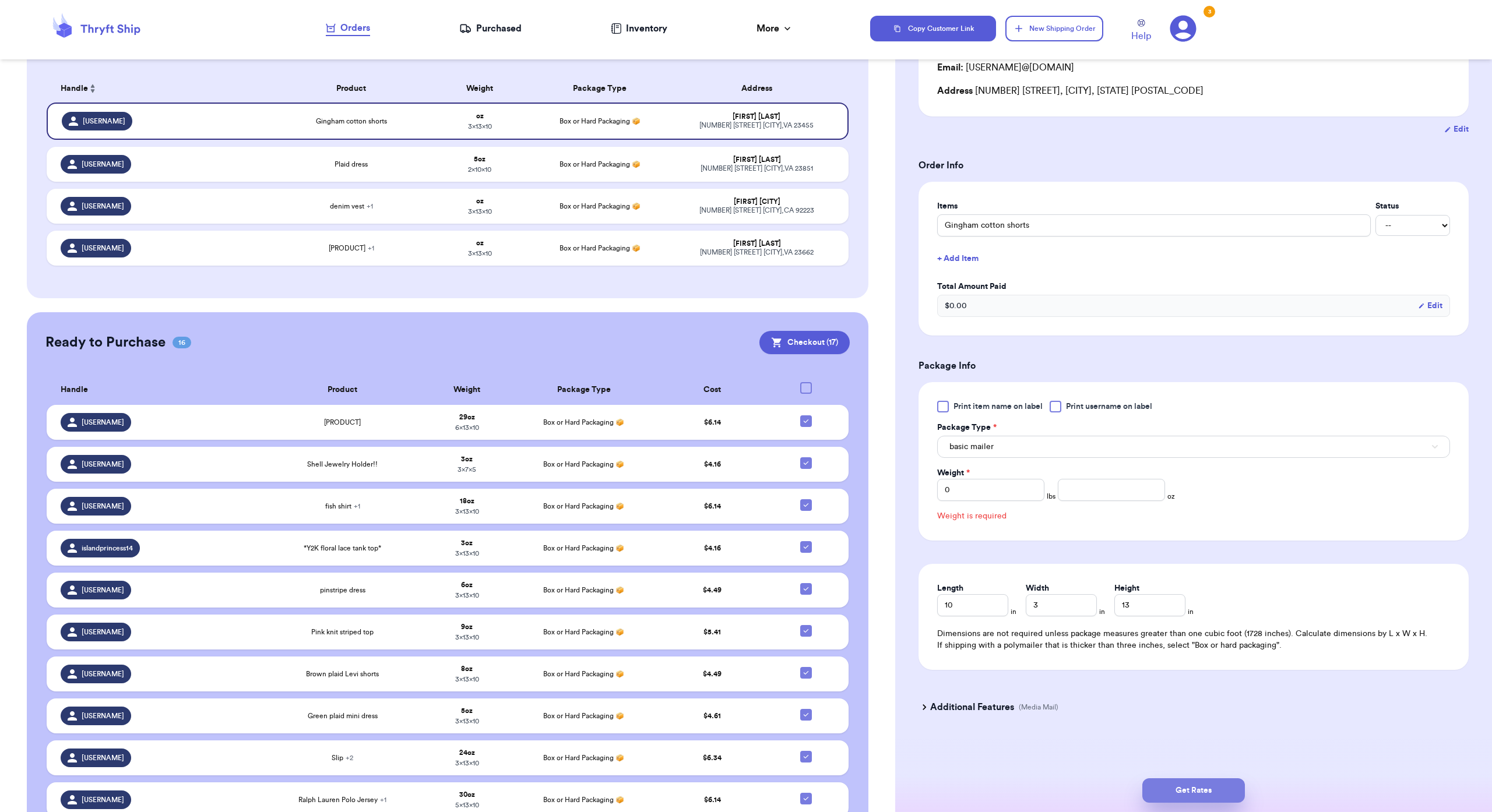 scroll, scrollTop: 261, scrollLeft: 0, axis: vertical 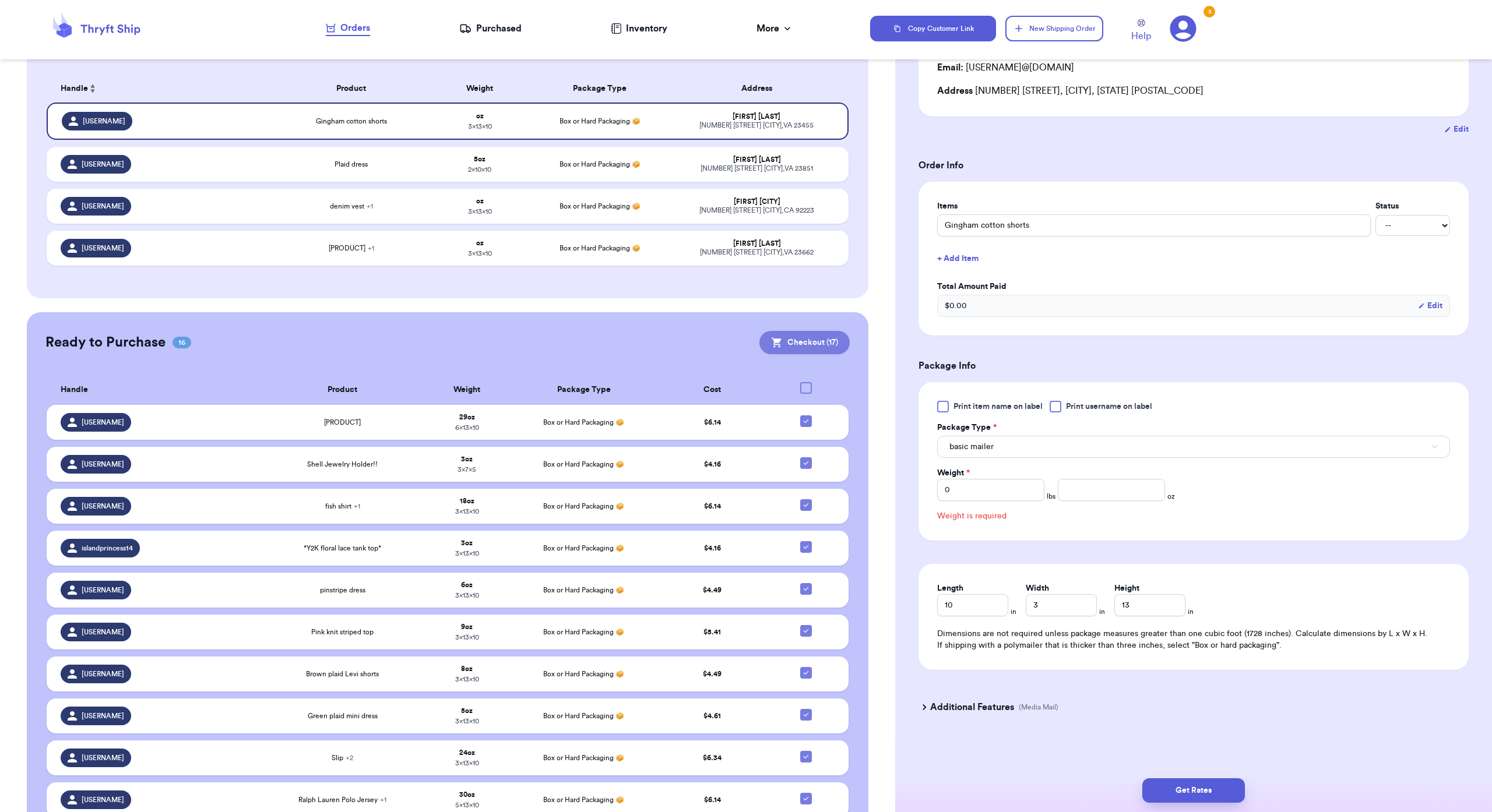 click on "Checkout ( 17 )" at bounding box center (804, 343) 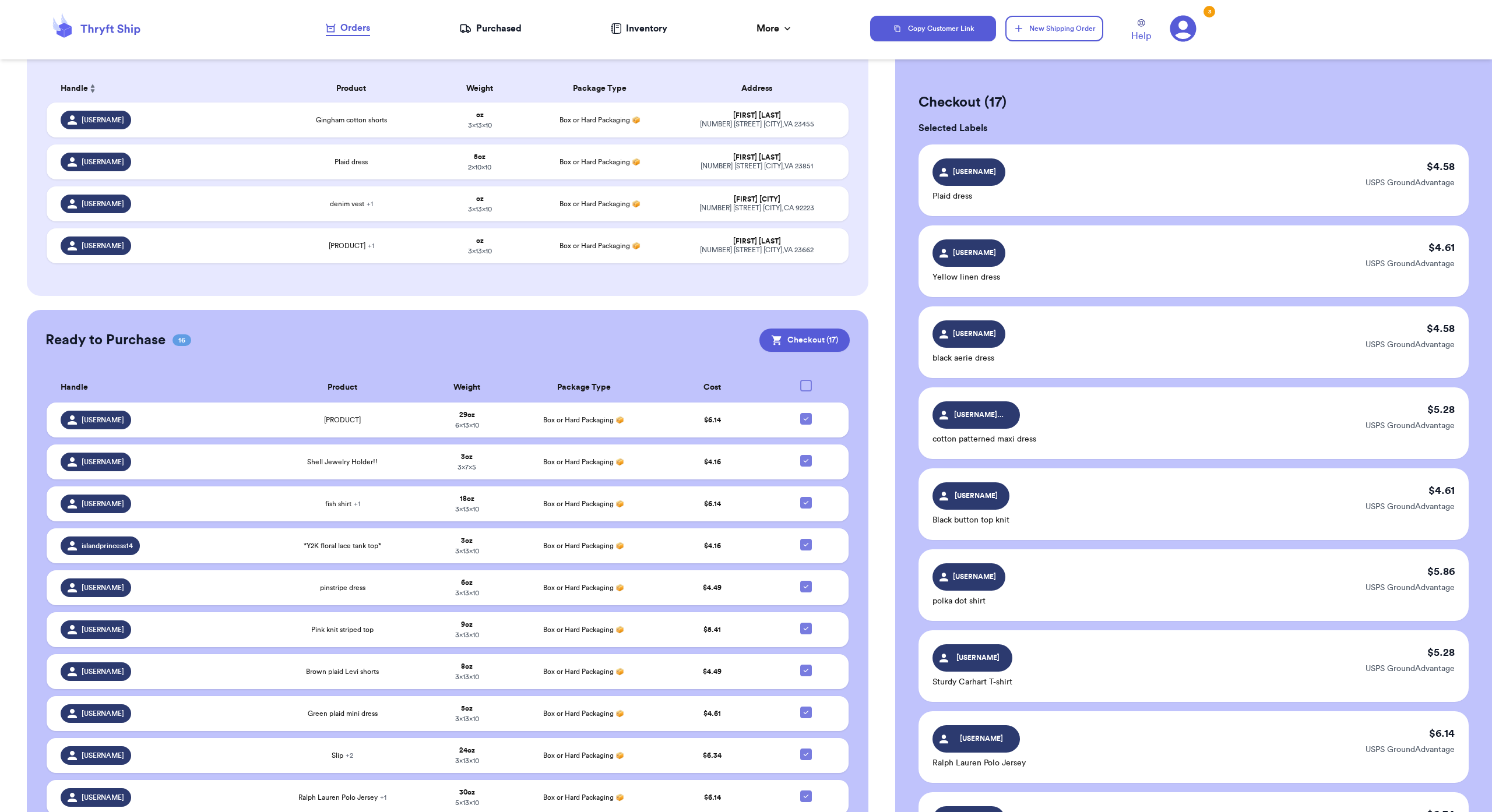 scroll, scrollTop: 0, scrollLeft: 0, axis: both 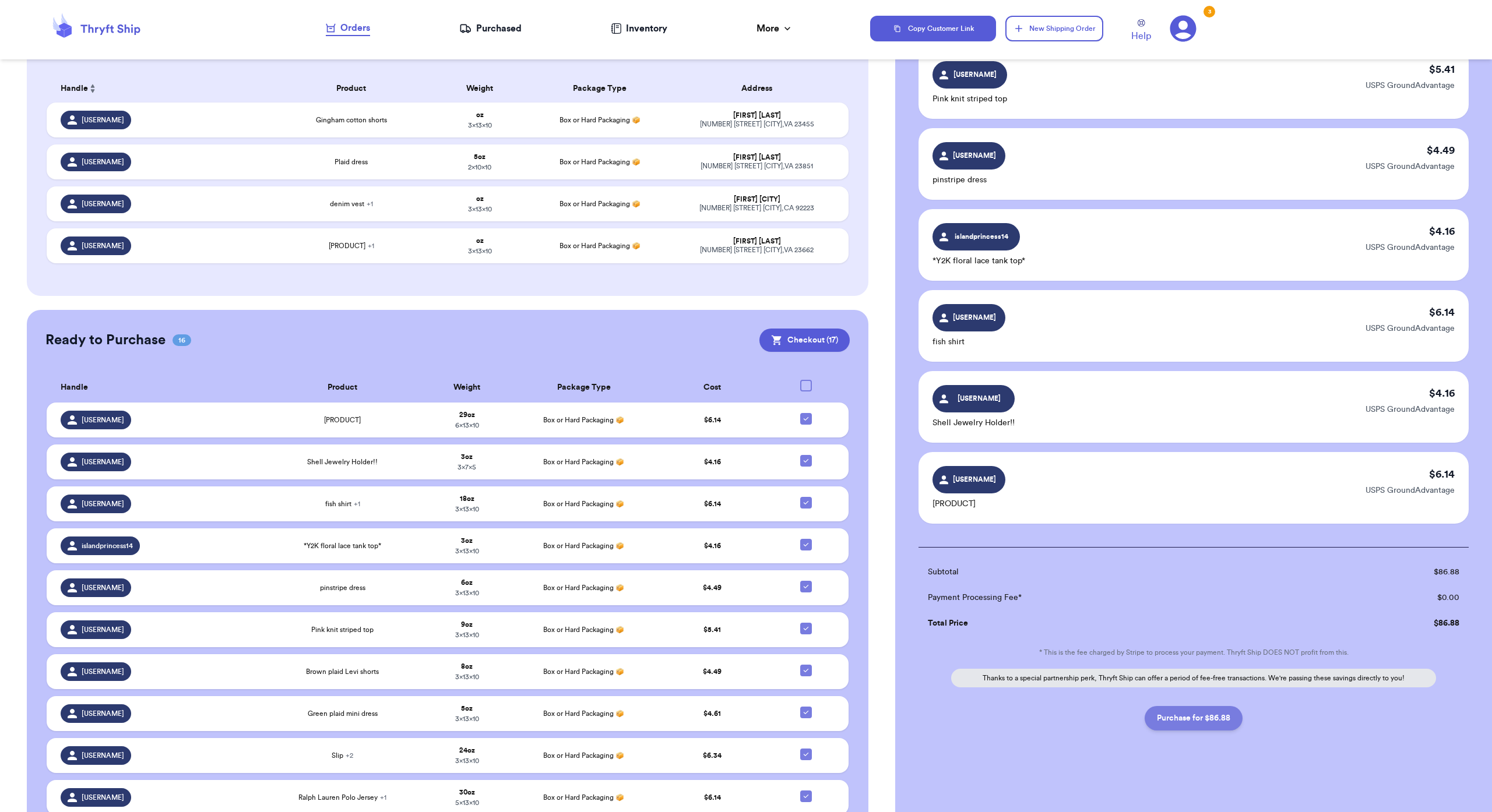 click on "Purchase for $ 86.88" at bounding box center (1194, 718) 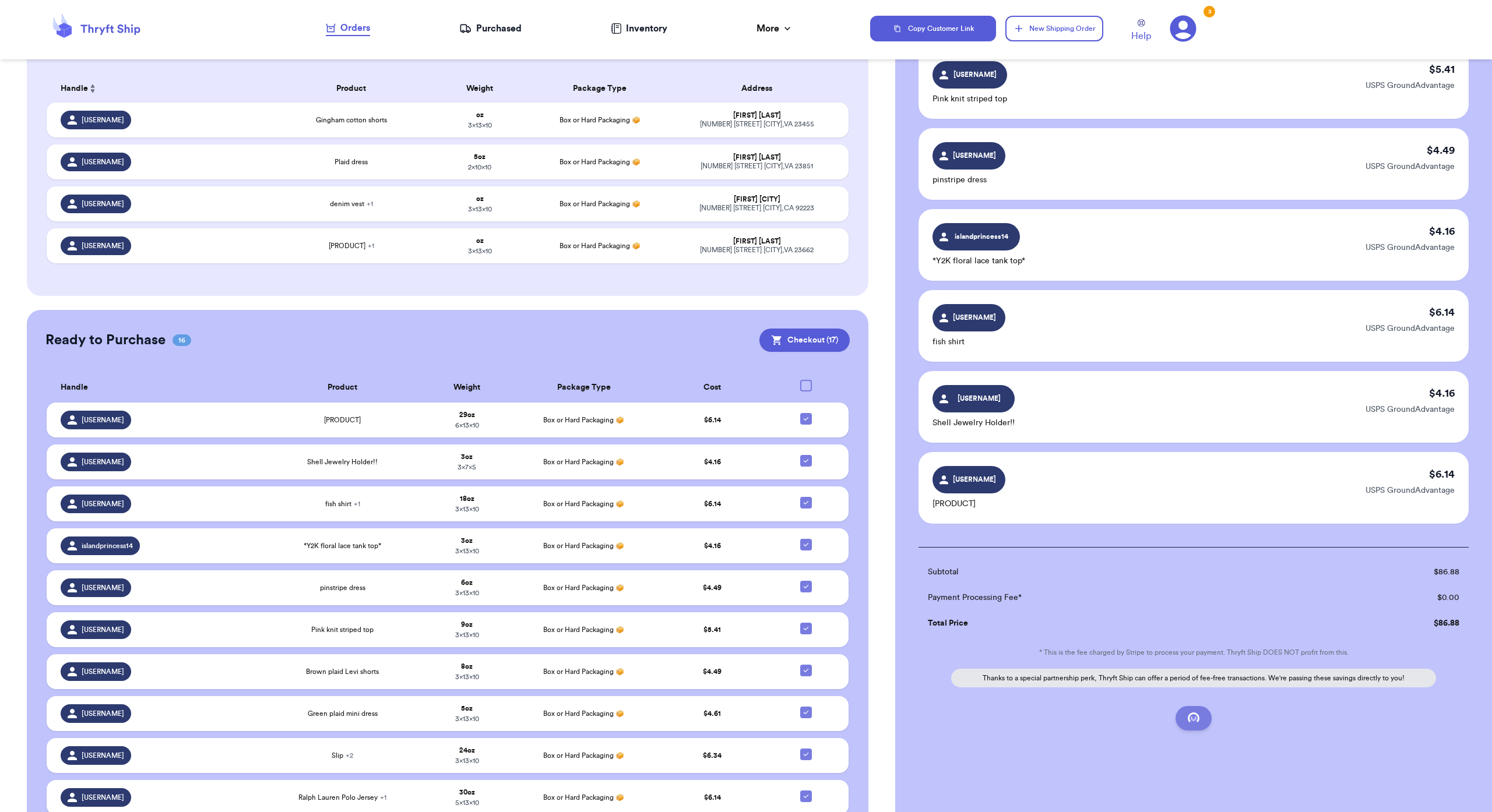 scroll, scrollTop: 1259, scrollLeft: 0, axis: vertical 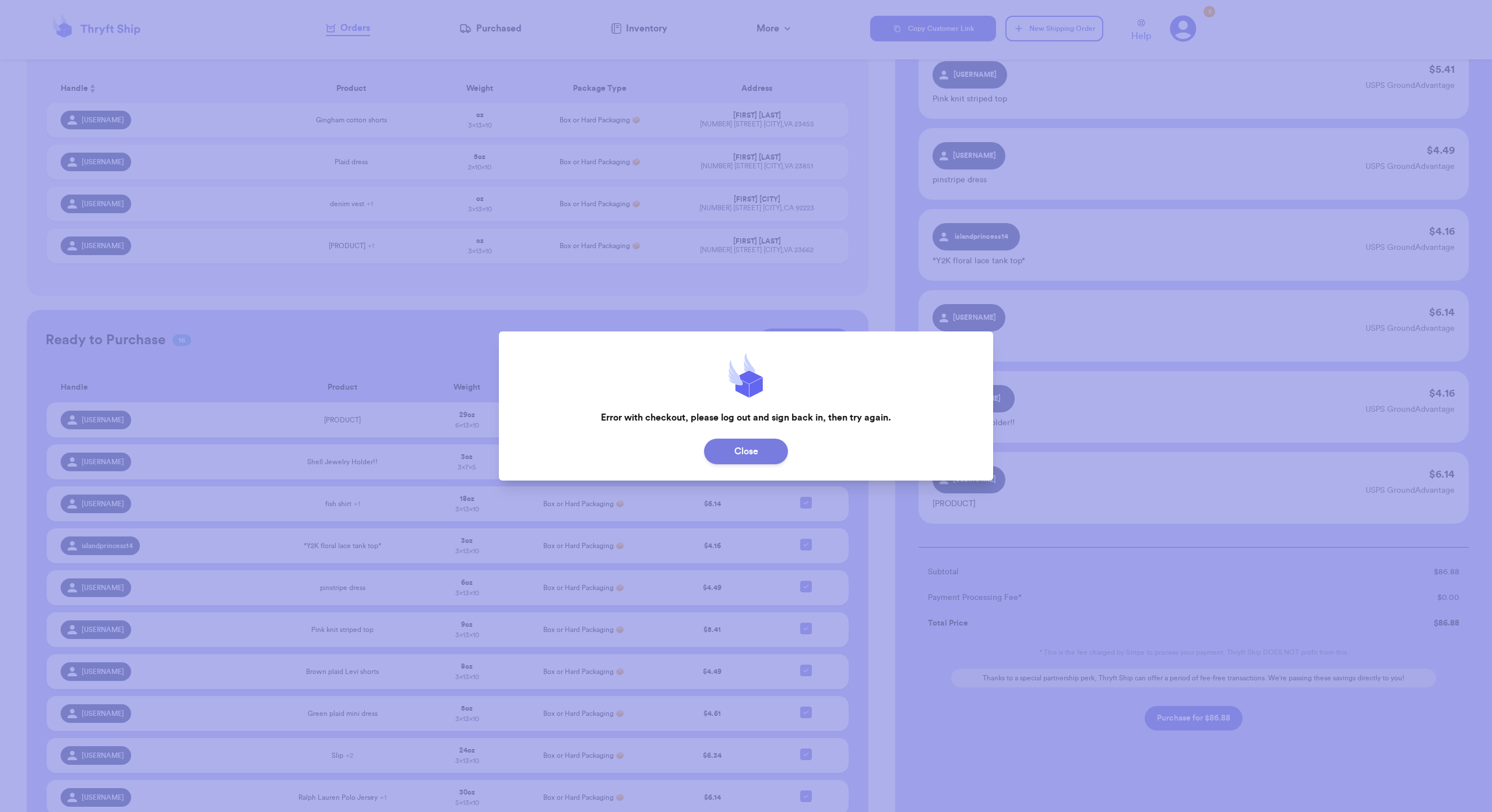 click on "Close" at bounding box center (746, 451) 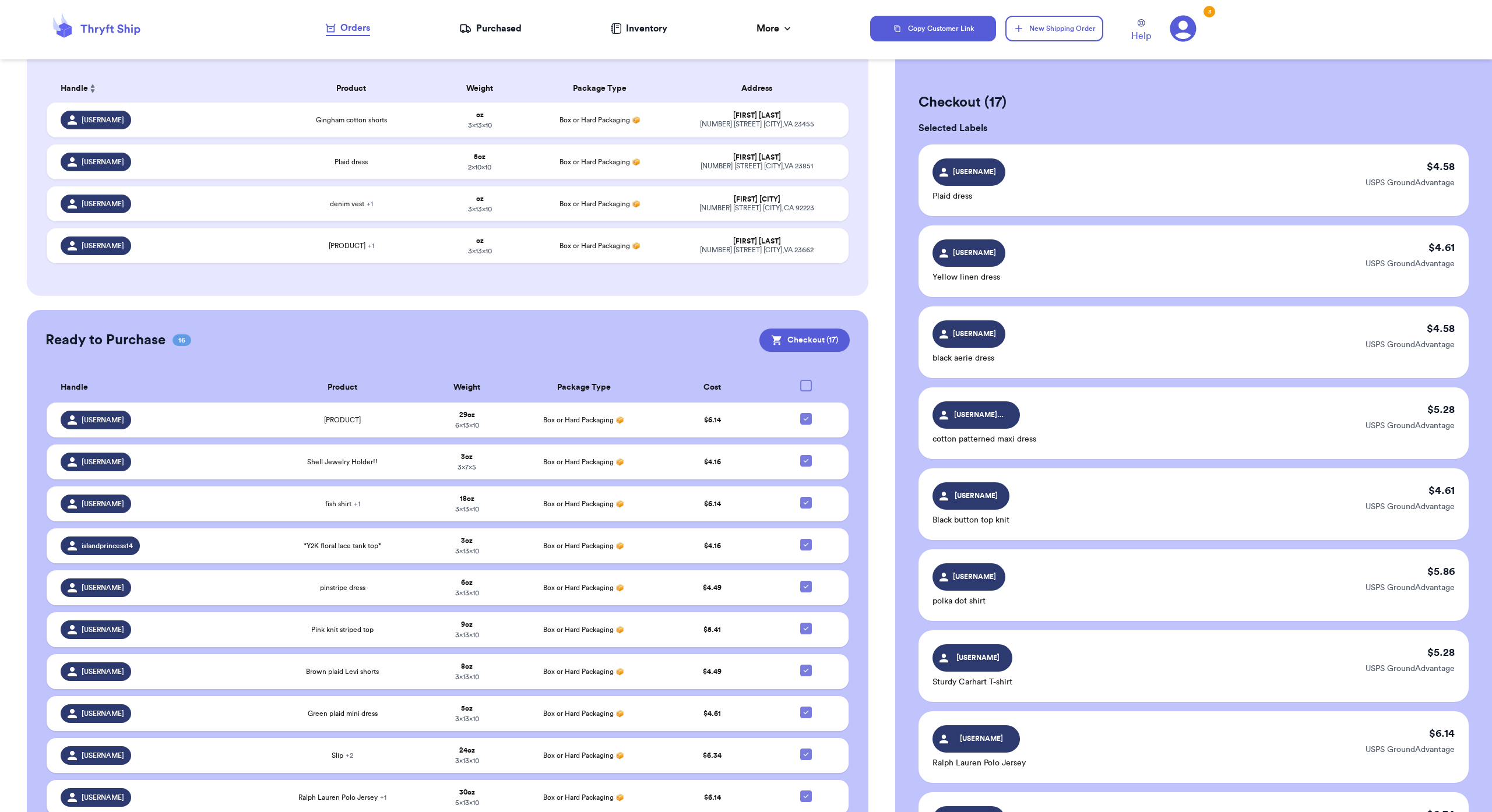 scroll, scrollTop: 0, scrollLeft: 0, axis: both 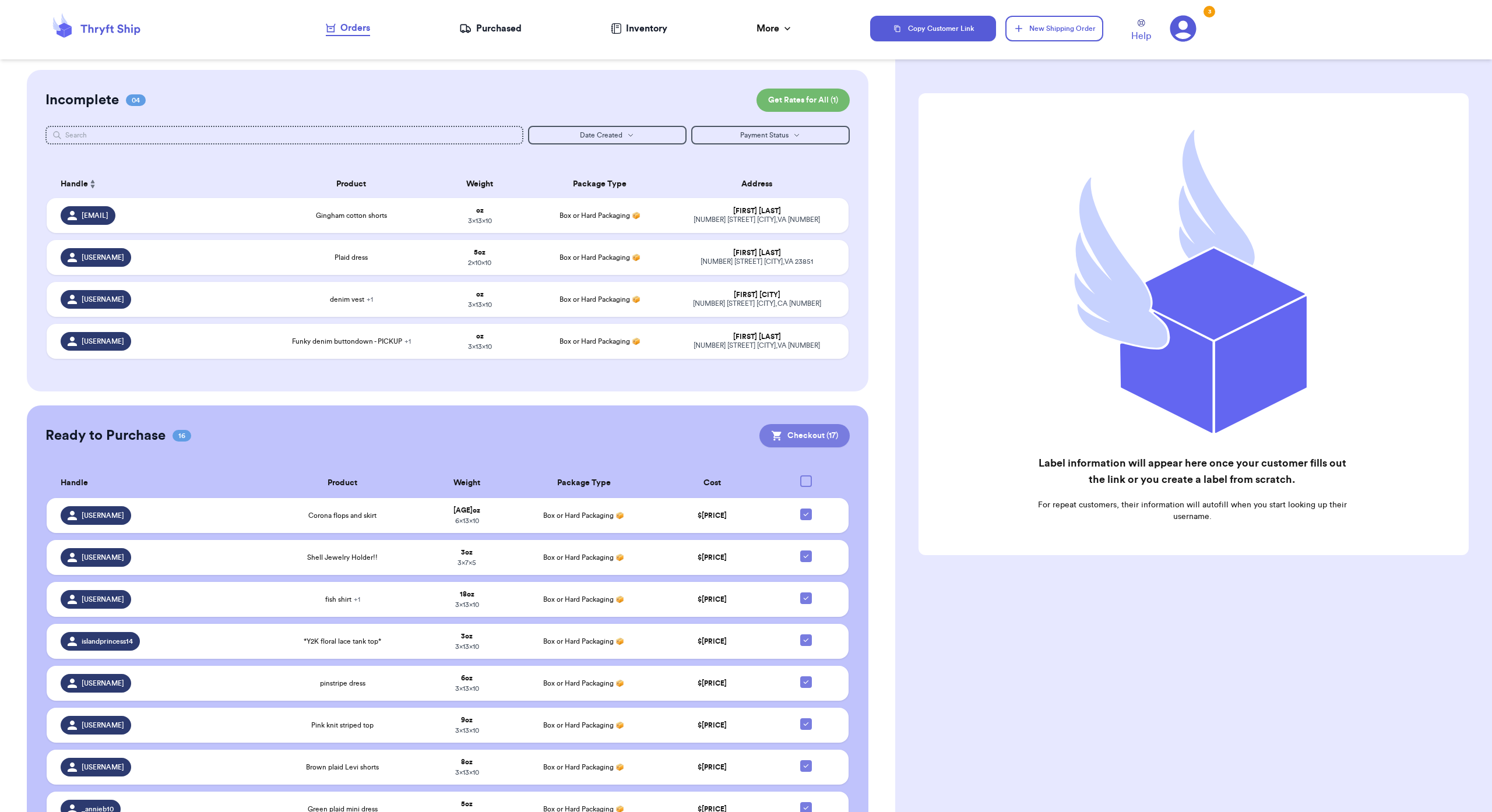 click on "Checkout ( 17 )" at bounding box center [804, 436] 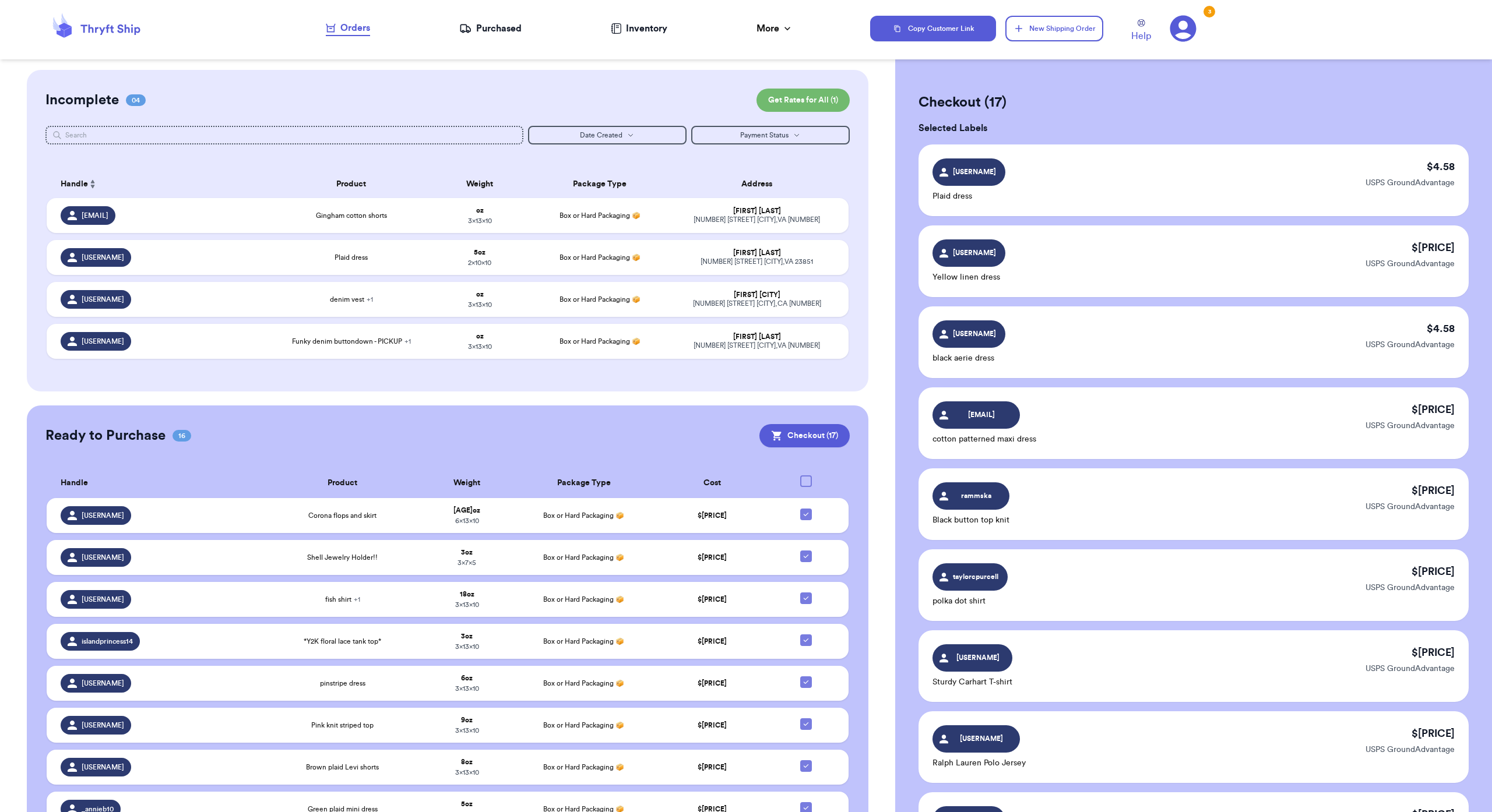 scroll, scrollTop: -1, scrollLeft: 0, axis: vertical 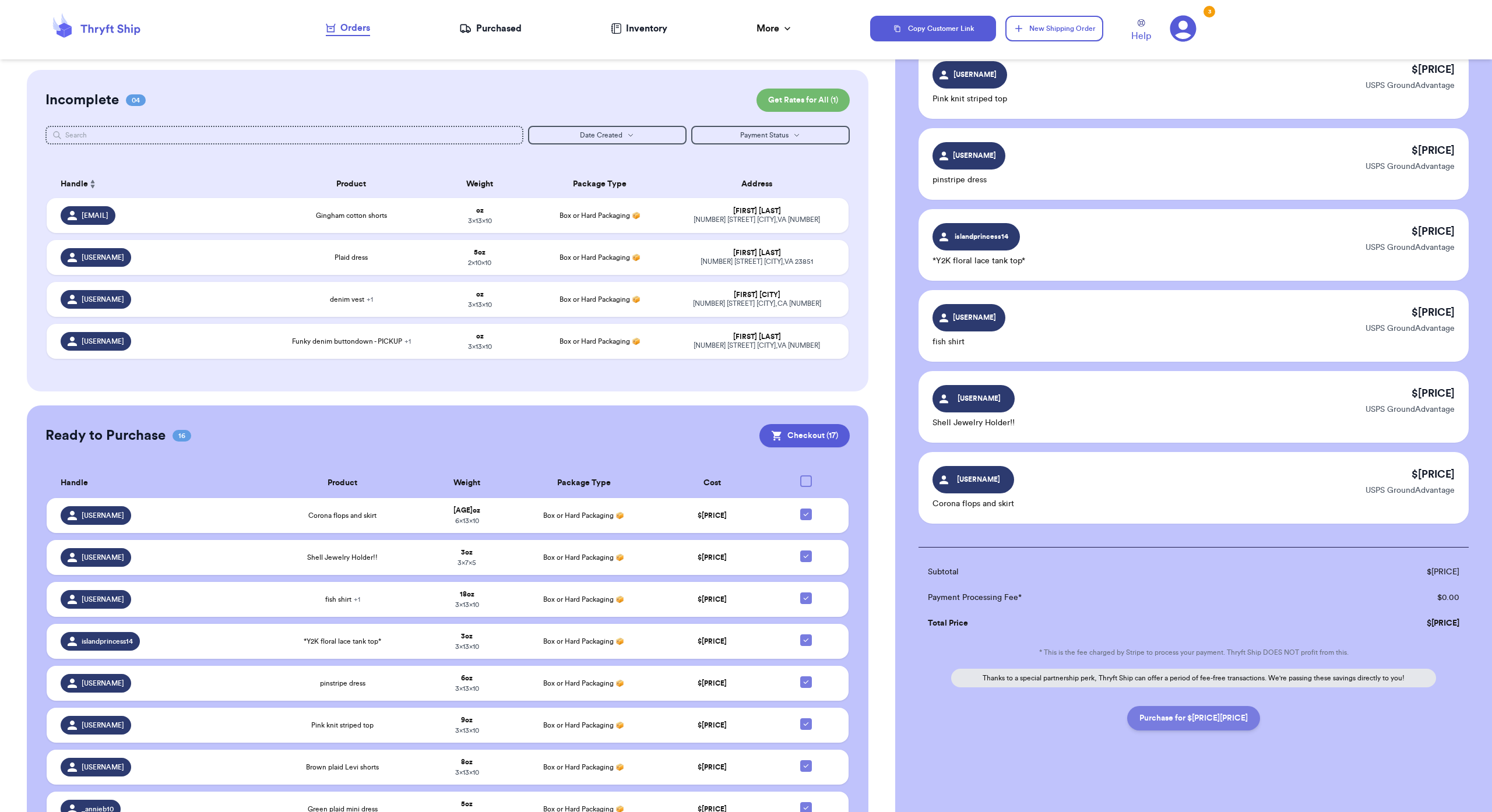 click on "Purchase for $ 86.88" at bounding box center (1194, 718) 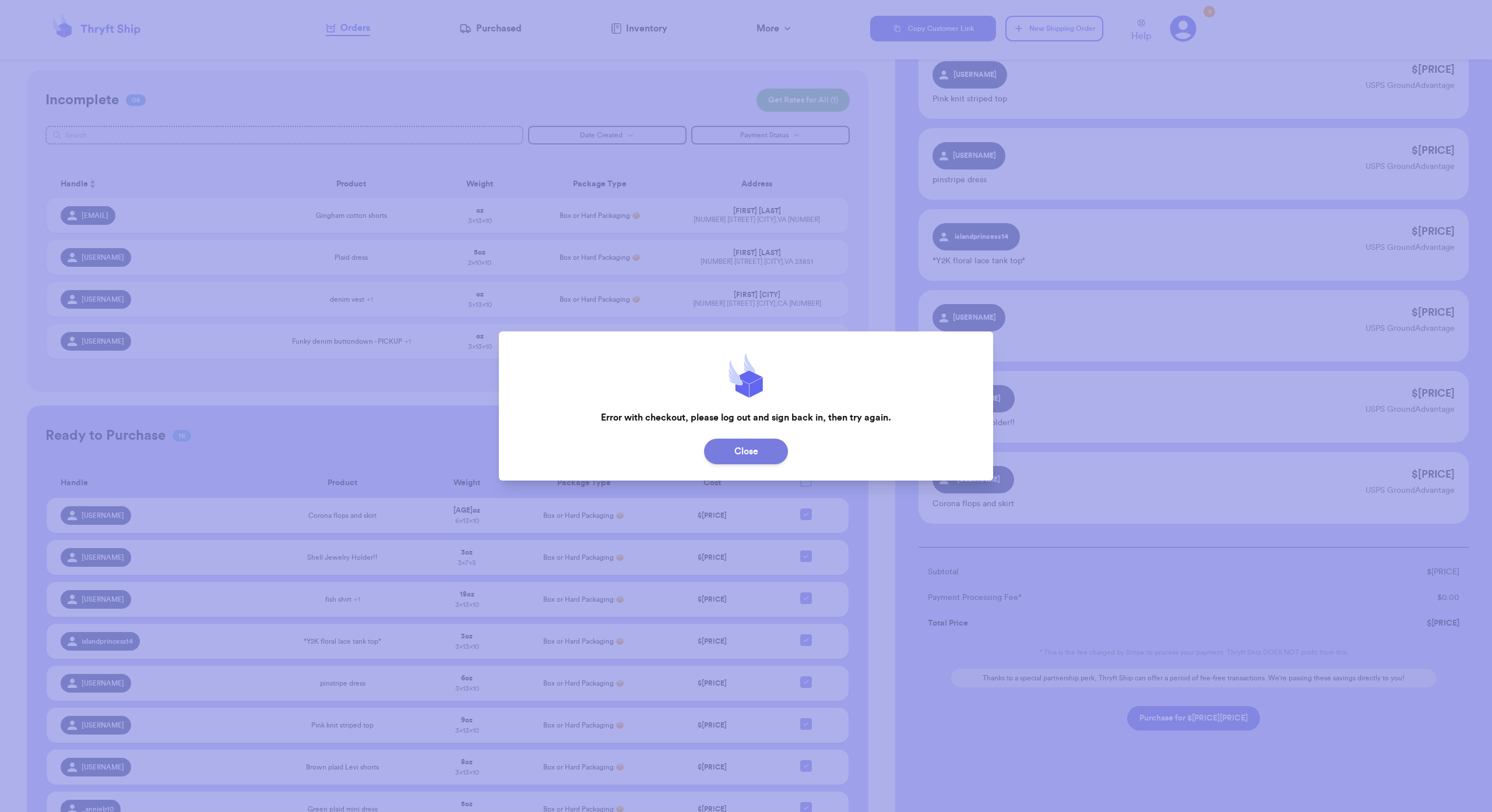 click on "Close" at bounding box center [746, 451] 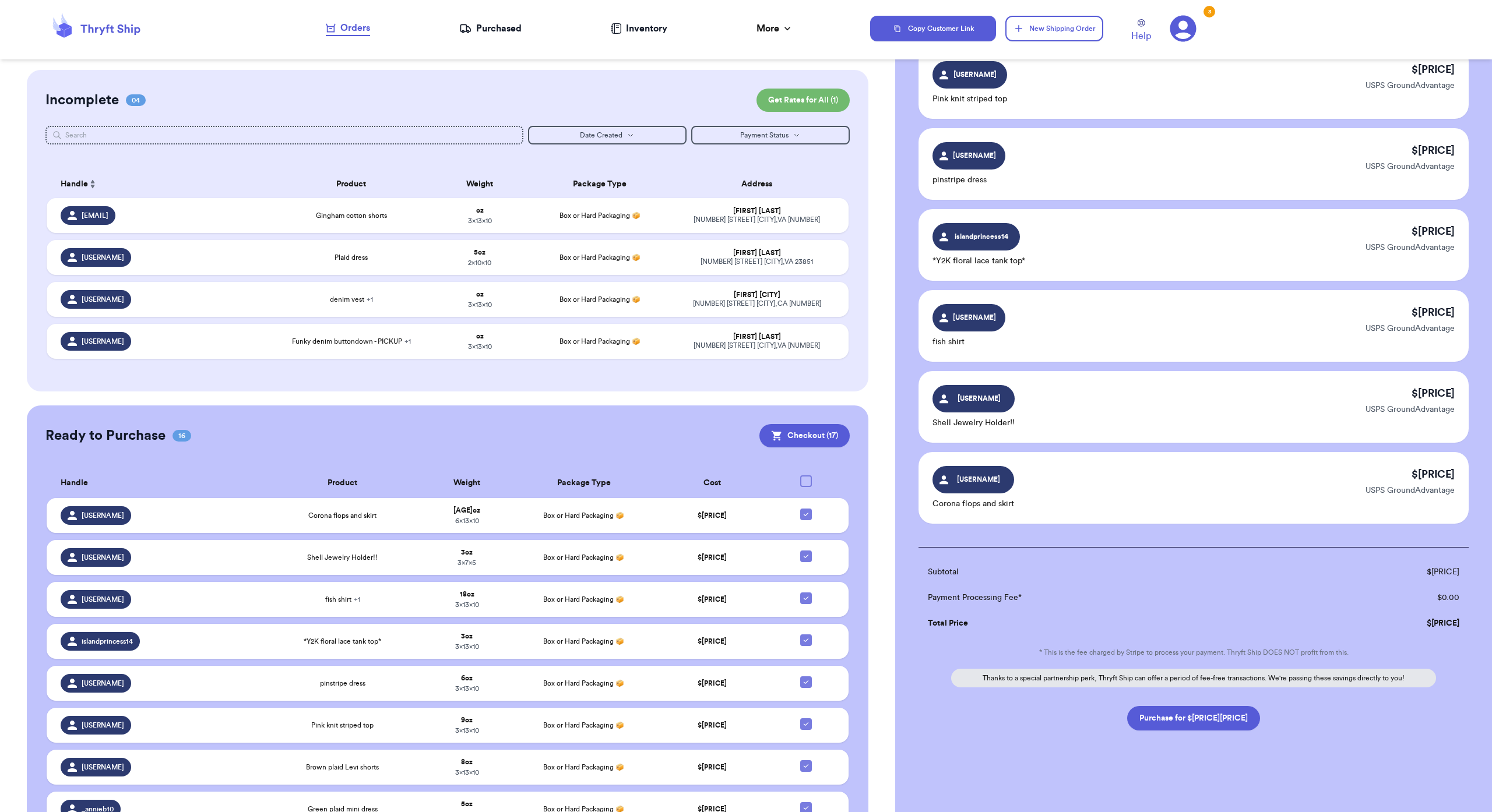 click on "Orders Purchased Inventory More Stats Completed Orders Copy Customer Link New Shipping Order Help 3 Help 3" at bounding box center (746, 30) 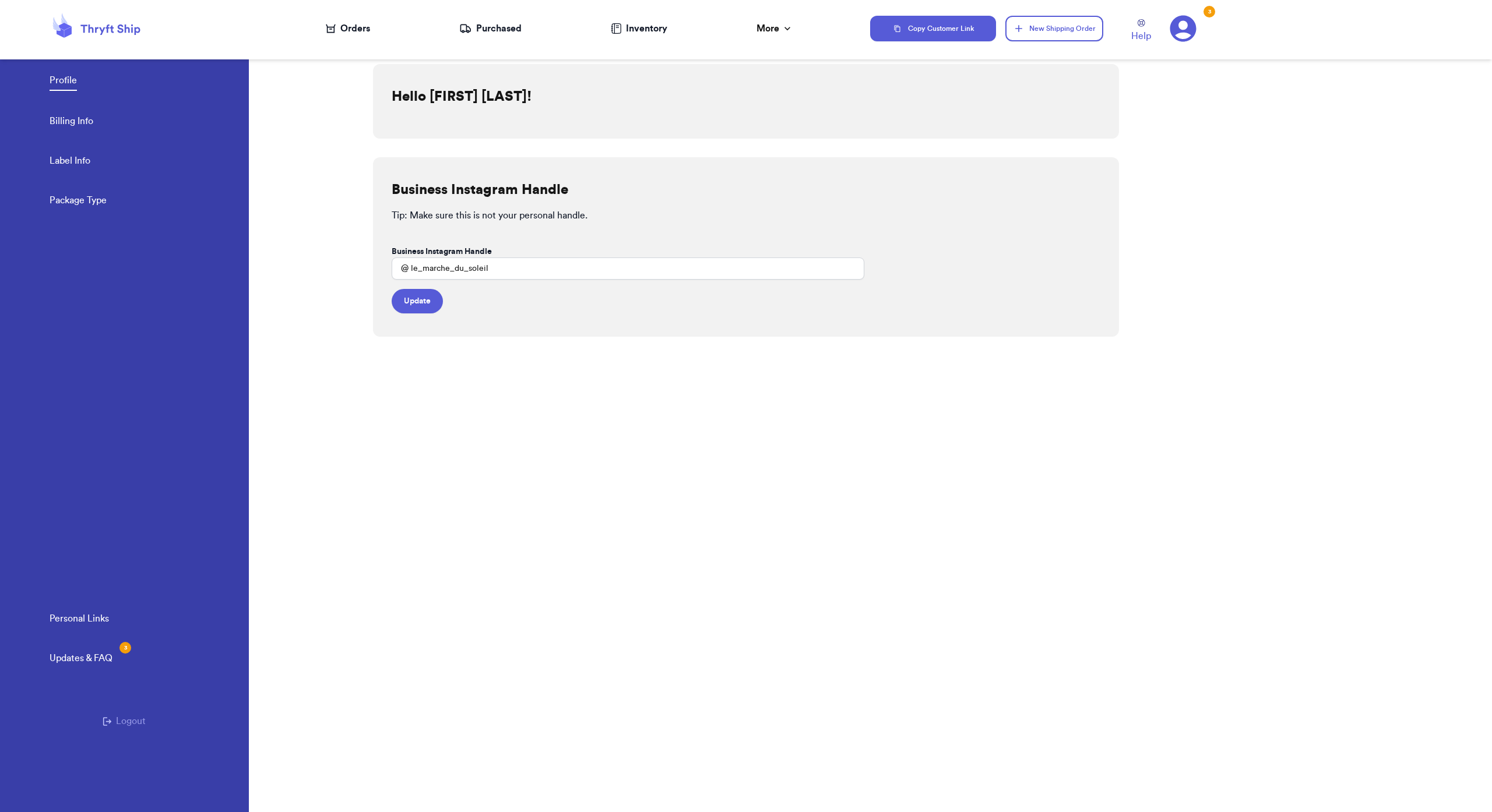 click on "Personal Links Updates & FAQ 3 Logout" at bounding box center (124, 712) 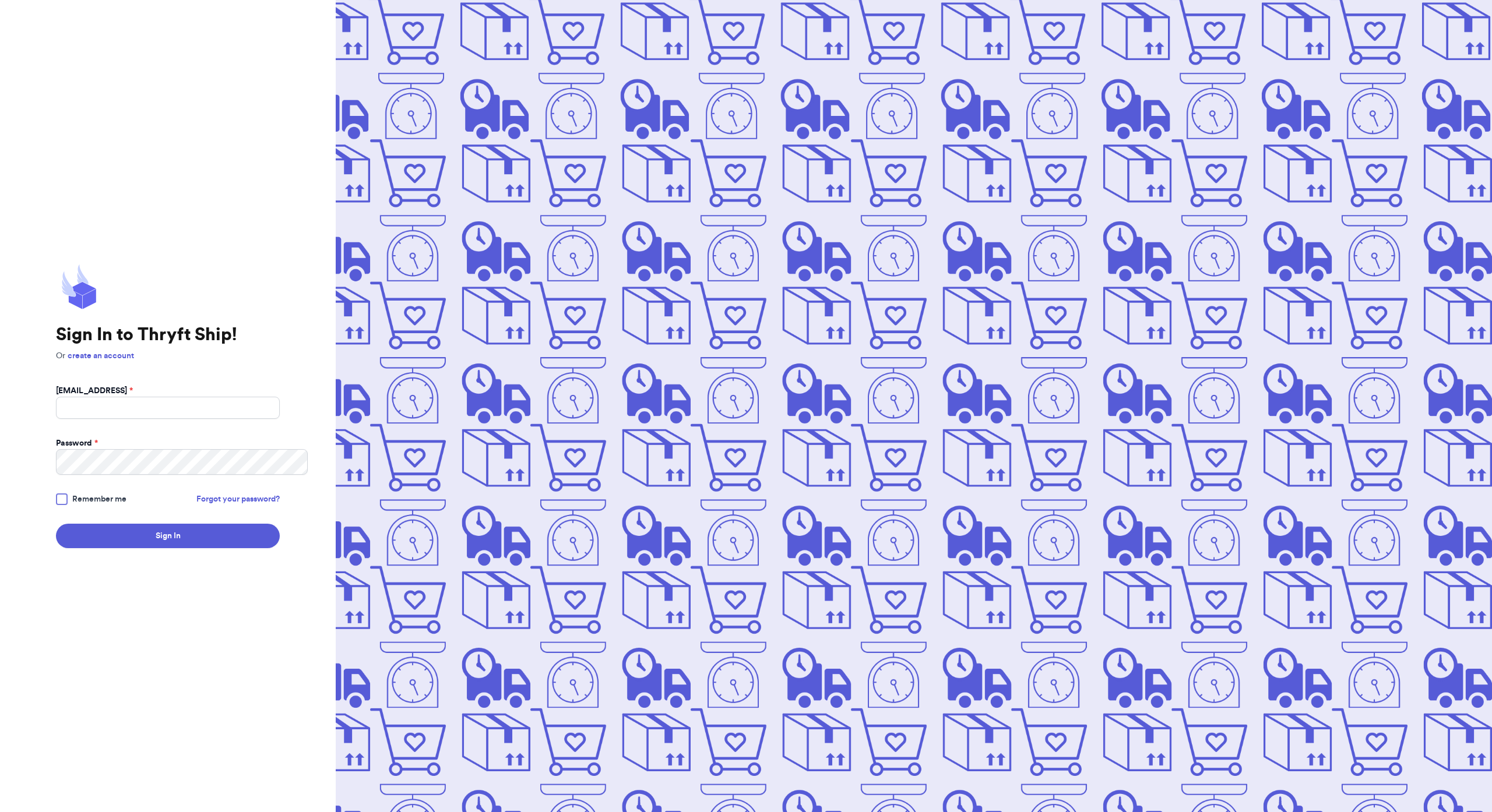 scroll, scrollTop: 0, scrollLeft: 0, axis: both 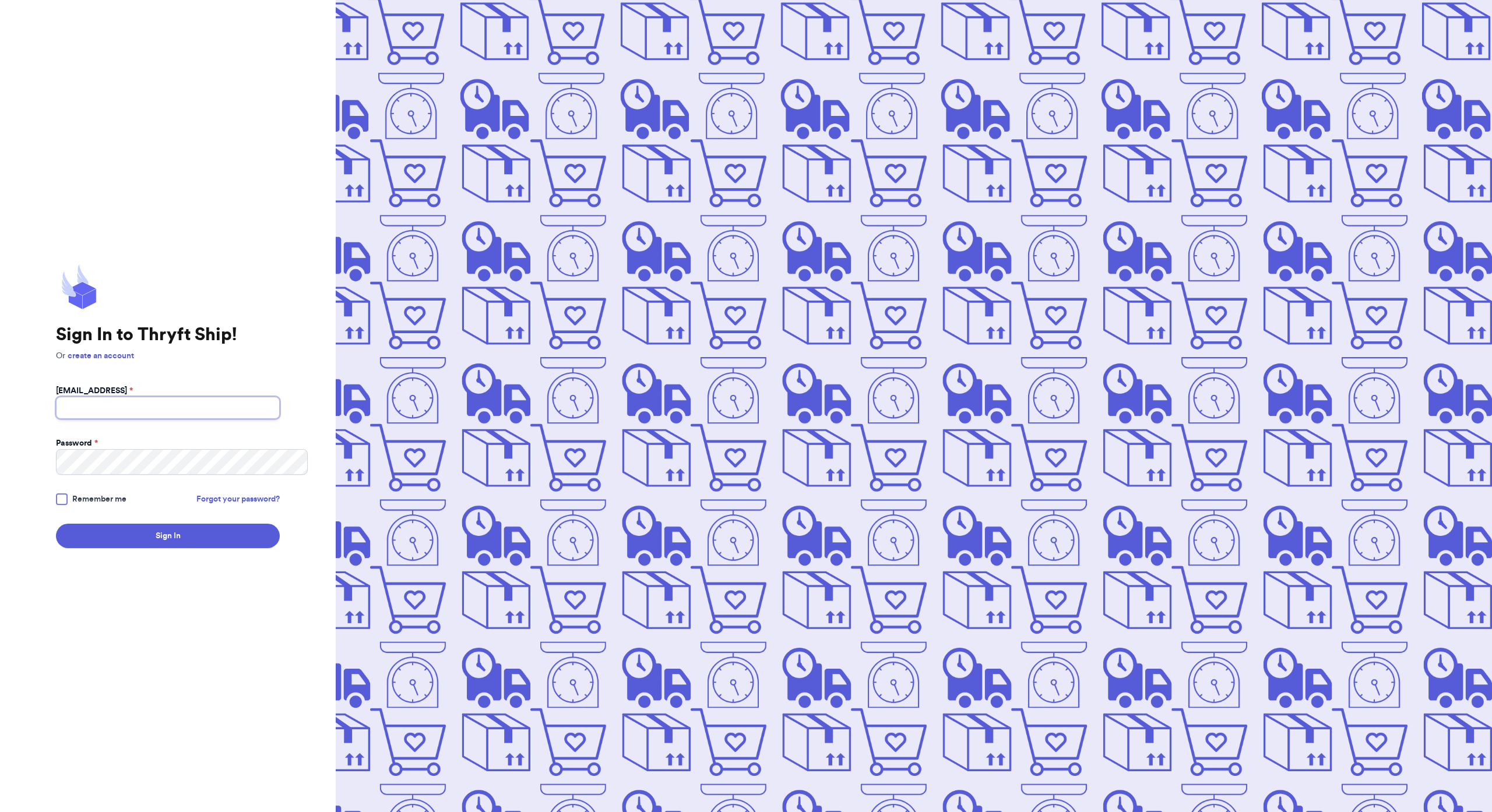 type on "[EMAIL_ADDRESS]" 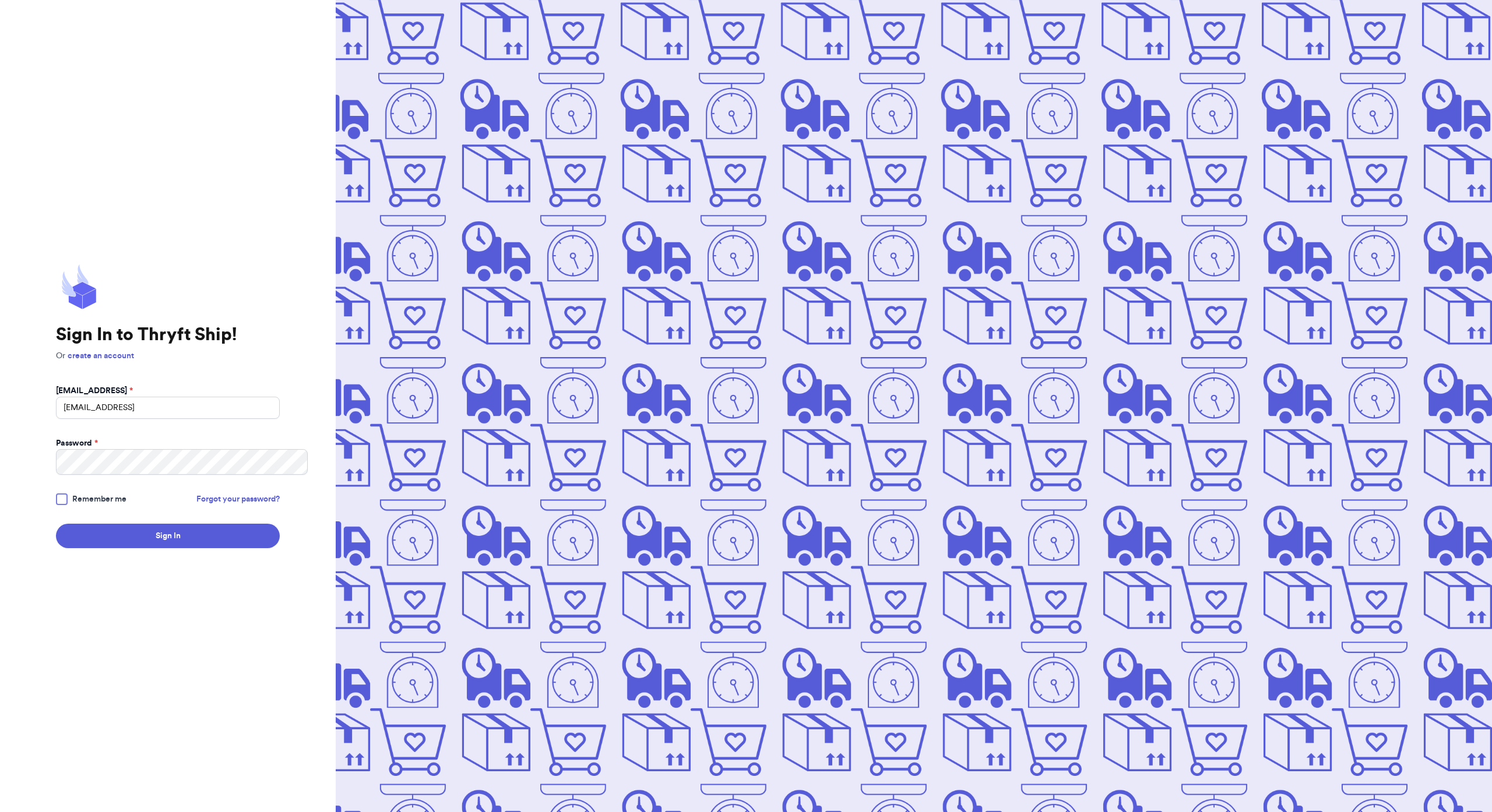 click on "[EMAIL_ADDRESS]" at bounding box center [168, 408] 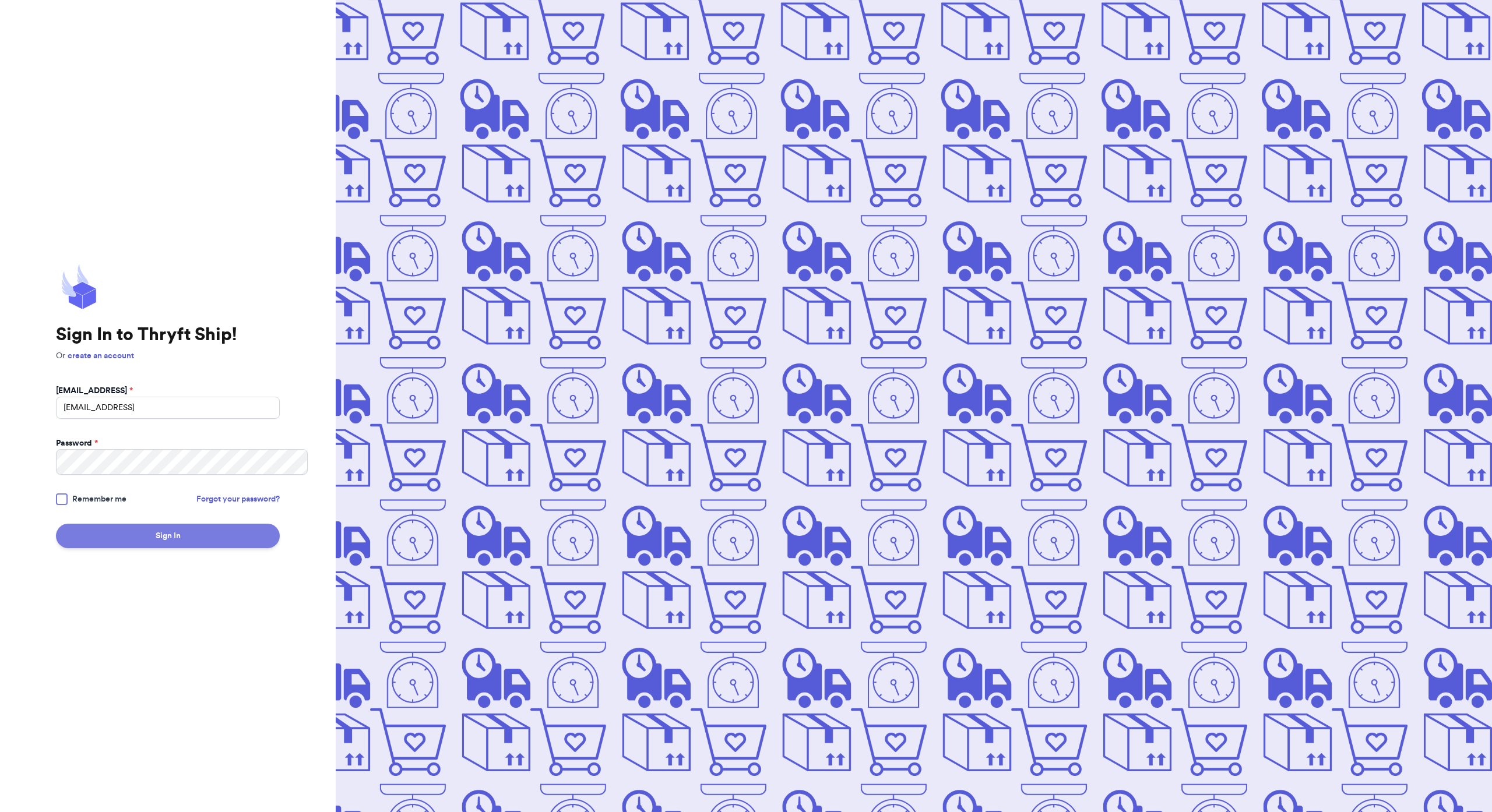 click on "Sign In" at bounding box center [168, 536] 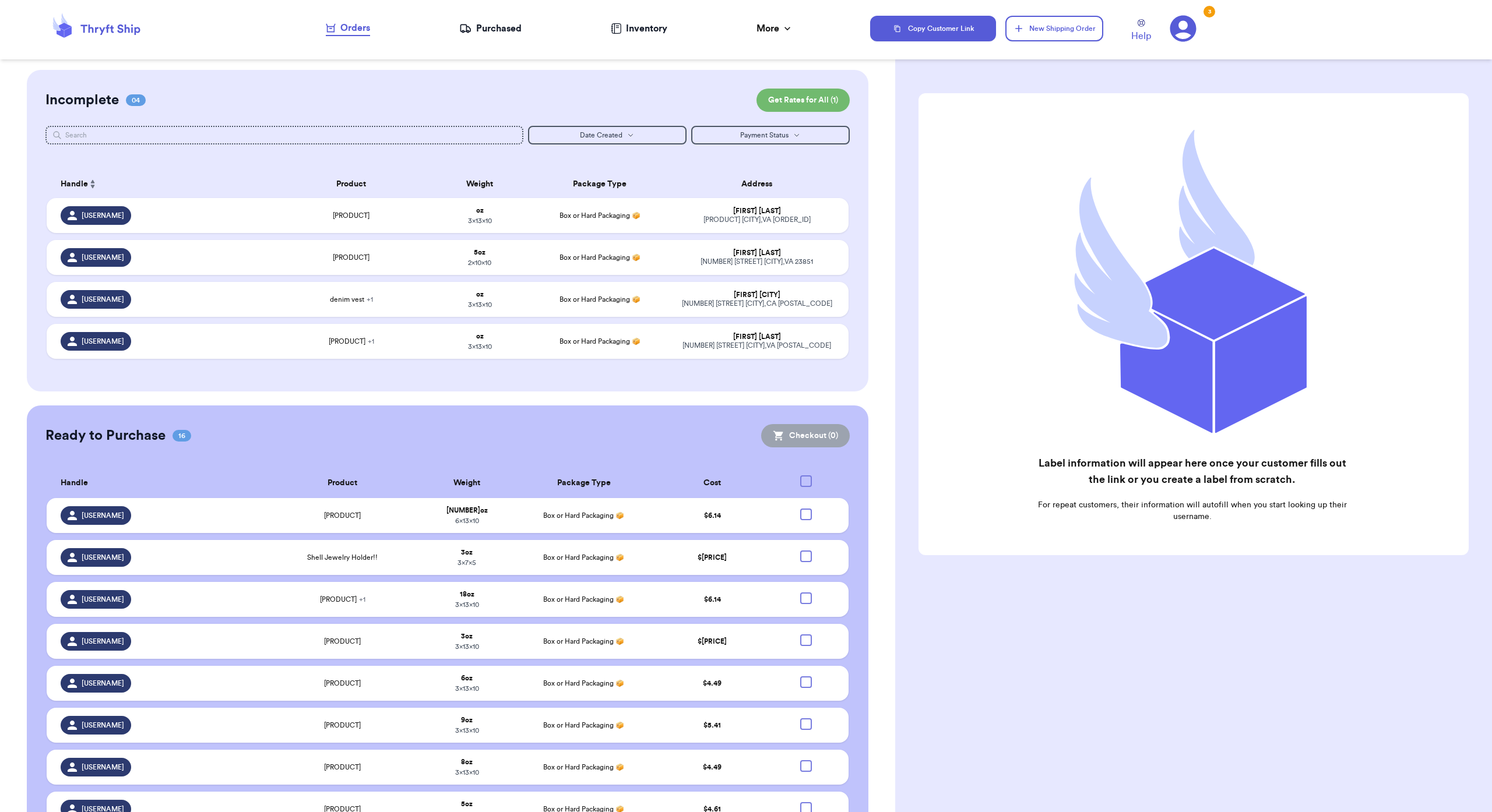 scroll, scrollTop: 0, scrollLeft: 0, axis: both 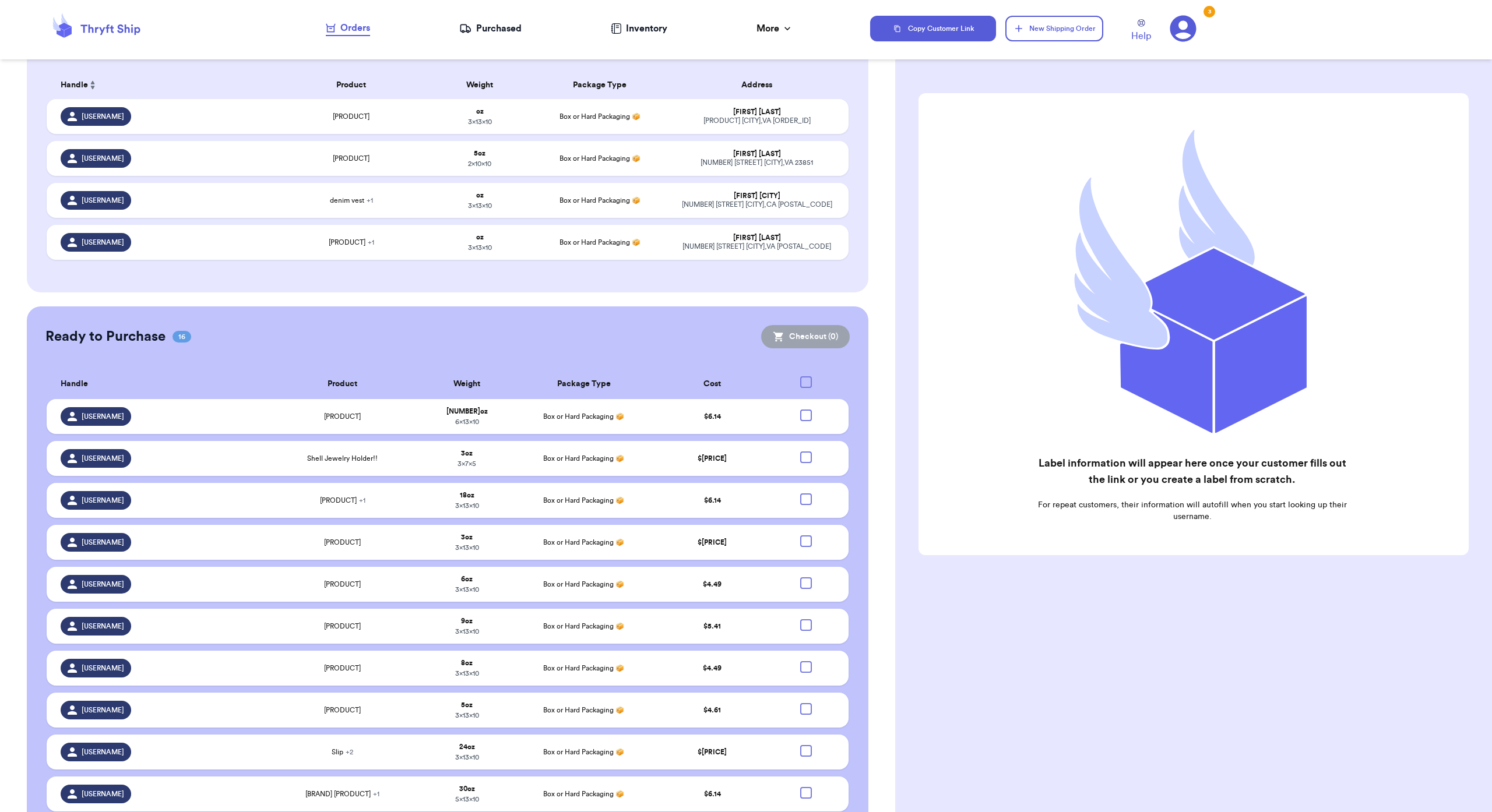 click at bounding box center [806, 382] 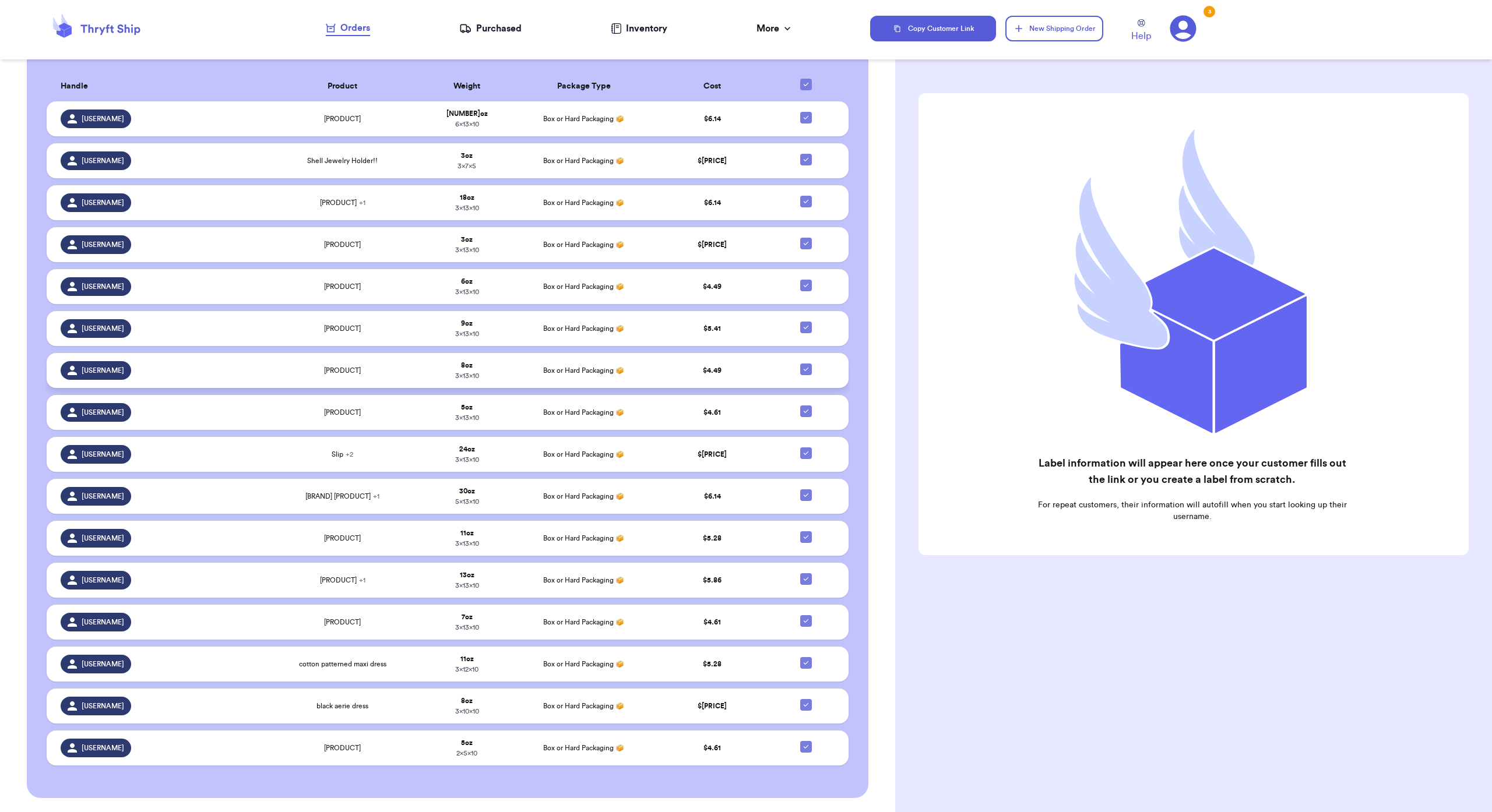 scroll, scrollTop: 683, scrollLeft: 0, axis: vertical 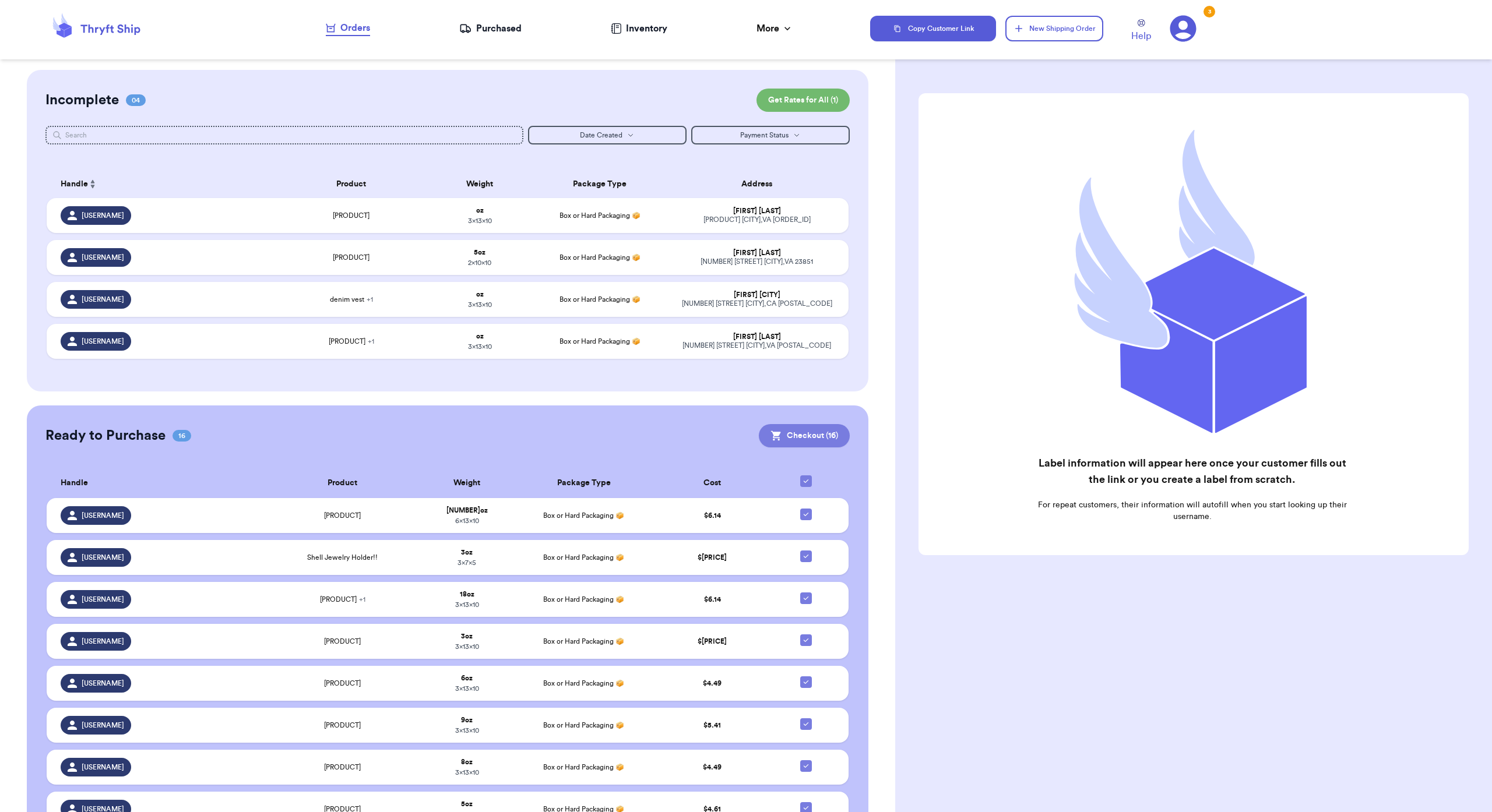 click on "Checkout ( 16 )" at bounding box center [804, 436] 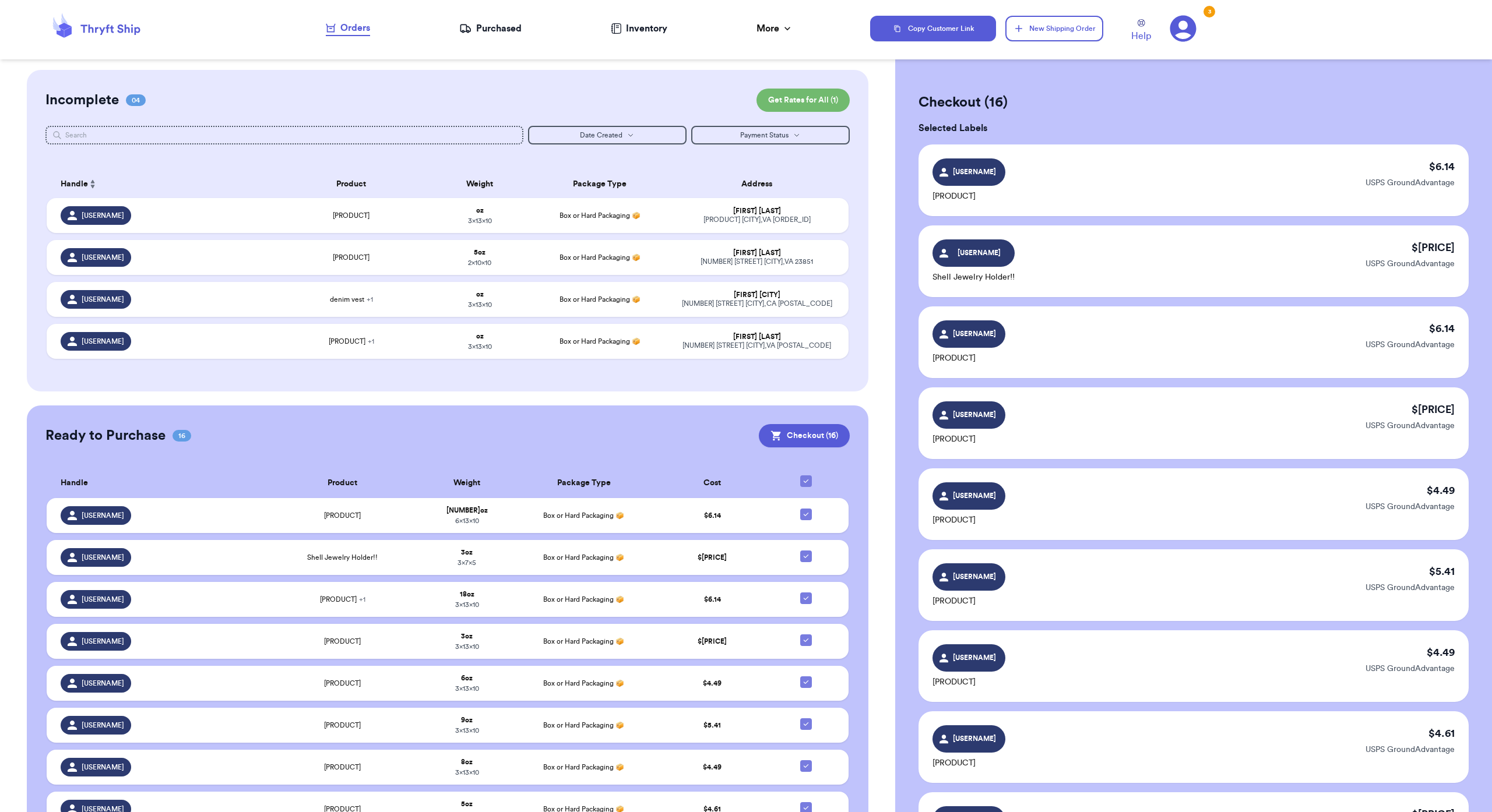 scroll, scrollTop: 0, scrollLeft: 0, axis: both 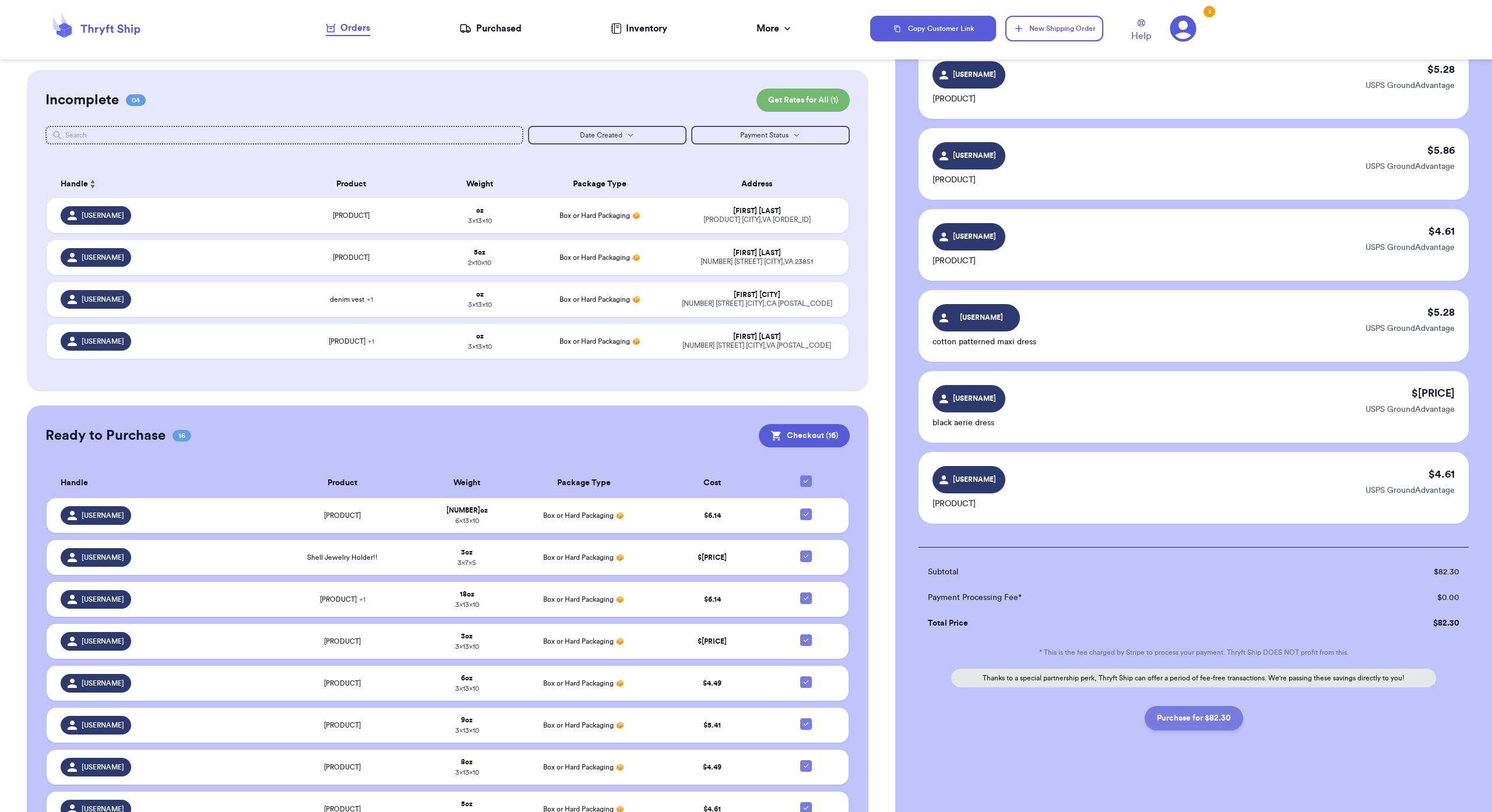 click on "Purchase for $ 82.30" at bounding box center (1194, 718) 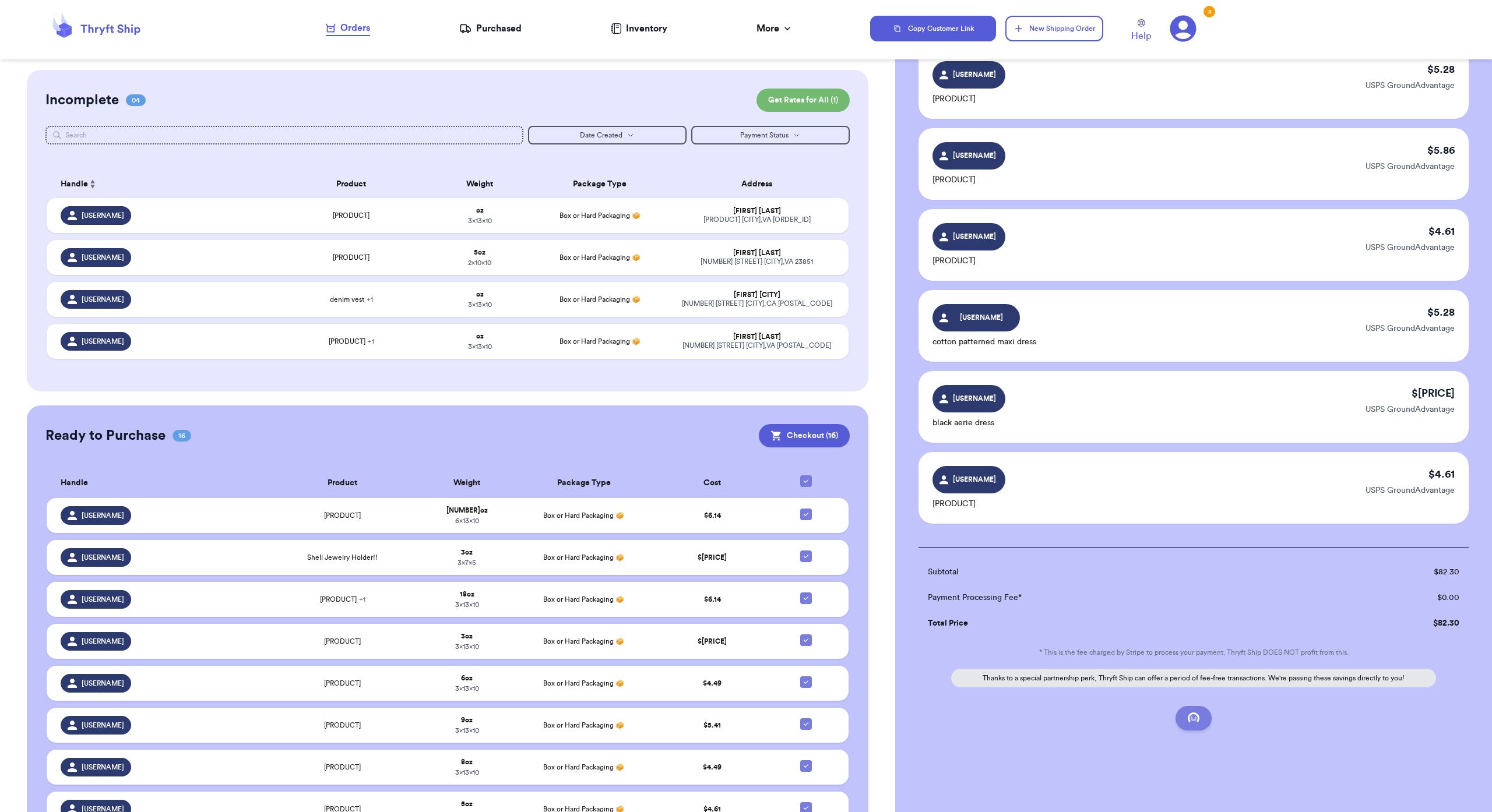 checkbox on "false" 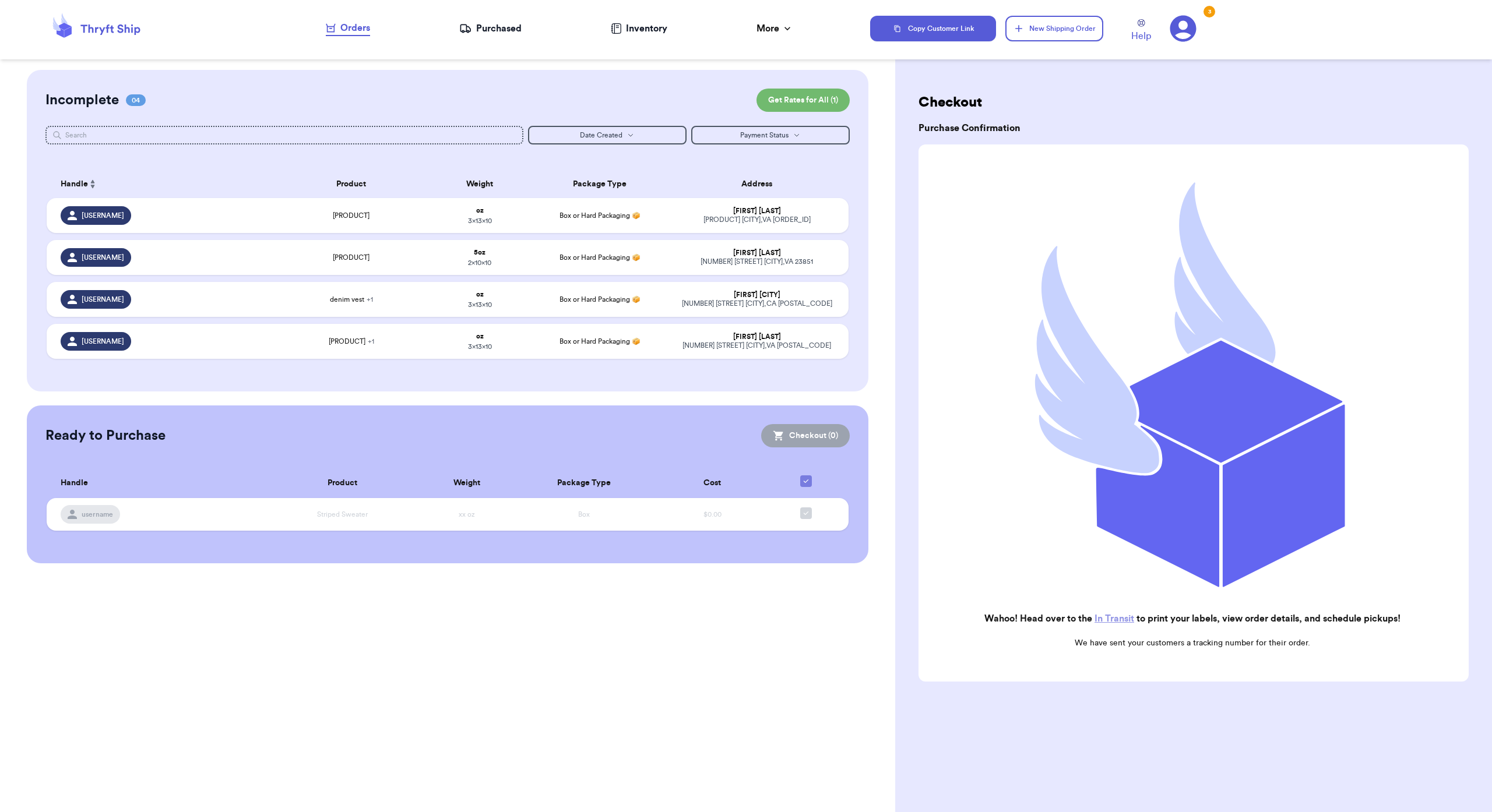 click on "Purchased" at bounding box center (490, 29) 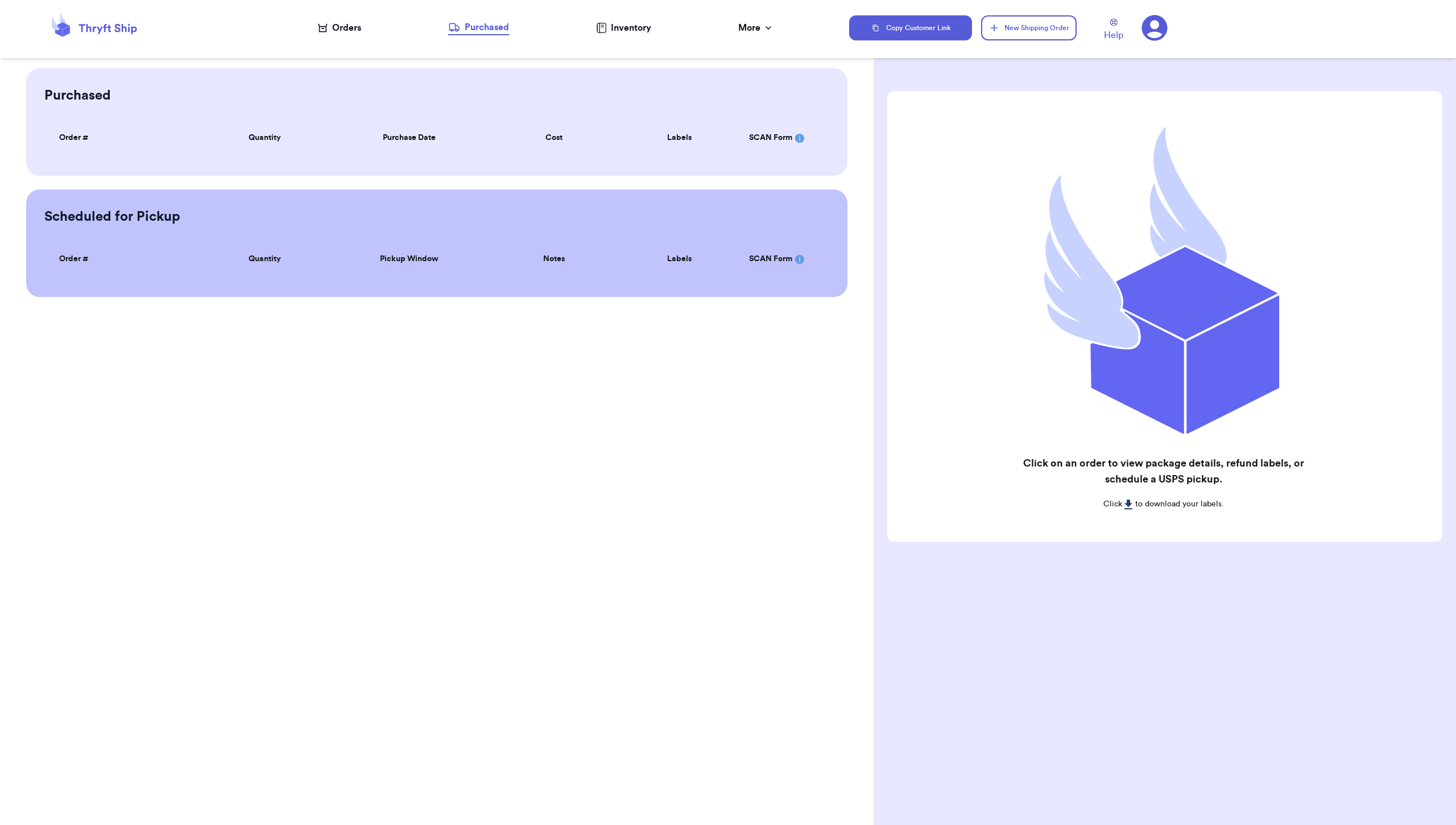 scroll, scrollTop: 0, scrollLeft: 0, axis: both 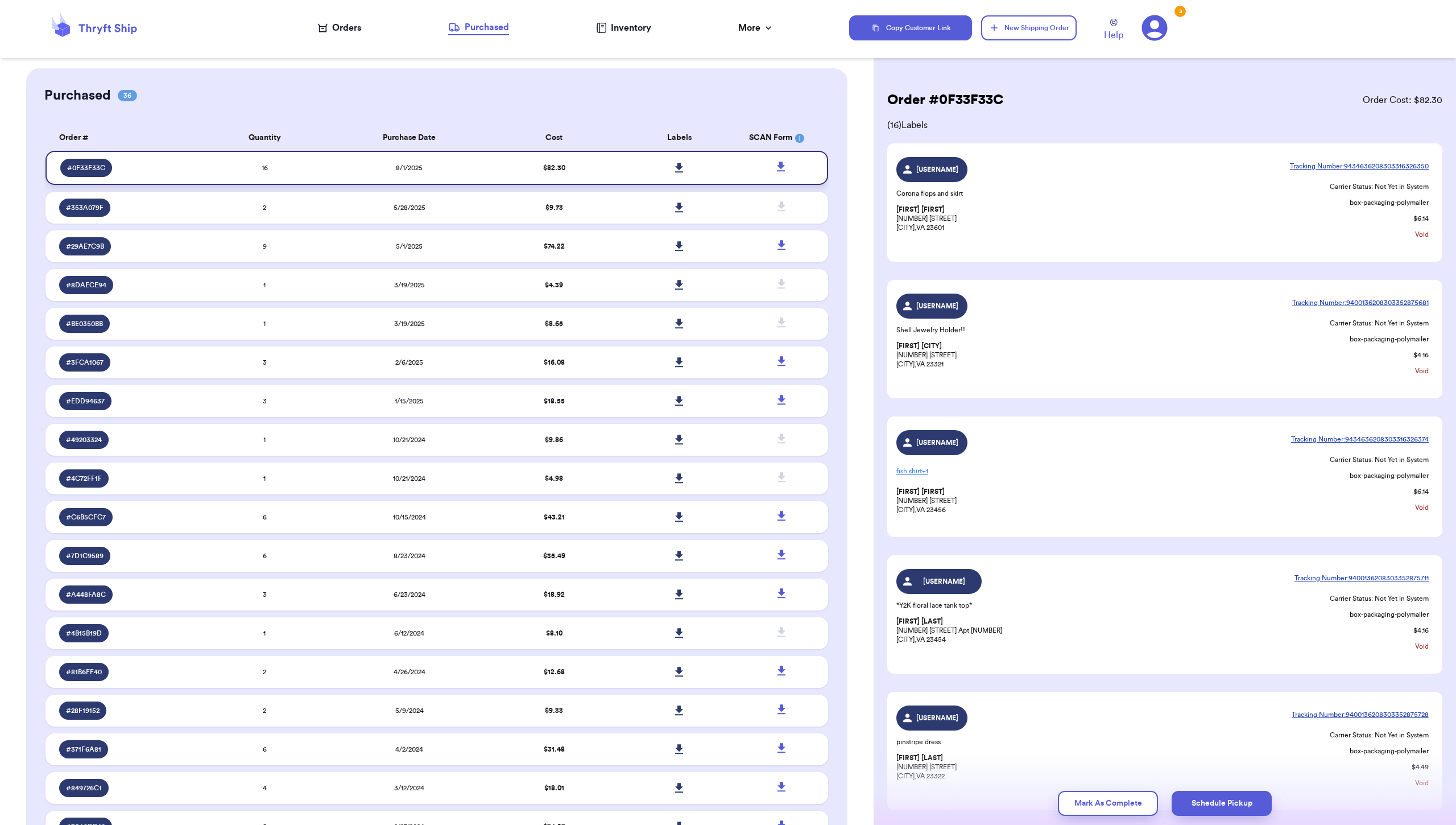 click at bounding box center (679, 168) 